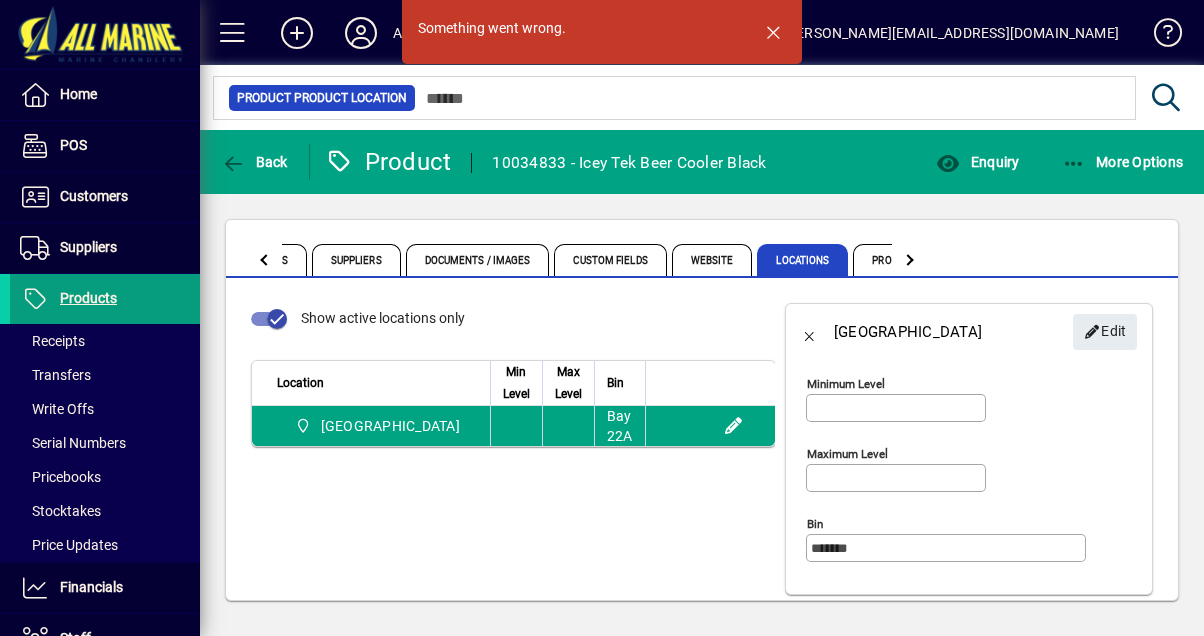 scroll, scrollTop: 0, scrollLeft: 0, axis: both 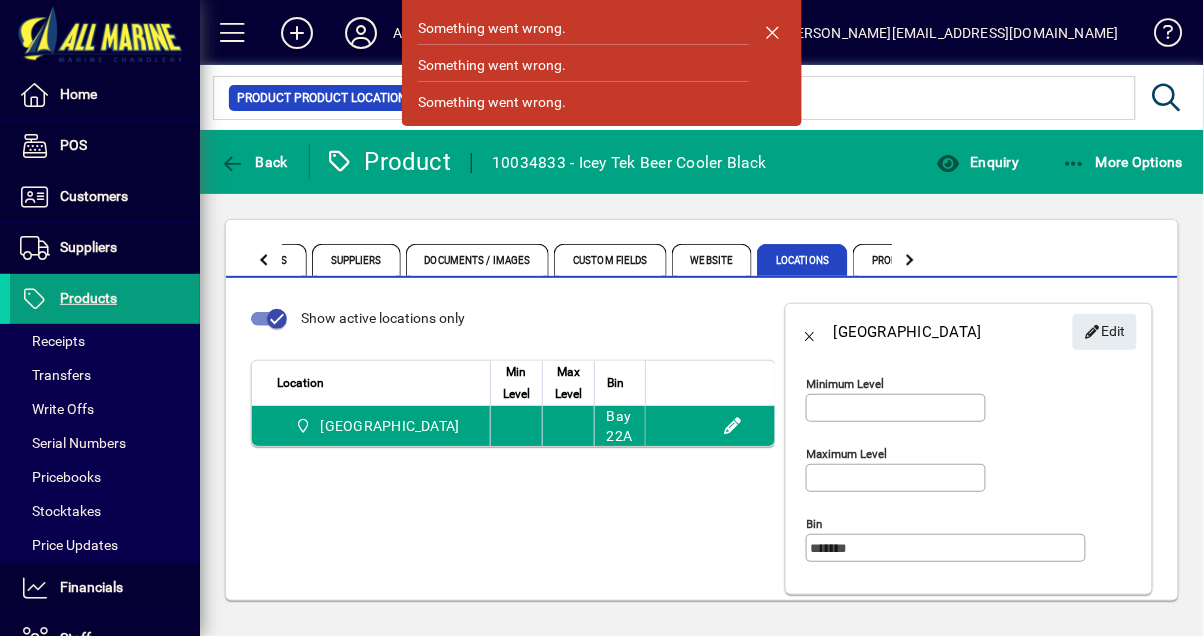 click 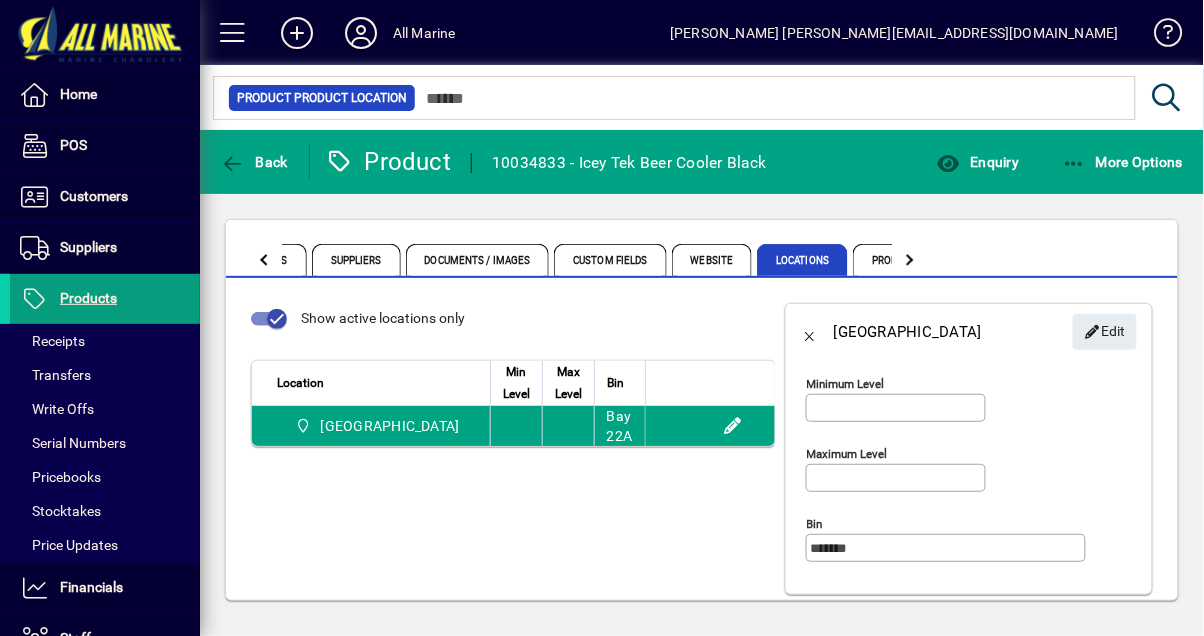 click on "Back" 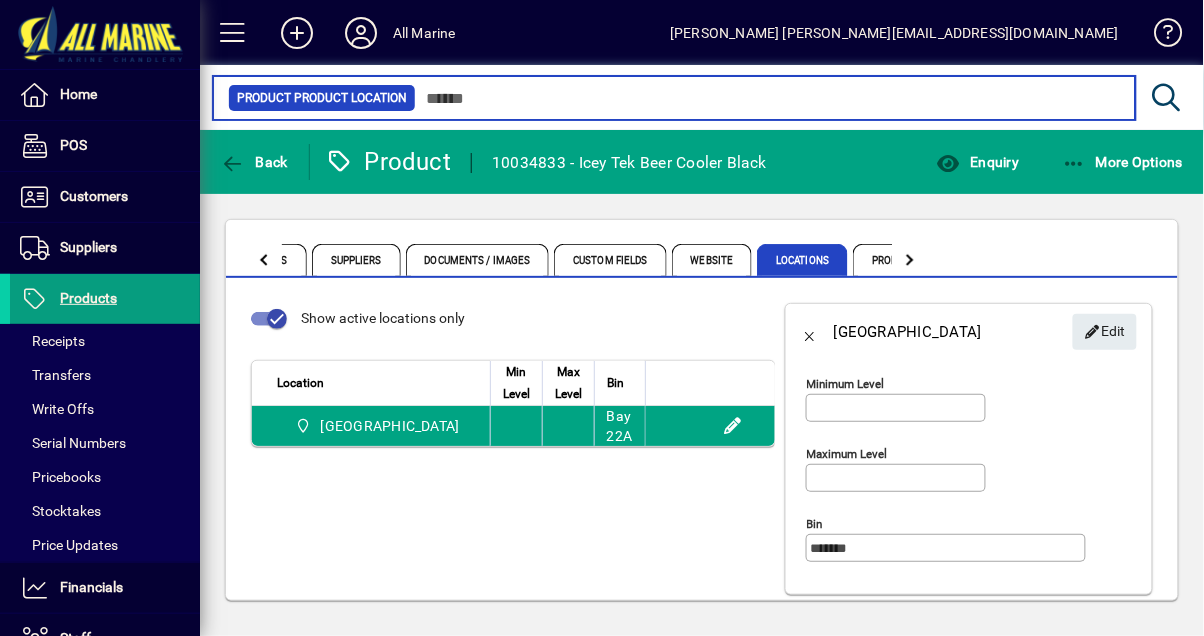 type on "*" 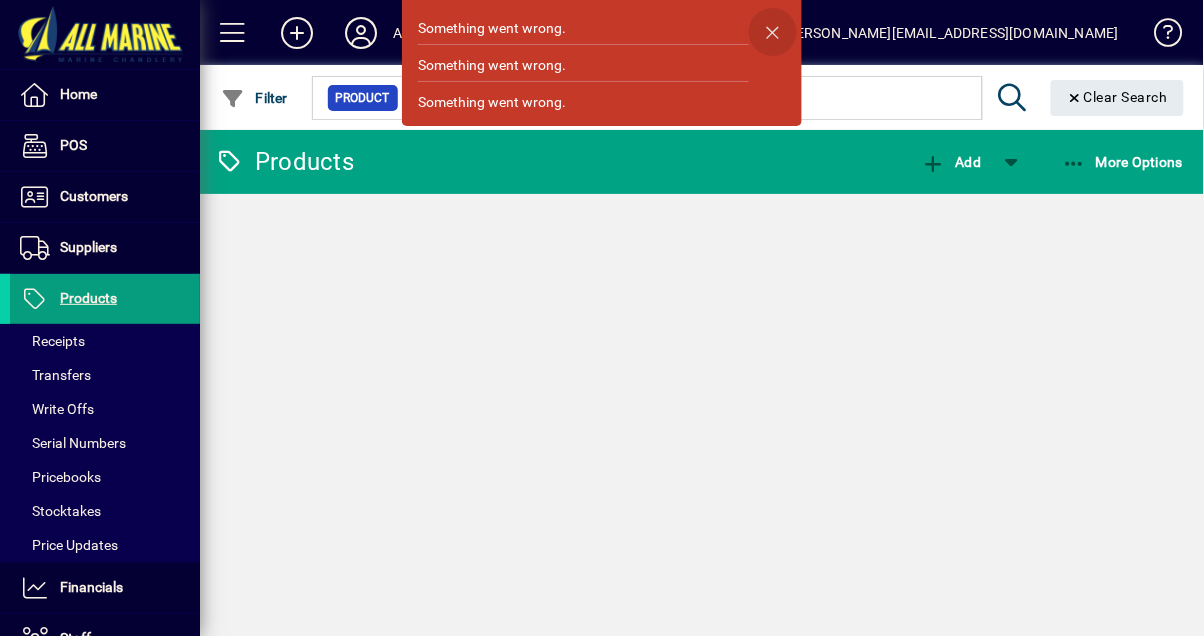 click 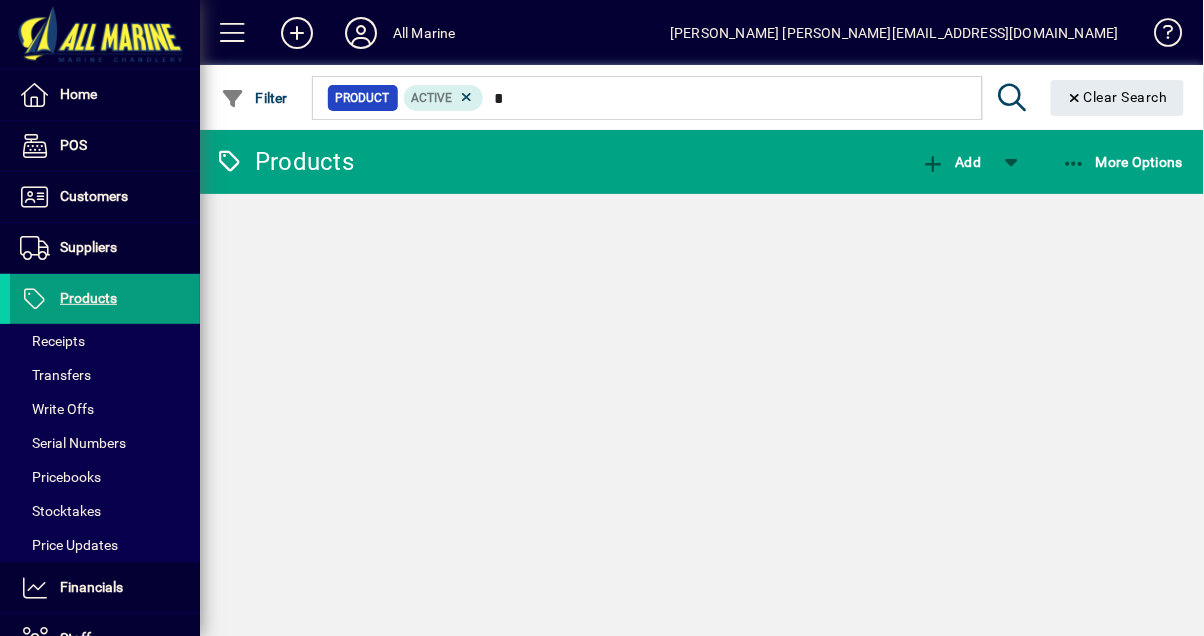 click 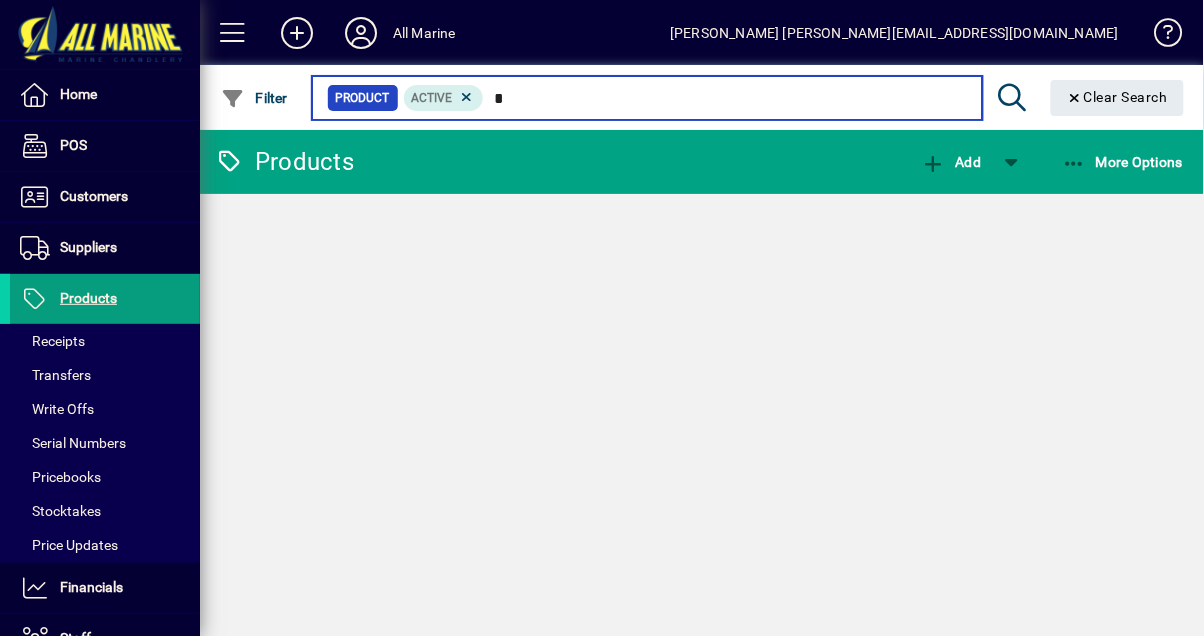 click on "*" at bounding box center (725, 98) 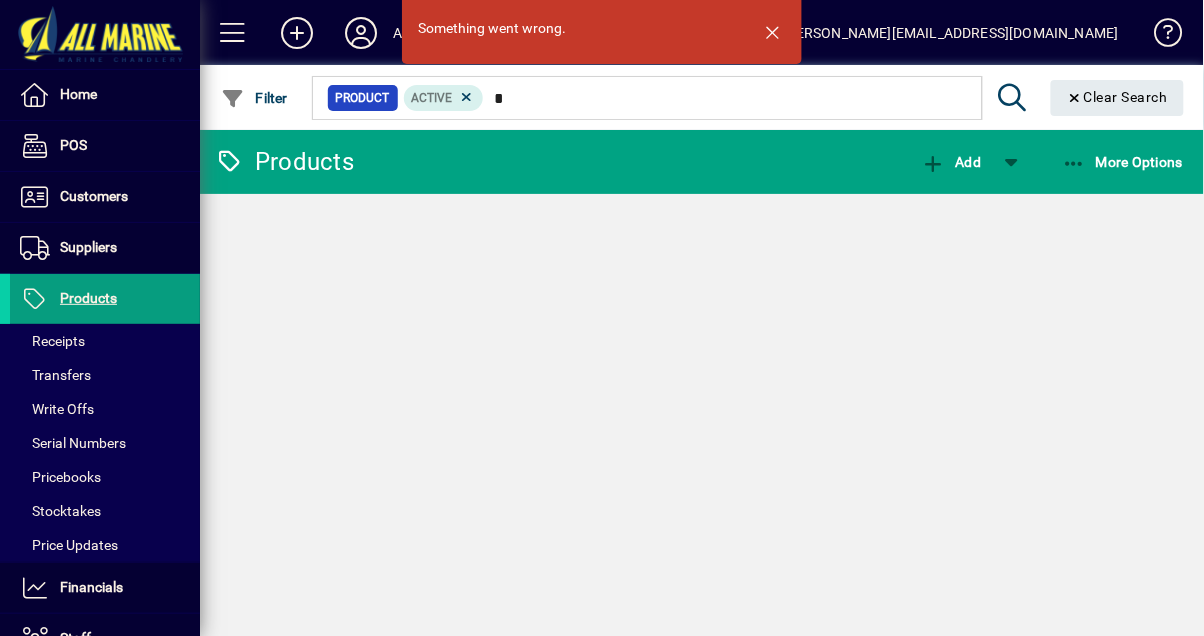 click at bounding box center [105, 341] 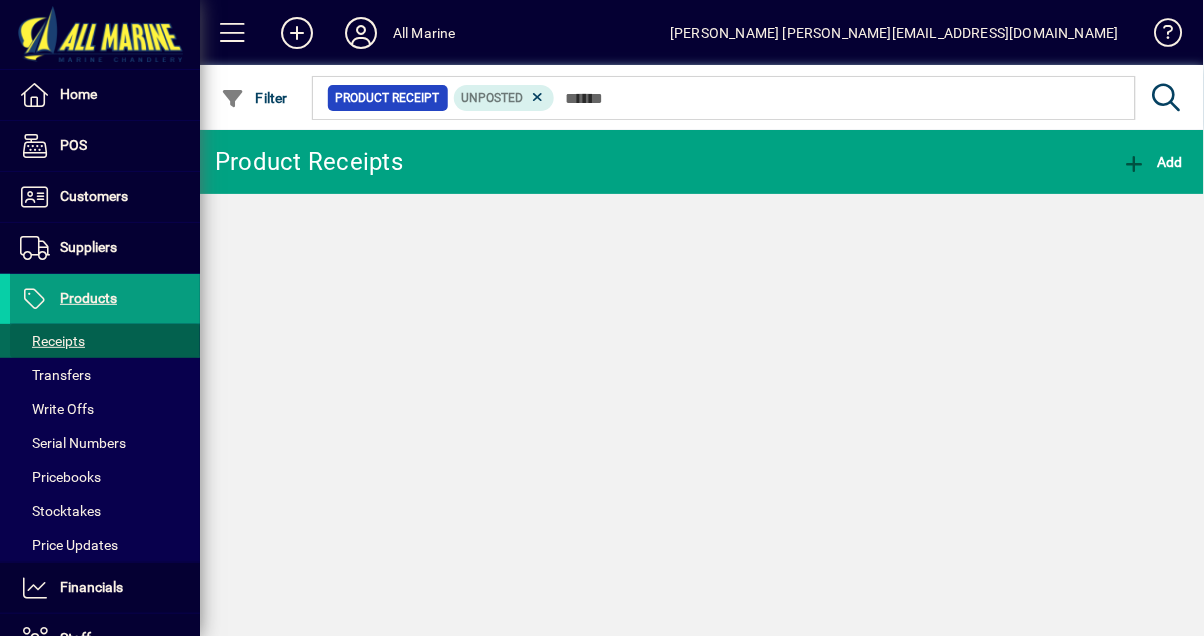 click at bounding box center [105, 299] 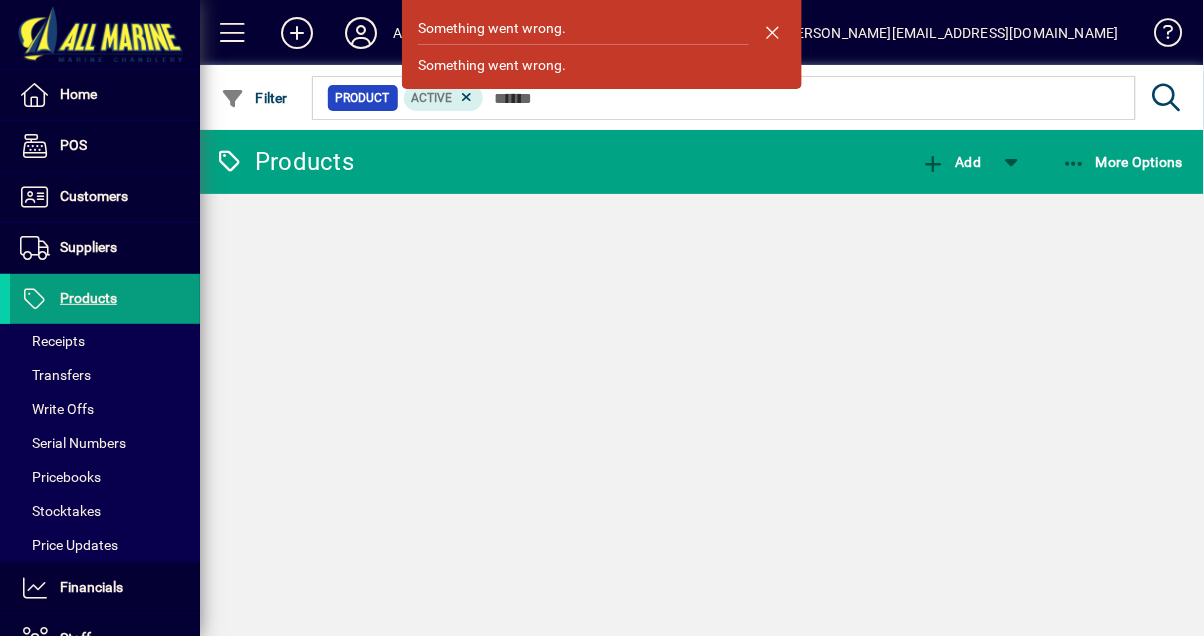 click on "Products" at bounding box center [63, 299] 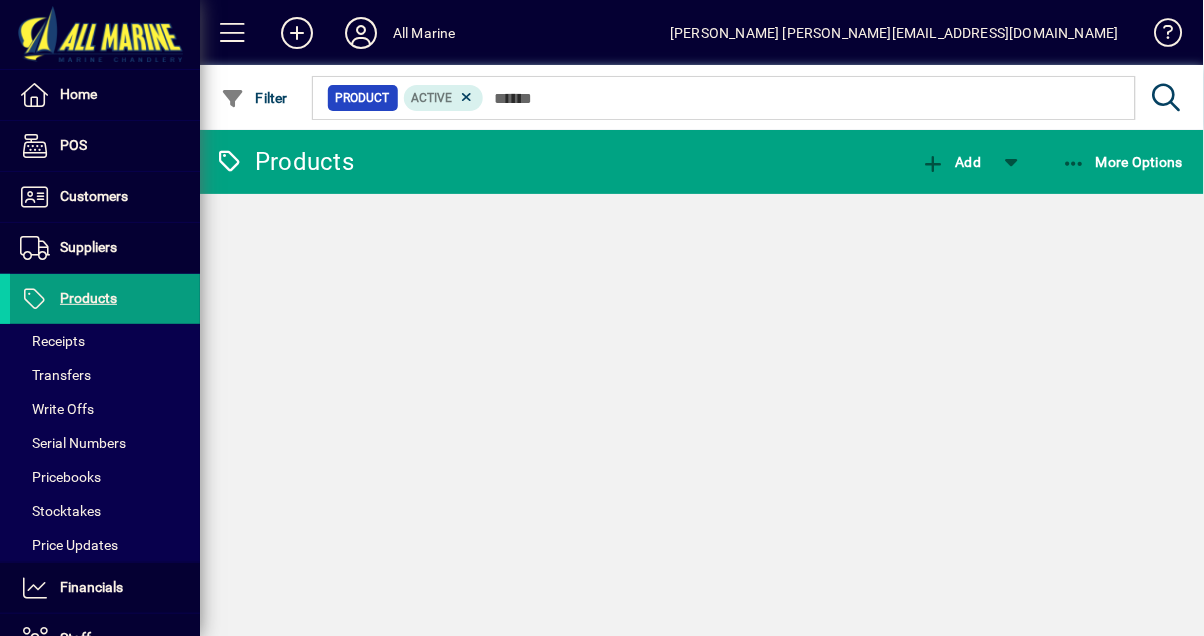 click 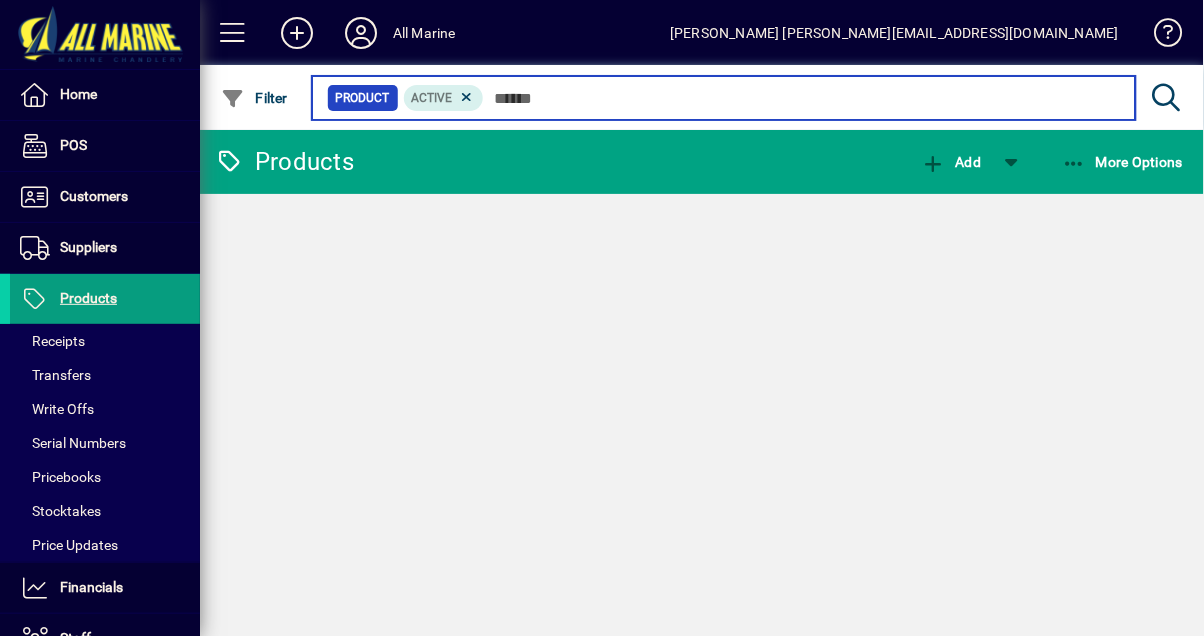 click at bounding box center [802, 98] 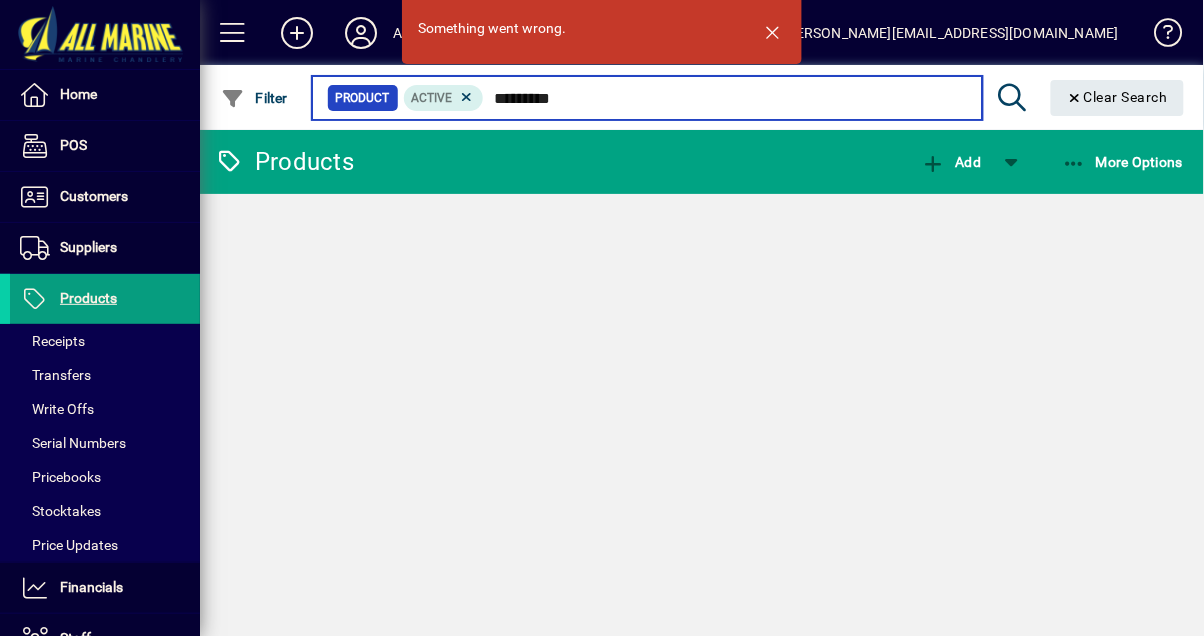 type on "*********" 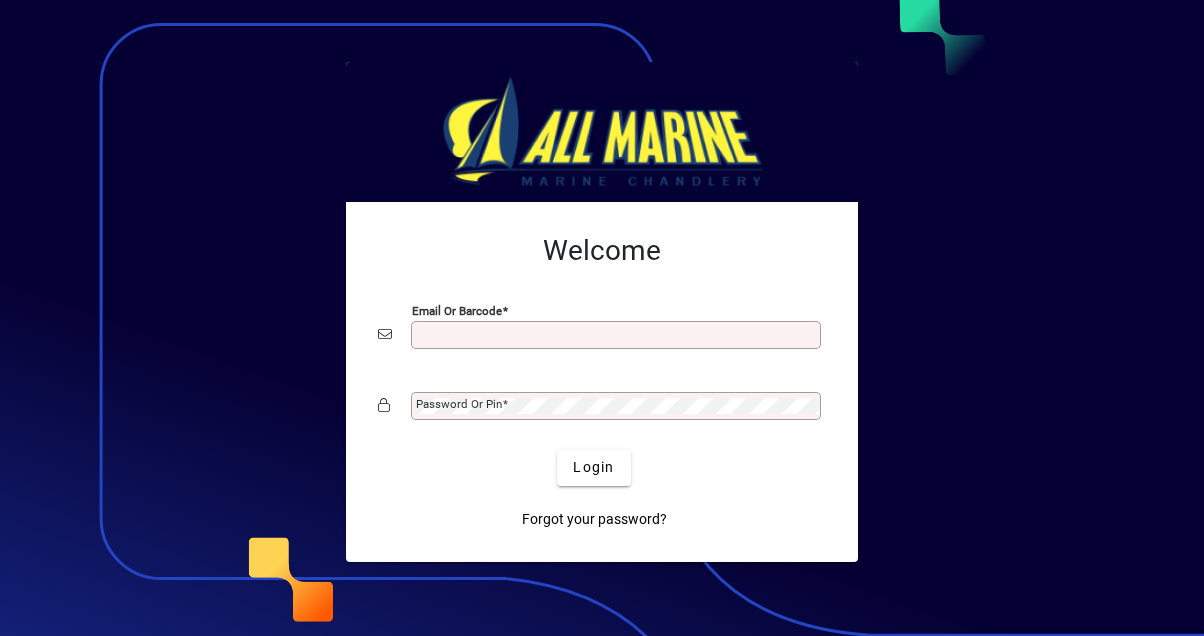 scroll, scrollTop: 0, scrollLeft: 0, axis: both 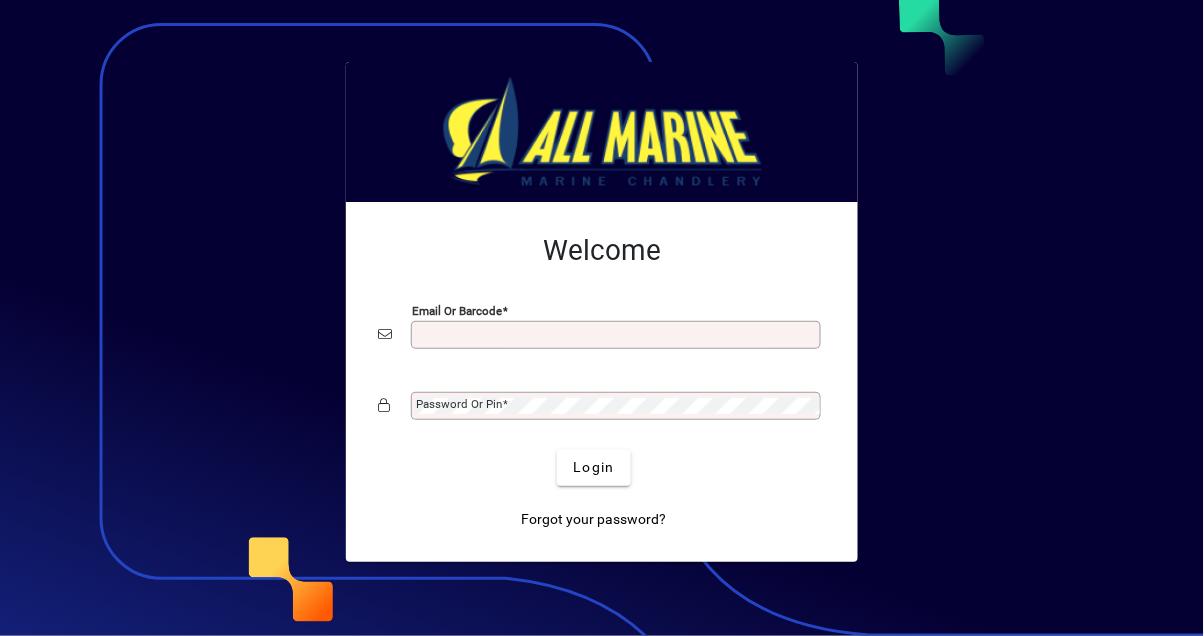 click on "Email or Barcode" at bounding box center [618, 335] 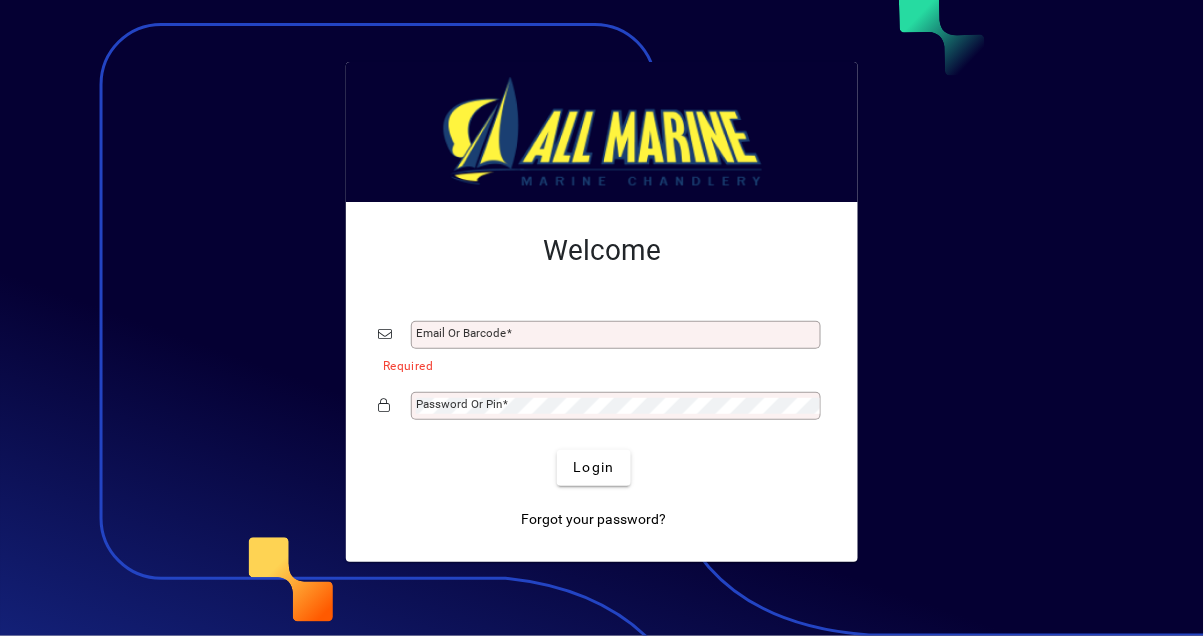 type on "**********" 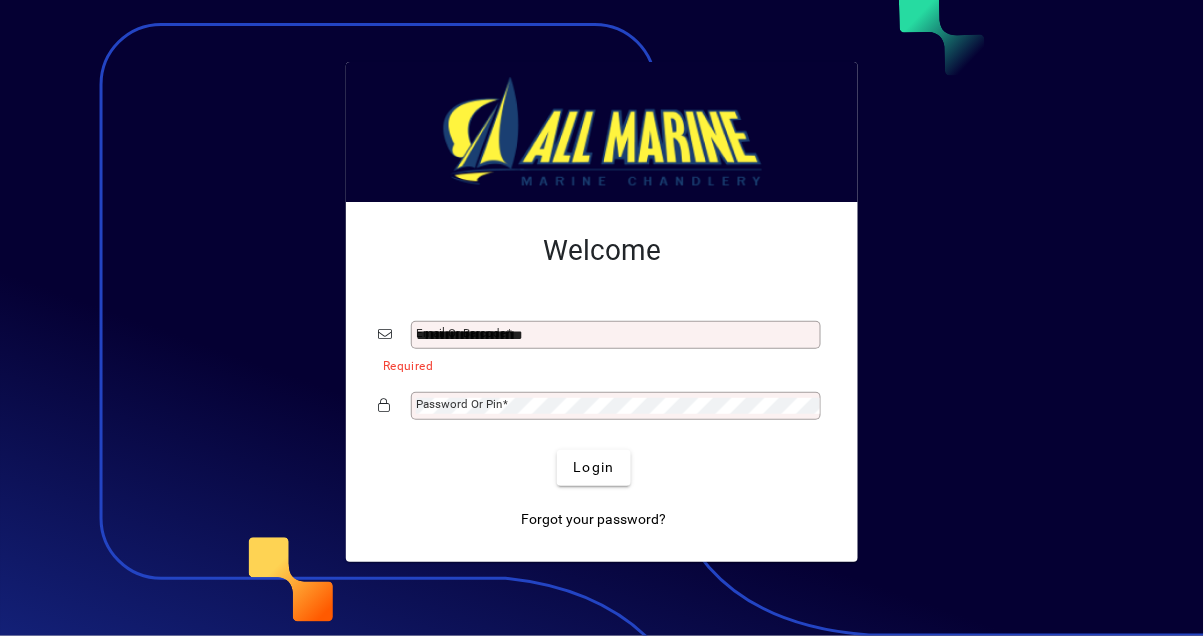 click on "Login" 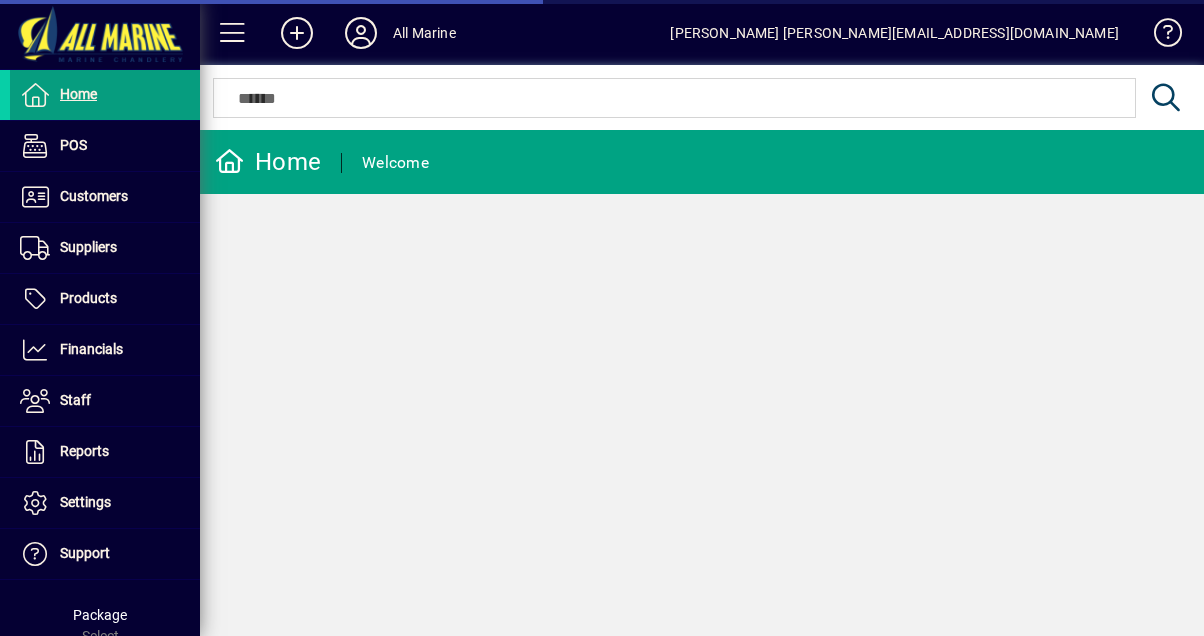 scroll, scrollTop: 0, scrollLeft: 0, axis: both 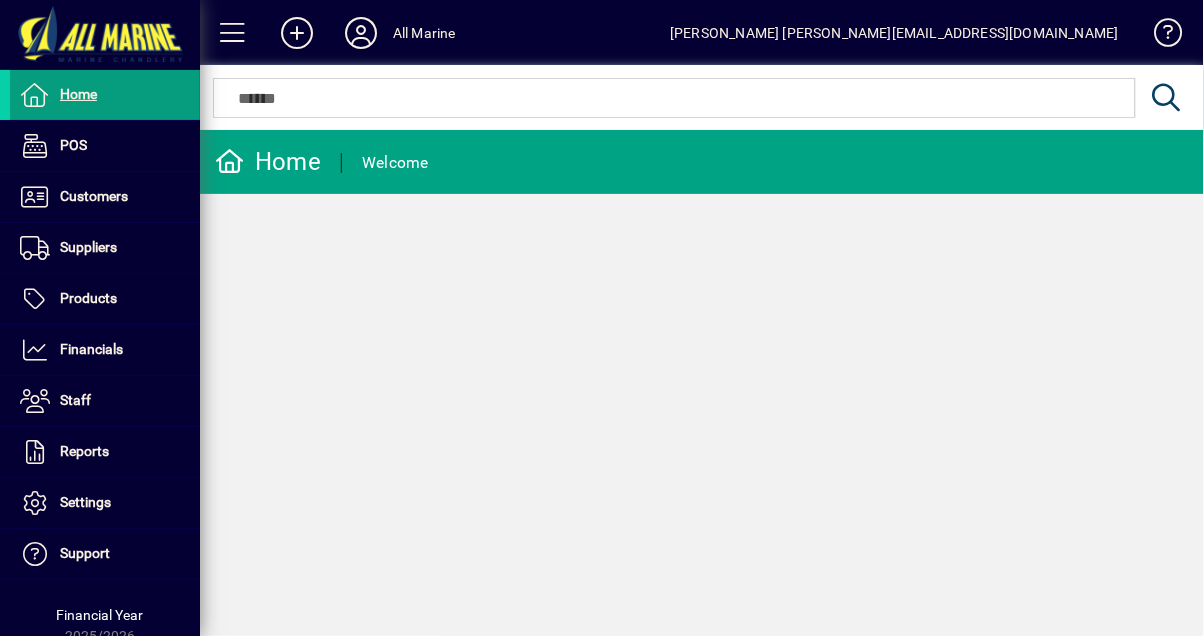 click on "Products" at bounding box center (88, 298) 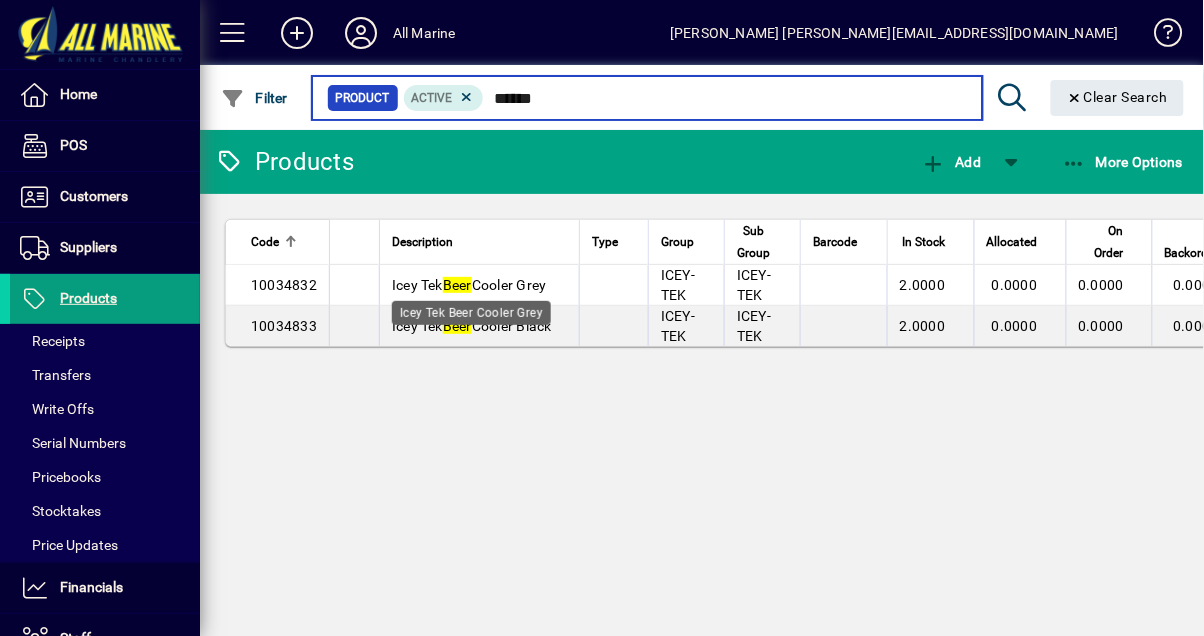 type on "******" 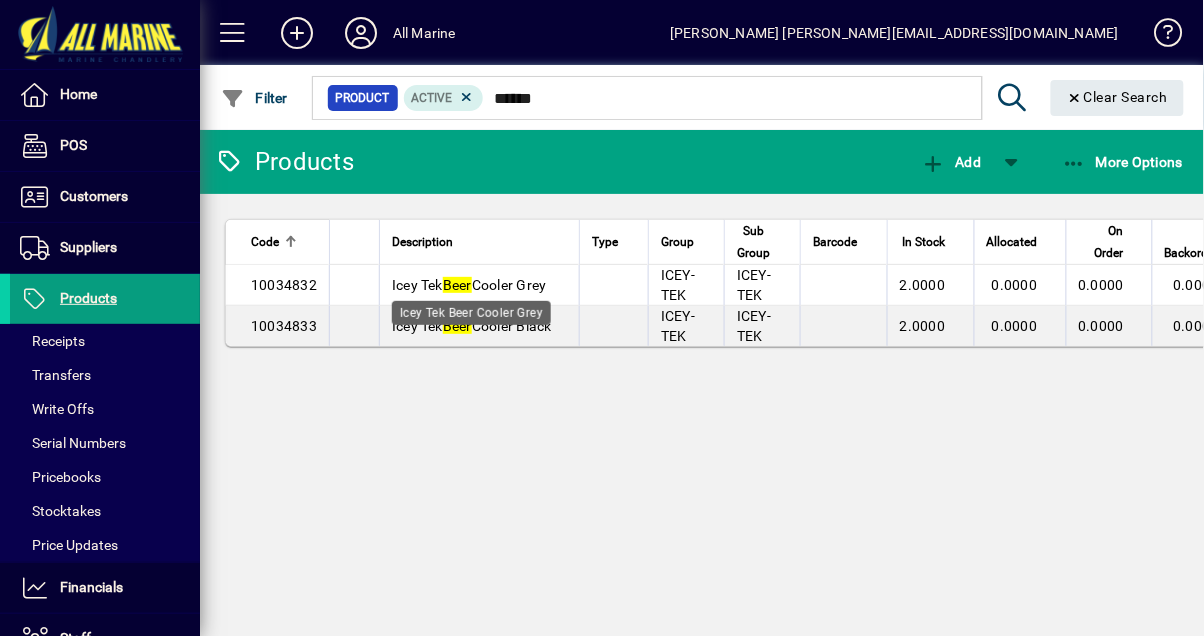 click on "Icey Tek  Beer  Cooler Grey" at bounding box center [469, 285] 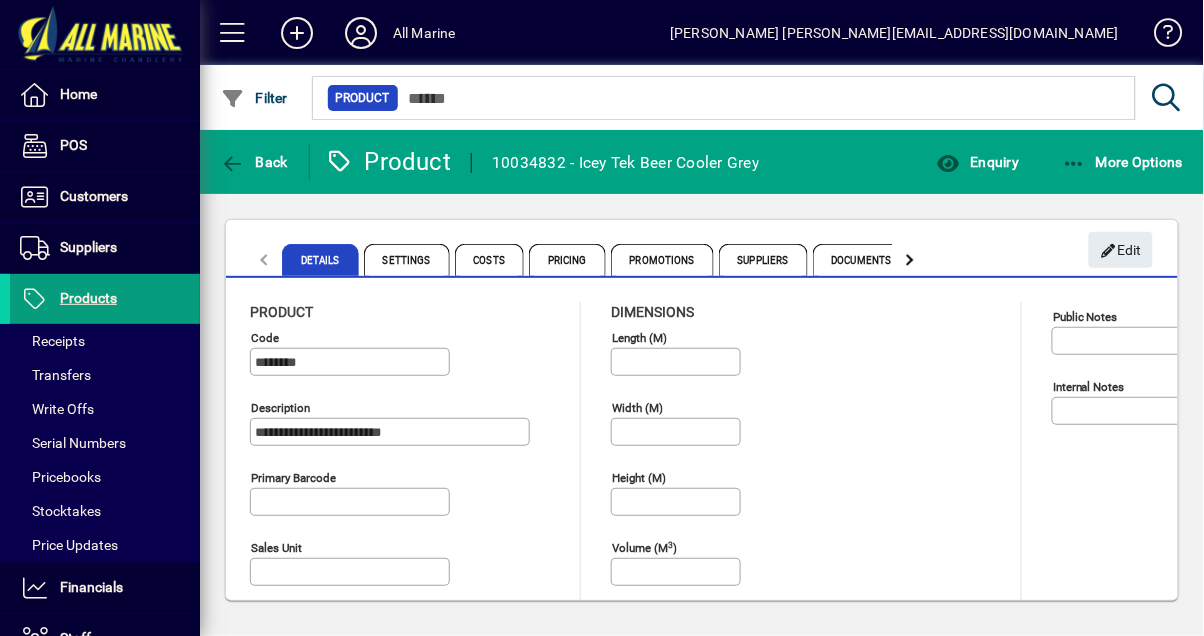 click on "Details Settings Costs Pricing Promotions Suppliers Documents / Images Custom Fields Website Locations Prompts" 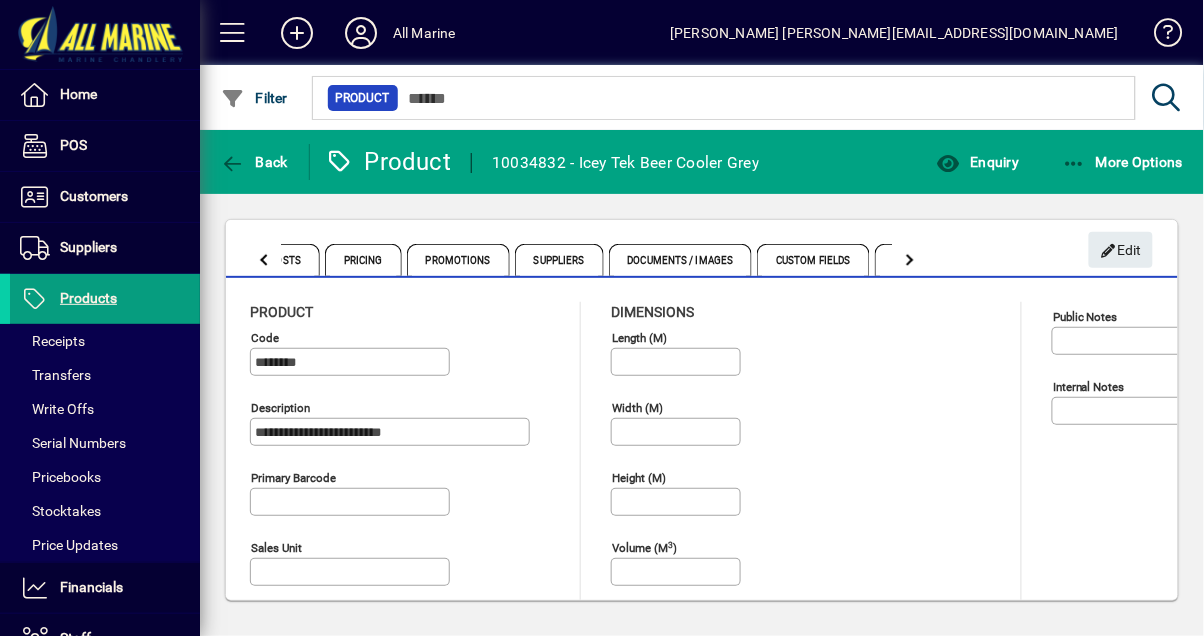 click 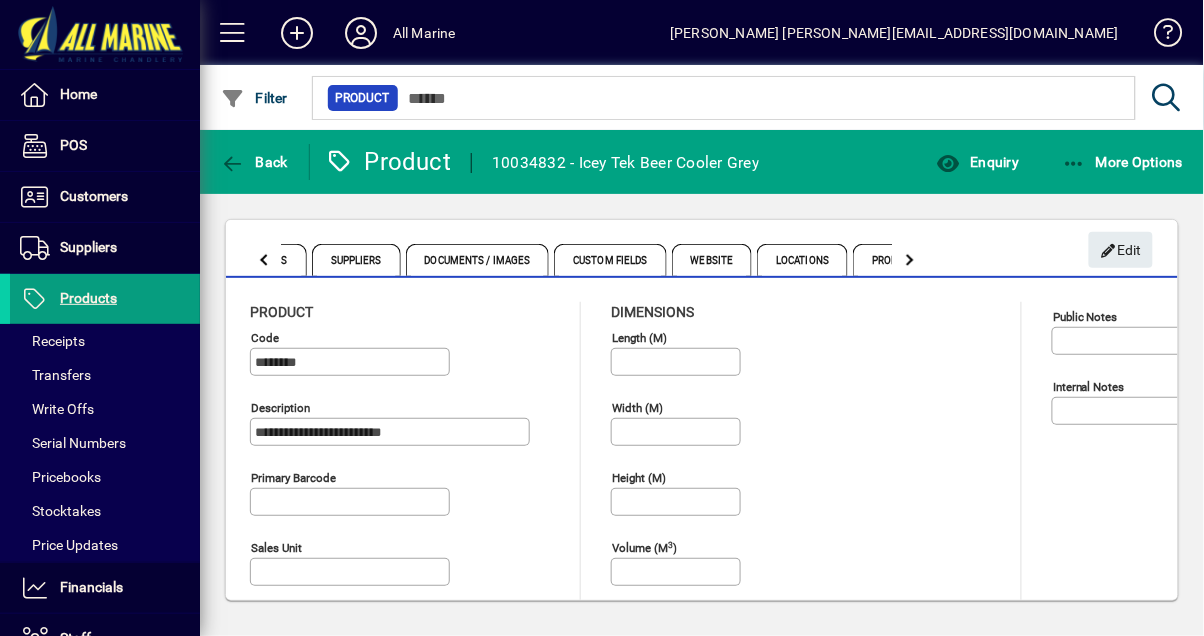 click on "Locations" at bounding box center (802, 260) 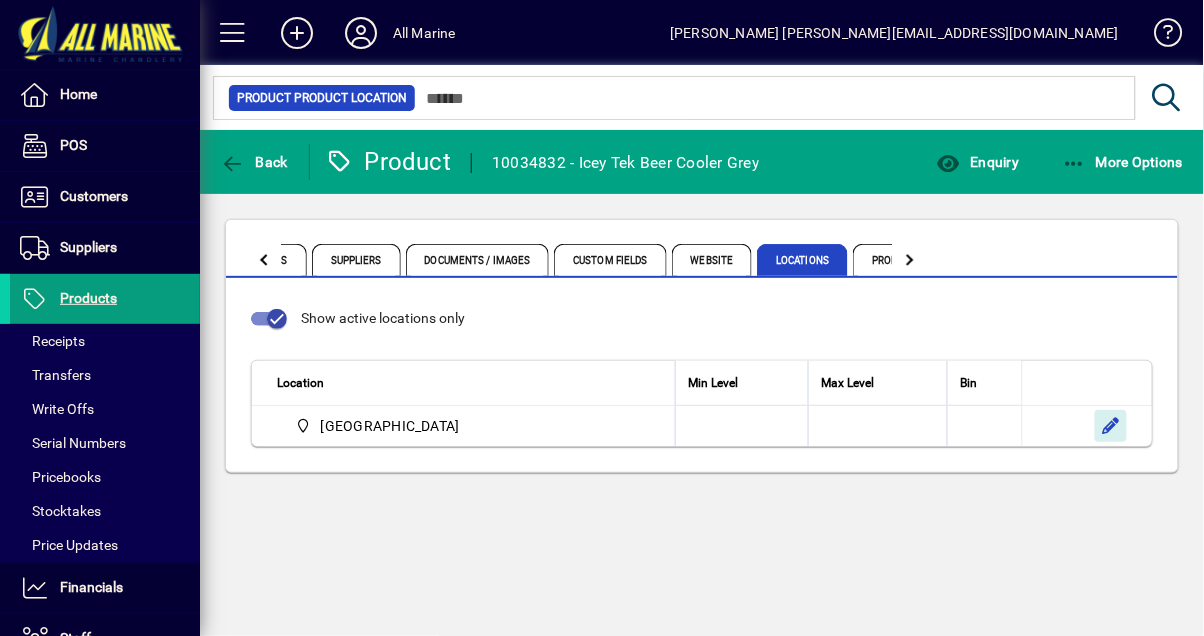click at bounding box center (1111, 426) 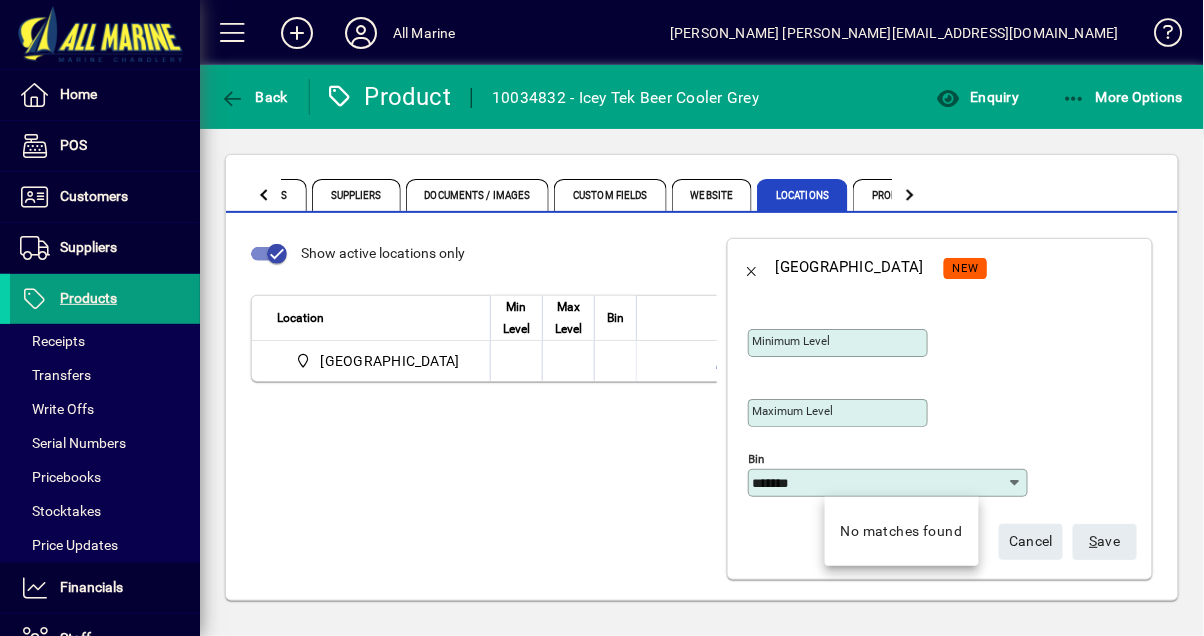 click on "*******" at bounding box center [880, 483] 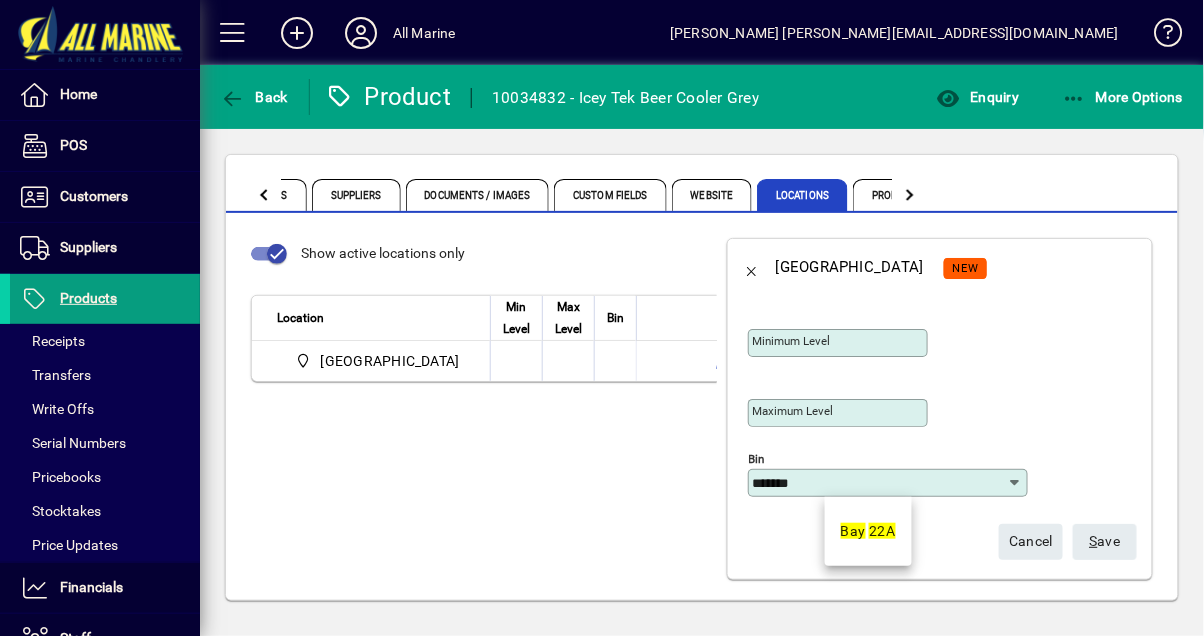 type on "*******" 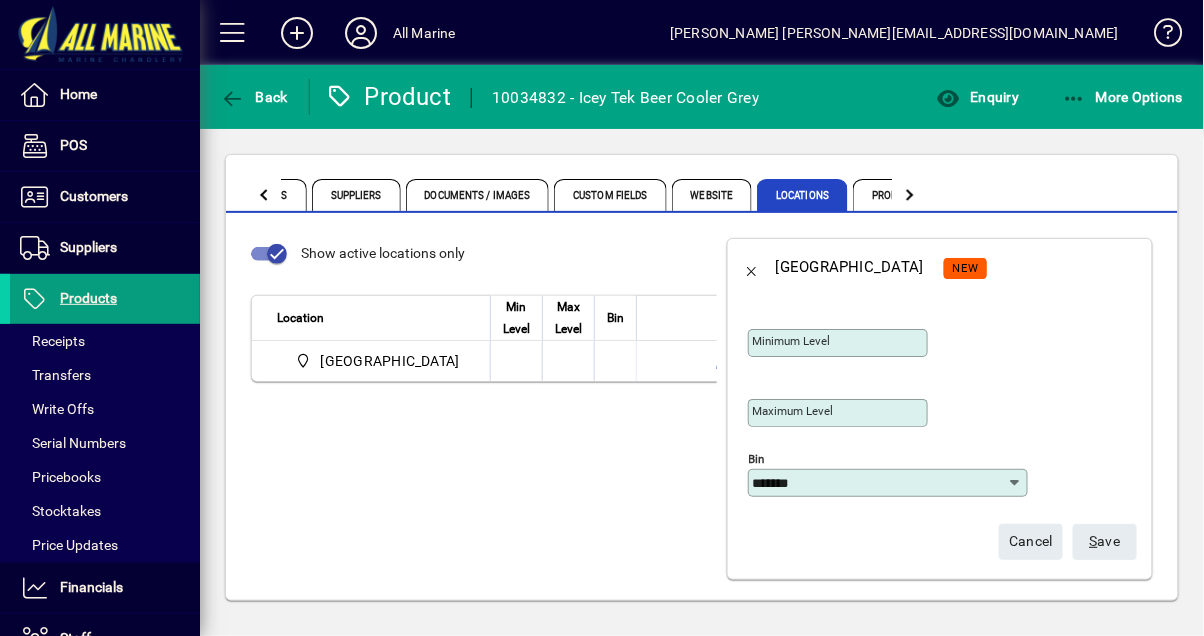 type 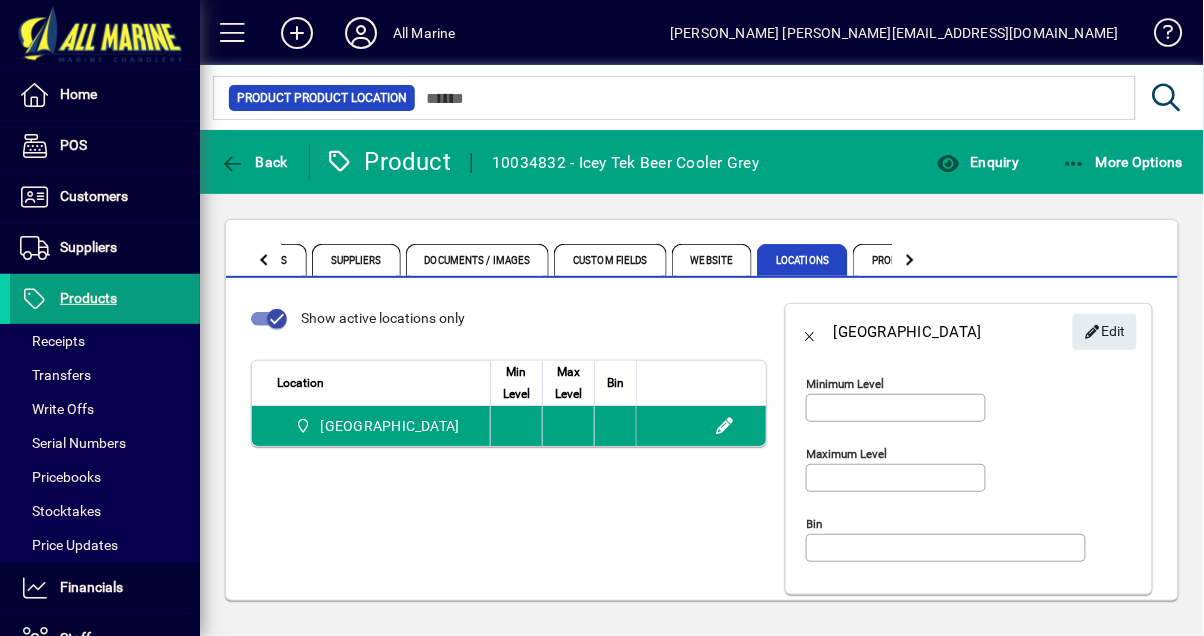 scroll, scrollTop: 19, scrollLeft: 0, axis: vertical 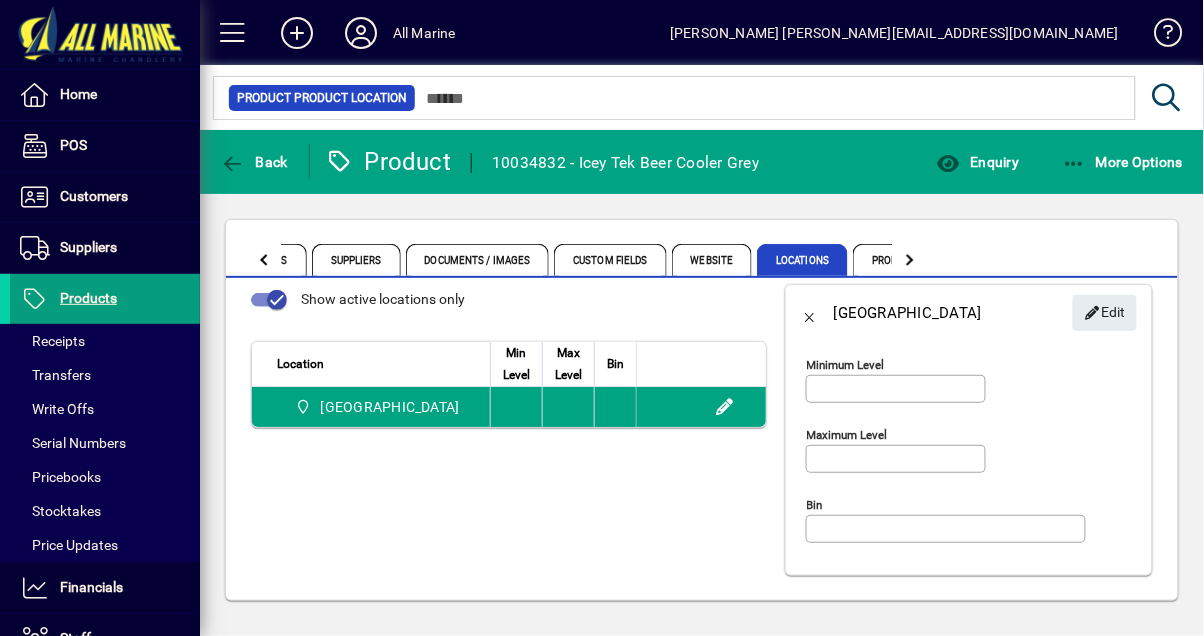click on "Edit" 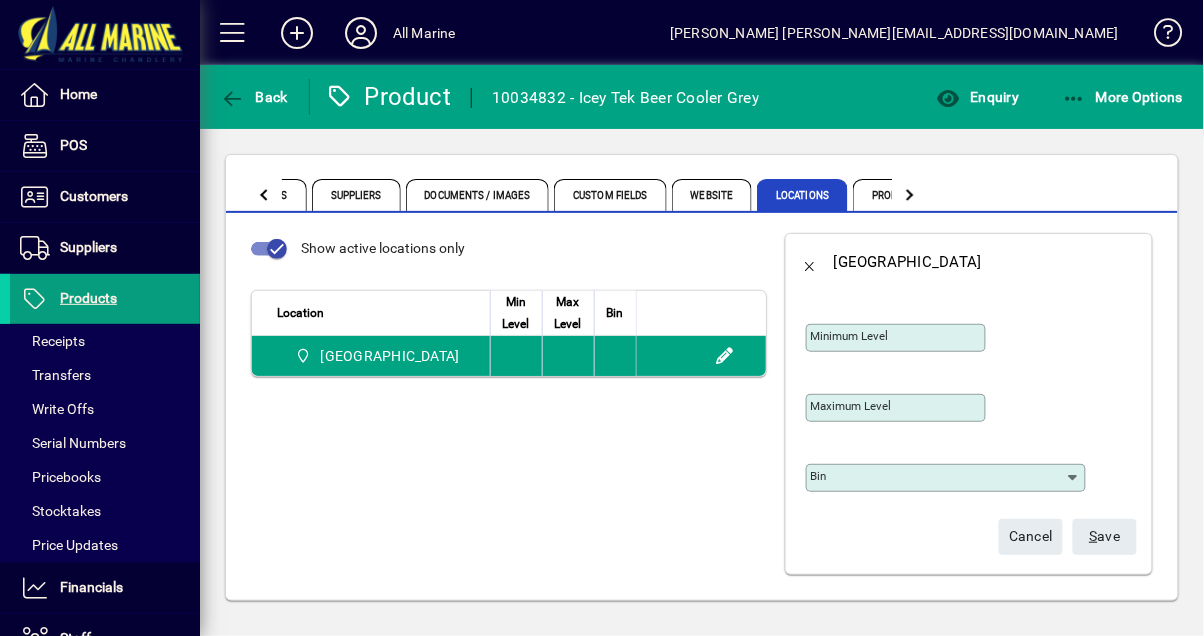 scroll, scrollTop: 0, scrollLeft: 0, axis: both 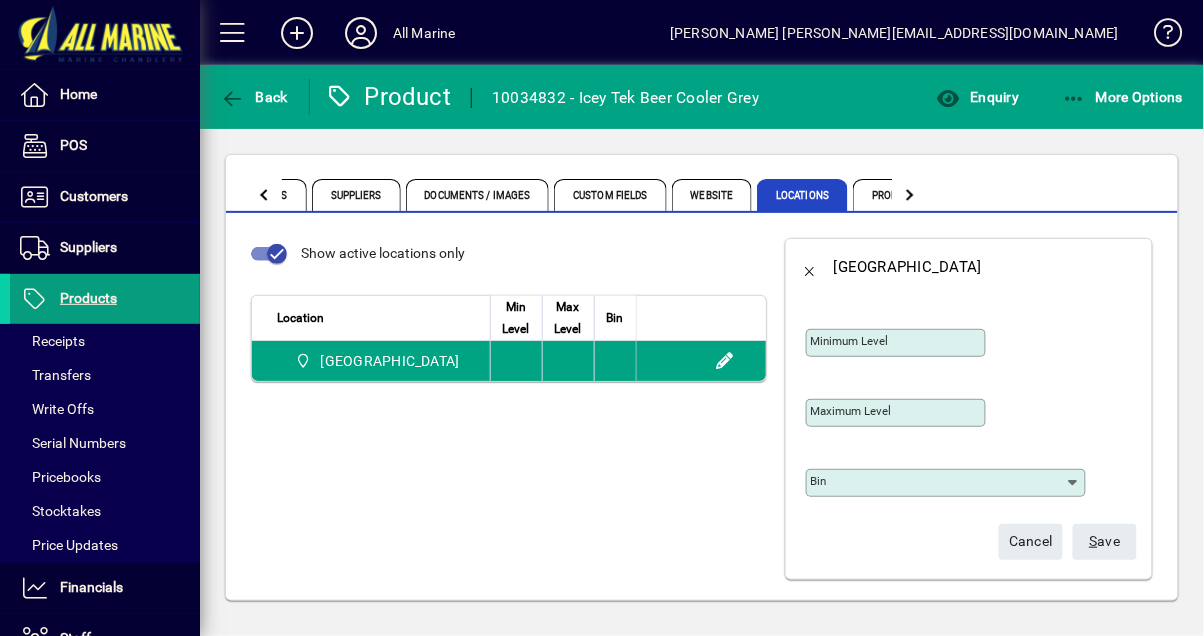 click on "Bin" 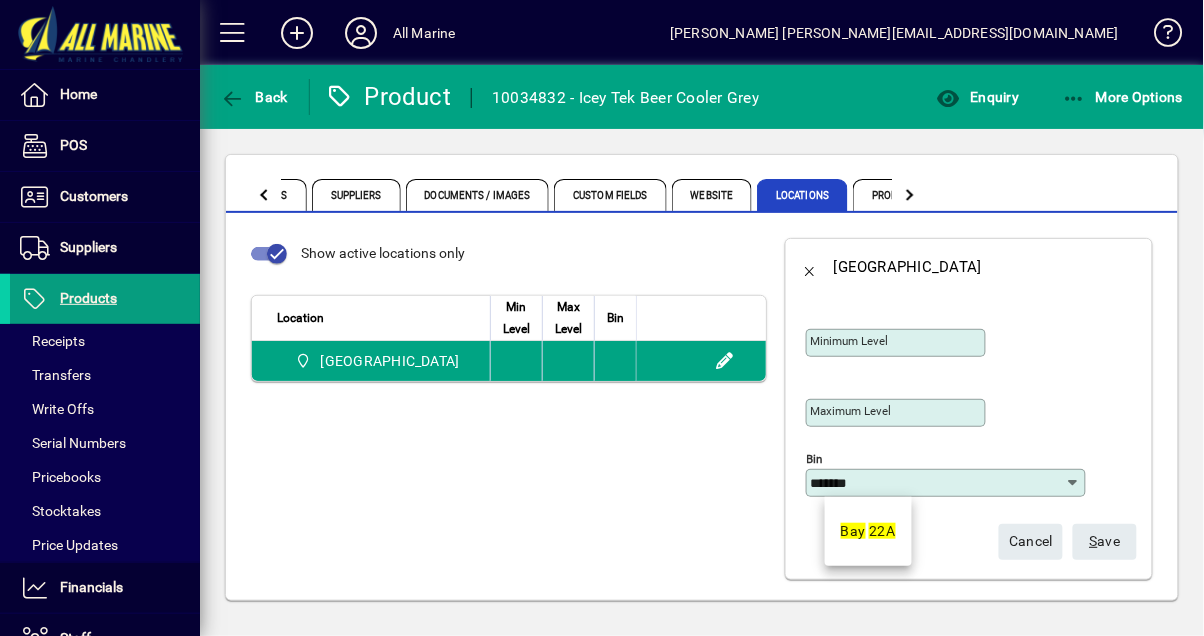 click on "22A" at bounding box center (882, 531) 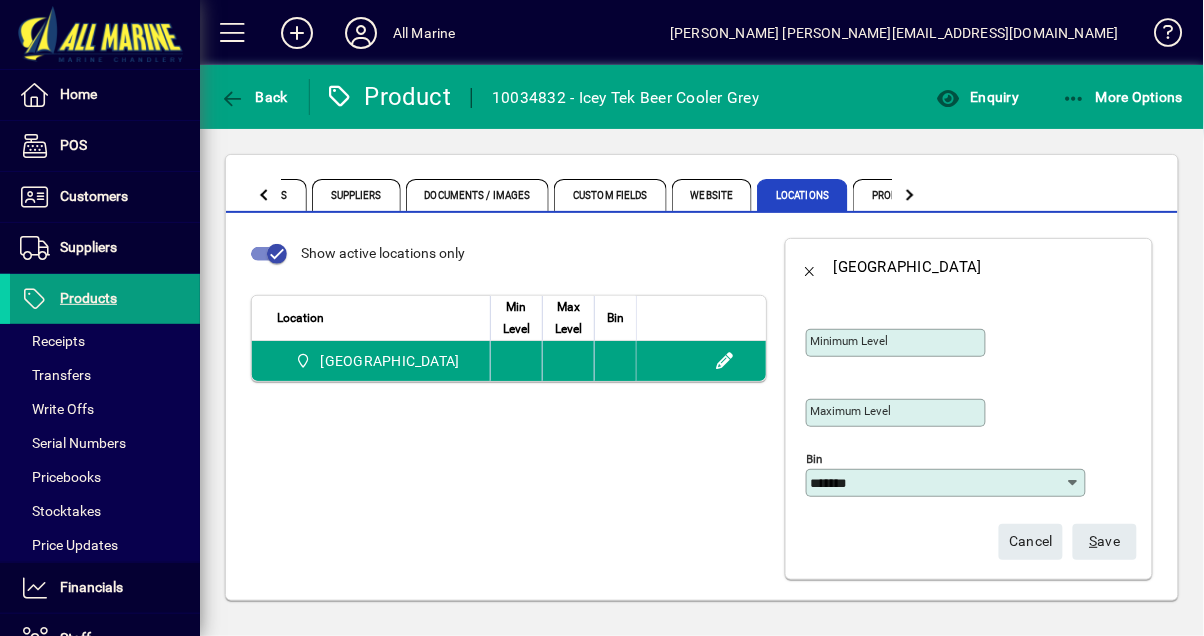type on "*******" 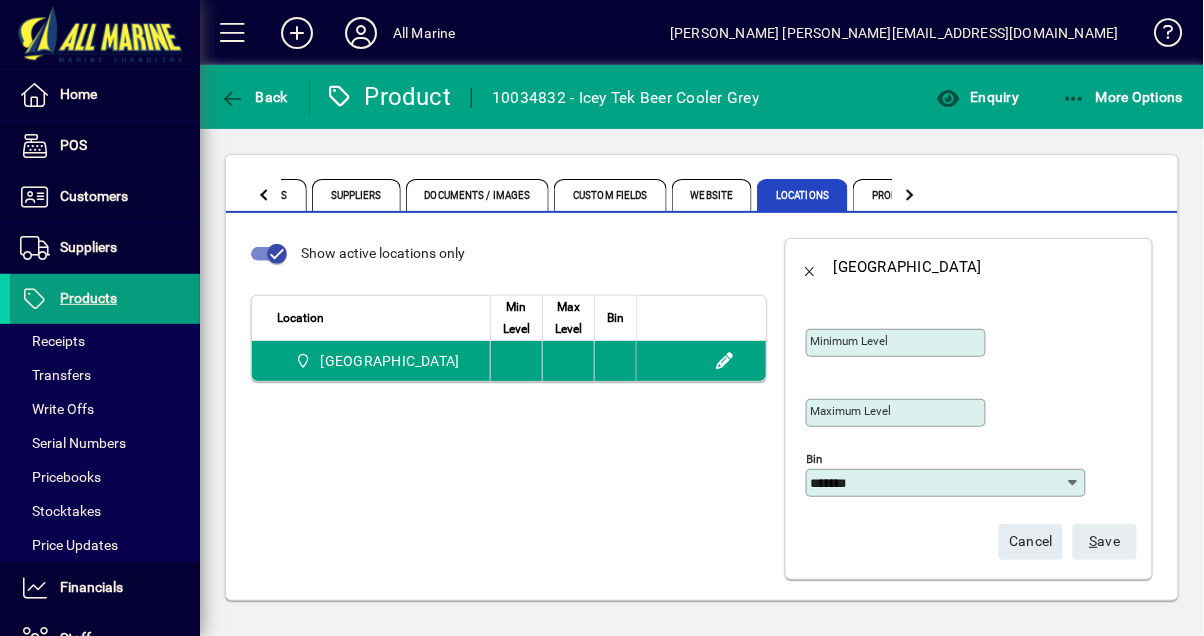click on "S ave" 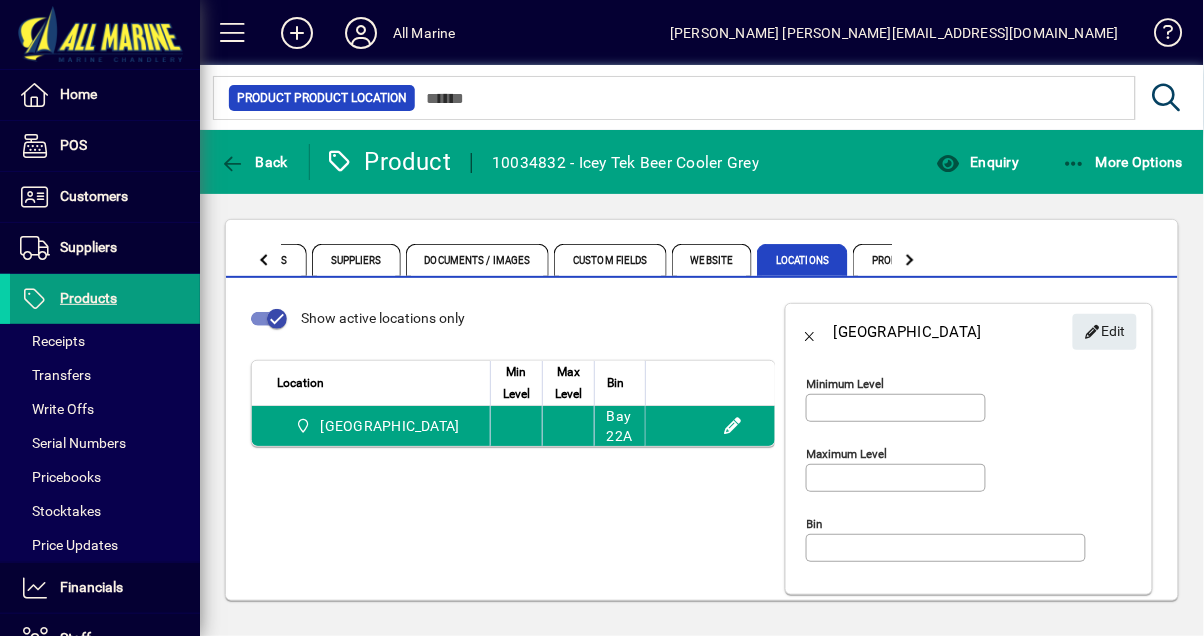 type on "*******" 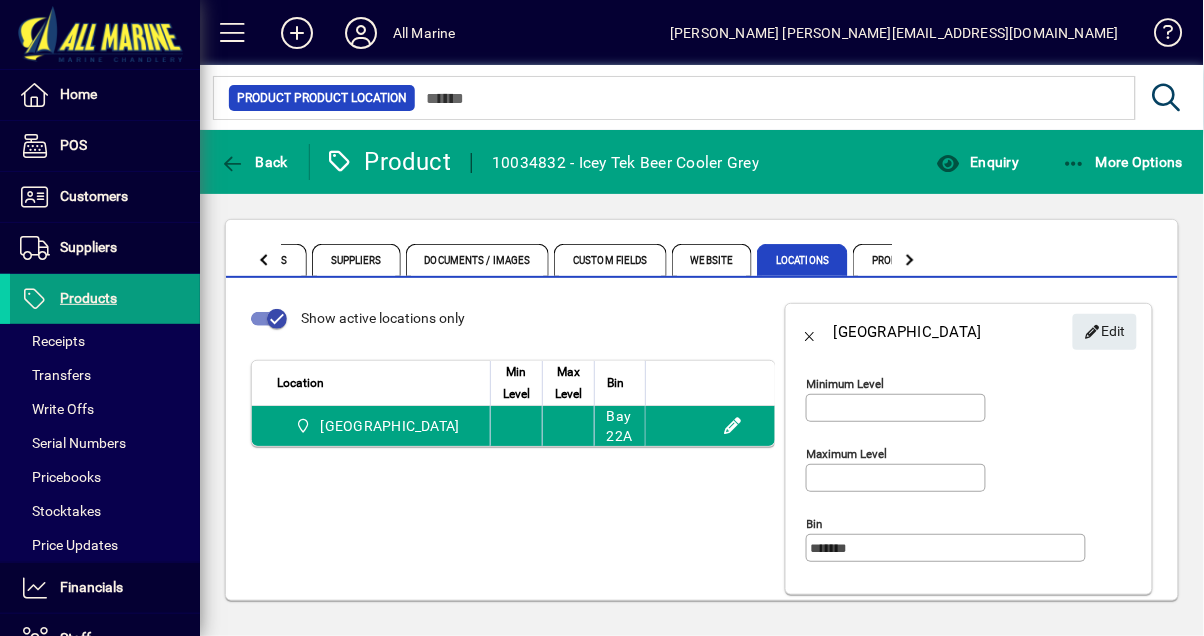 click on "Back" 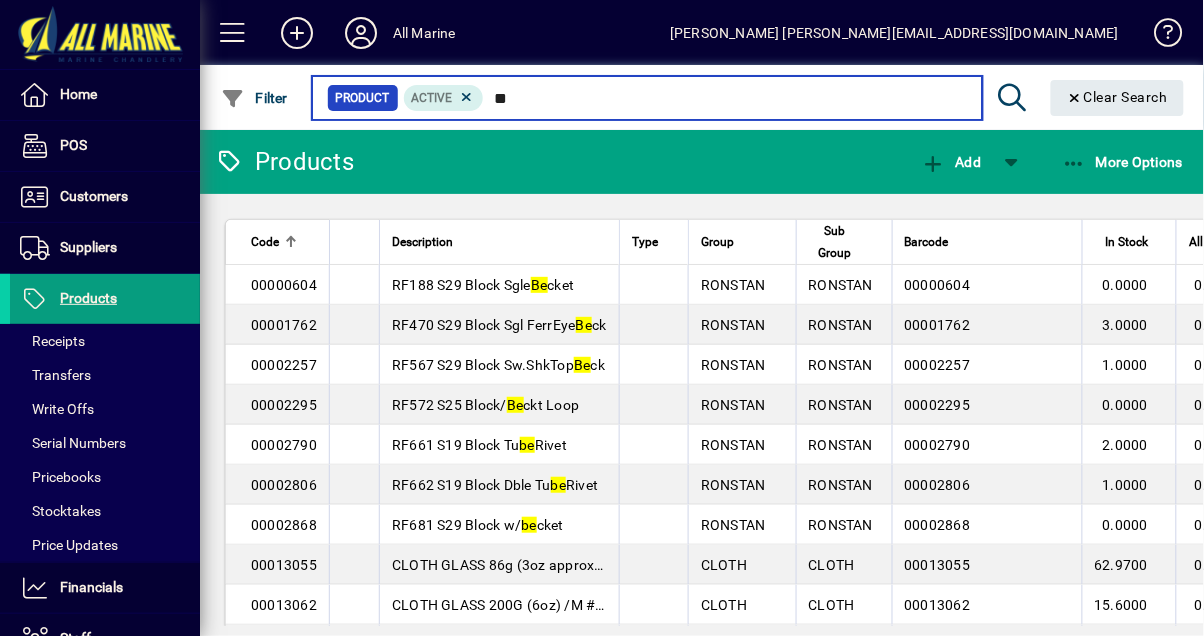 type on "*" 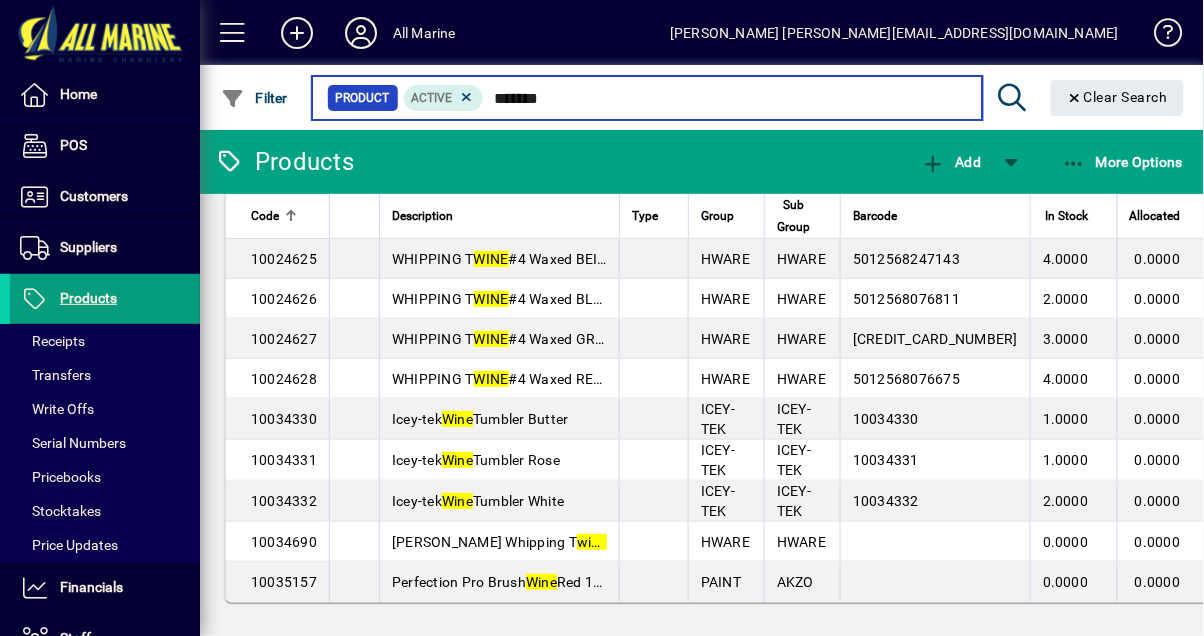 scroll, scrollTop: 144, scrollLeft: 0, axis: vertical 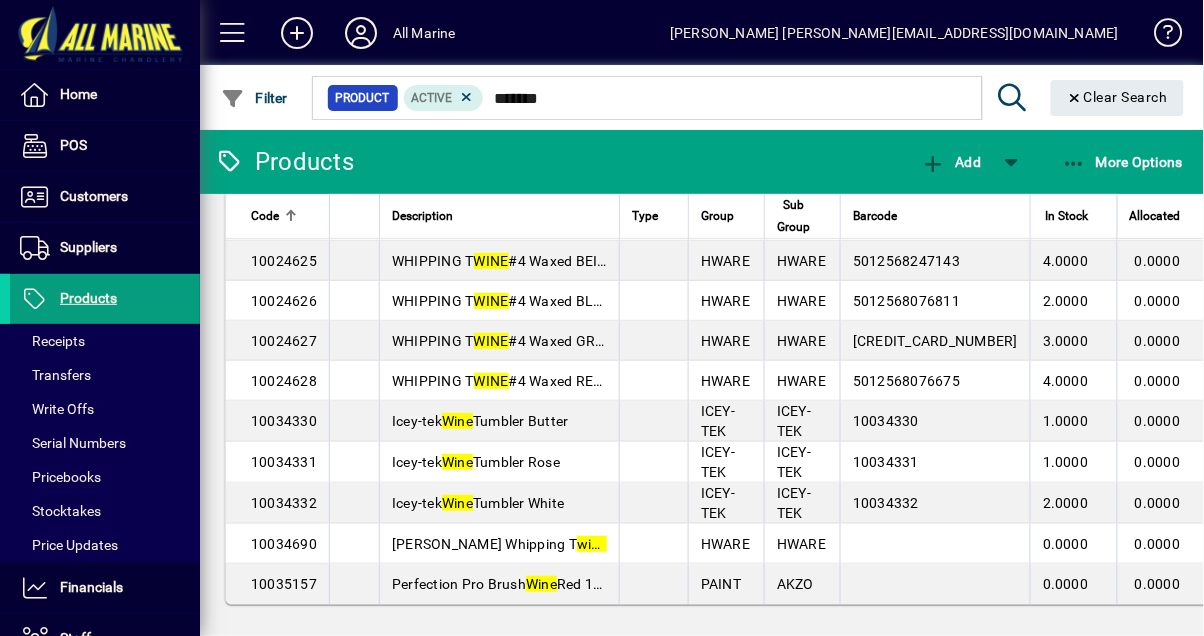 type on "****" 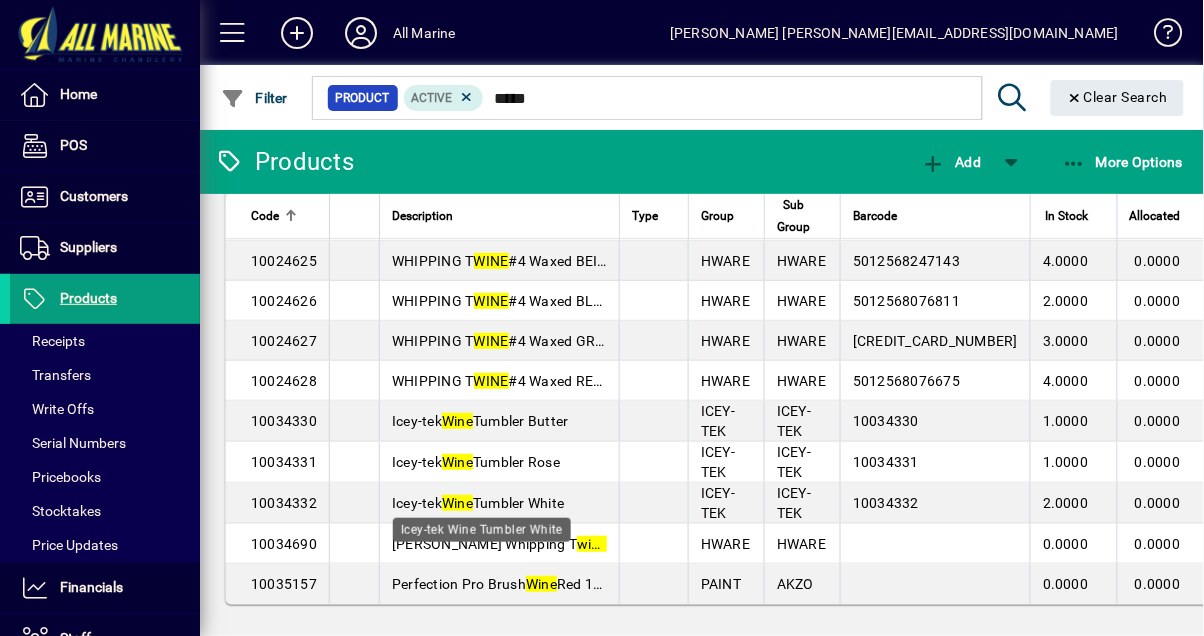 click on "Icey-tek  Wine  Tumbler White" at bounding box center (478, 503) 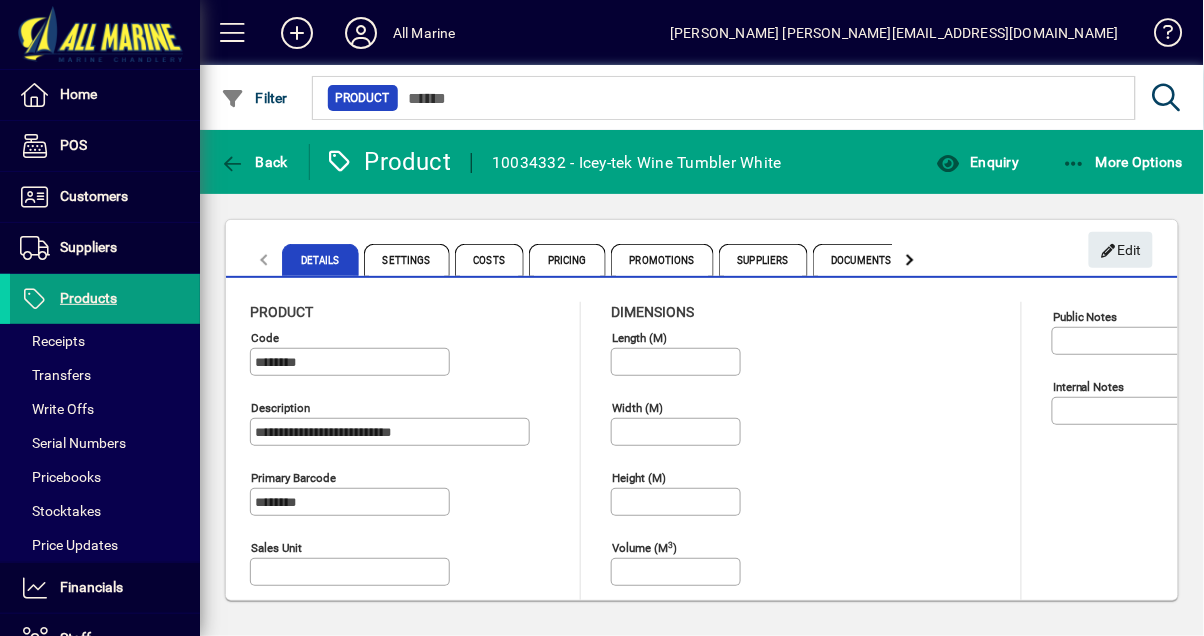 click 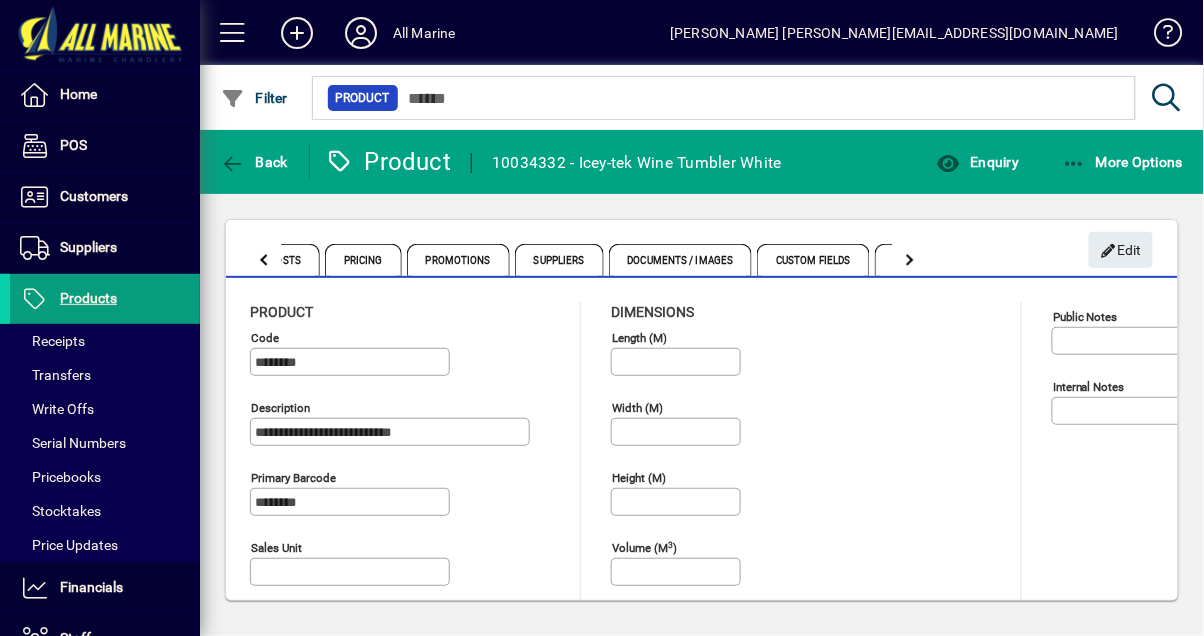 click 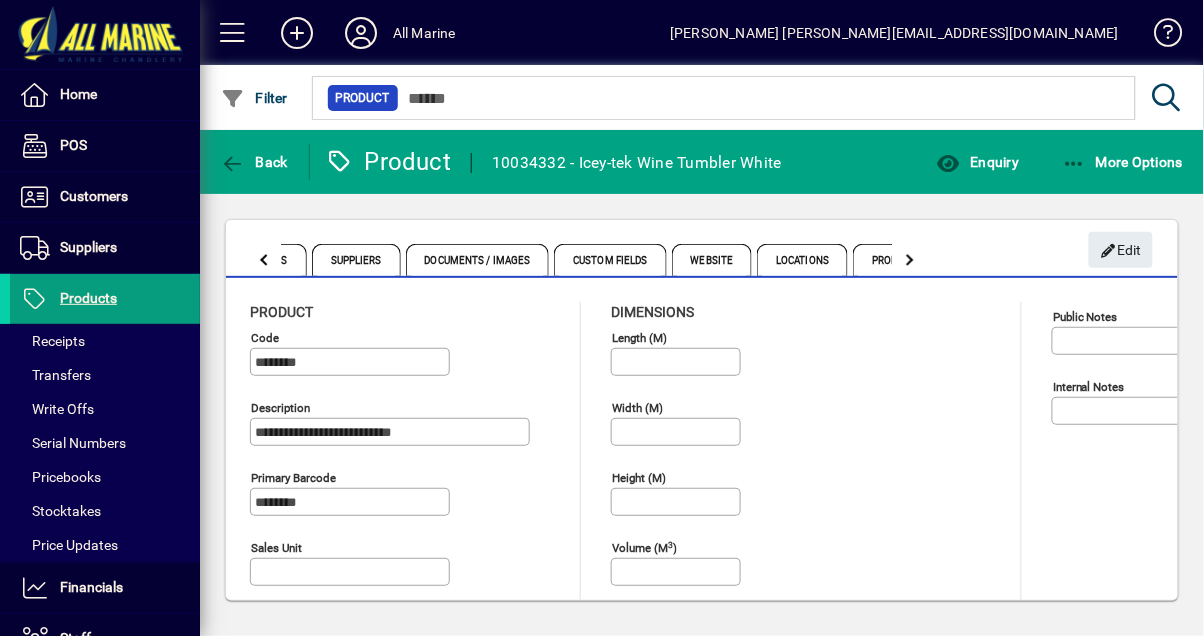 click on "Locations" at bounding box center (802, 260) 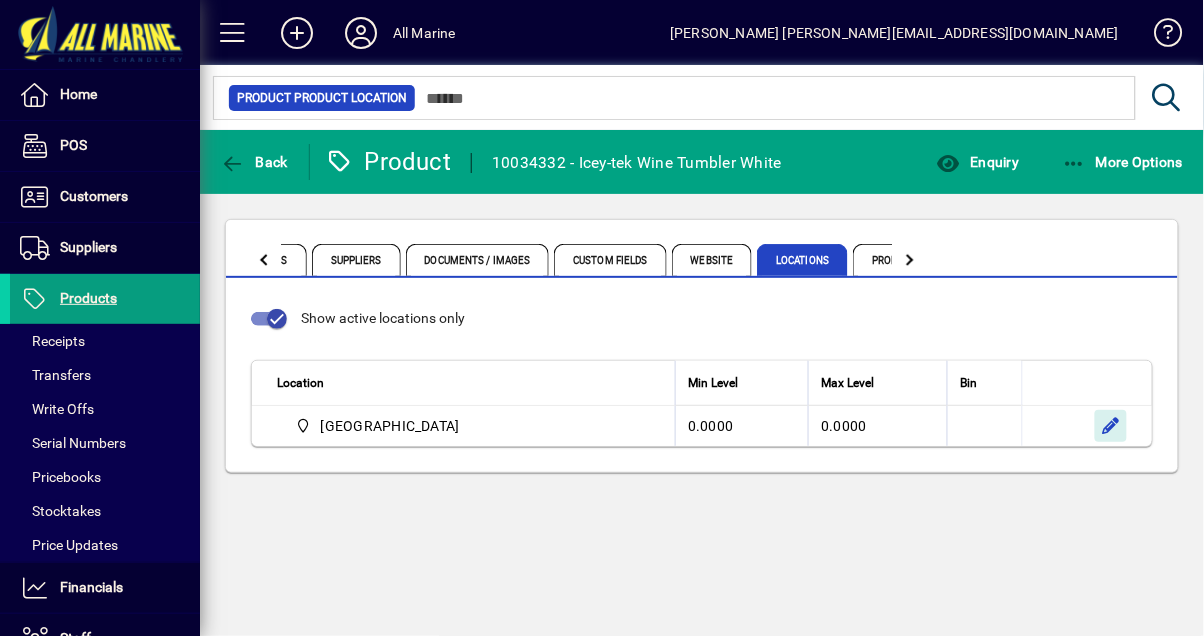 click at bounding box center (1111, 426) 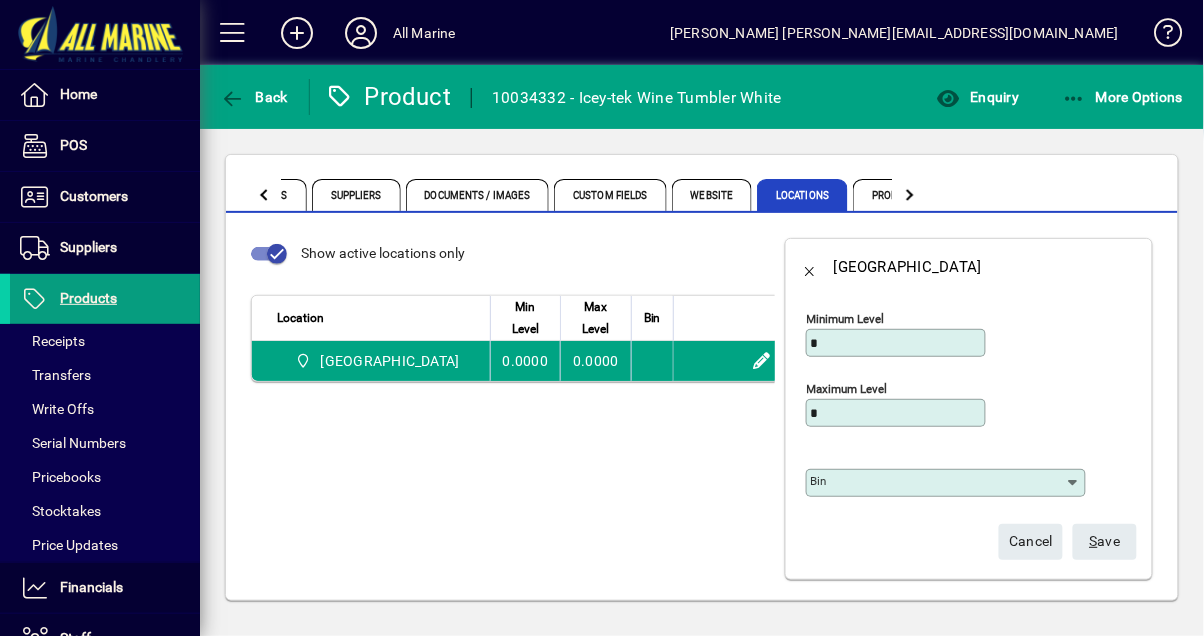 click on "Bin" at bounding box center [938, 483] 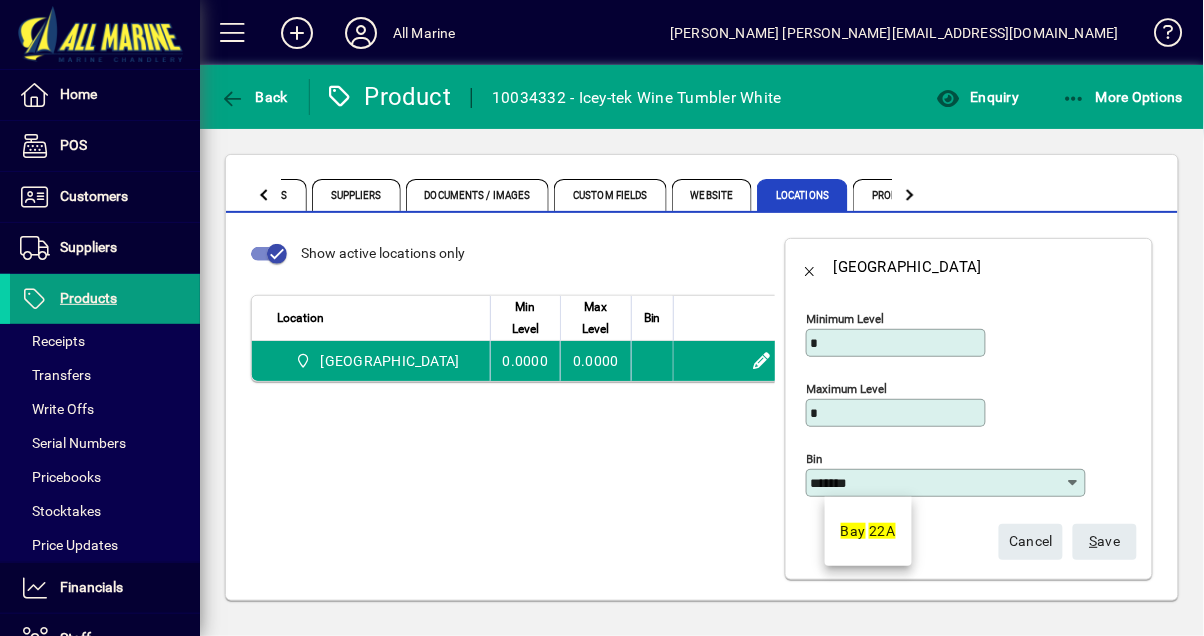 click on "Bay   22A" at bounding box center [868, 531] 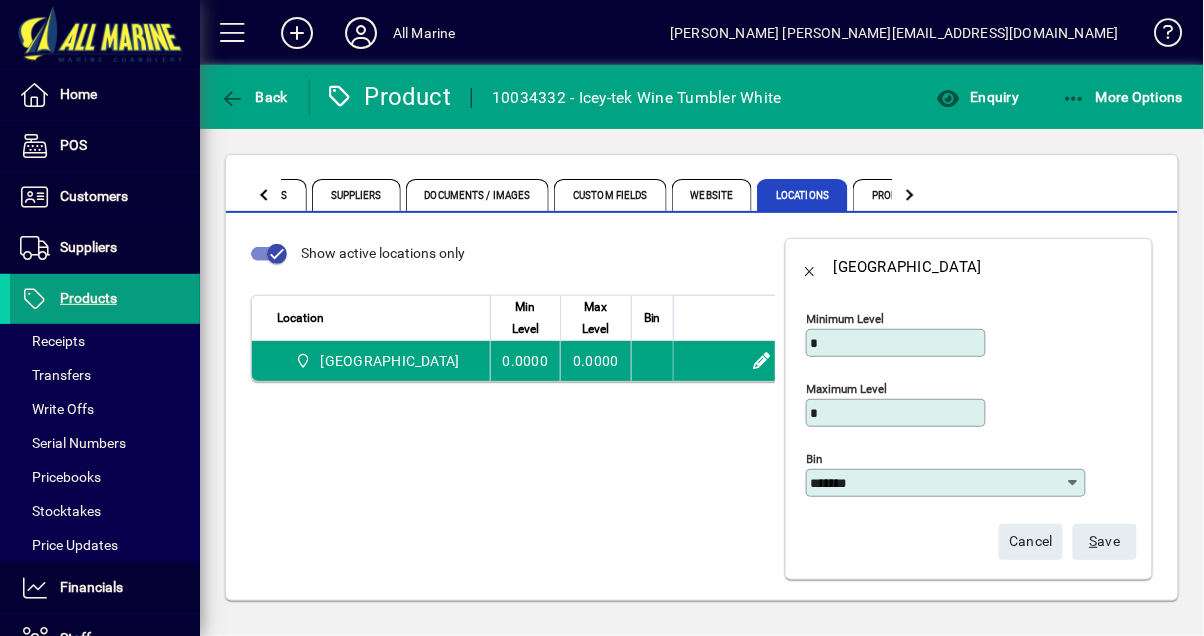 type on "*******" 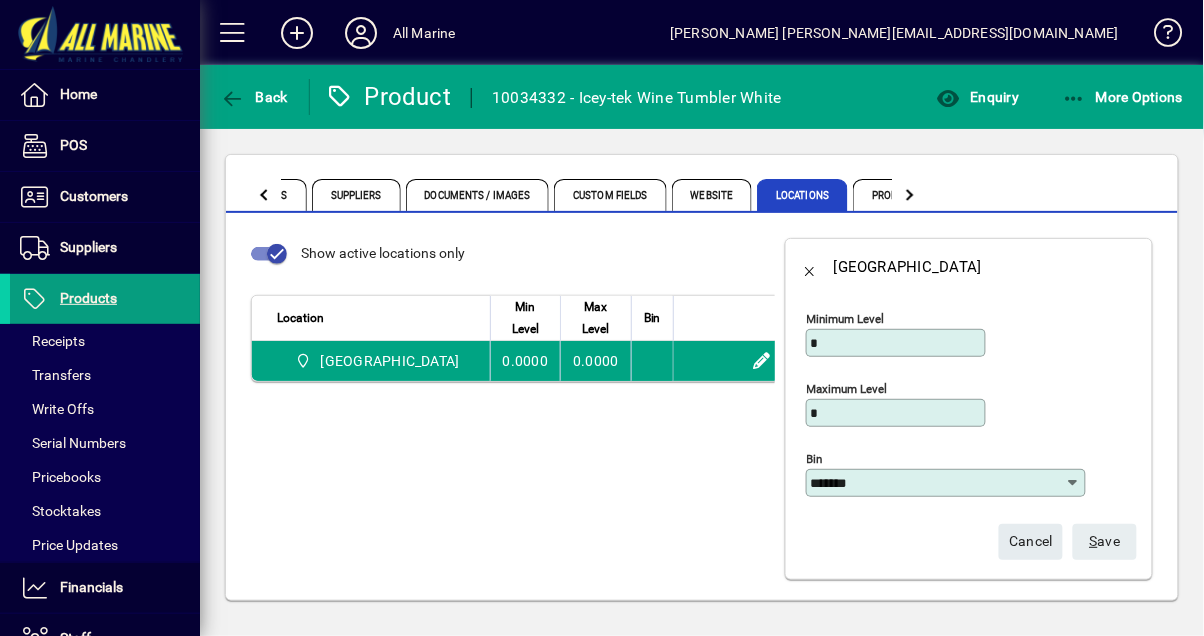 click on "S ave" 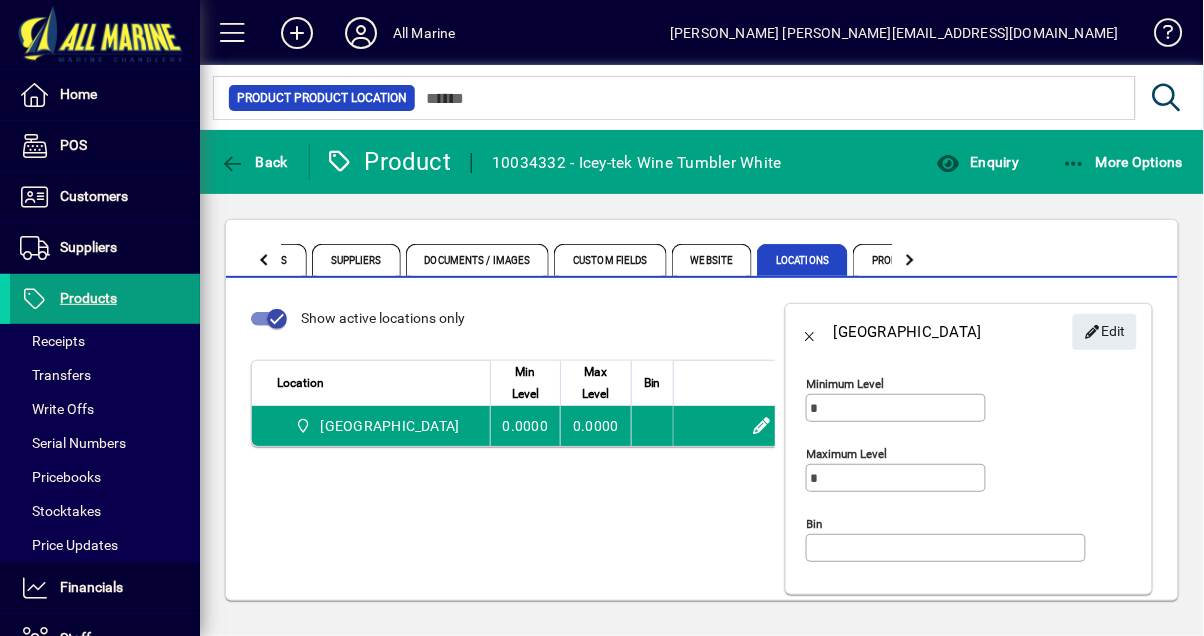 type on "*******" 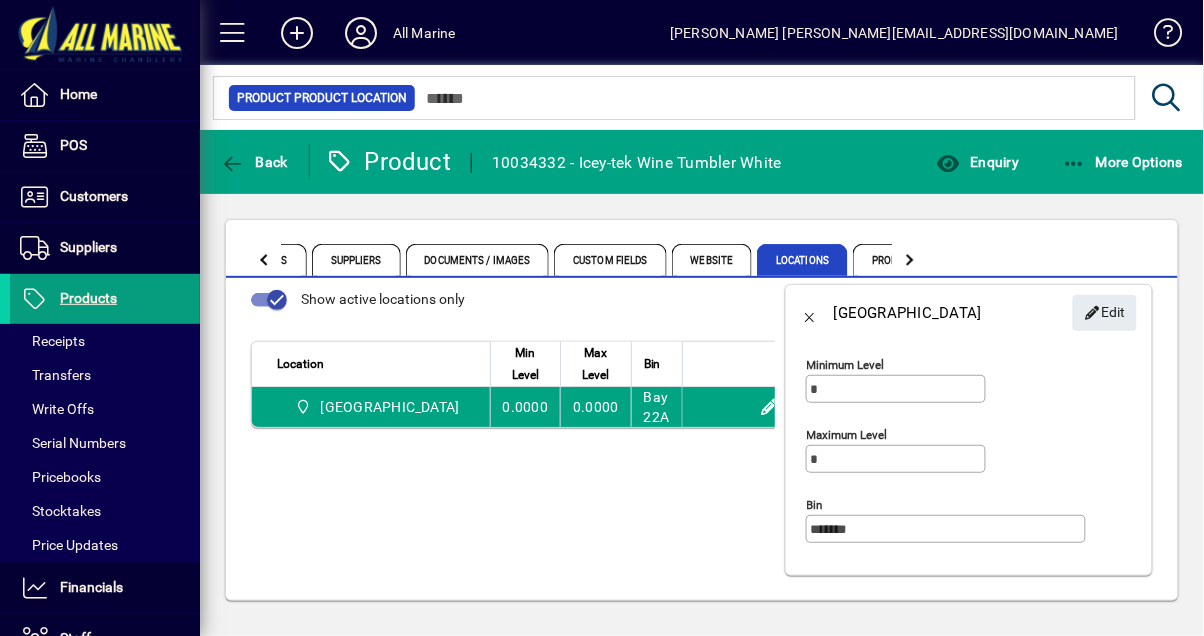scroll, scrollTop: 0, scrollLeft: 0, axis: both 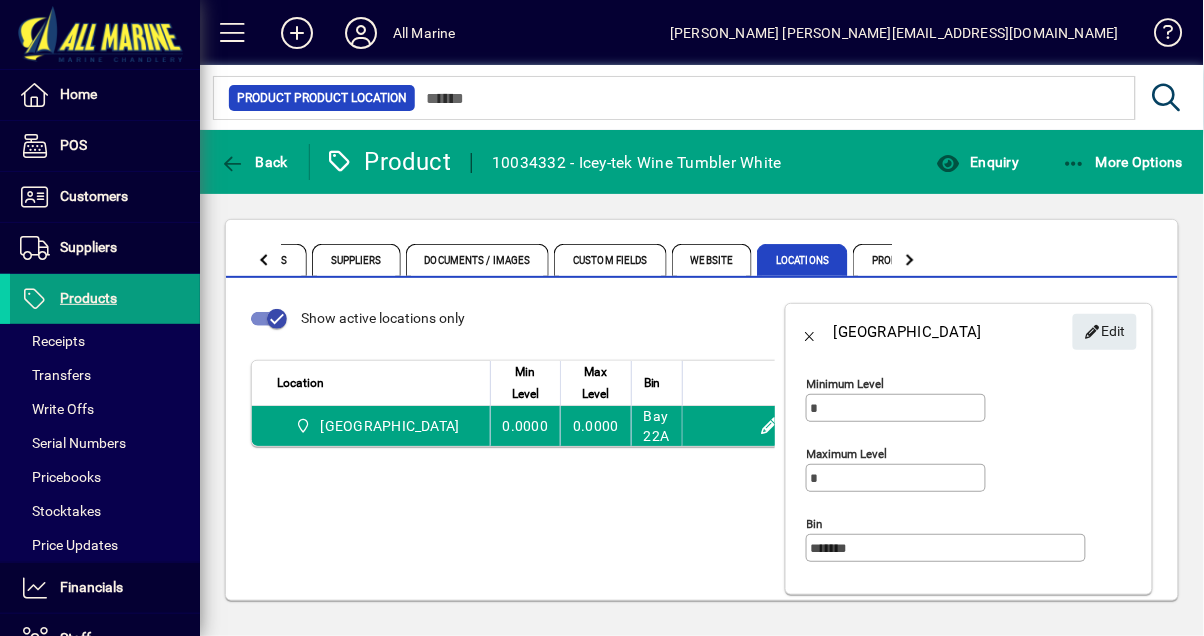click 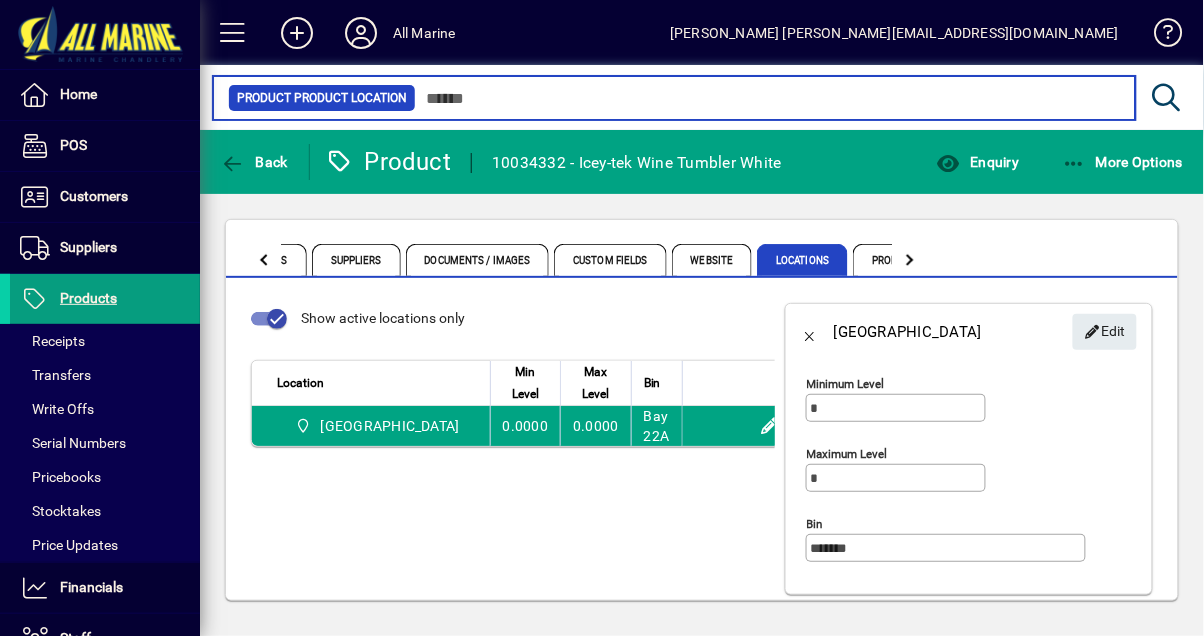 type on "****" 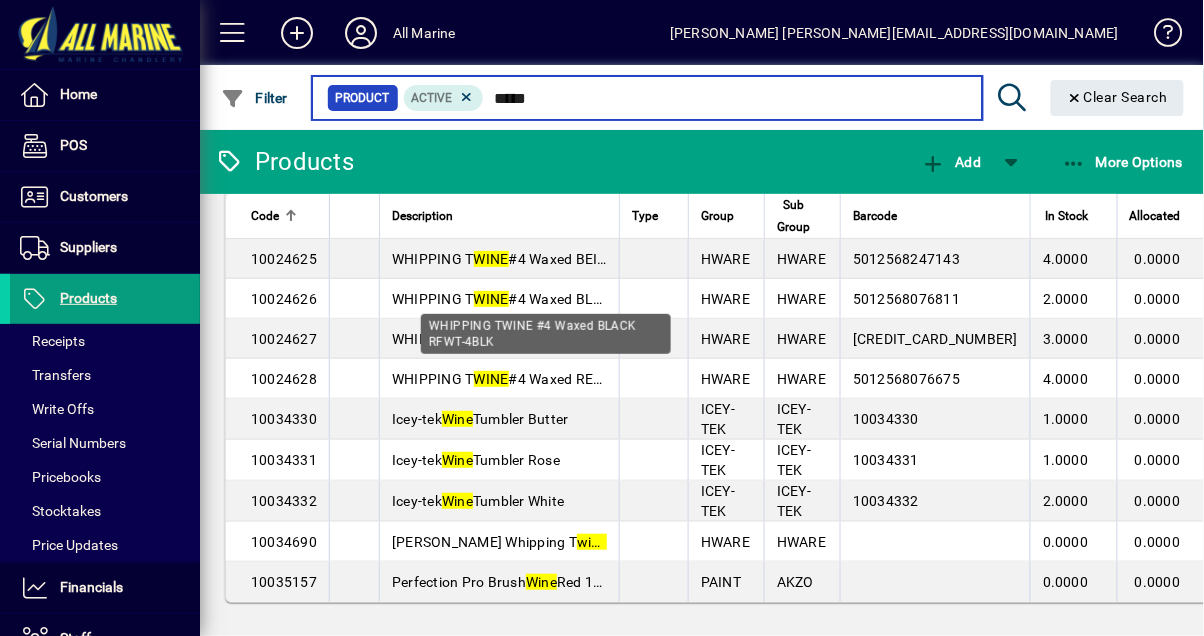 scroll, scrollTop: 146, scrollLeft: 0, axis: vertical 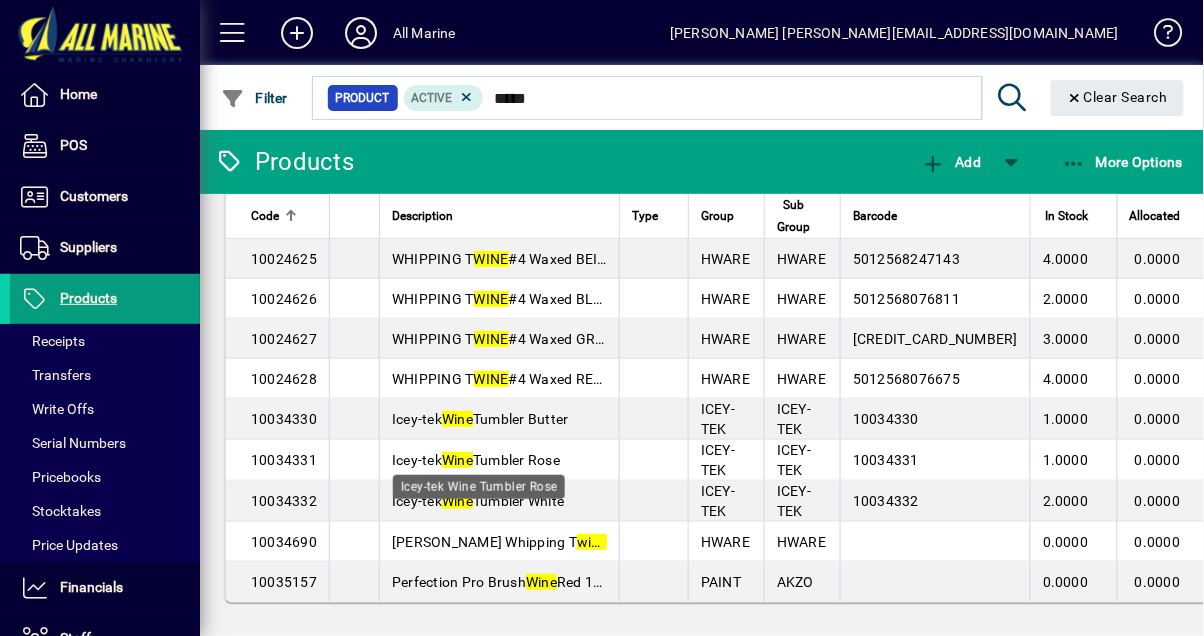 click on "Icey-tek Wine Tumbler Rose" at bounding box center [479, 487] 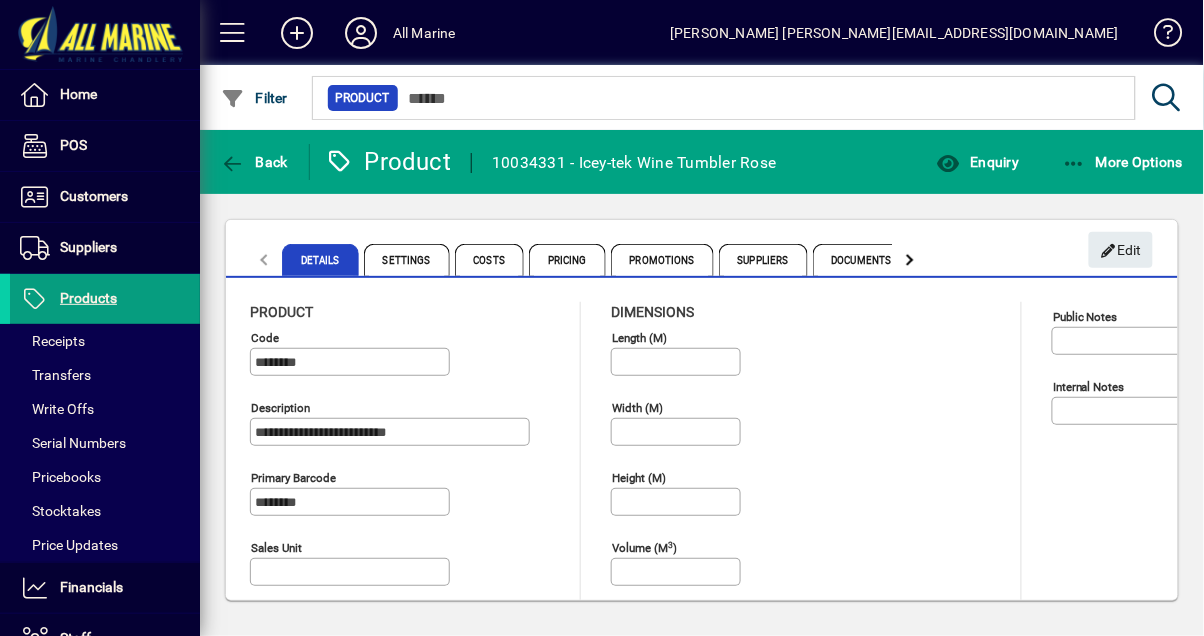 type on "**********" 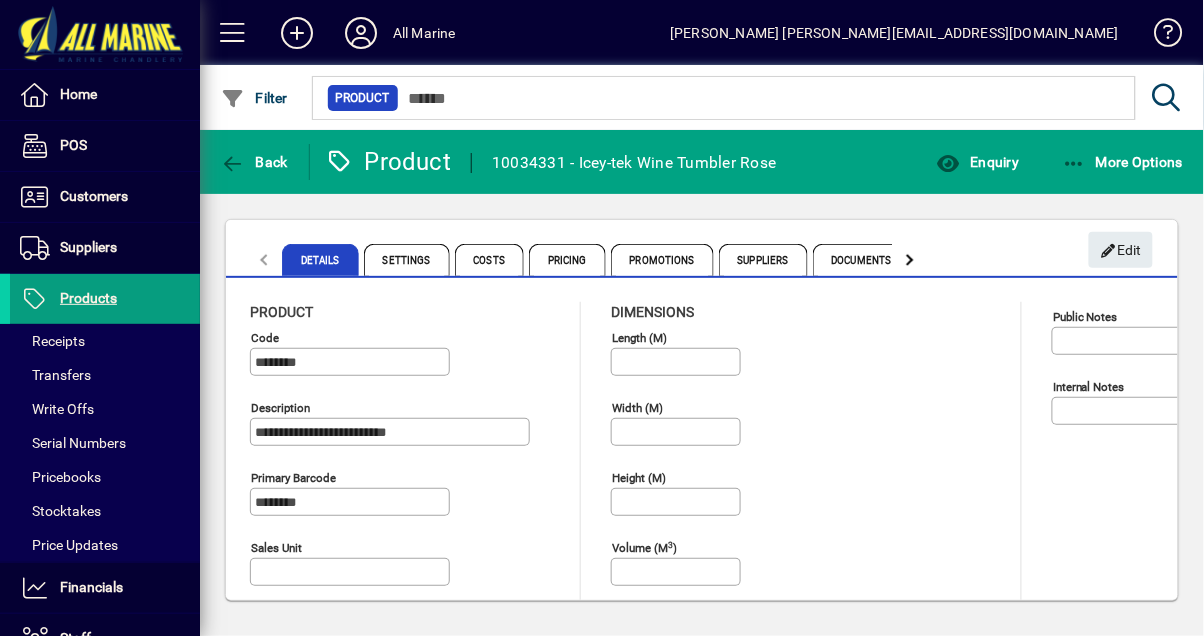 type on "**********" 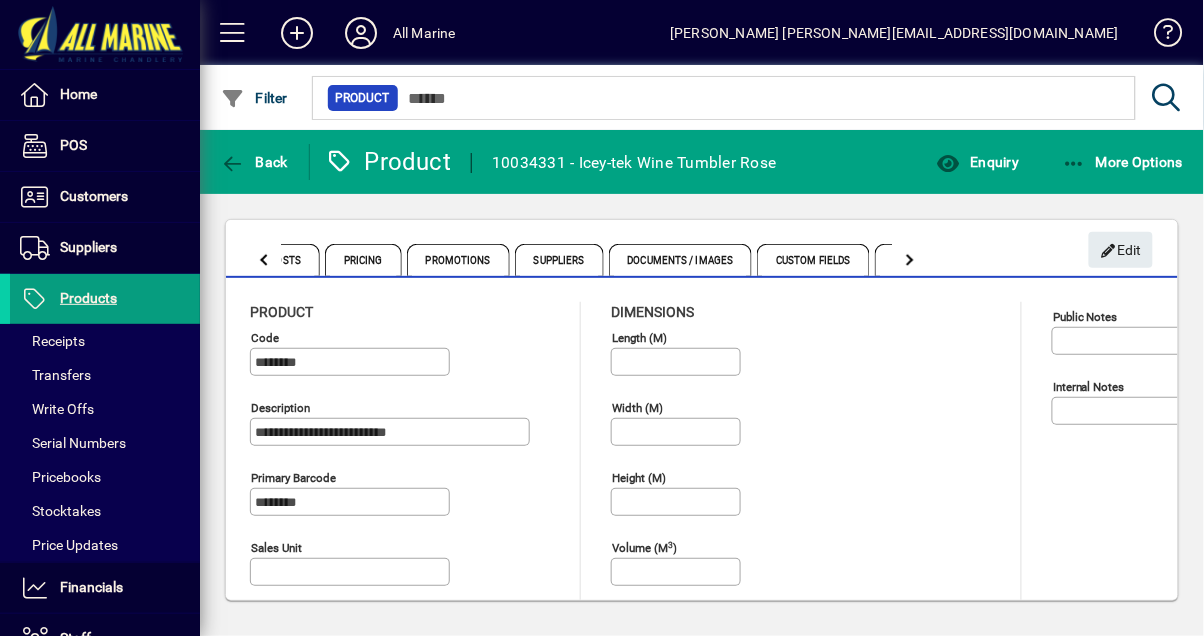 click 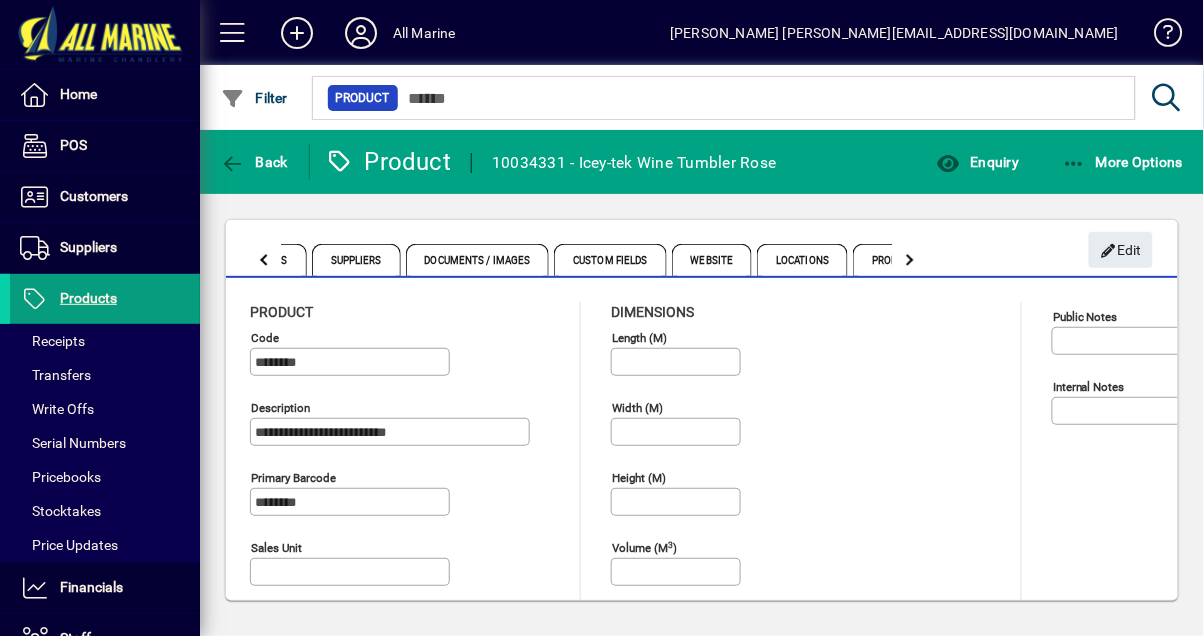 click on "Locations" at bounding box center [802, 260] 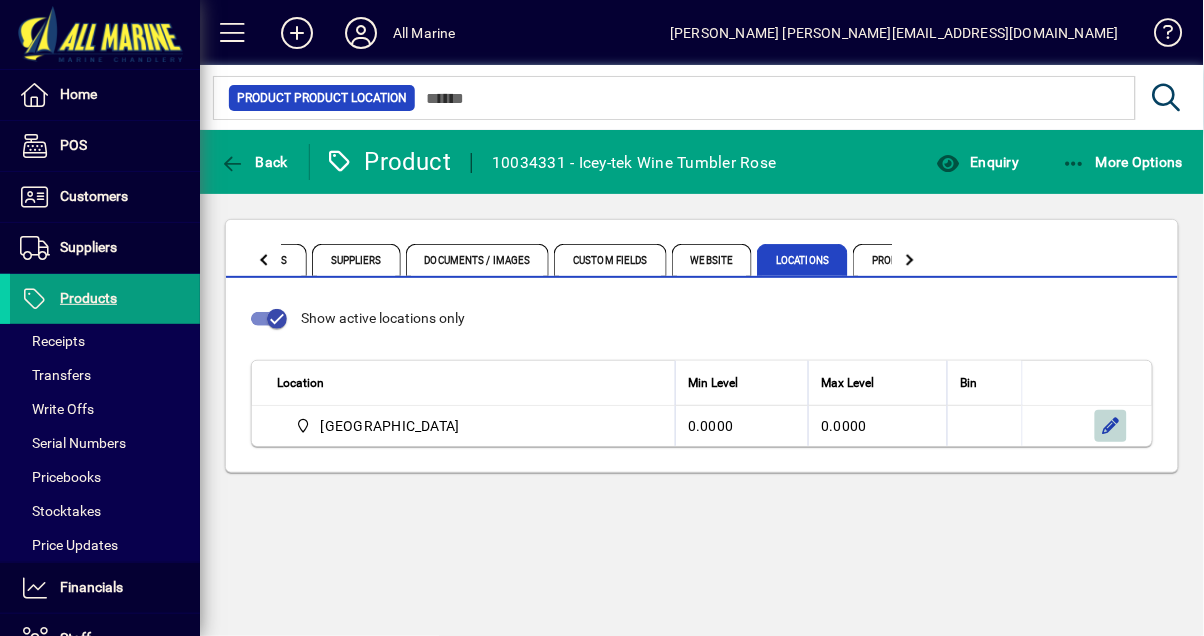 click at bounding box center [1111, 426] 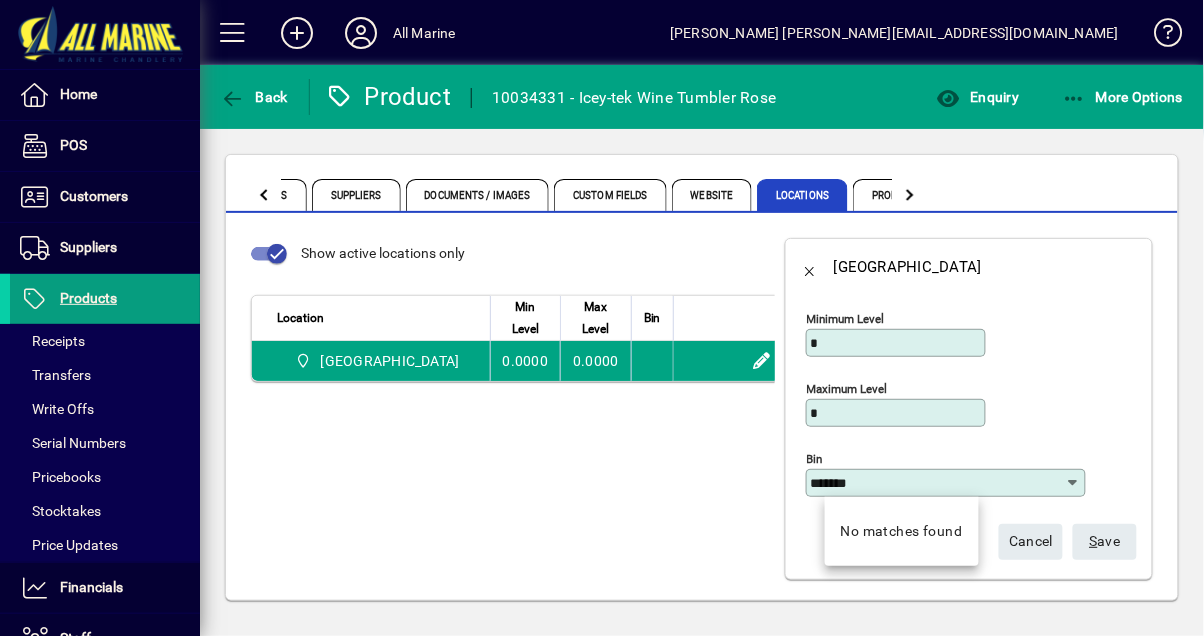 click on "*******" at bounding box center [938, 483] 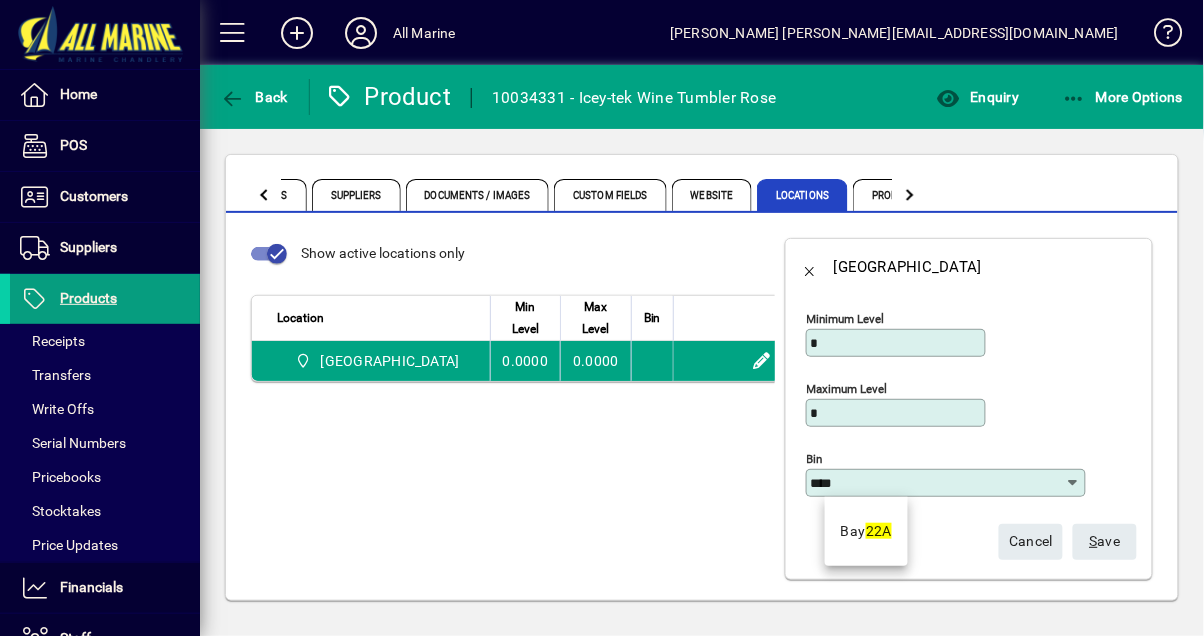click on "22A" at bounding box center (879, 531) 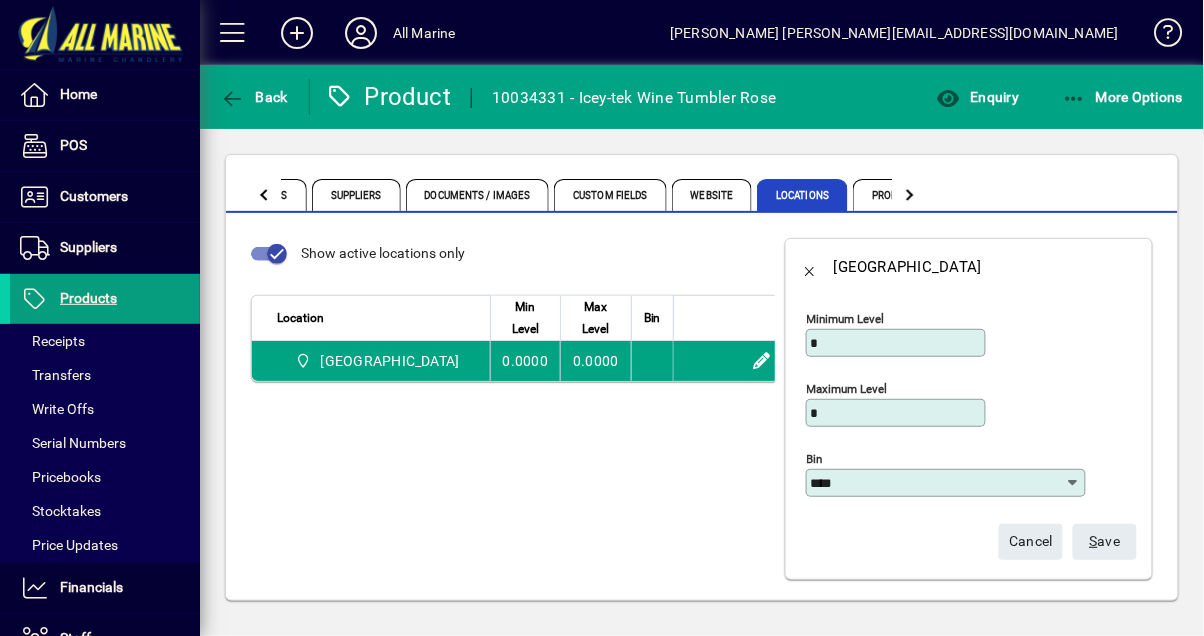type on "*******" 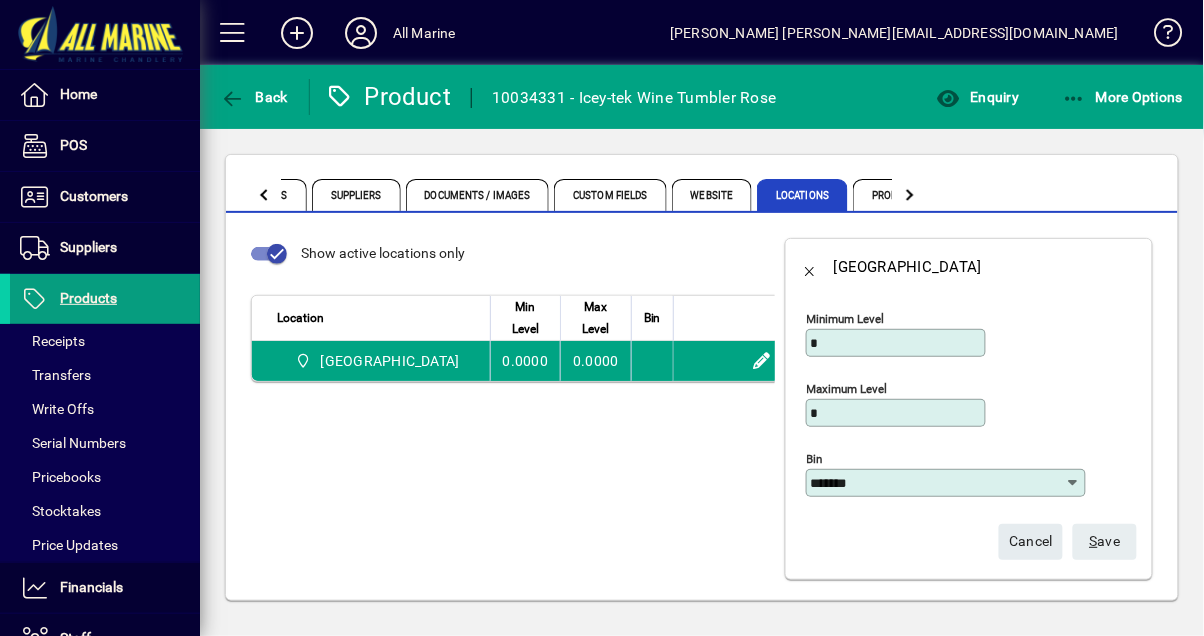 click on "S ave" 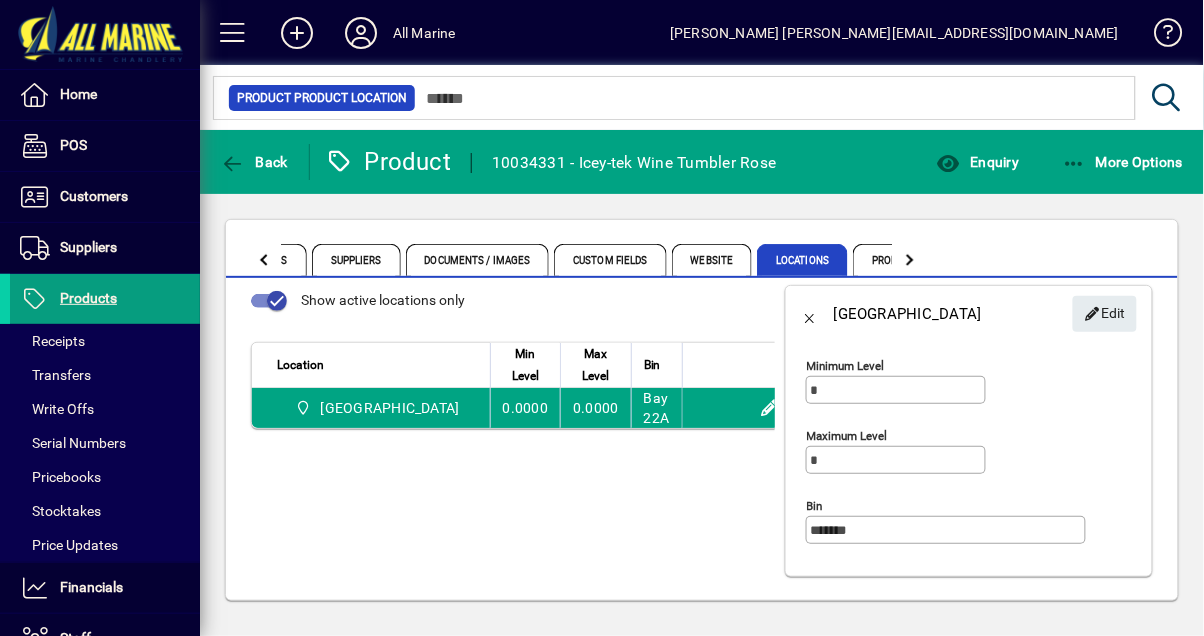 scroll, scrollTop: 0, scrollLeft: 0, axis: both 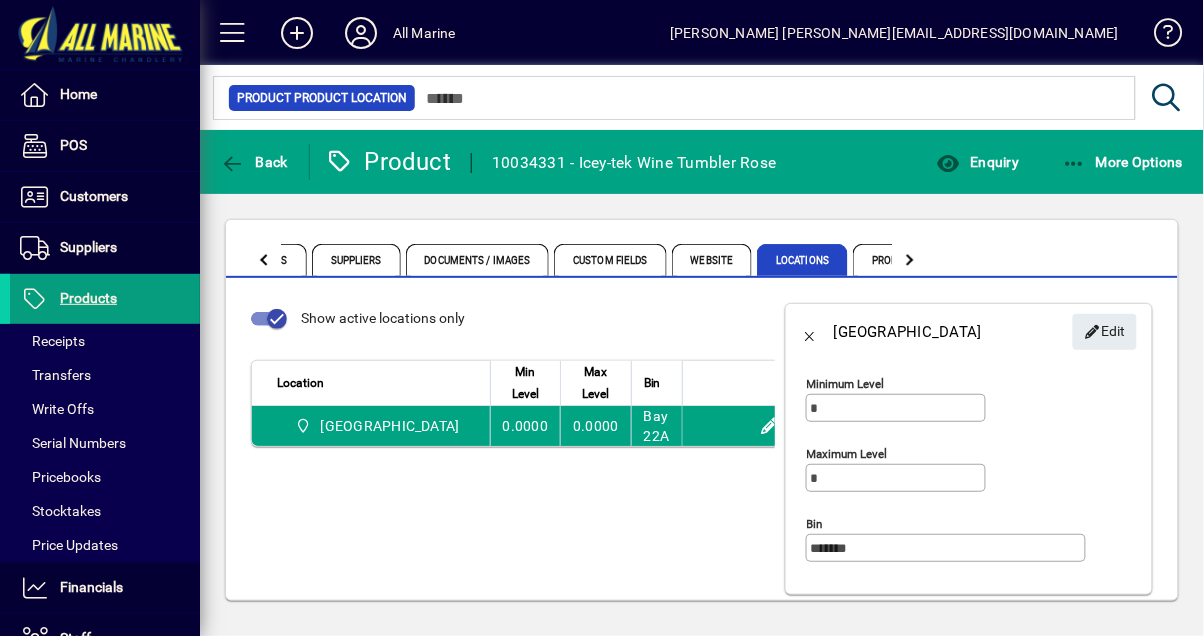 click 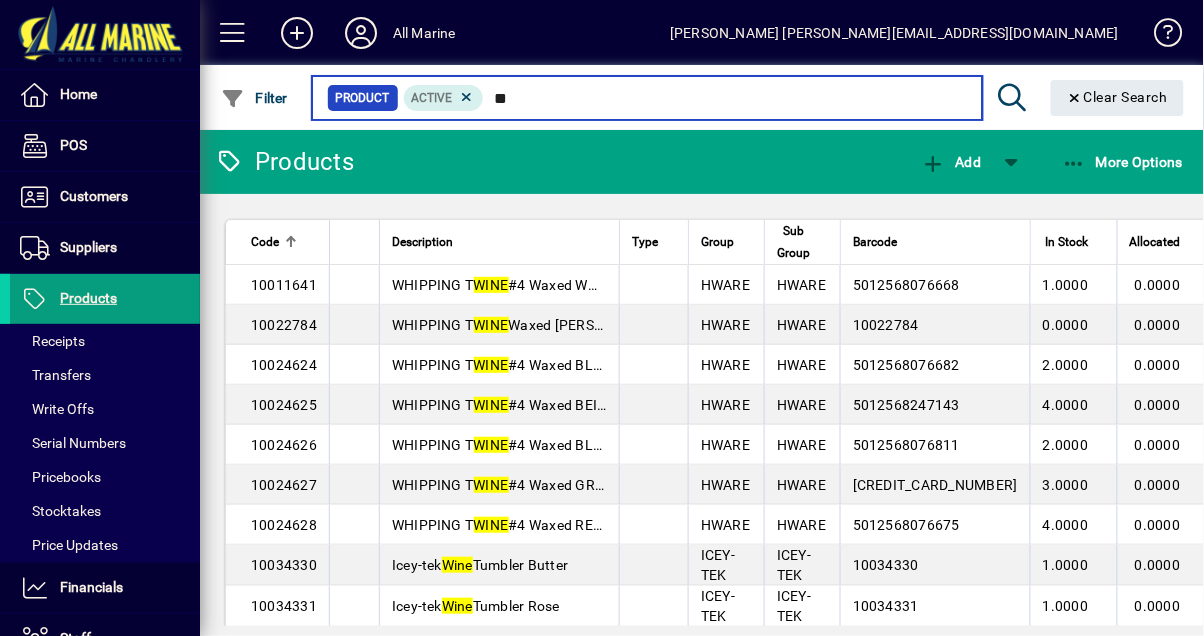 type on "*" 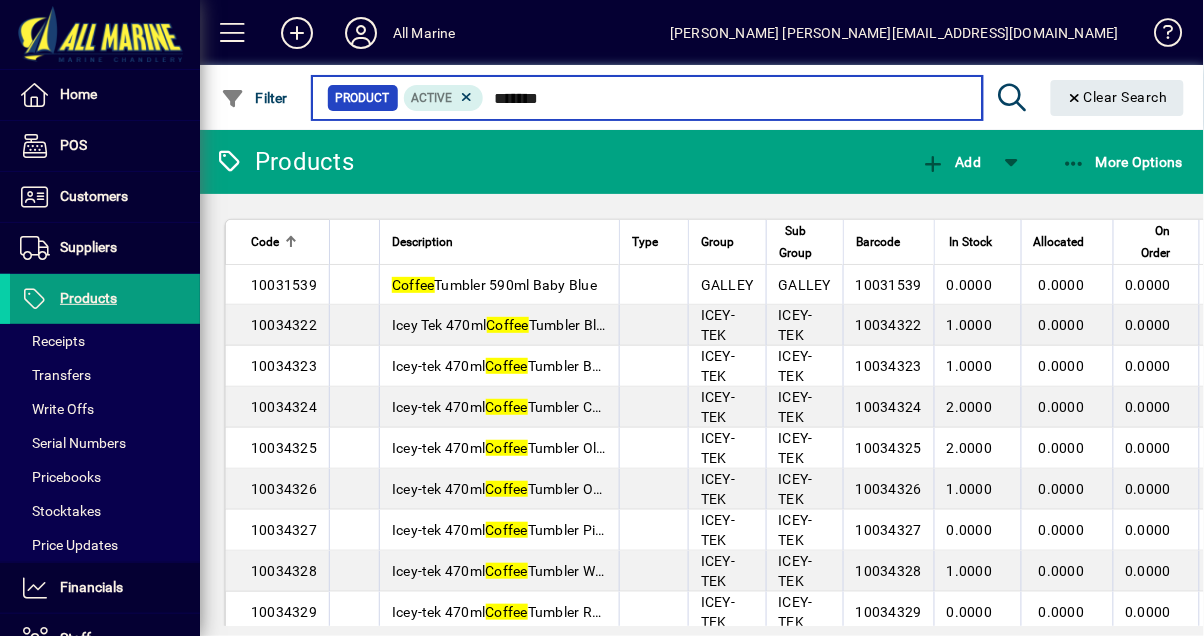 type on "******" 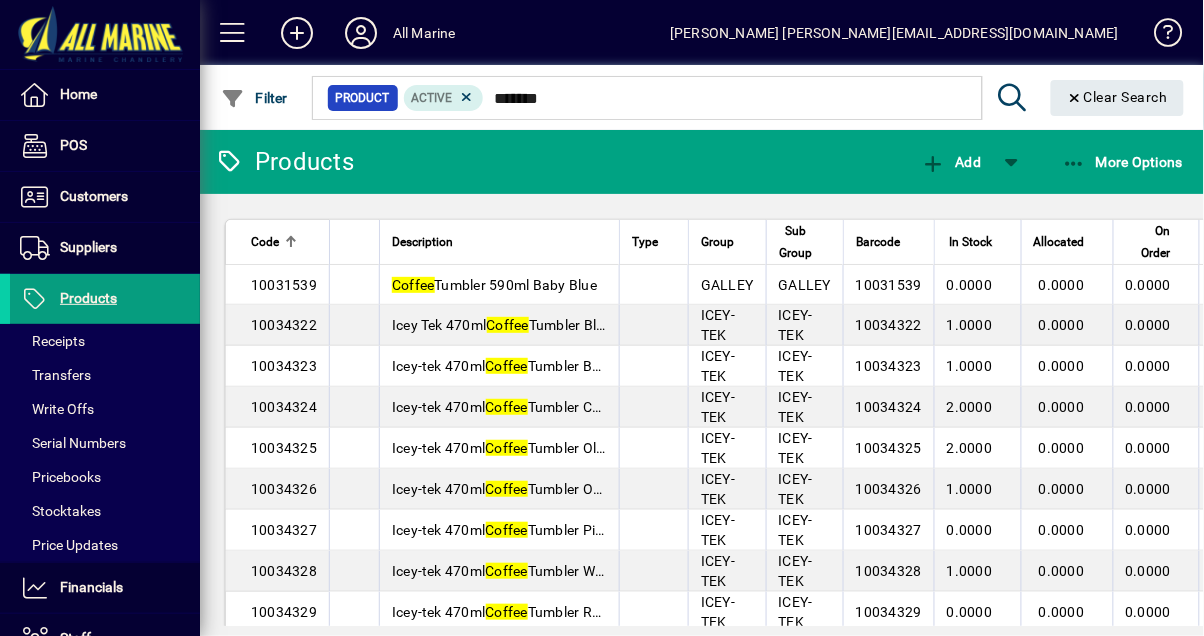 click on "Icey Tek 470ml  Coffee  Tumbler Black" at bounding box center (505, 325) 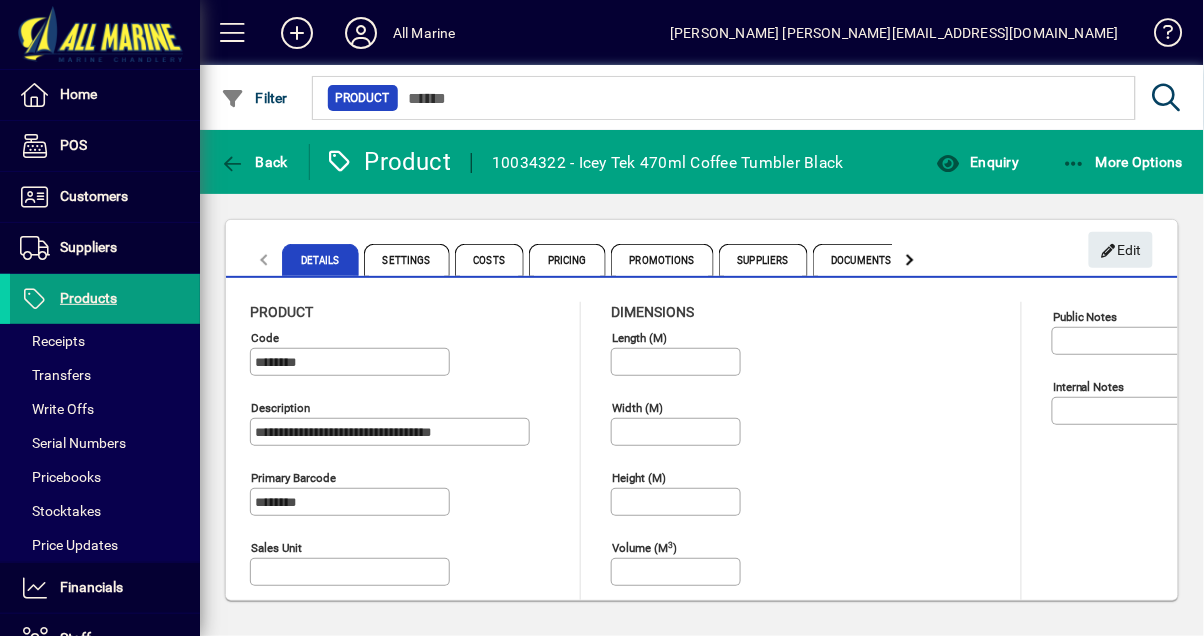 click 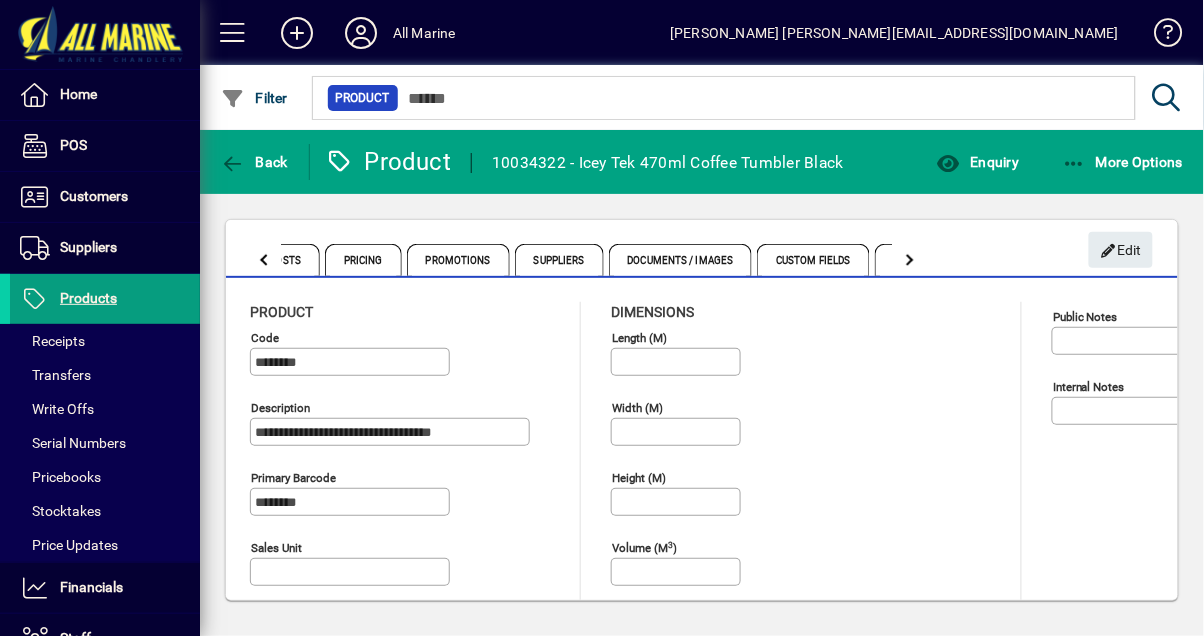 click 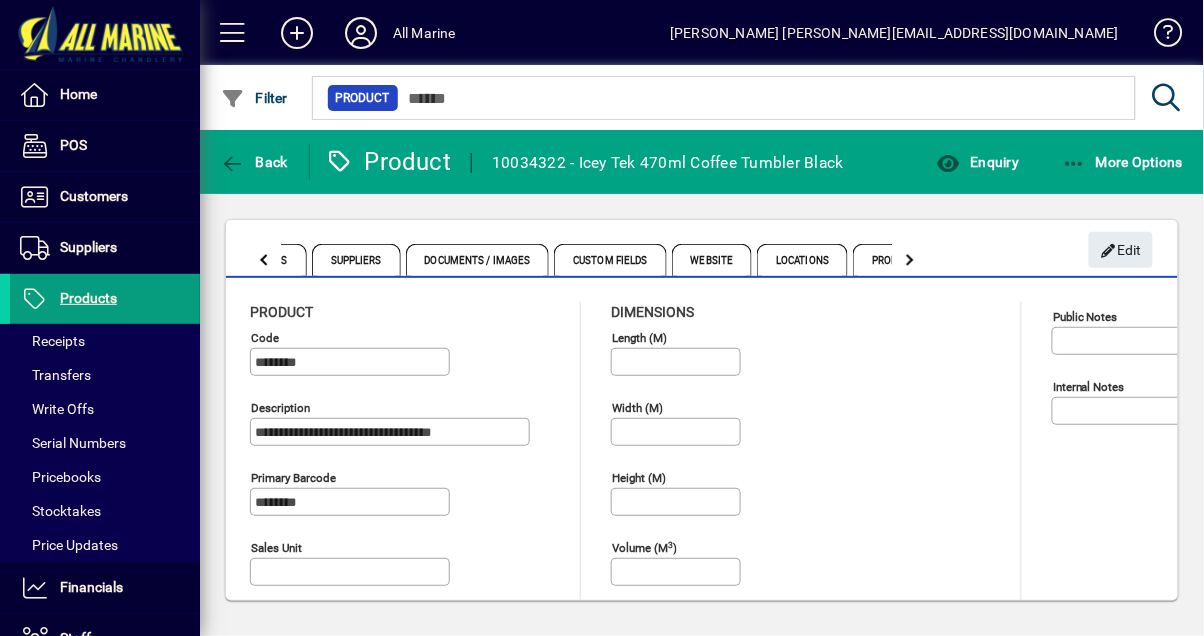 click 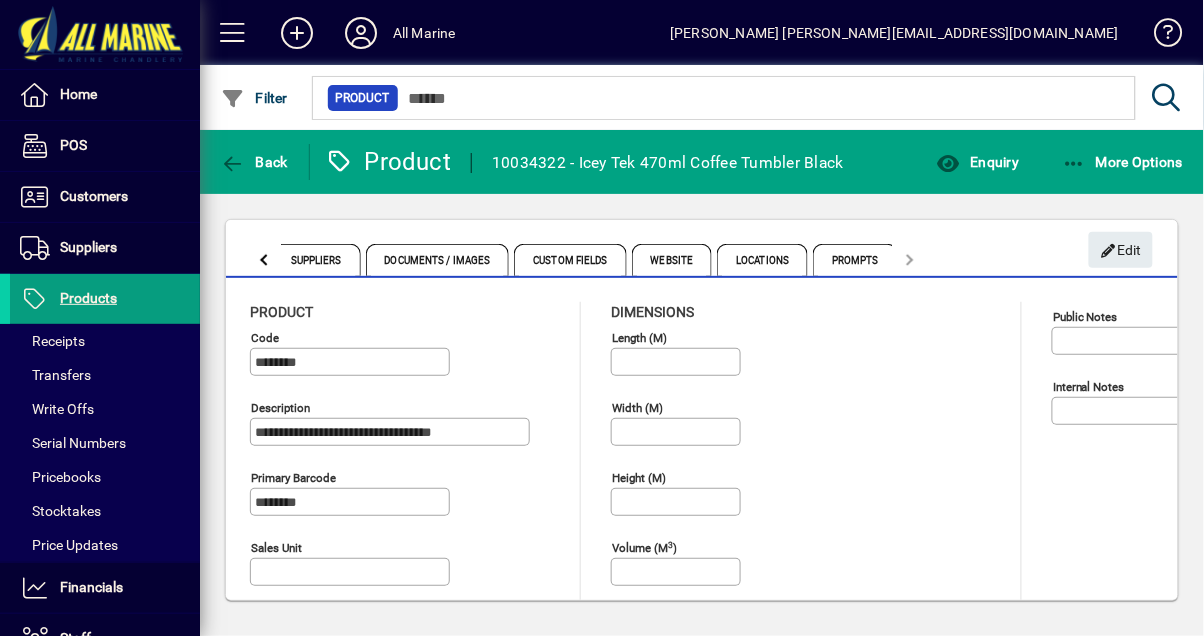 click on "Locations" at bounding box center (762, 260) 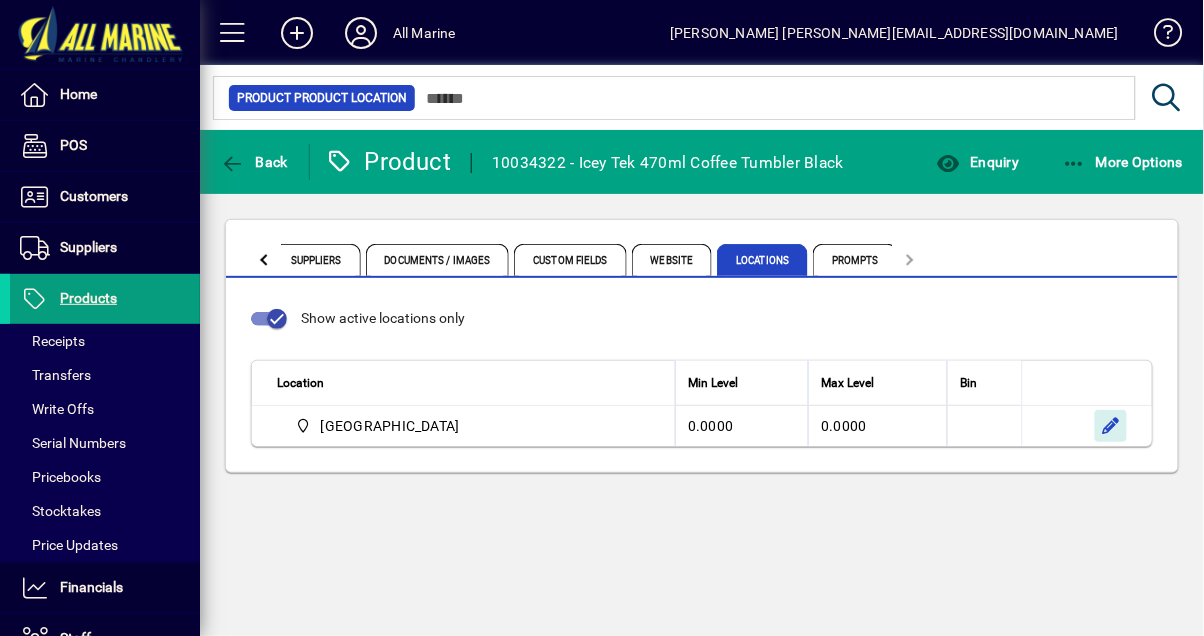 click at bounding box center (1111, 426) 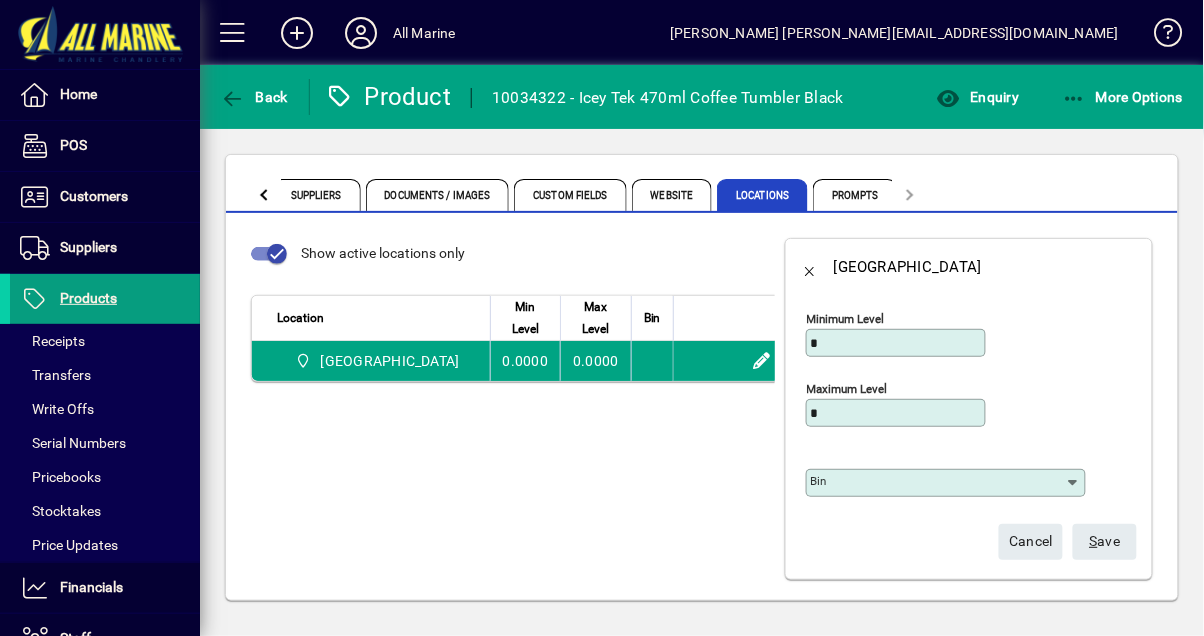 click on "Bin" at bounding box center (938, 483) 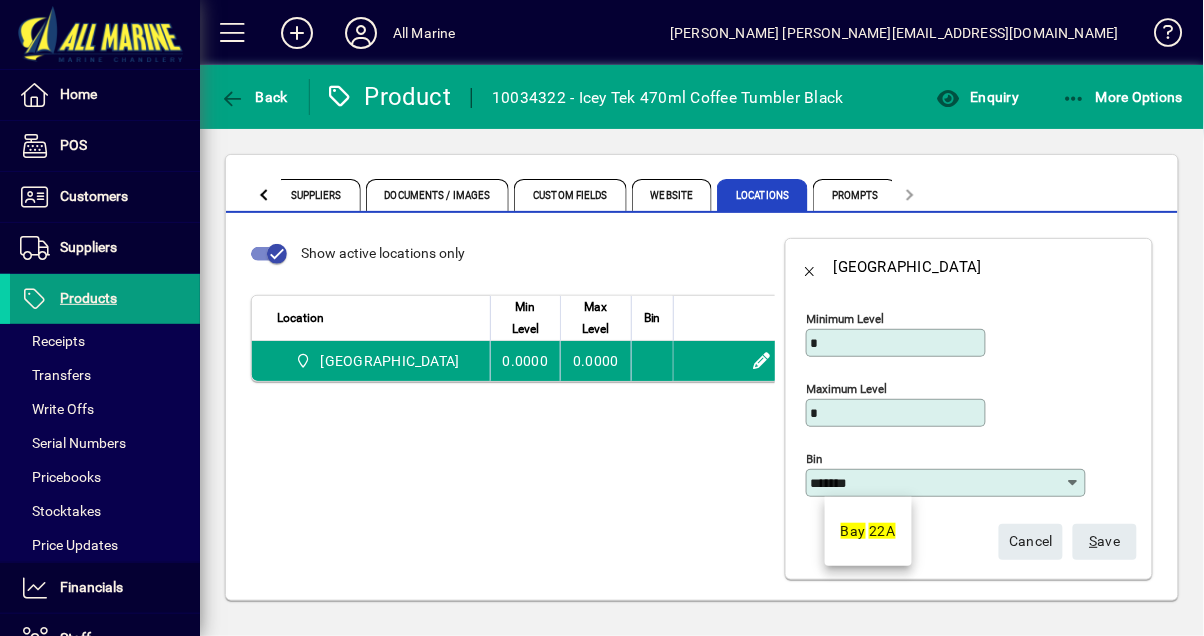 click on "22A" at bounding box center (882, 531) 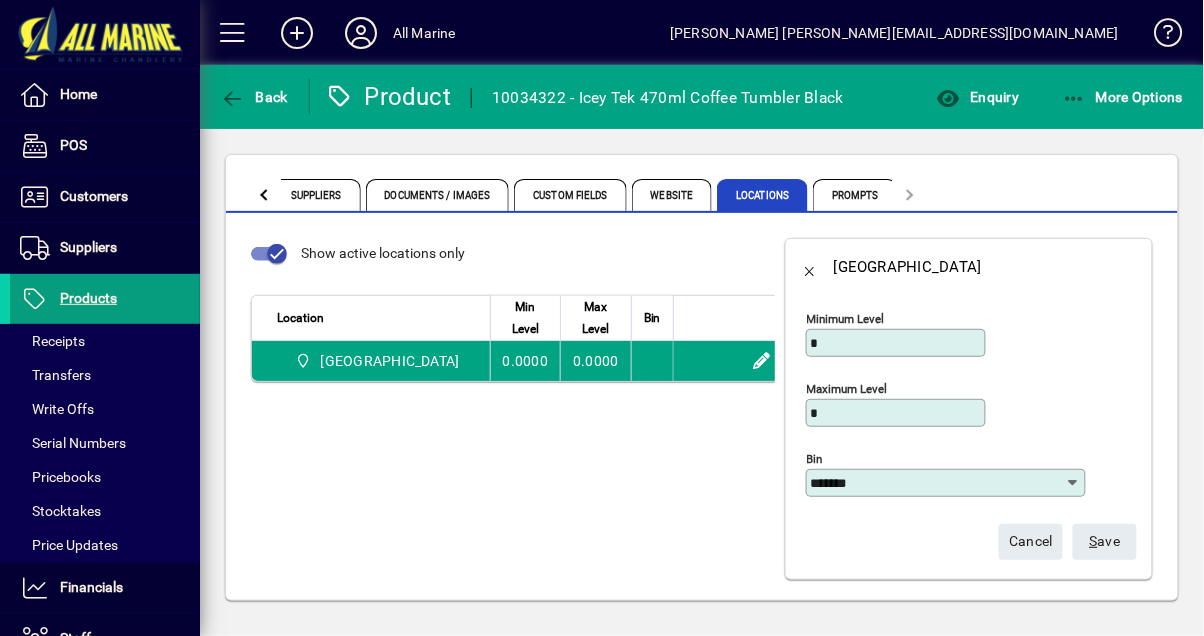 type on "*******" 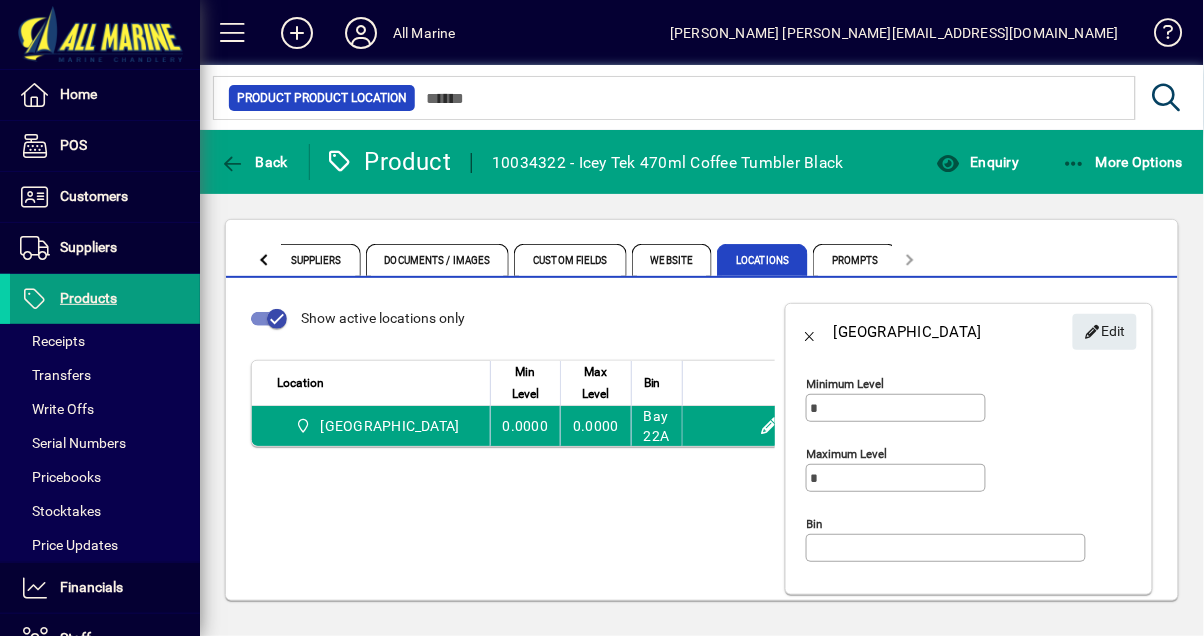 type on "*******" 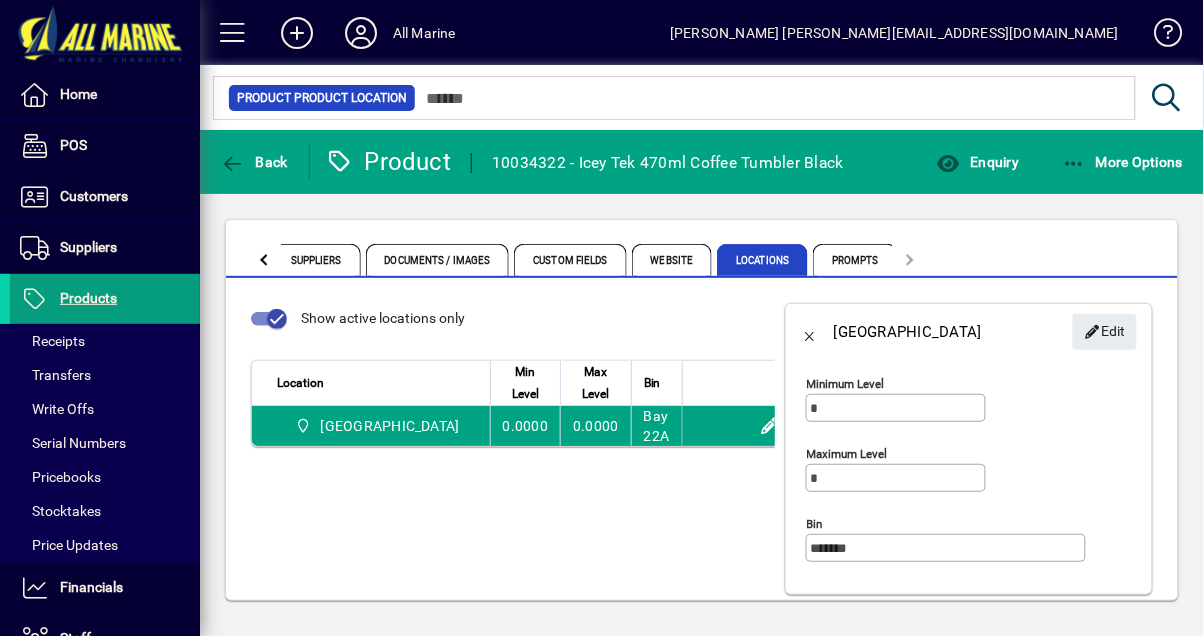 click on "Back" 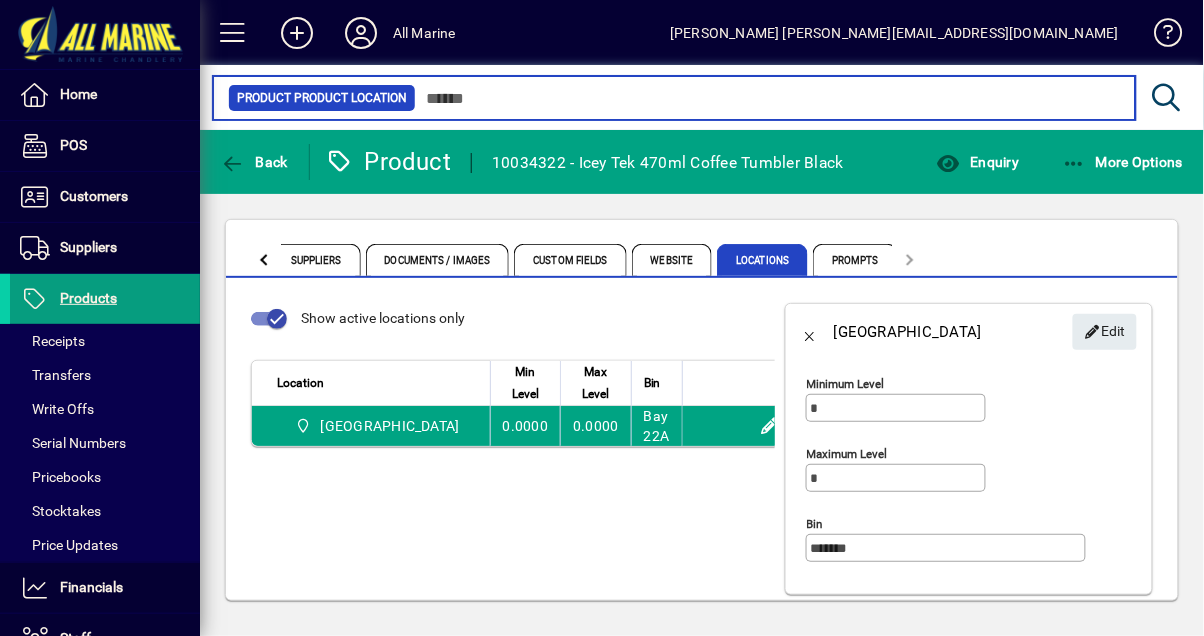 type on "******" 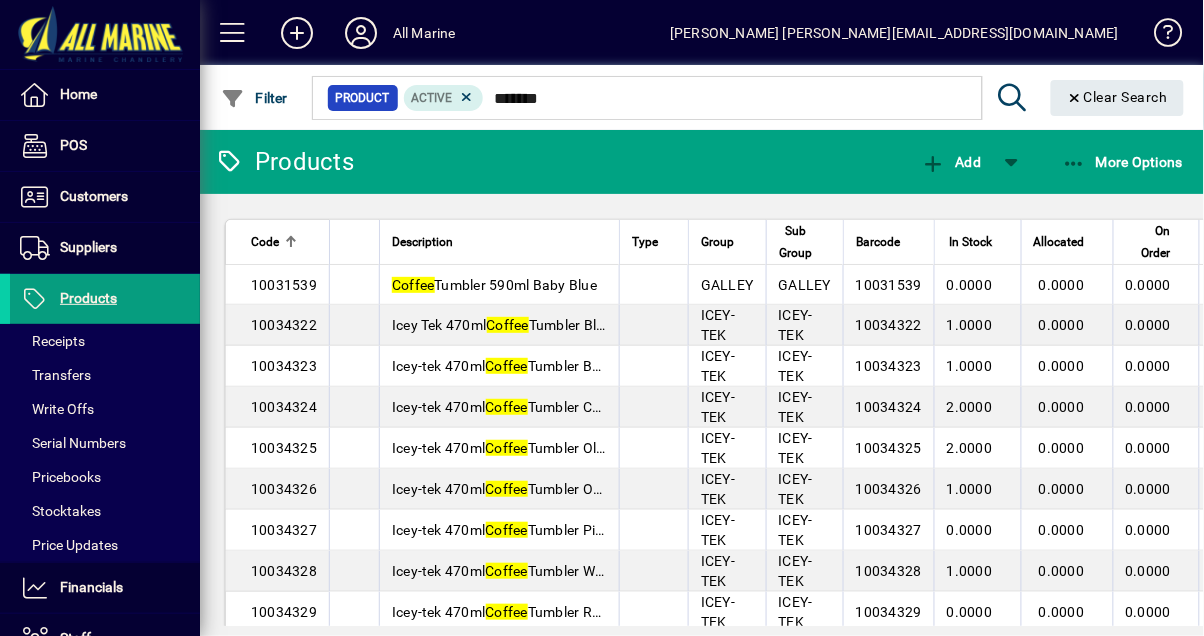 click on "Icey-tek 470ml  Coffee  Tumbler Butter" at bounding box center [508, 366] 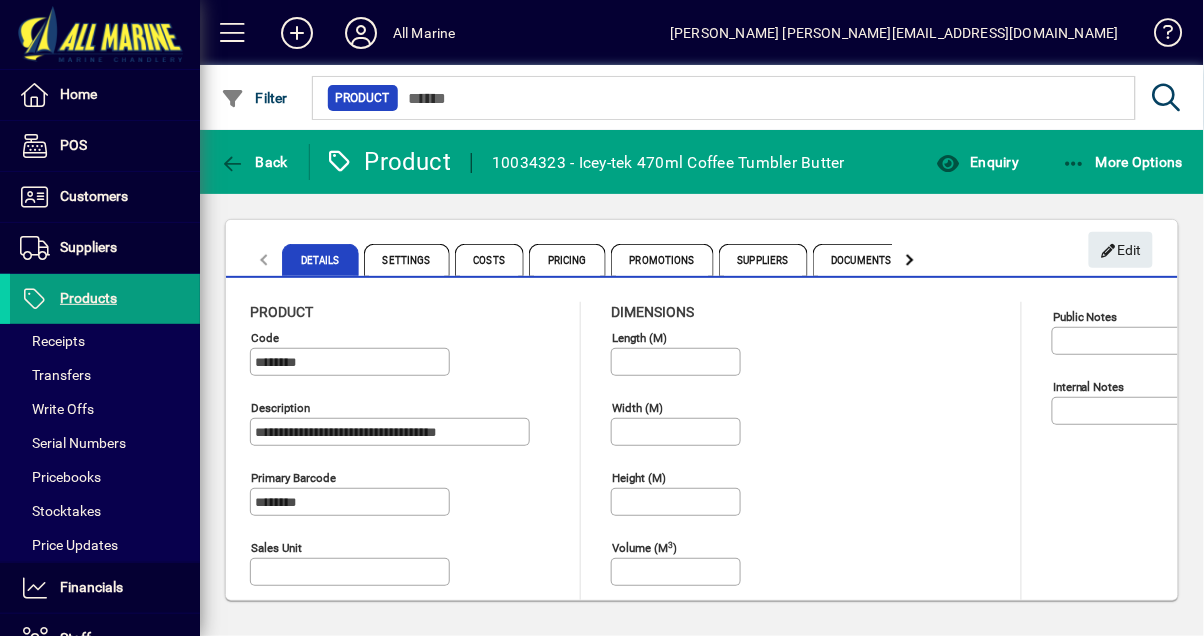 click 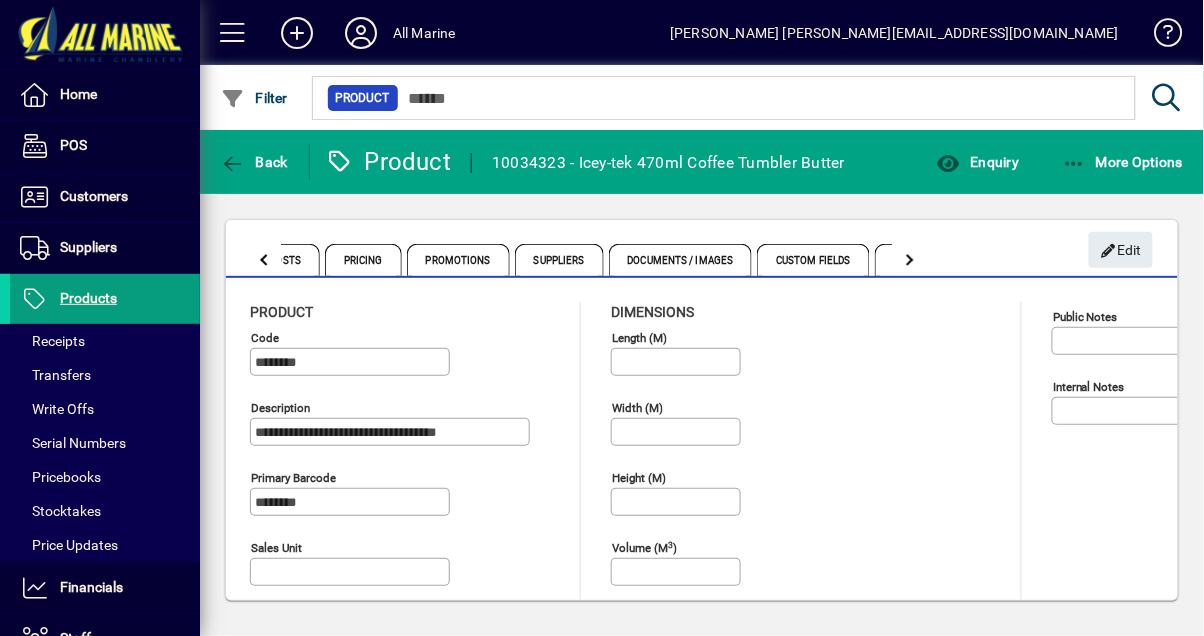 click 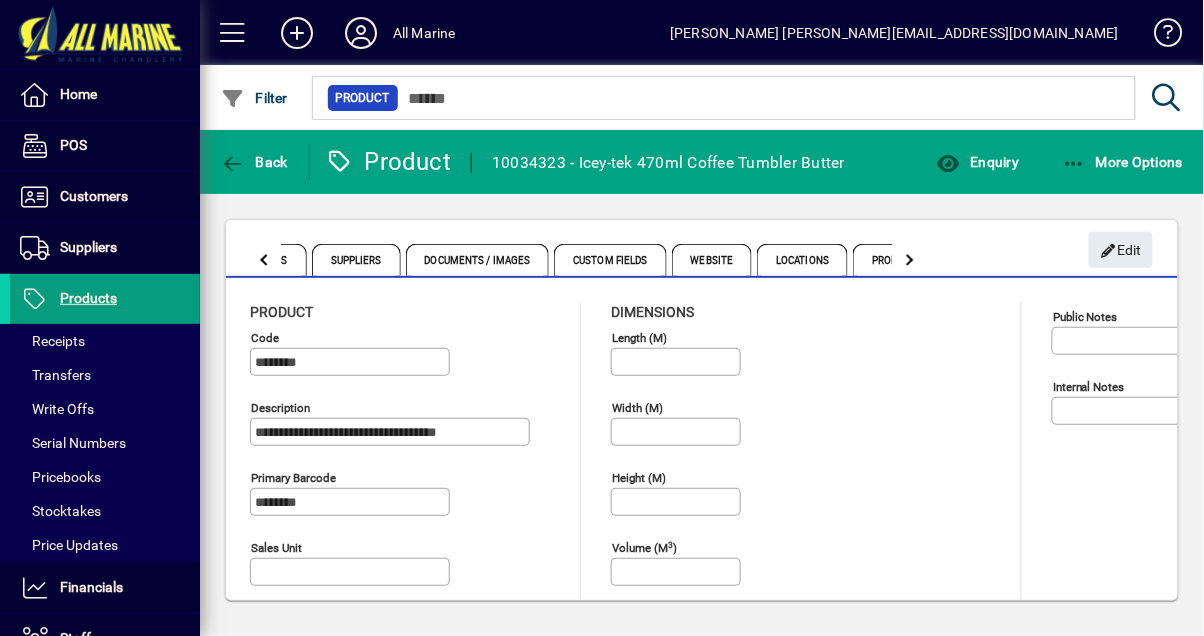 click on "Locations" at bounding box center (802, 260) 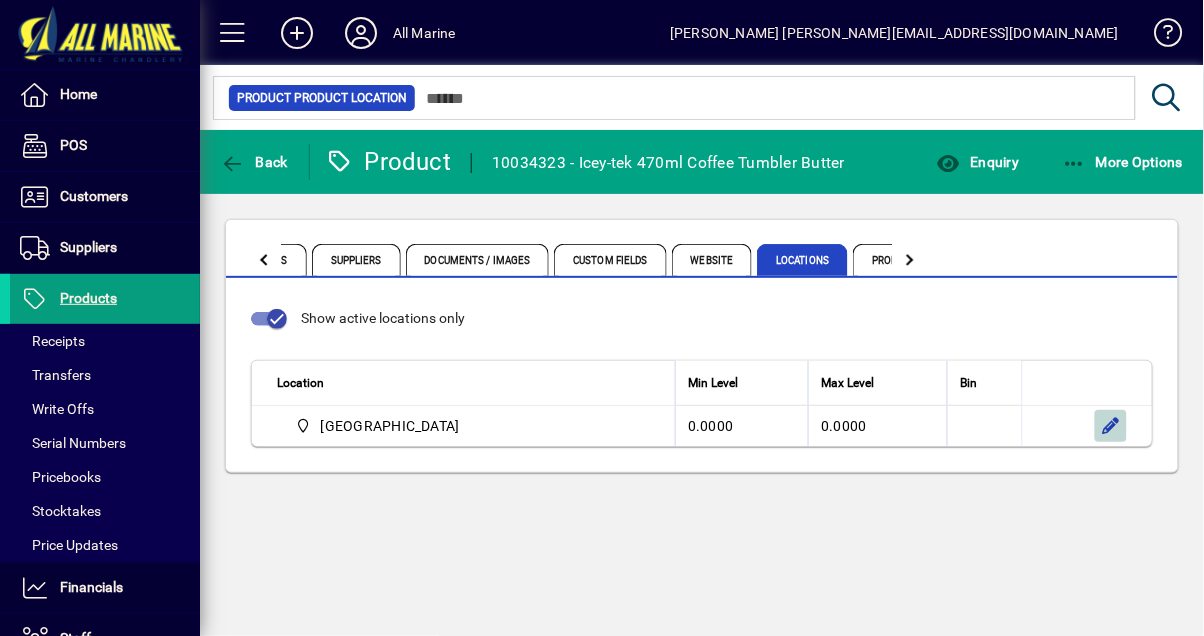 click at bounding box center [1111, 426] 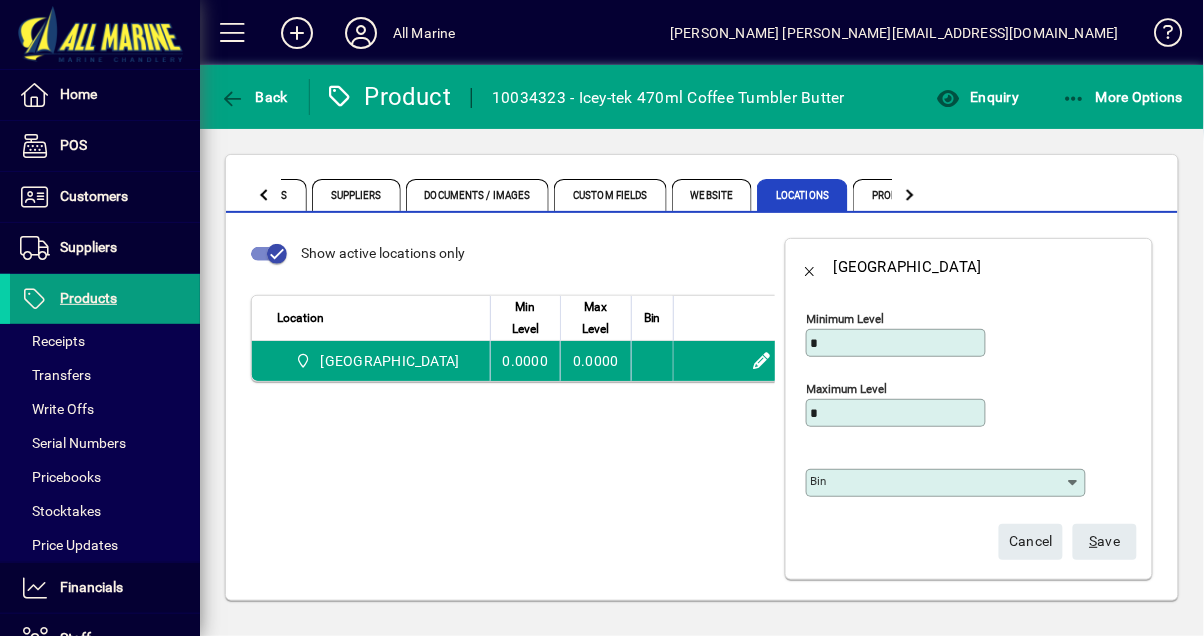 click on "Bin" at bounding box center [938, 483] 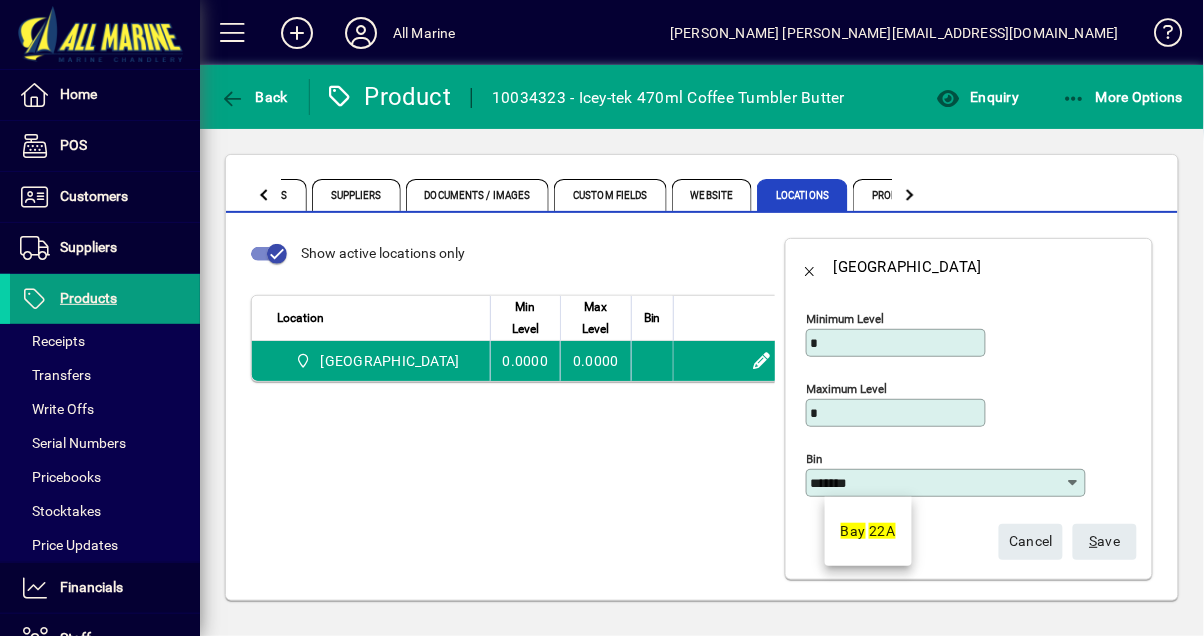 type on "*******" 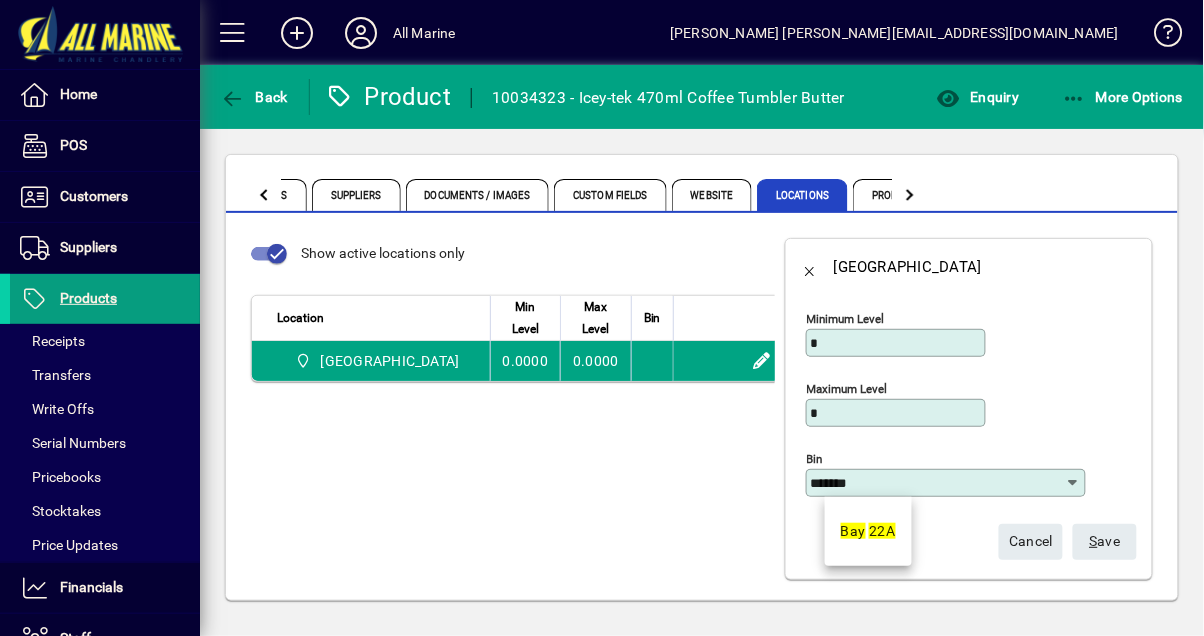 click on "S ave" 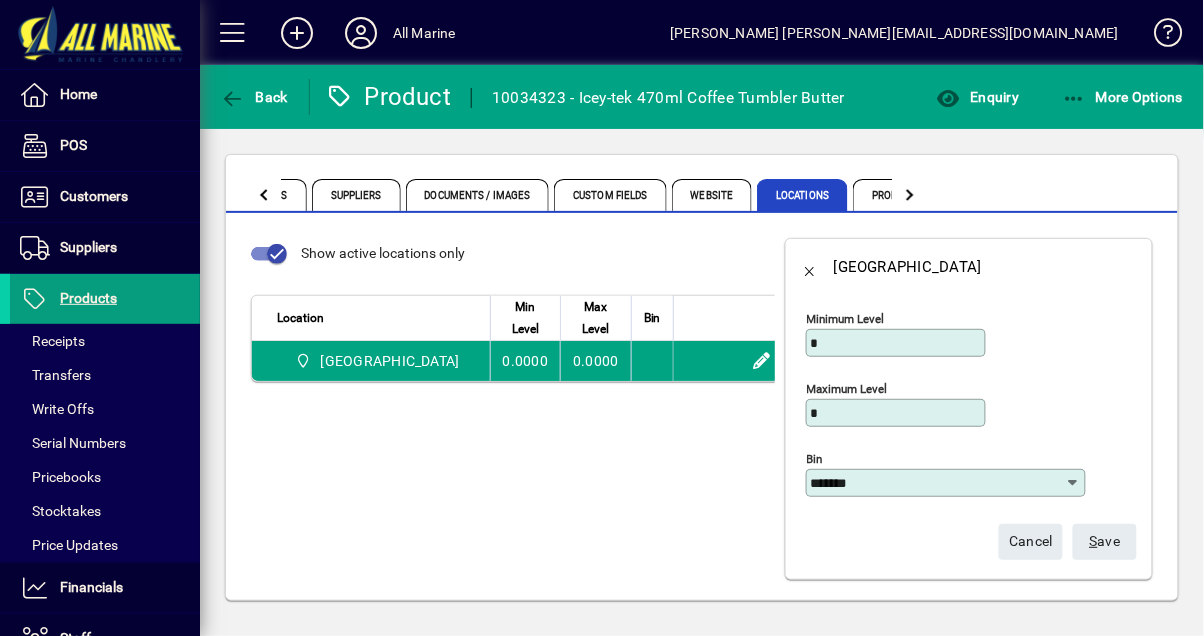 type 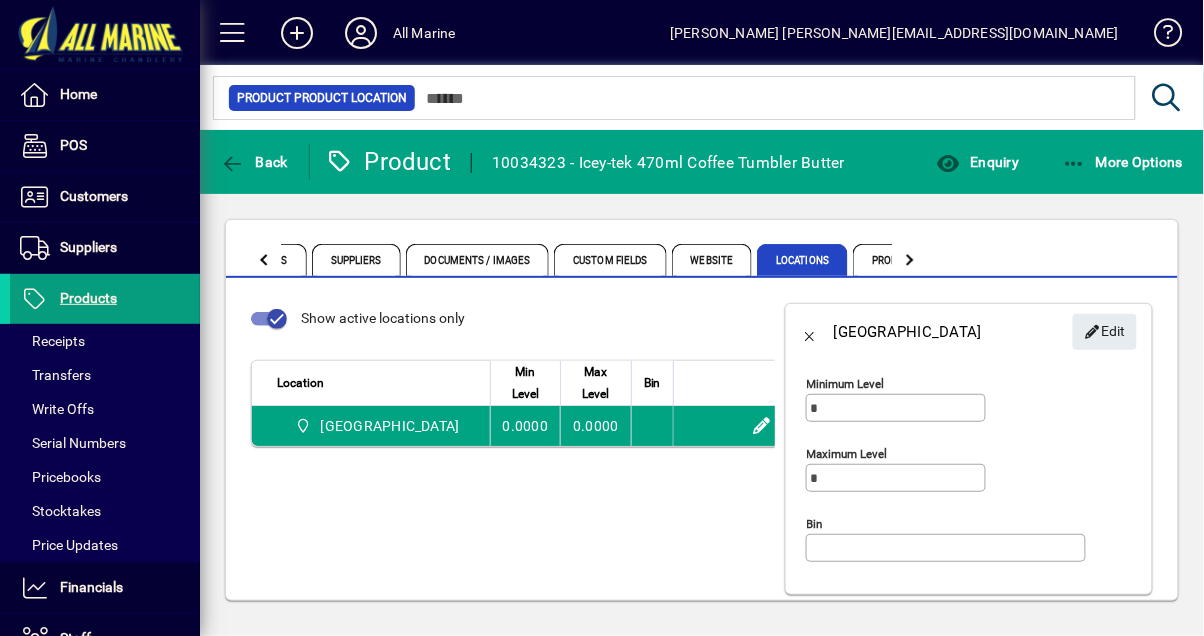 scroll, scrollTop: 19, scrollLeft: 0, axis: vertical 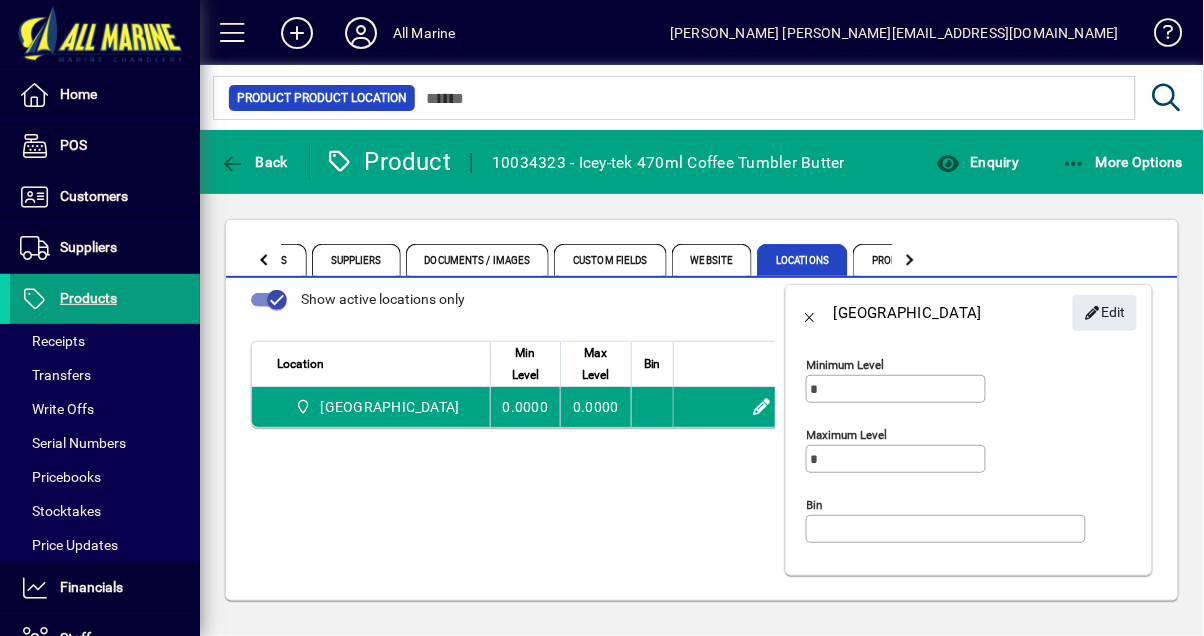 click on "Bin" 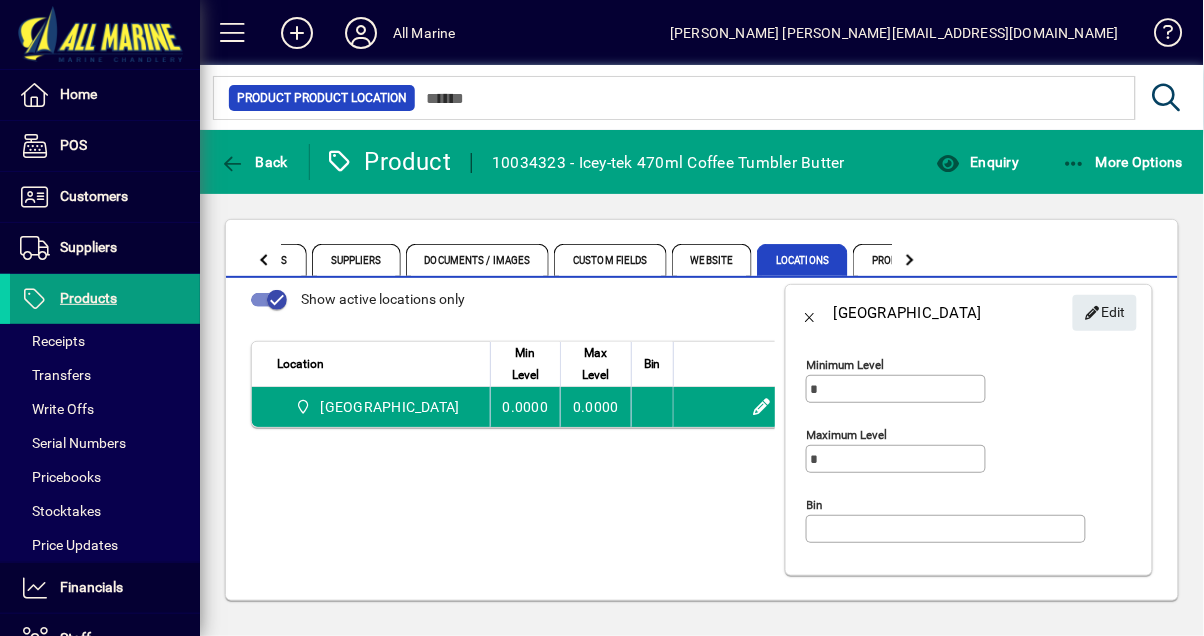 click on "Edit" 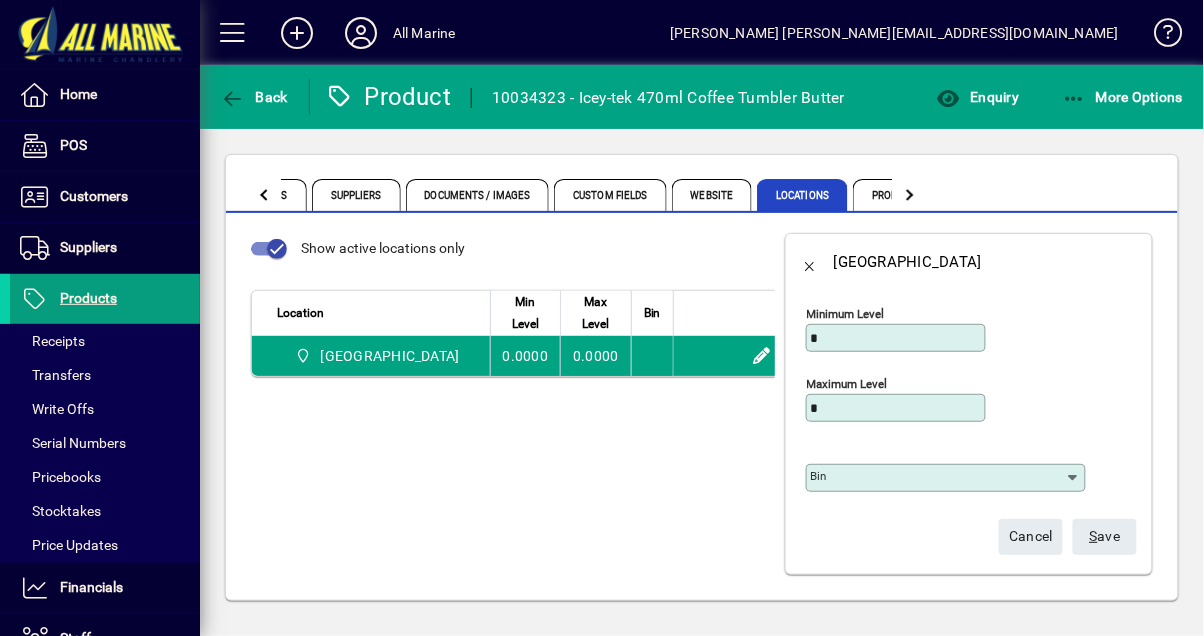 scroll, scrollTop: 0, scrollLeft: 0, axis: both 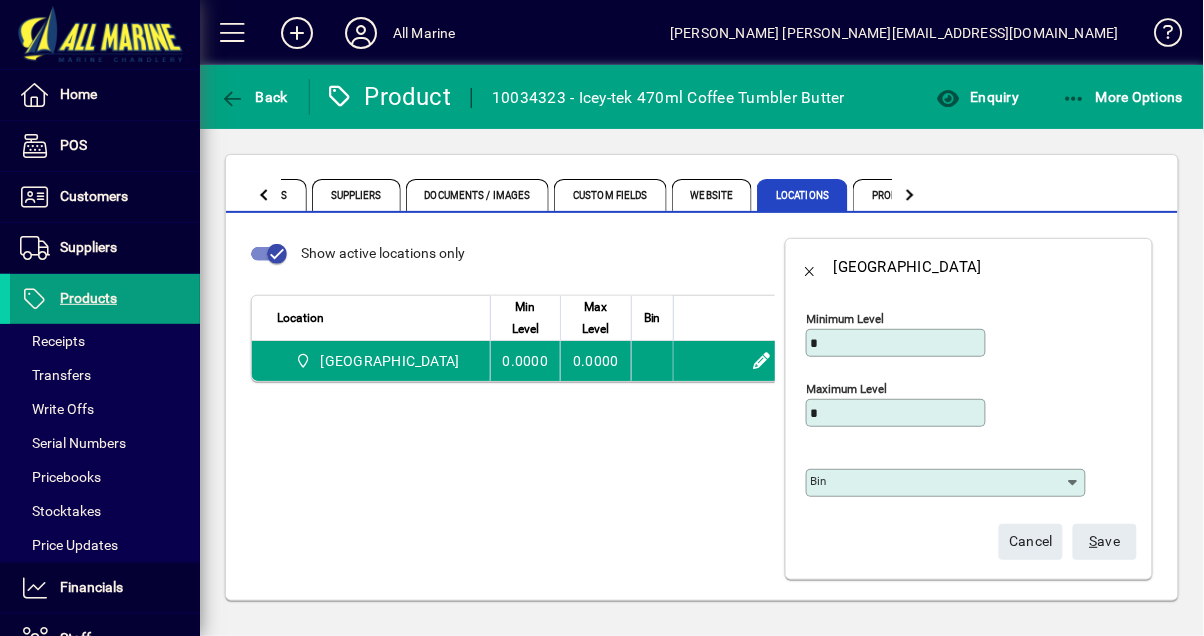 click on "Bin" at bounding box center (938, 483) 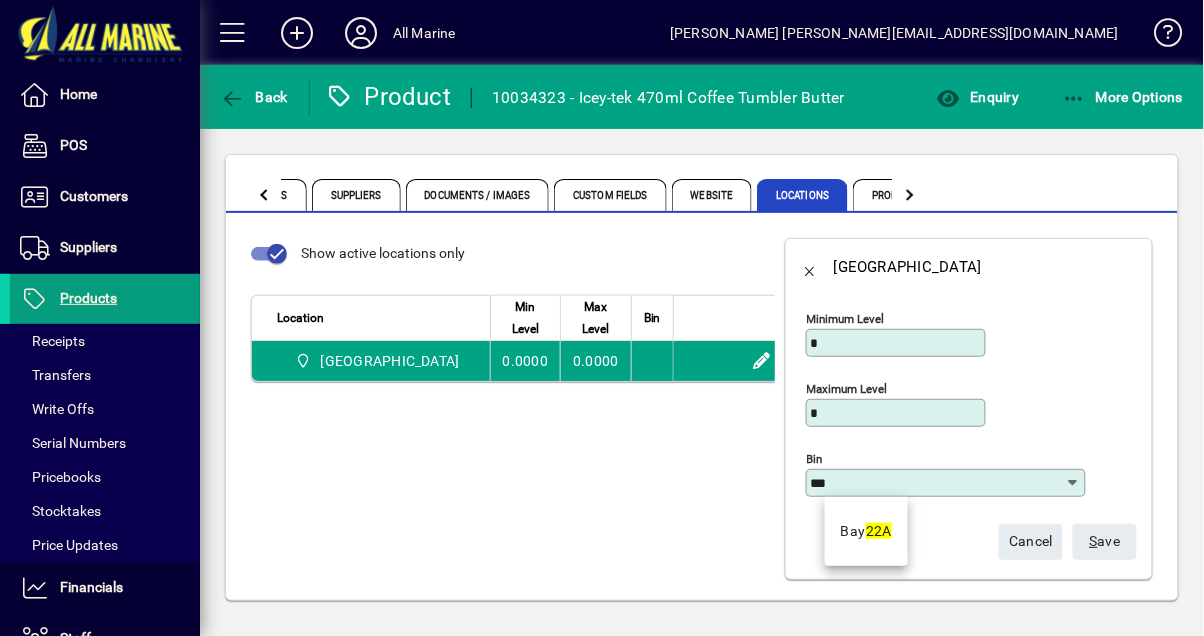 click on "22A" at bounding box center [879, 531] 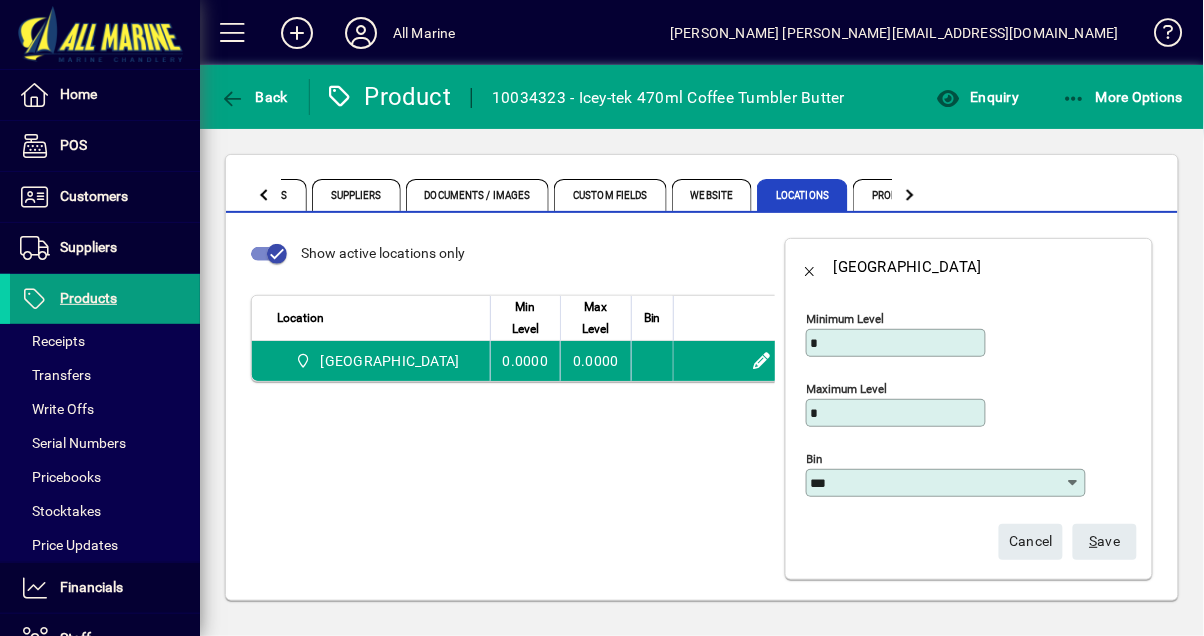type on "*******" 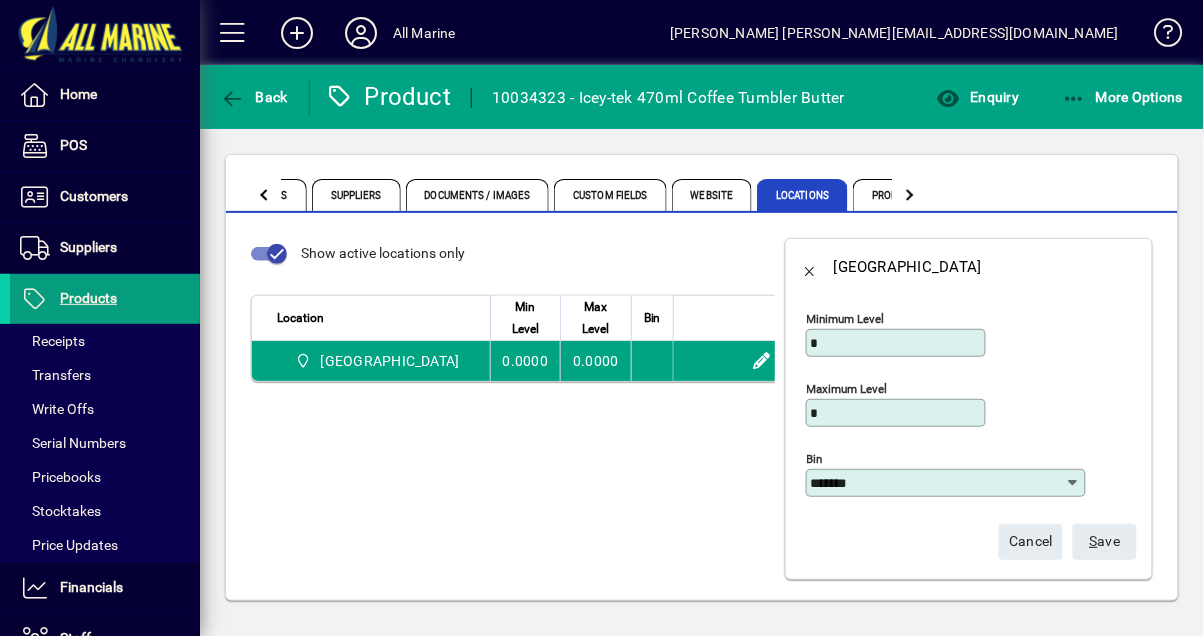 click on "S ave" 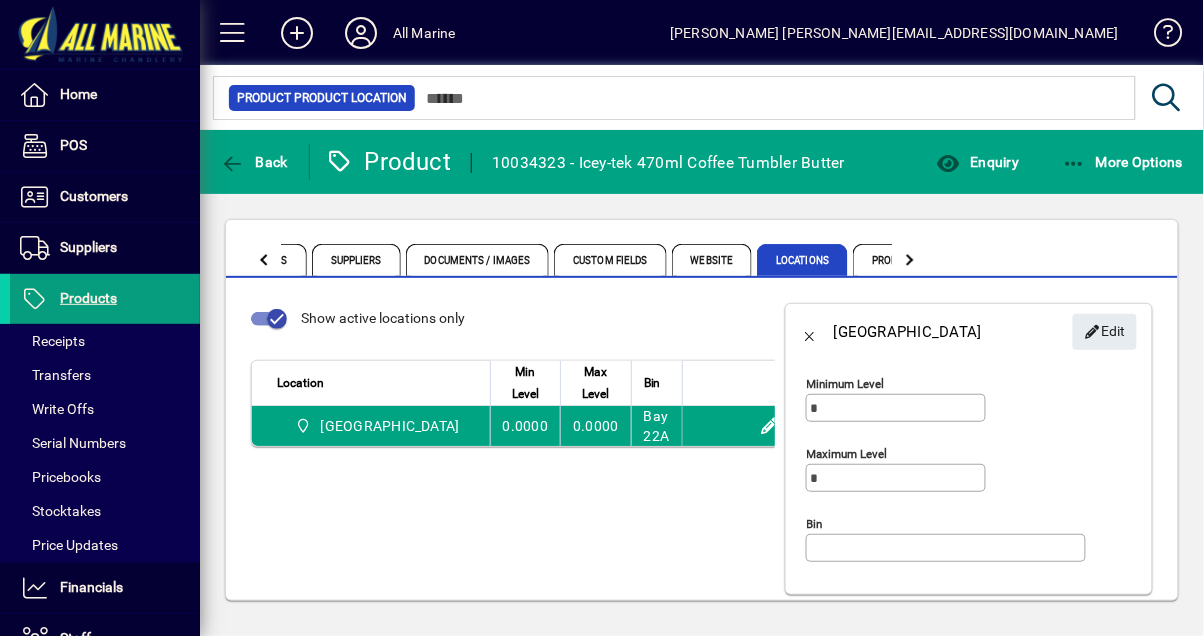 type on "*******" 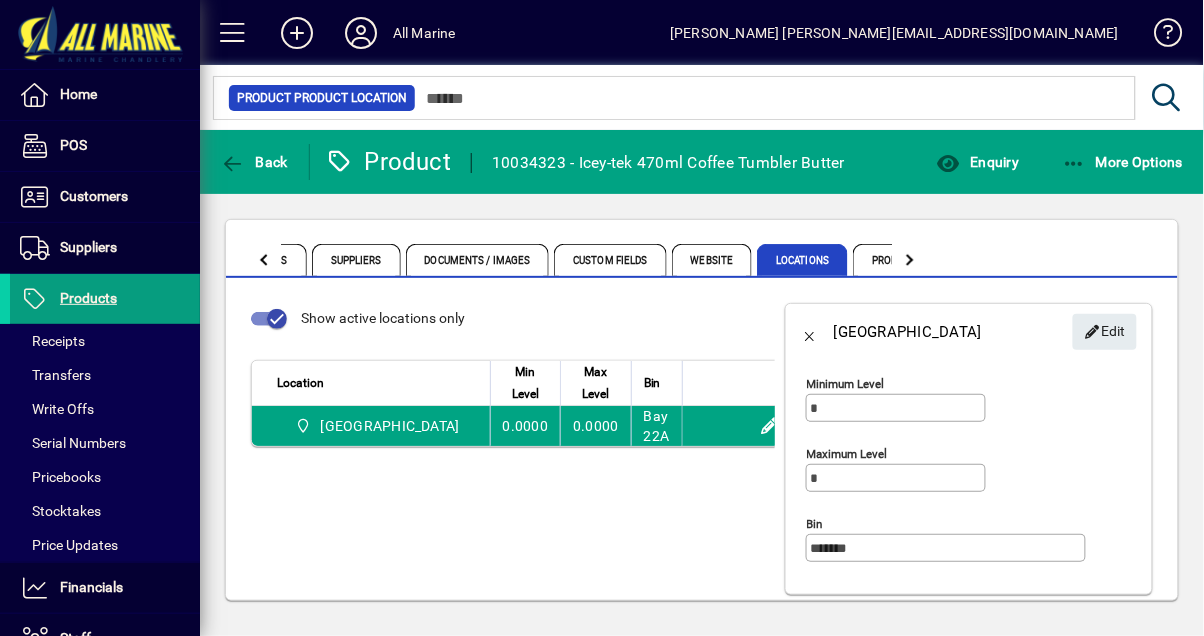 click 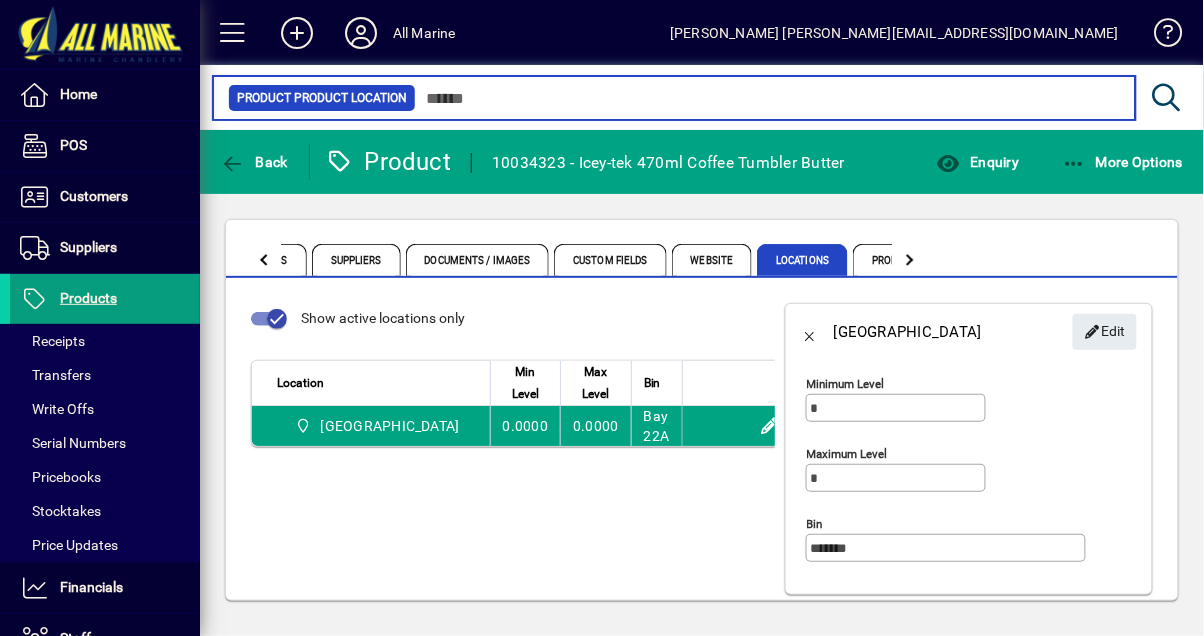type on "******" 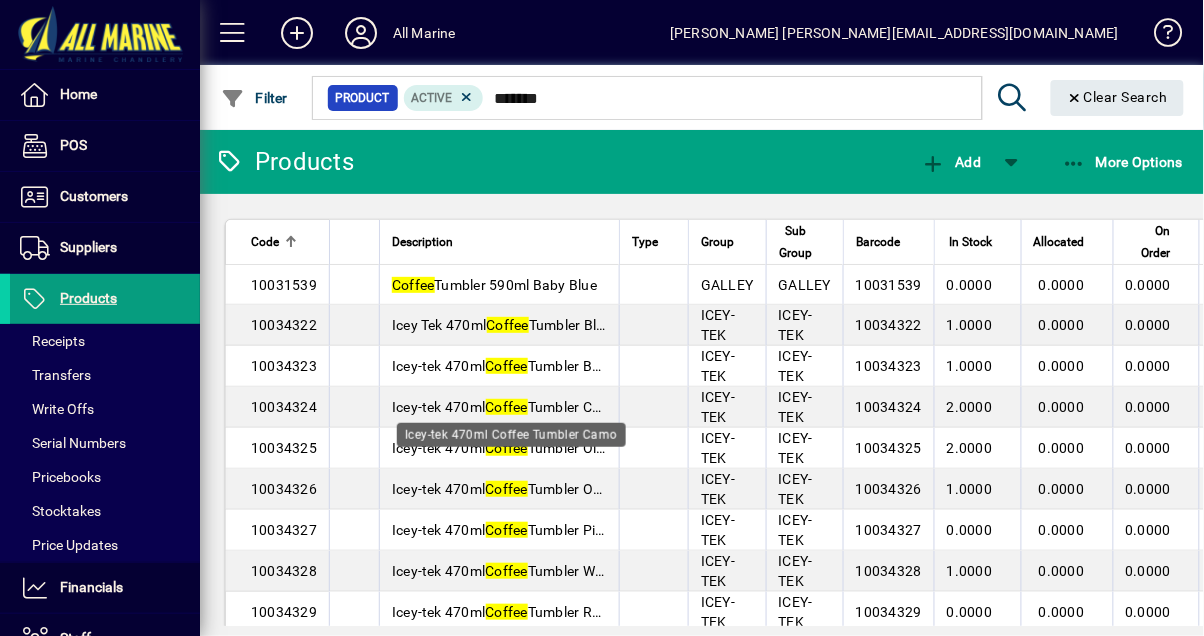click on "Icey-tek 470ml  Coffee  Tumbler Camo" at bounding box center (506, 407) 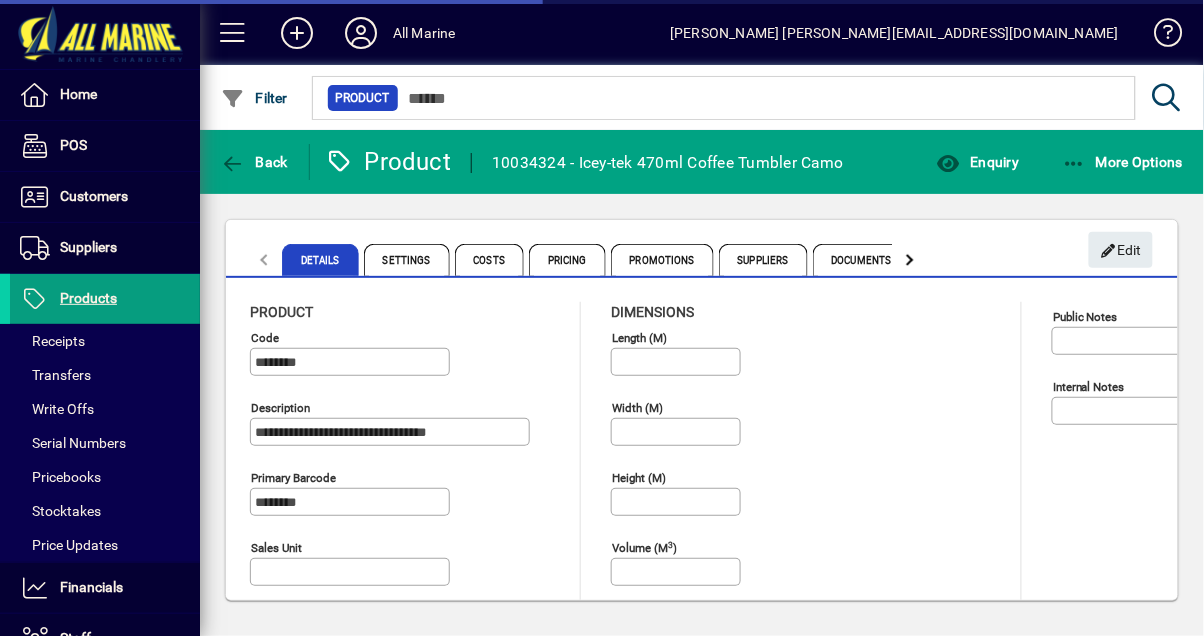 type on "**********" 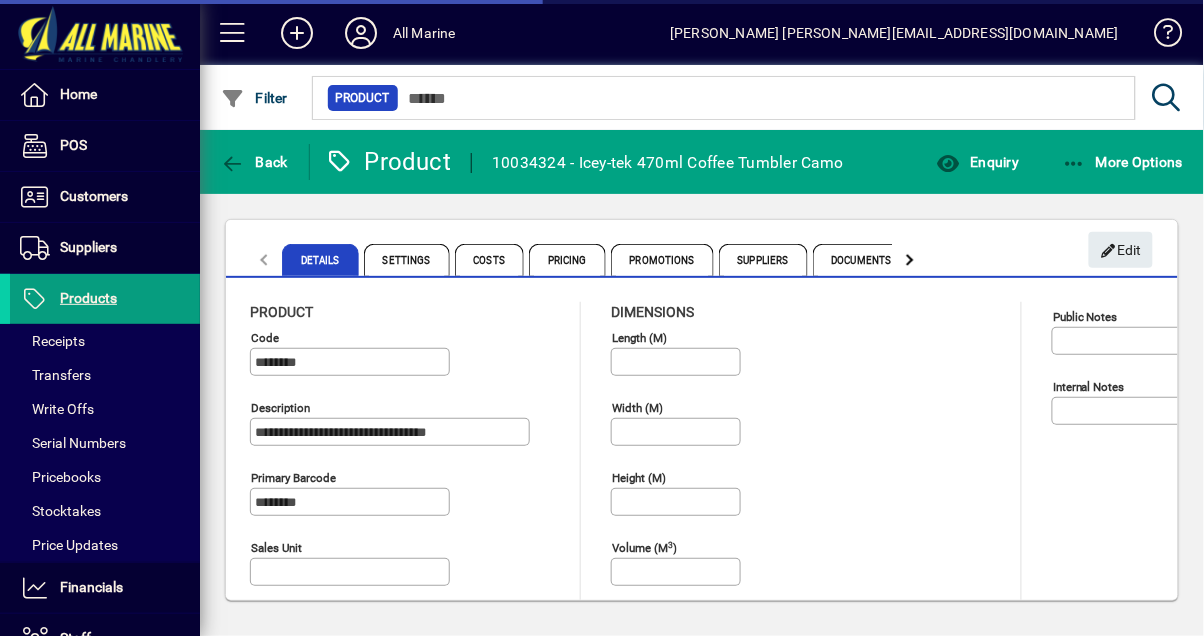 type on "**********" 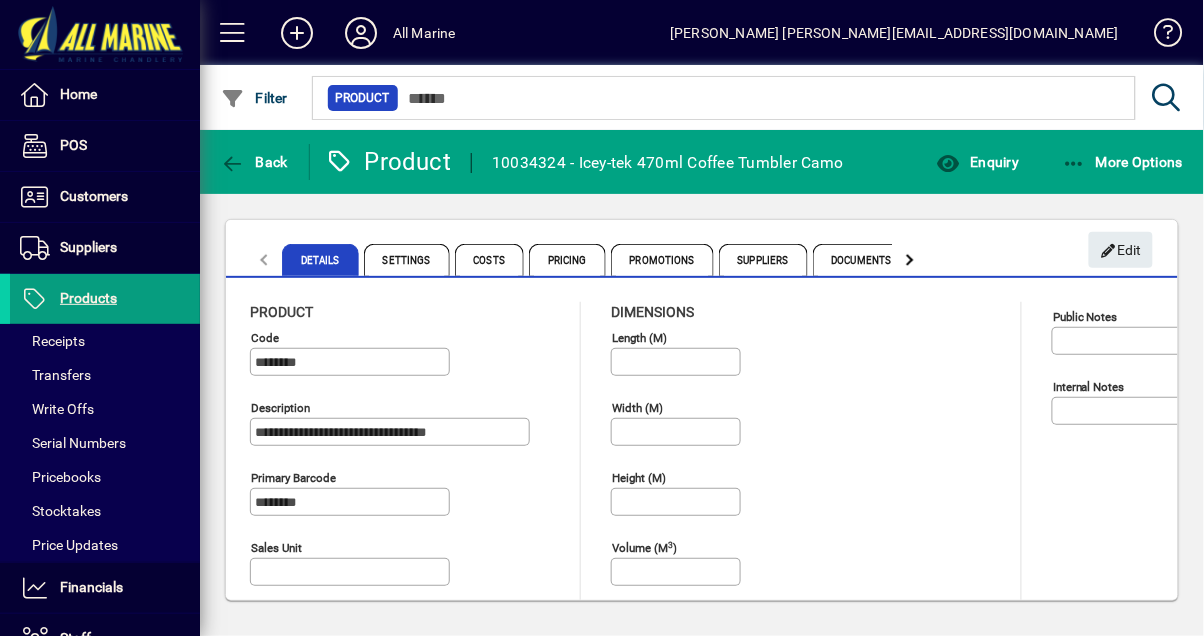 click 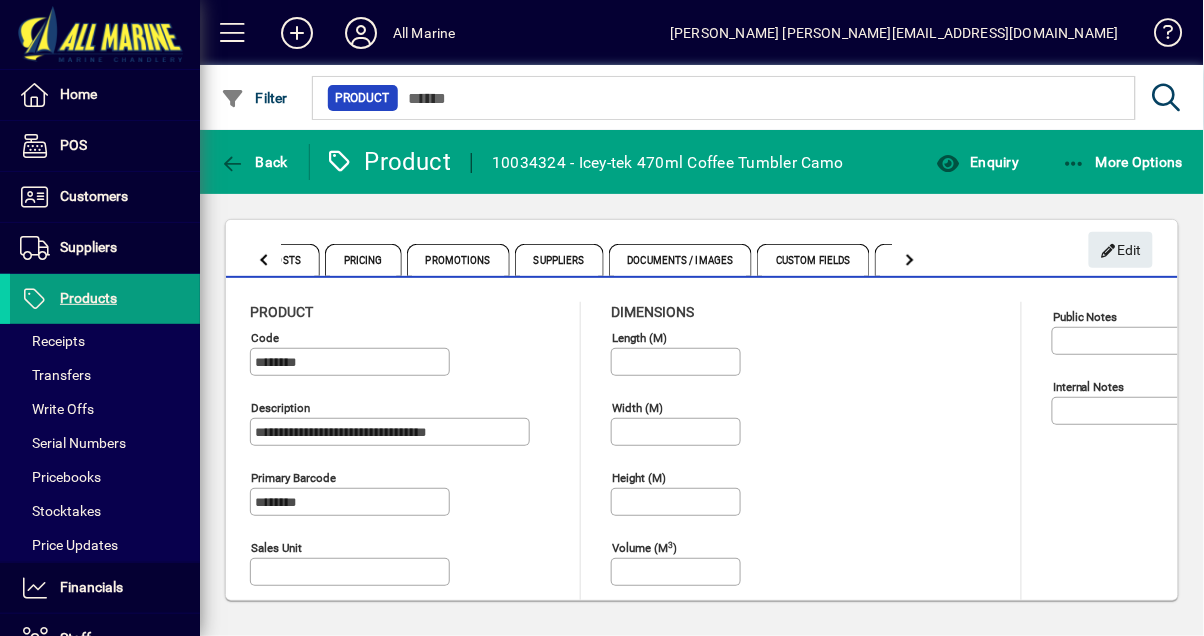 click 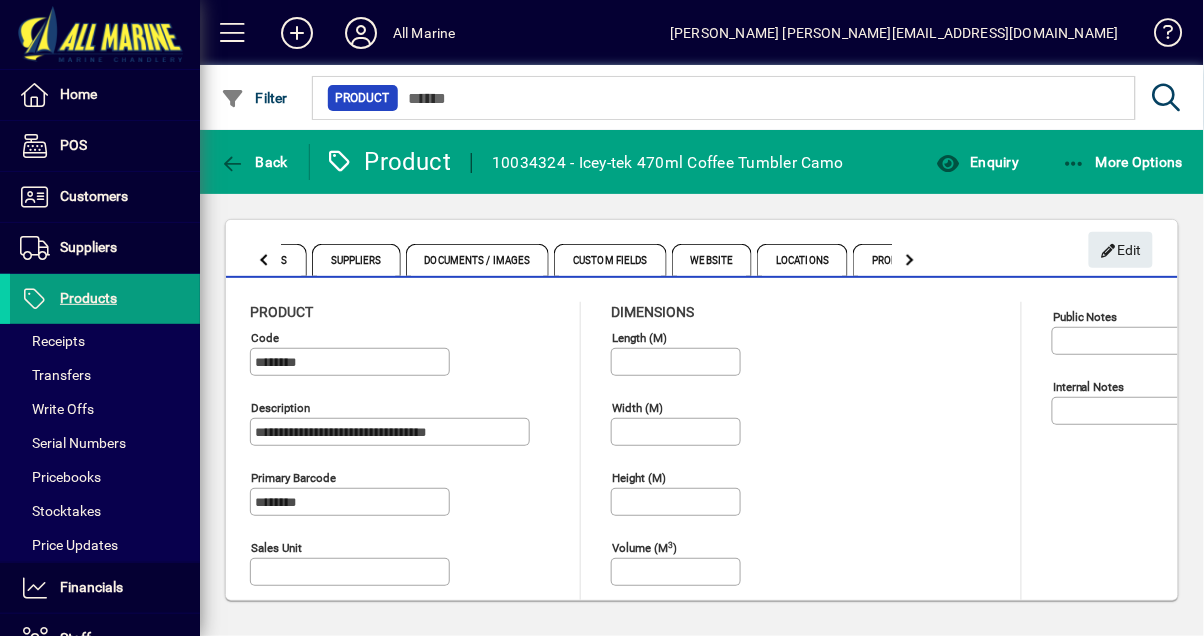 click 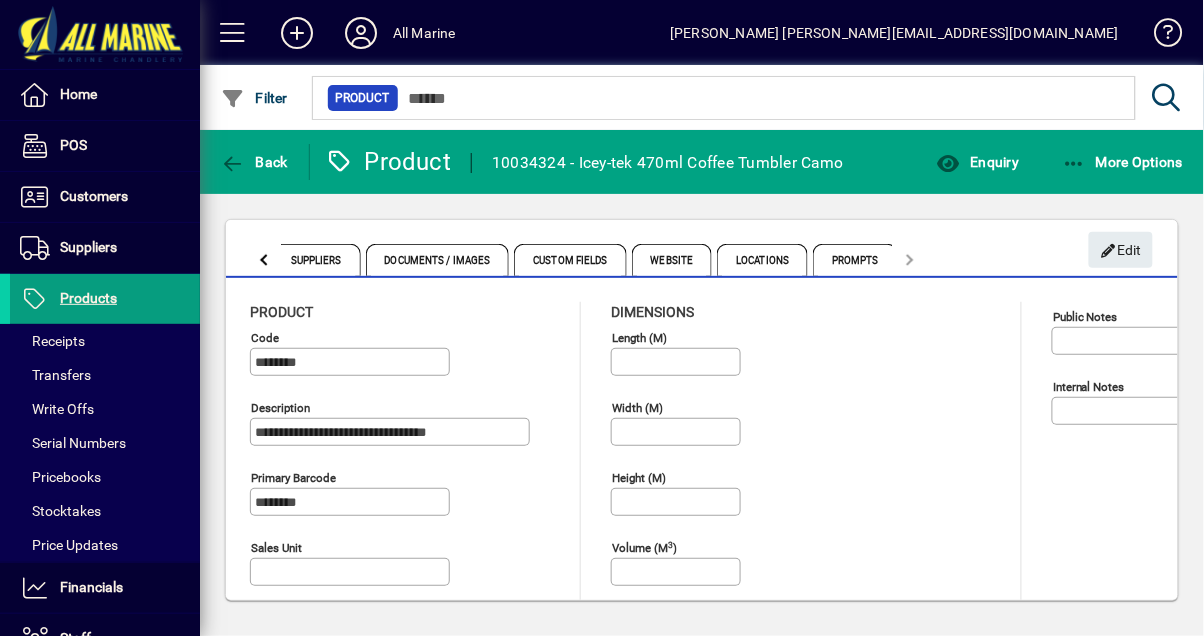 click on "Locations" at bounding box center [762, 260] 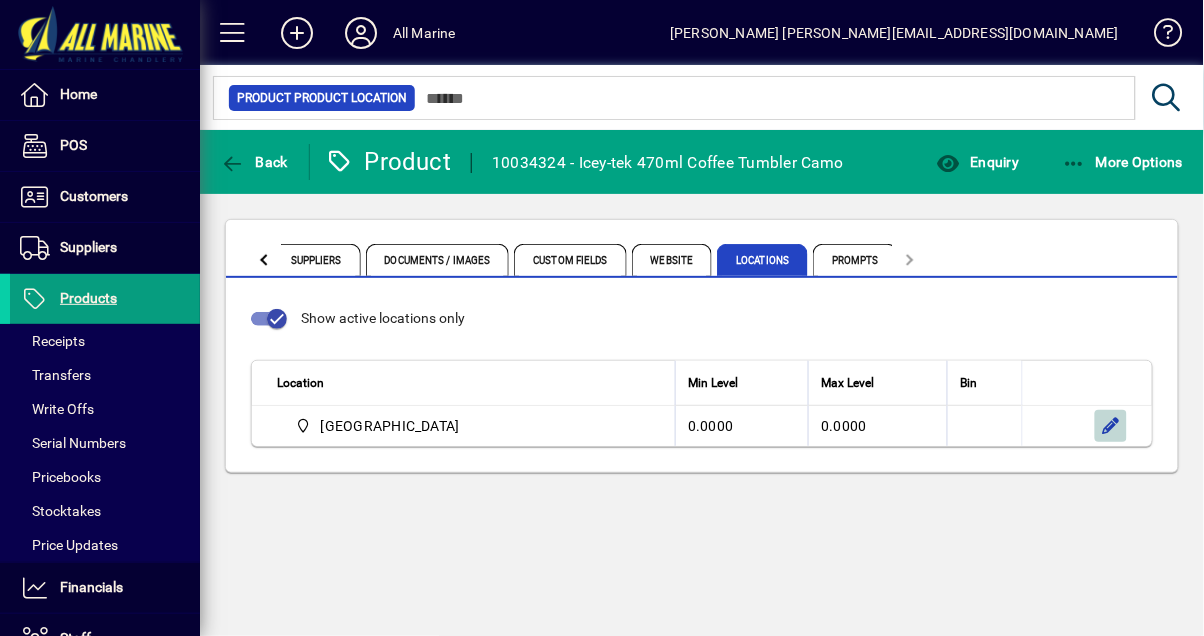 click at bounding box center [1111, 426] 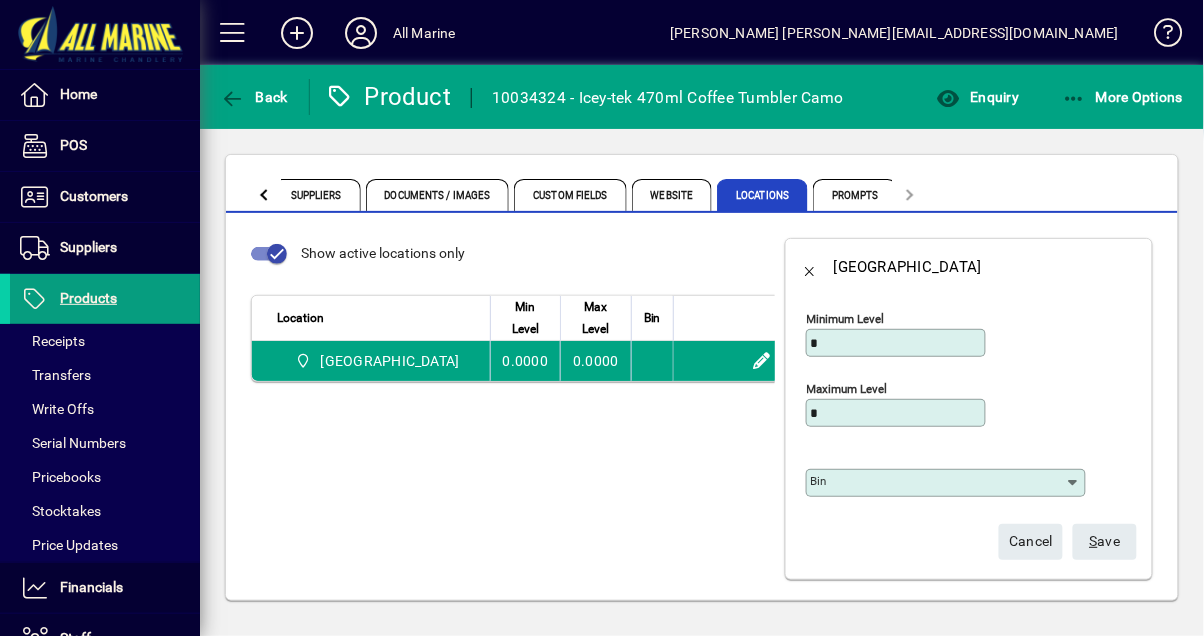 click on "Bin" at bounding box center [938, 483] 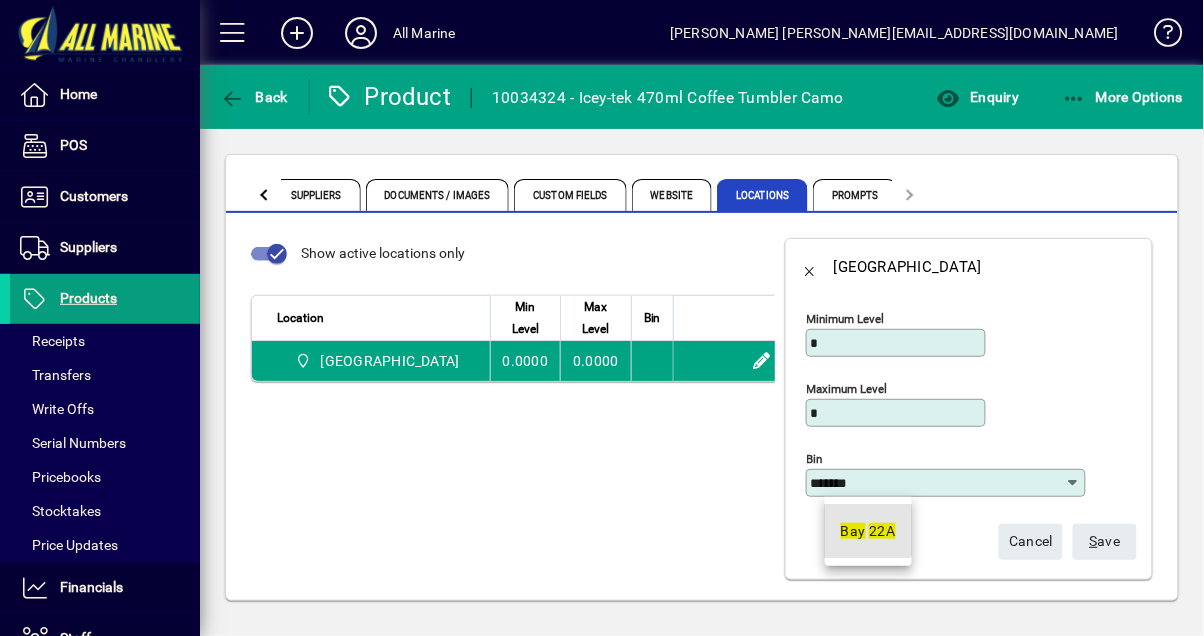 click on "Bay" at bounding box center [853, 531] 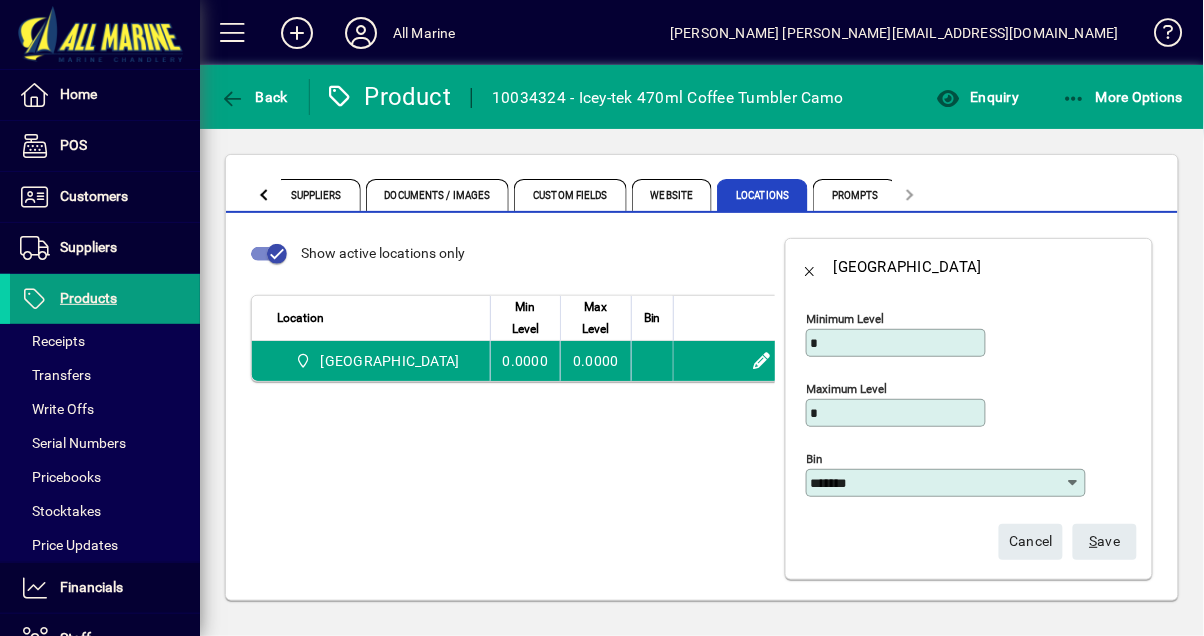 type on "*******" 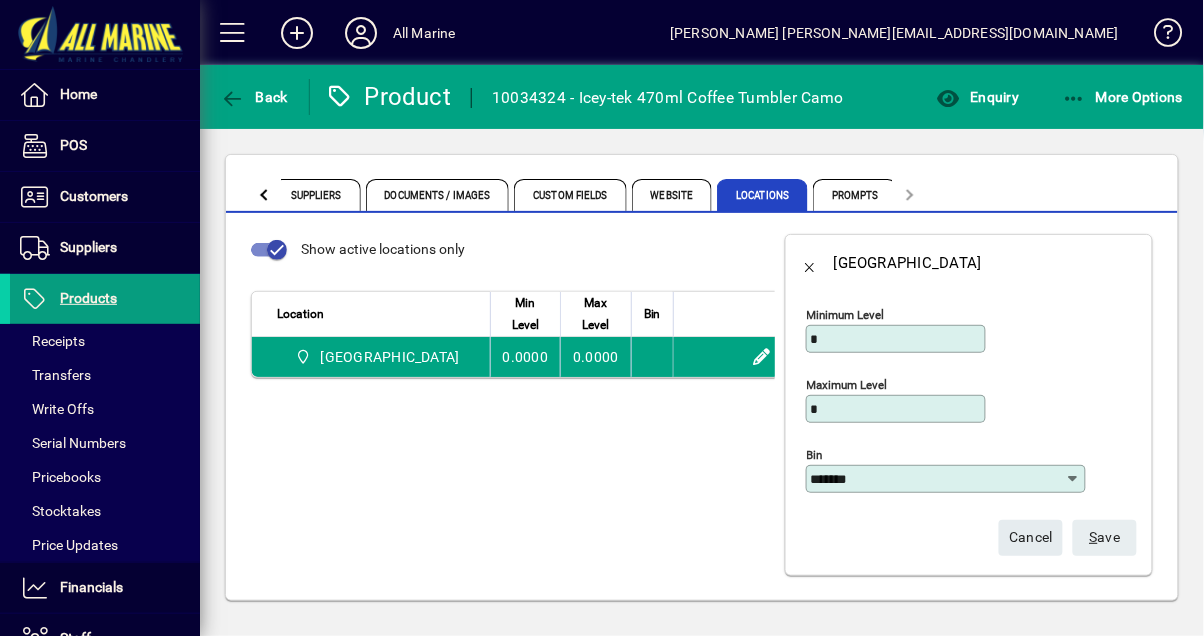 click on "S ave" 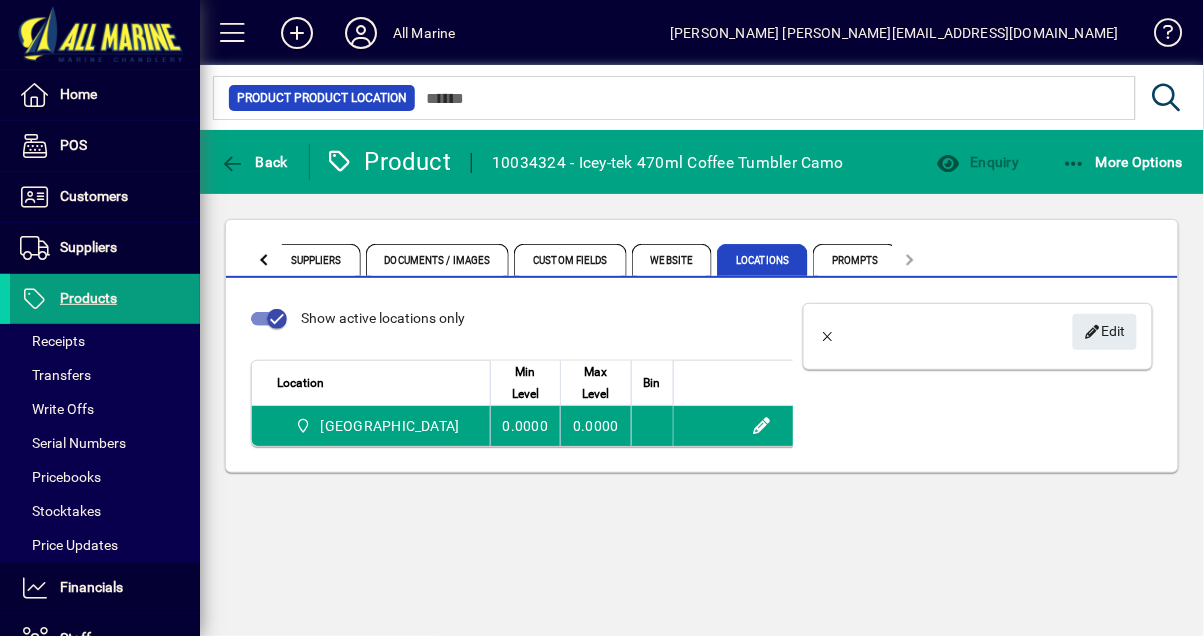 scroll, scrollTop: 0, scrollLeft: 0, axis: both 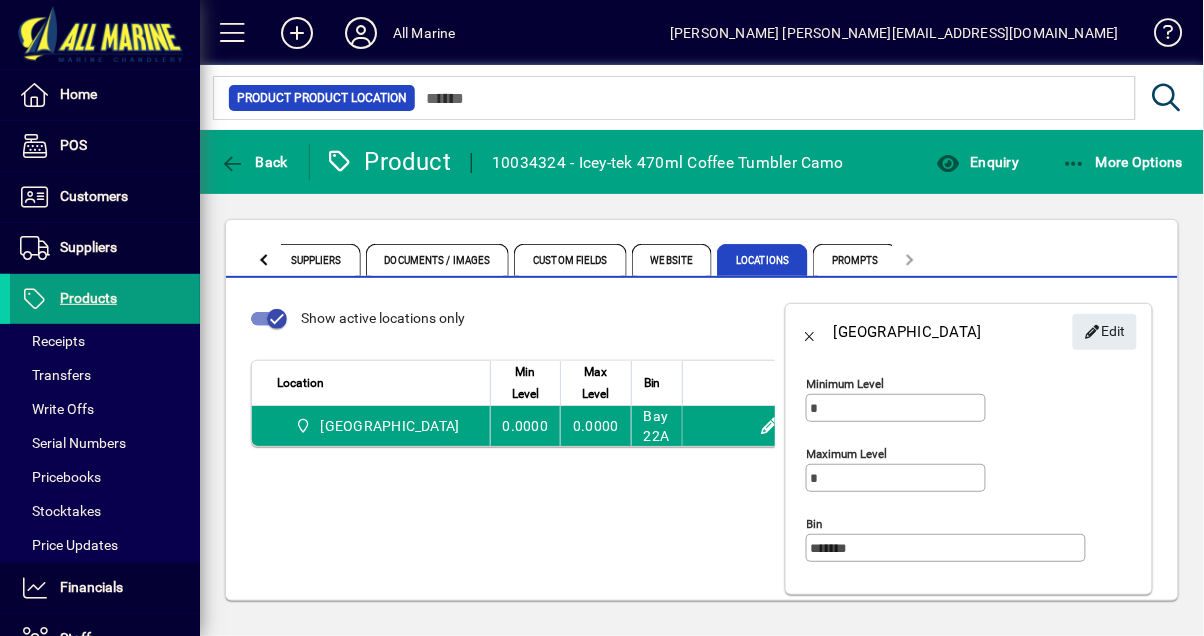 click on "Back  Product  10034324 - Icey-tek 470ml Coffee Tumbler Camo Enquiry More Options" 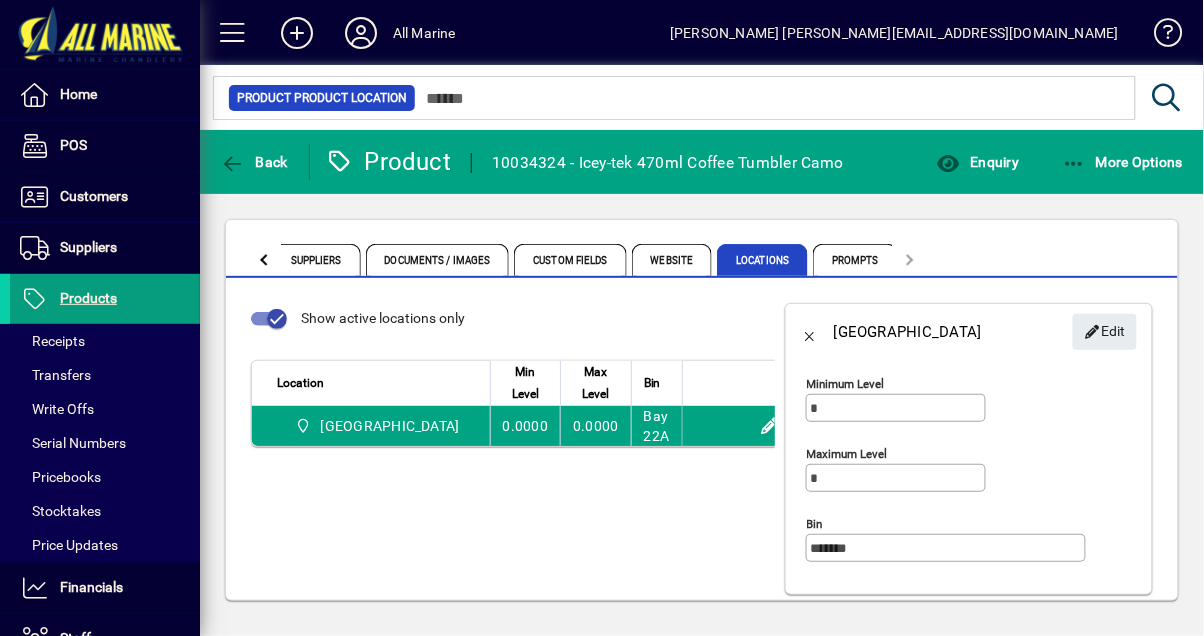 click 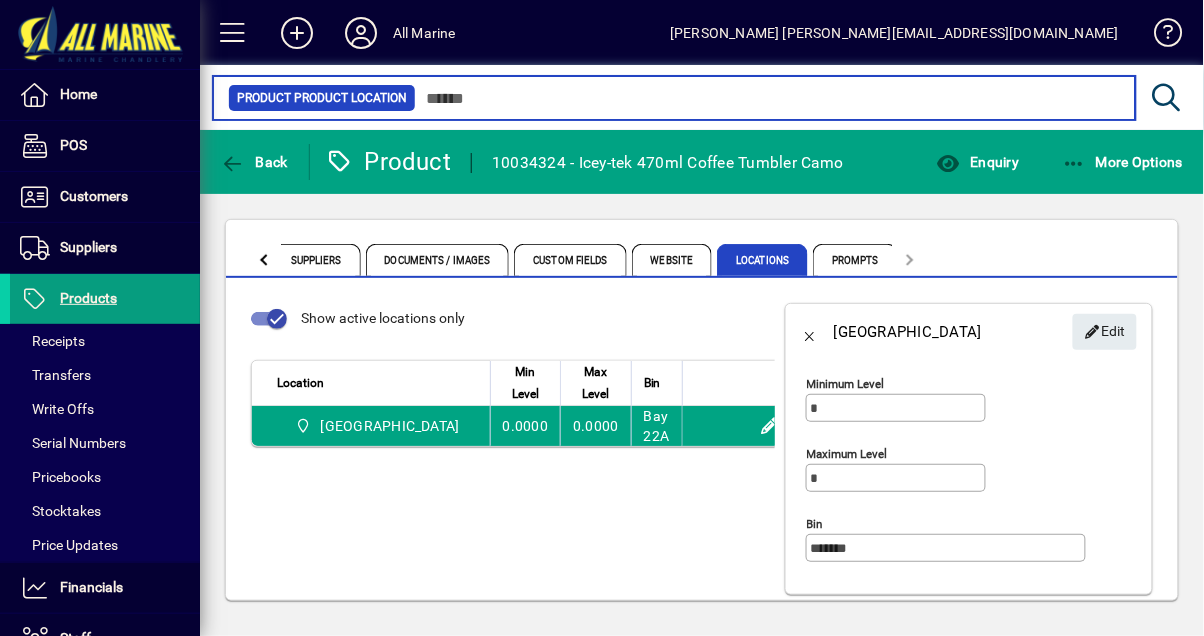 type on "******" 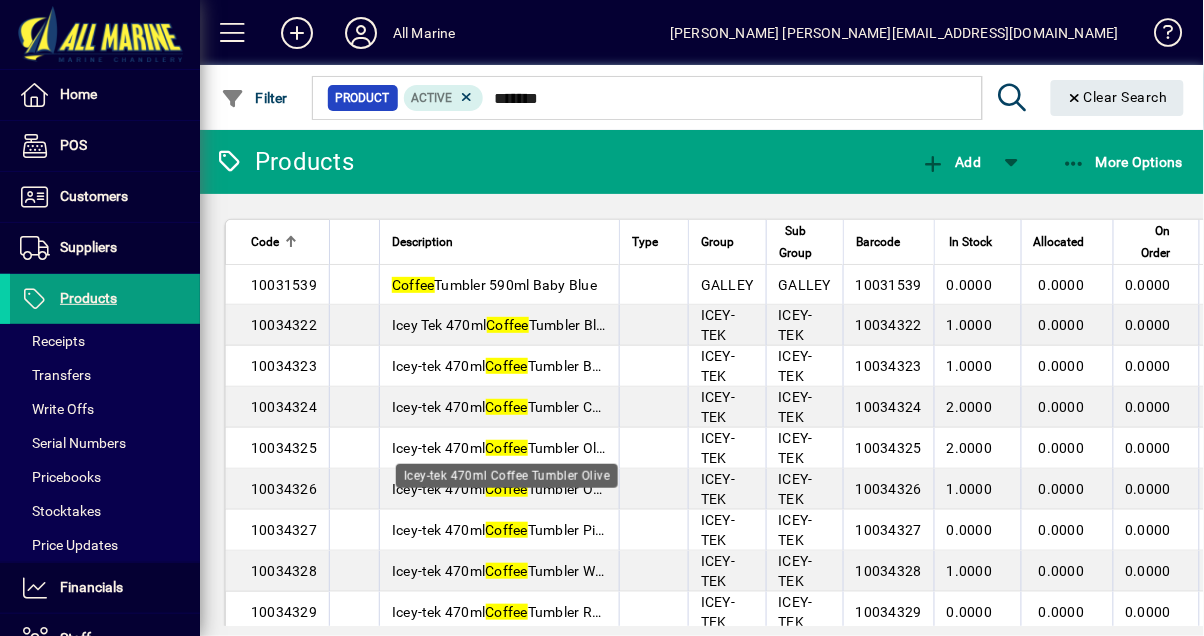 click on "Icey-tek 470ml  Coffee  Tumbler Olive" at bounding box center [503, 448] 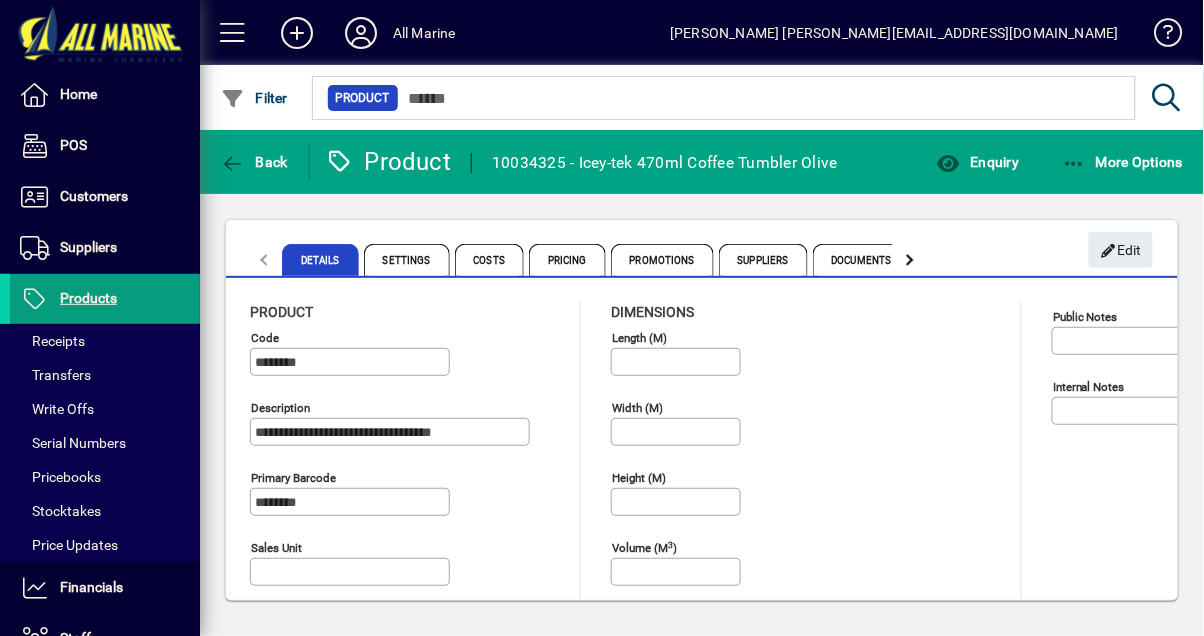 click 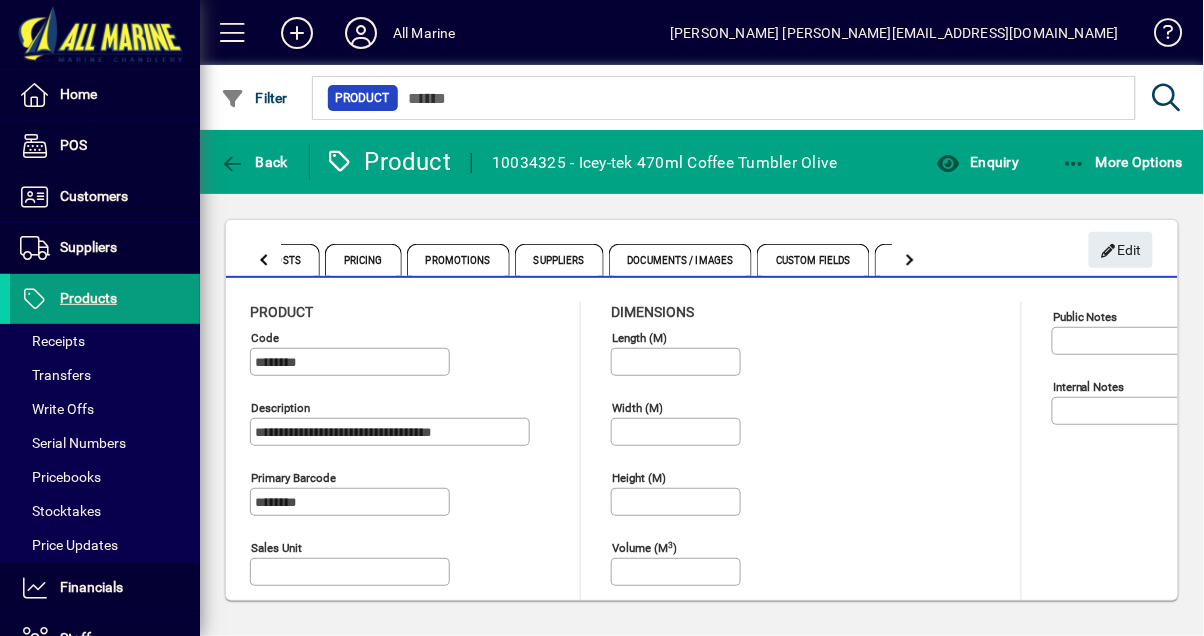 click 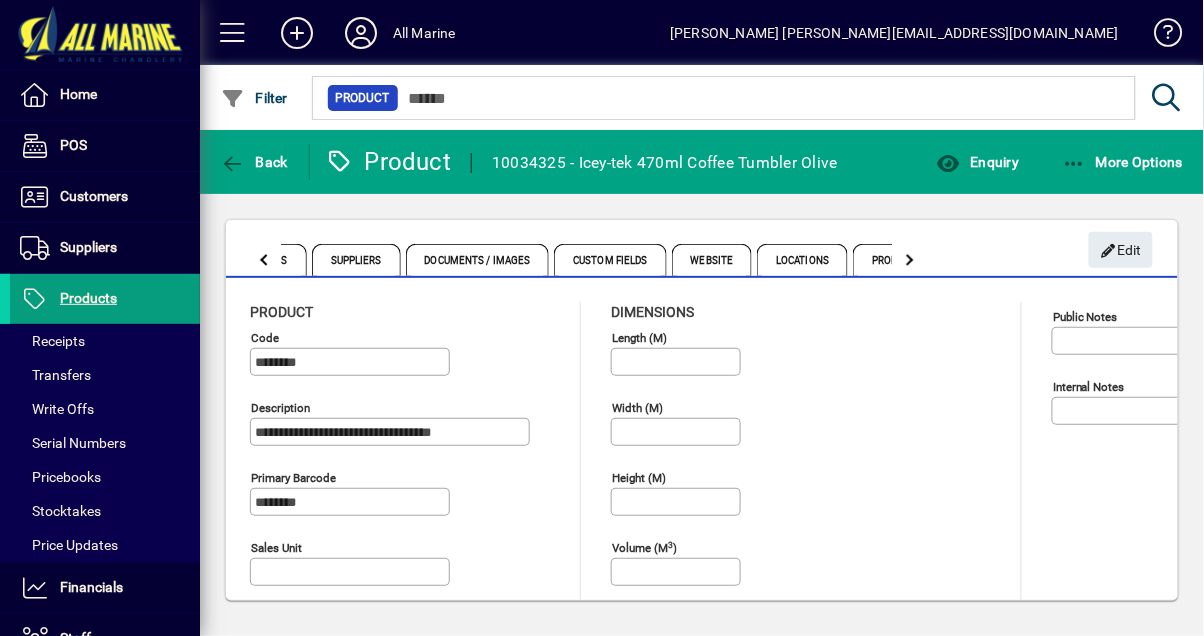 click 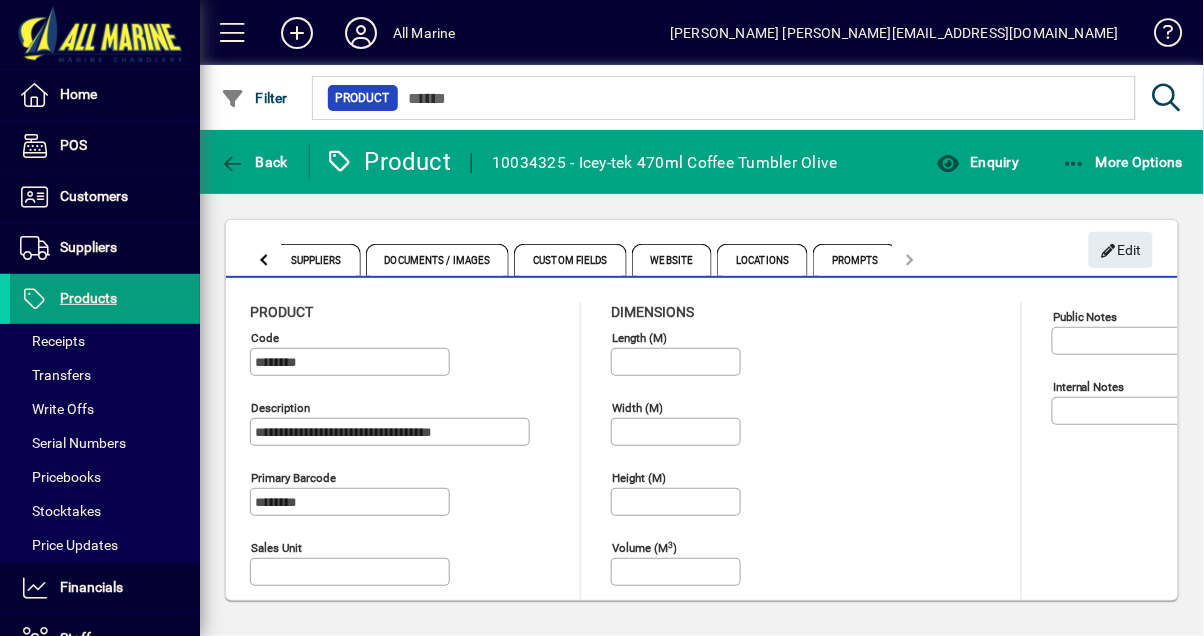 click on "Locations" at bounding box center [762, 260] 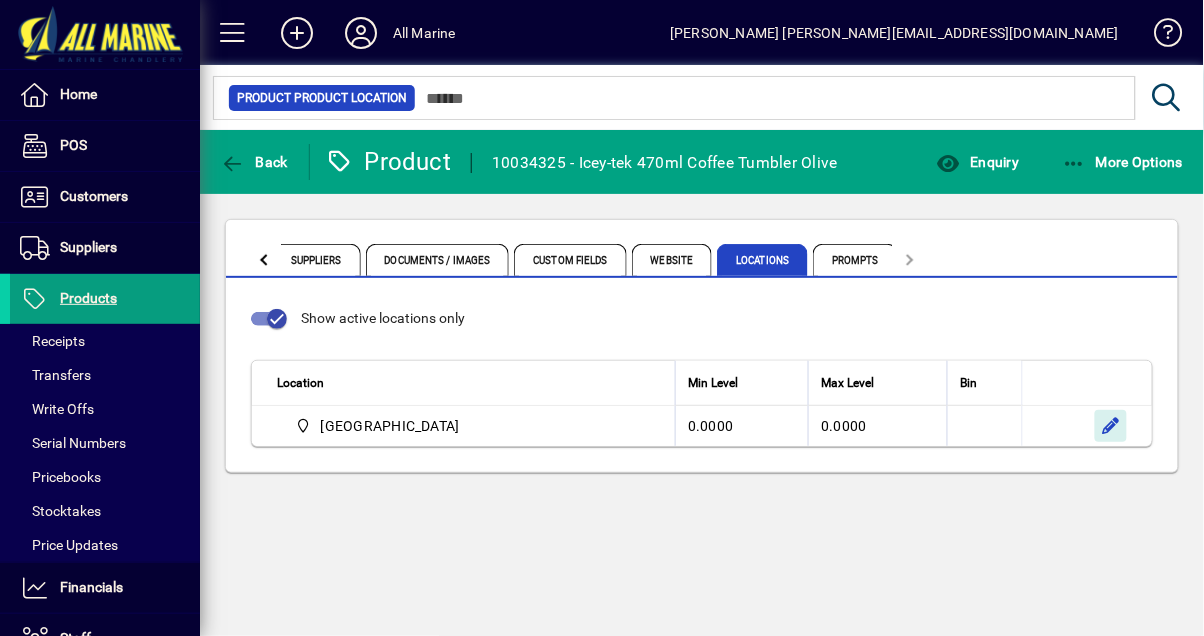 click at bounding box center [1111, 426] 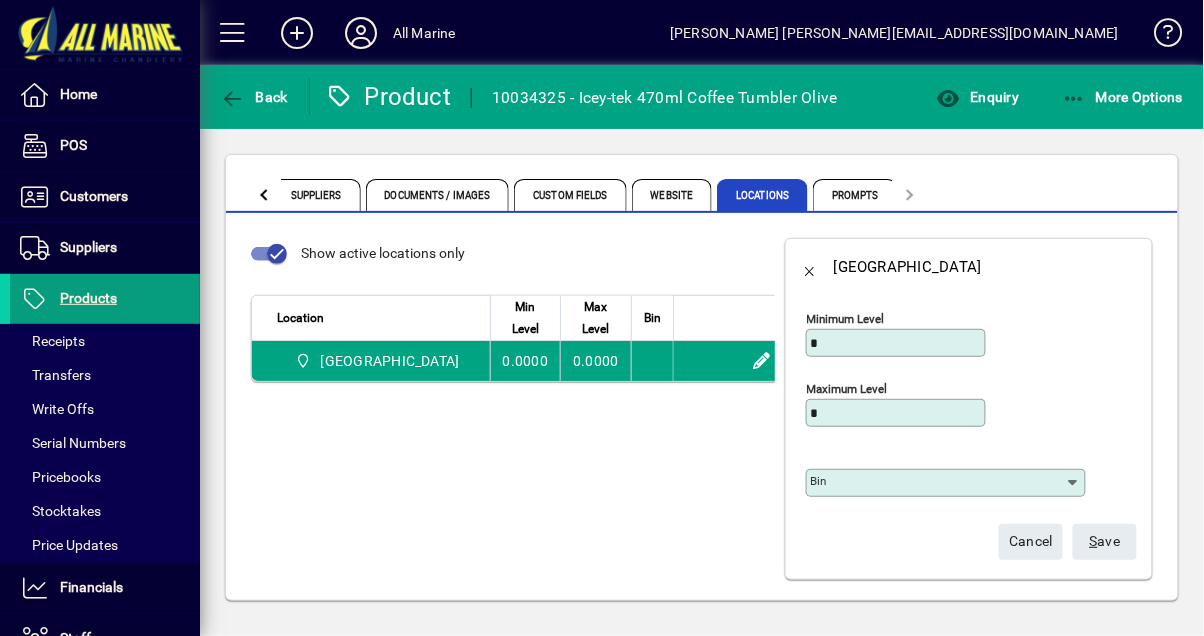 click on "Bin" 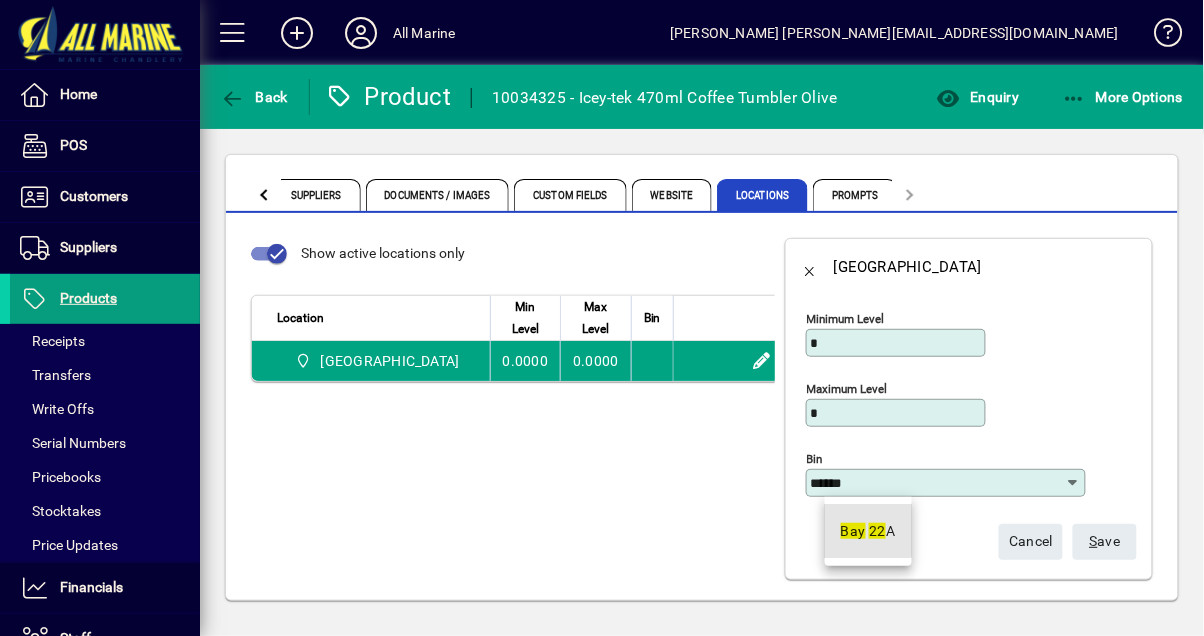 click on "Bay" at bounding box center [853, 531] 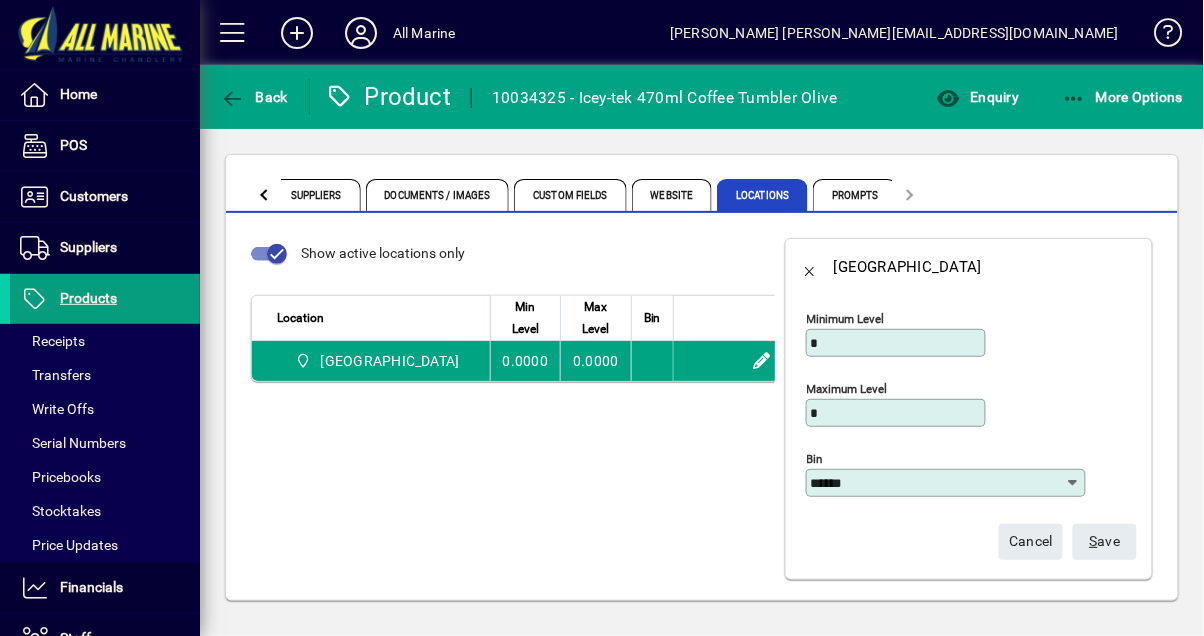 type on "*******" 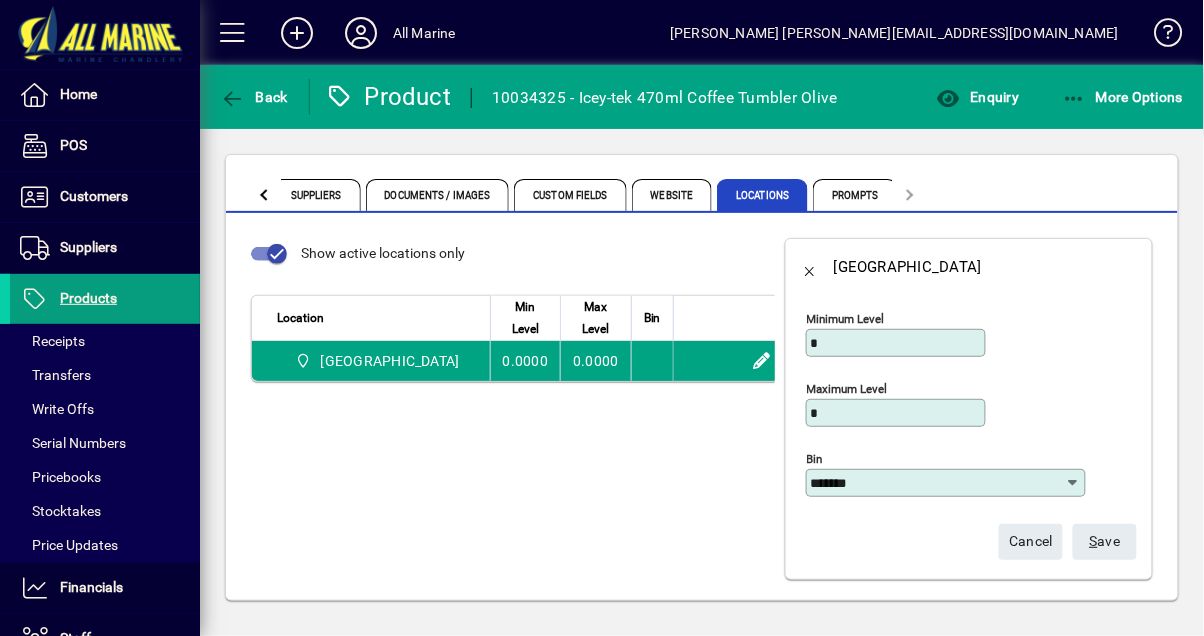 scroll, scrollTop: 4, scrollLeft: 0, axis: vertical 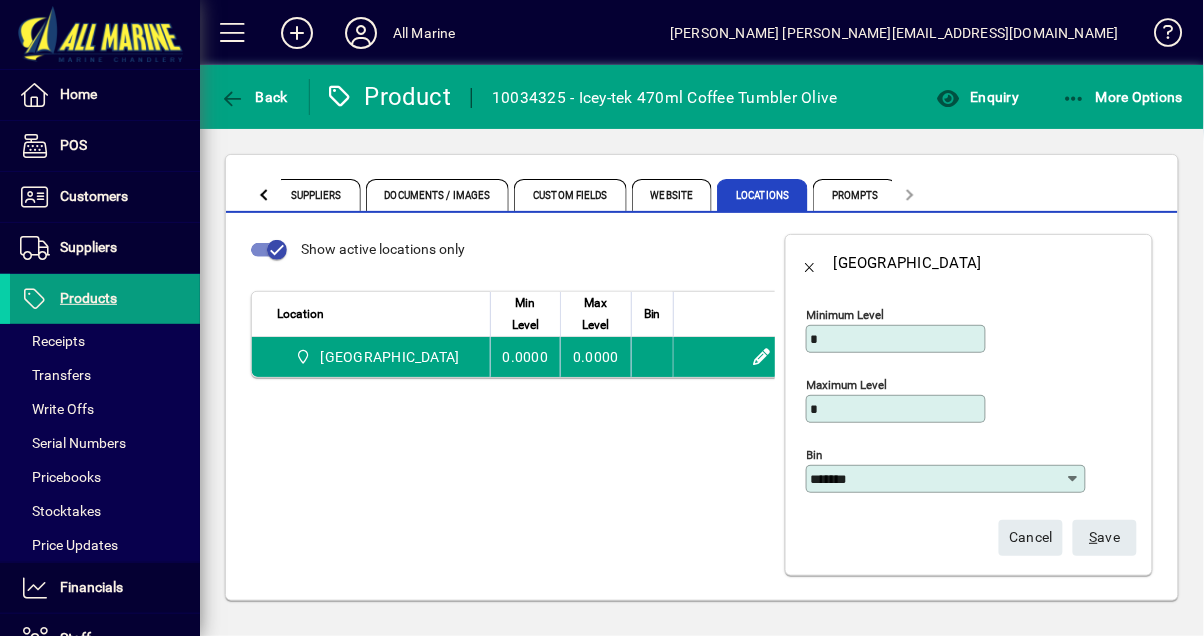 click on "S ave" 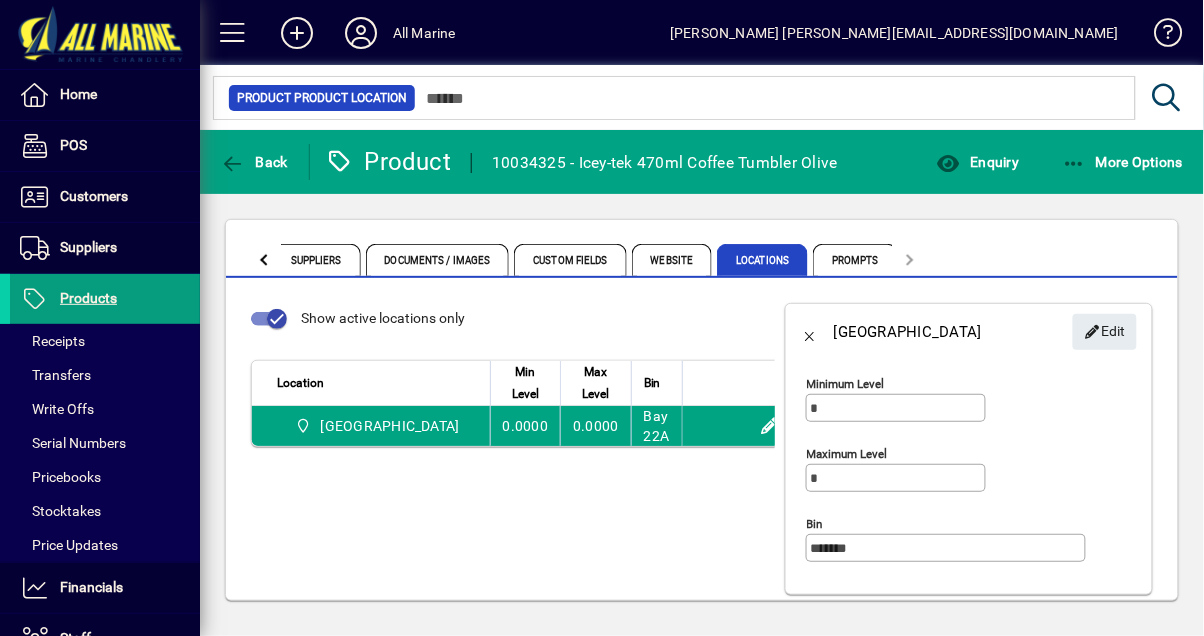 scroll, scrollTop: 19, scrollLeft: 0, axis: vertical 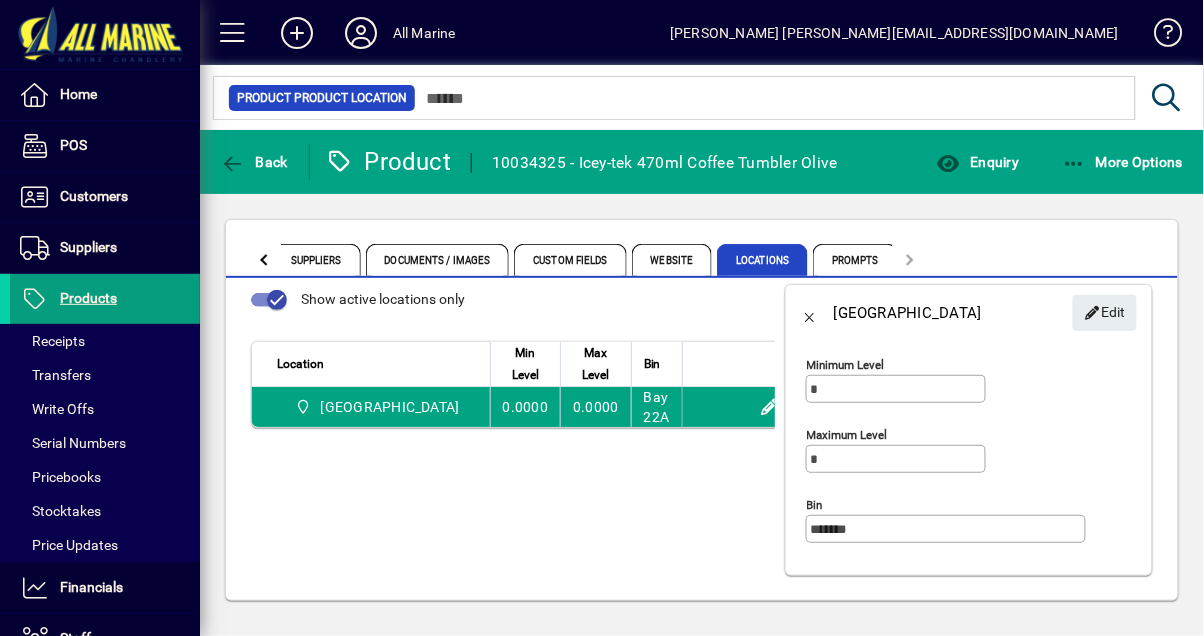 click 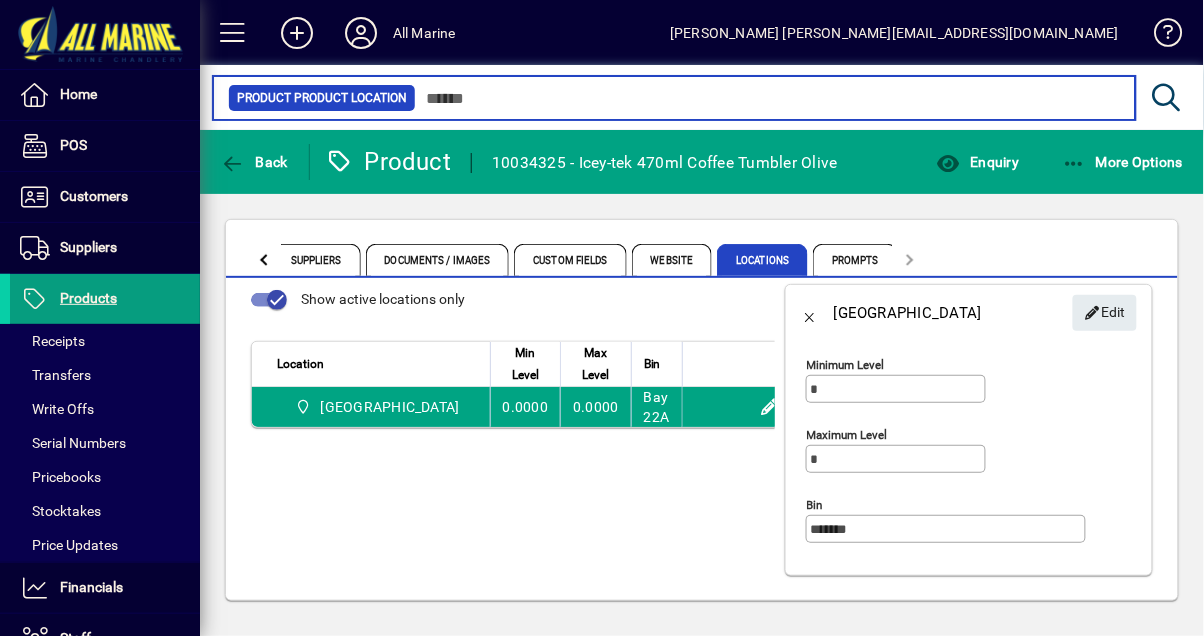 type on "******" 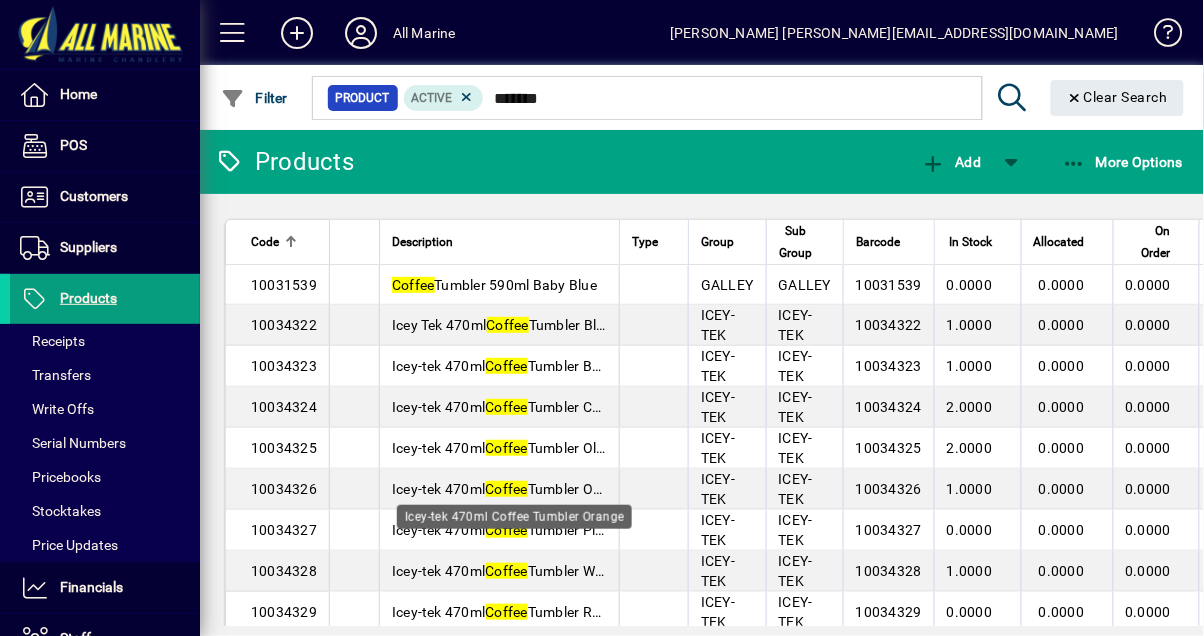 click on "Coffee" at bounding box center (507, 489) 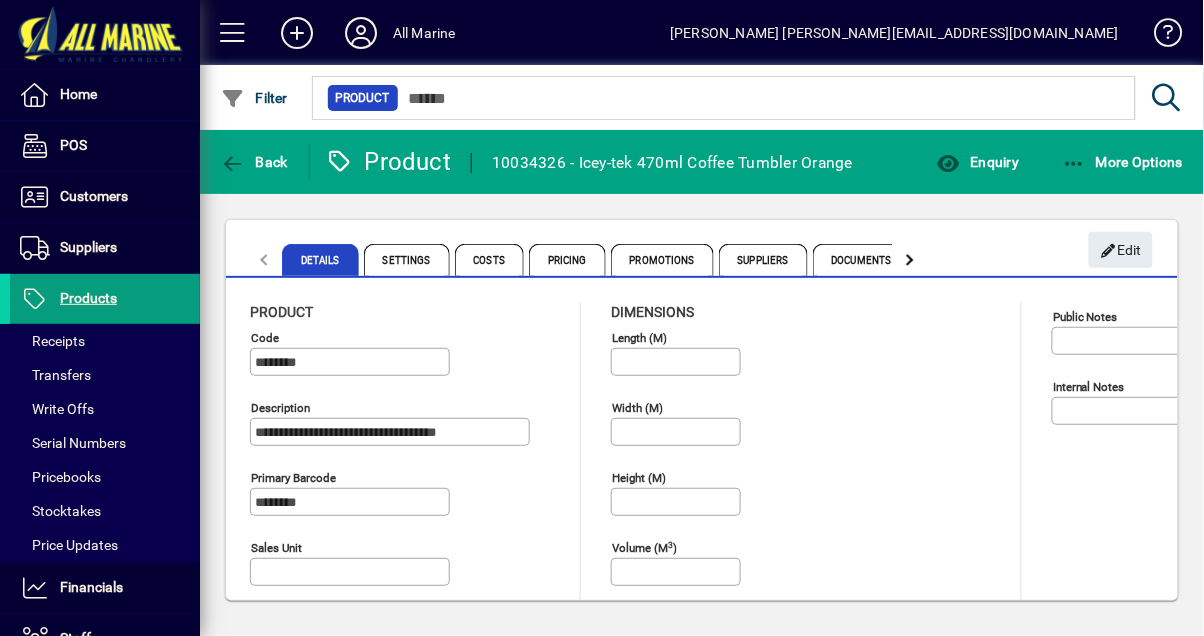 click 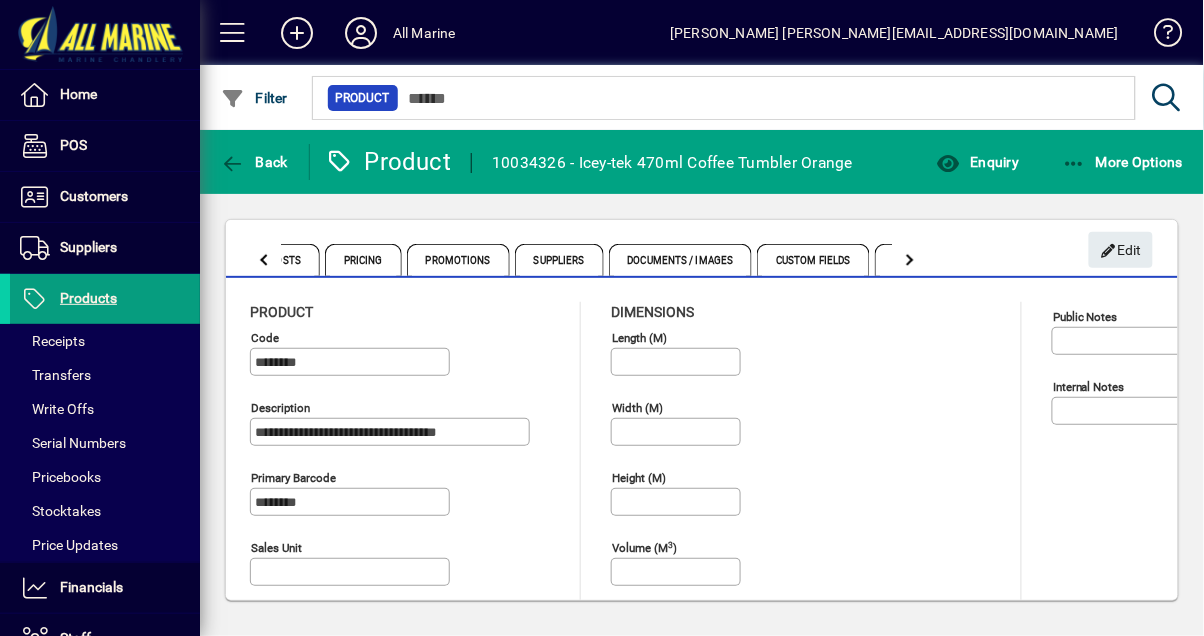 click 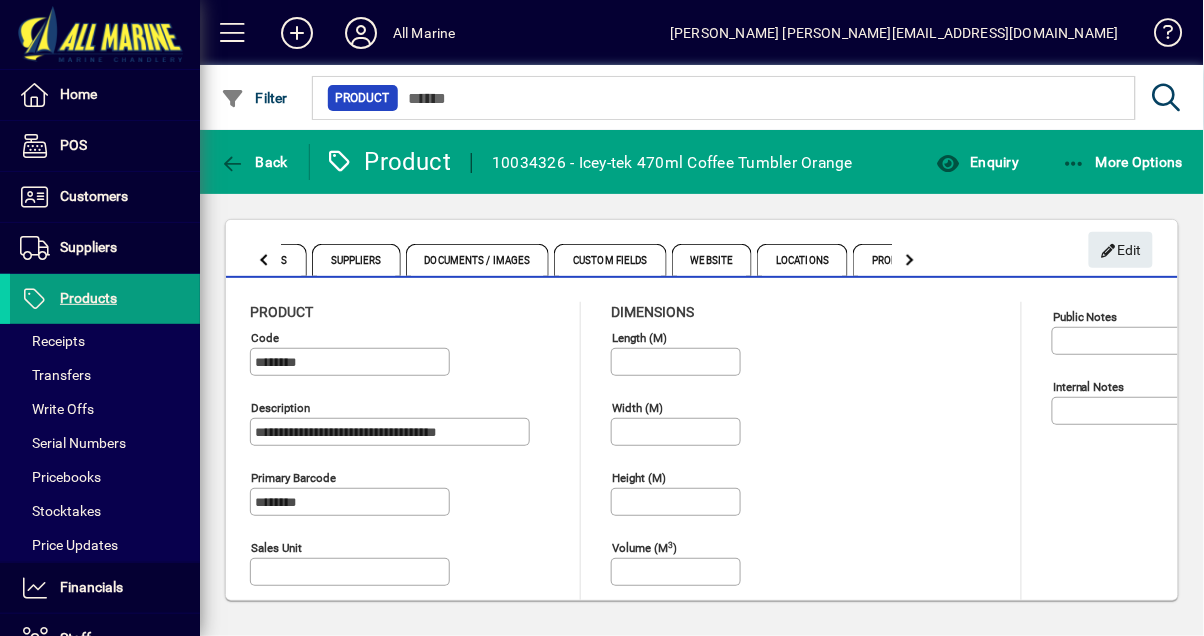 click on "Locations" at bounding box center (802, 260) 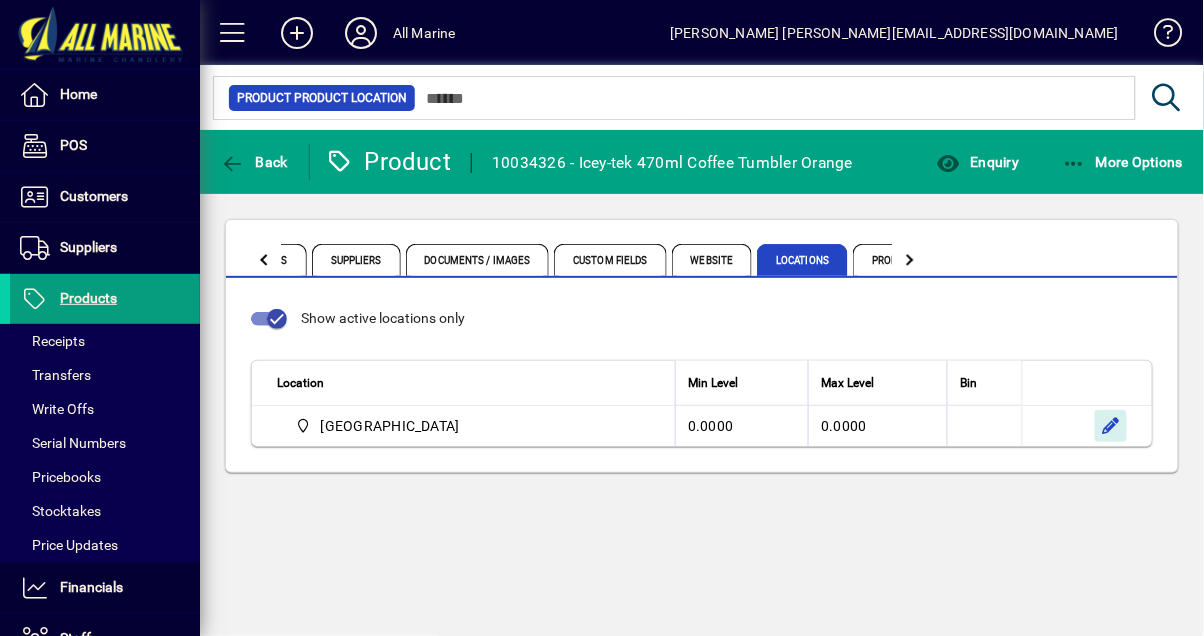 click at bounding box center [1111, 426] 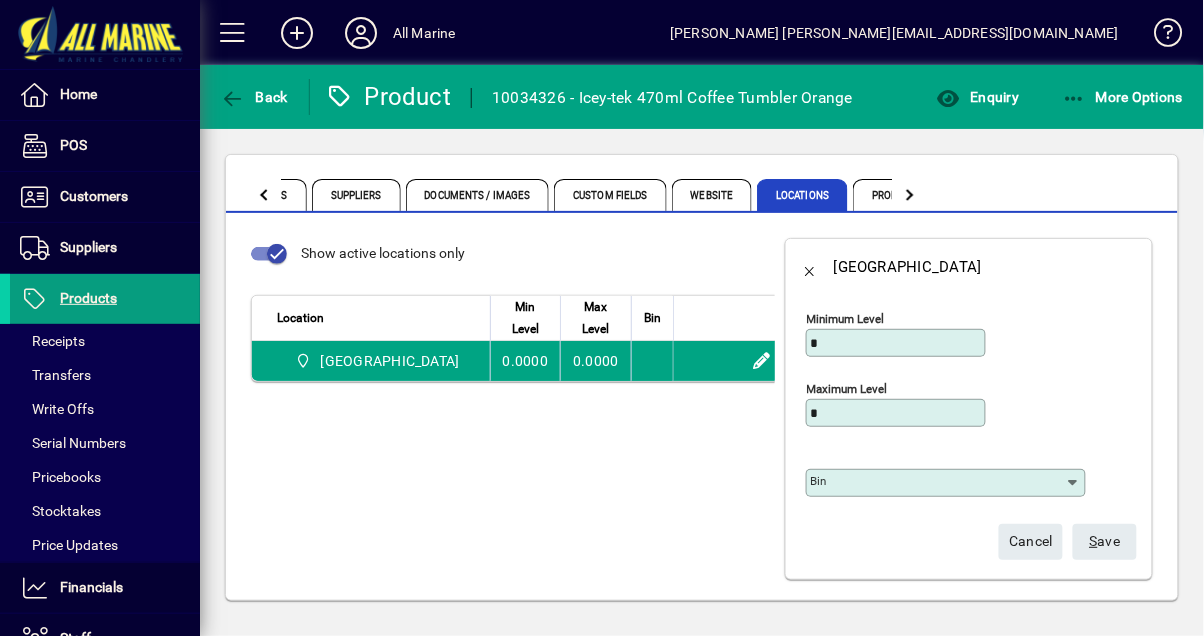 click on "Bin" at bounding box center (938, 483) 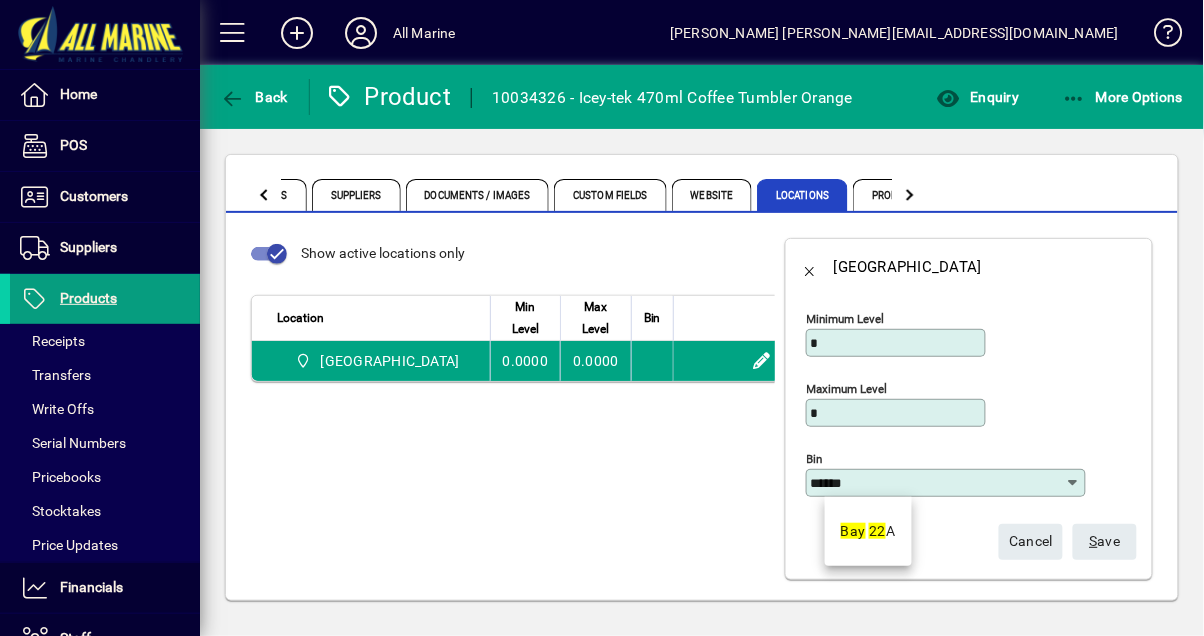 type on "*******" 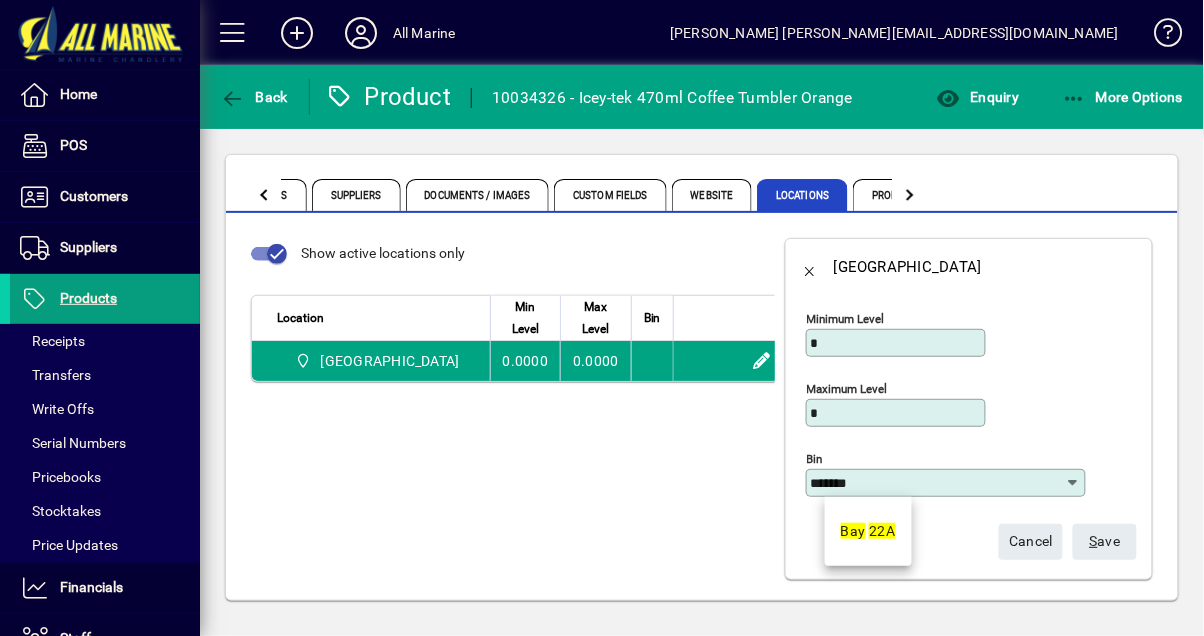 scroll, scrollTop: 4, scrollLeft: 0, axis: vertical 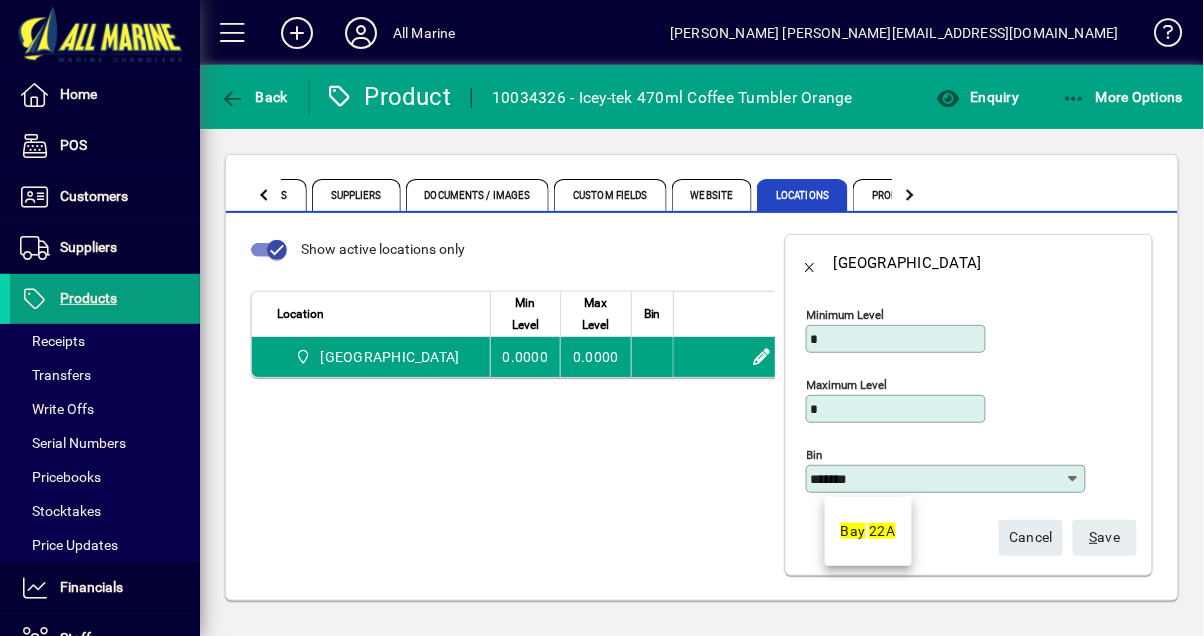 click on "S ave" 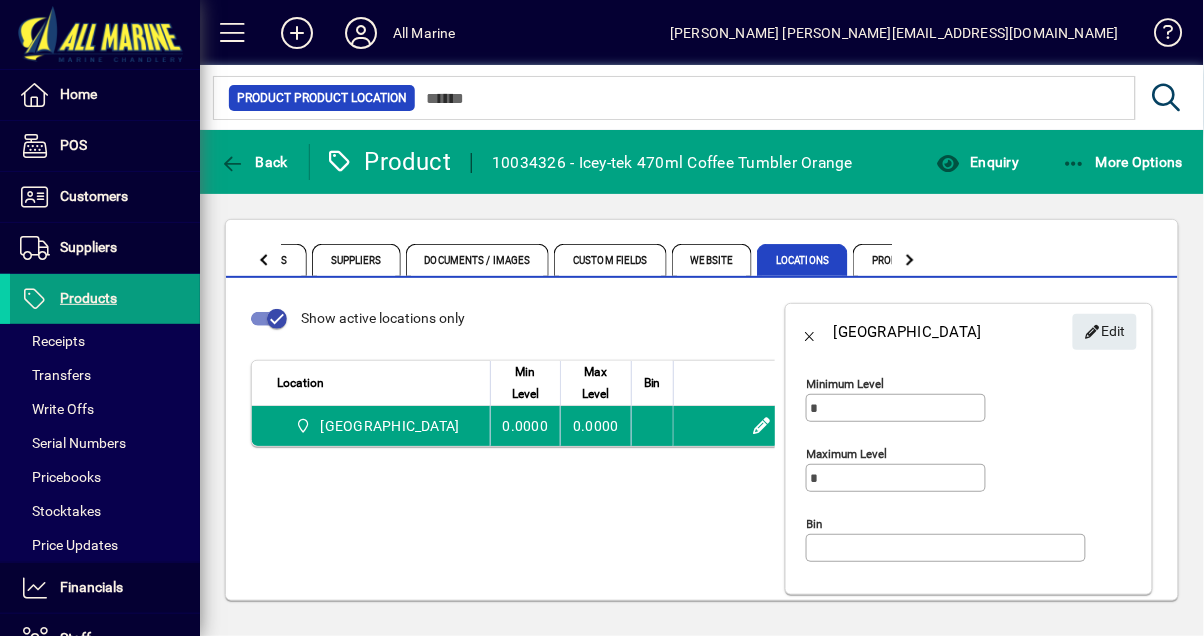 scroll, scrollTop: 19, scrollLeft: 0, axis: vertical 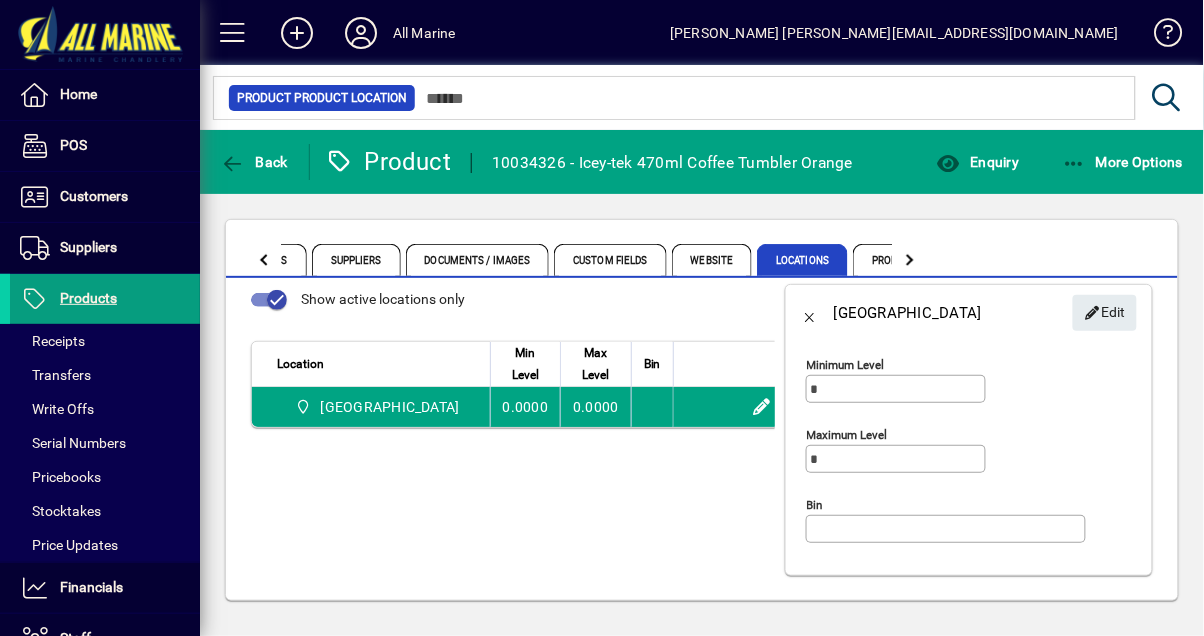 click on "Edit" 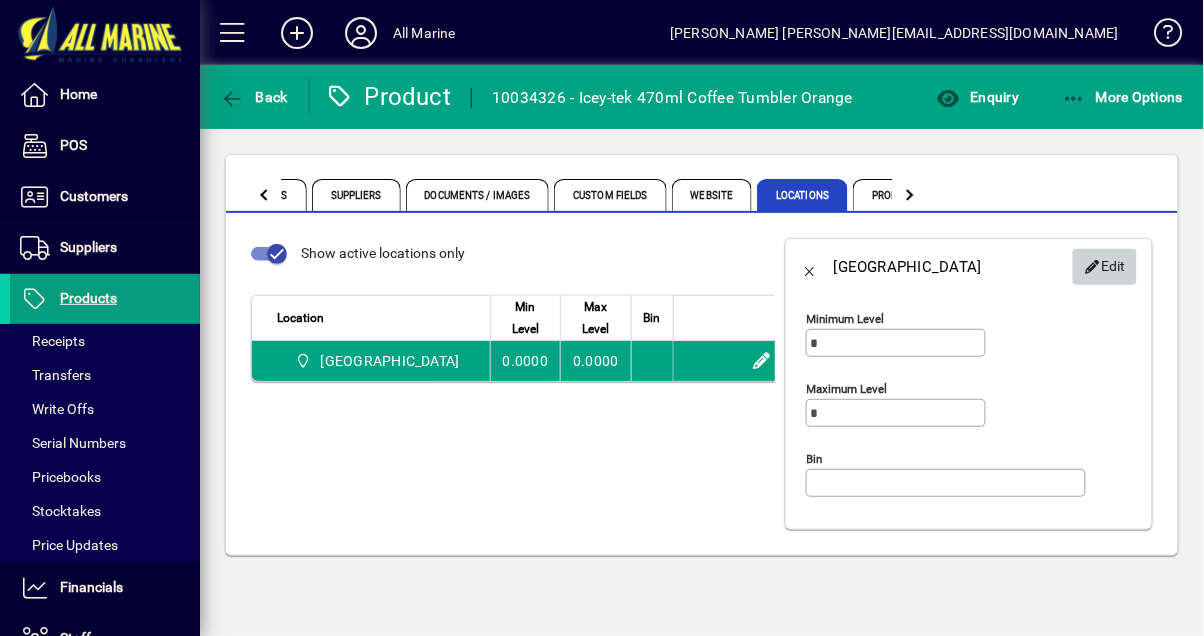 scroll, scrollTop: 0, scrollLeft: 0, axis: both 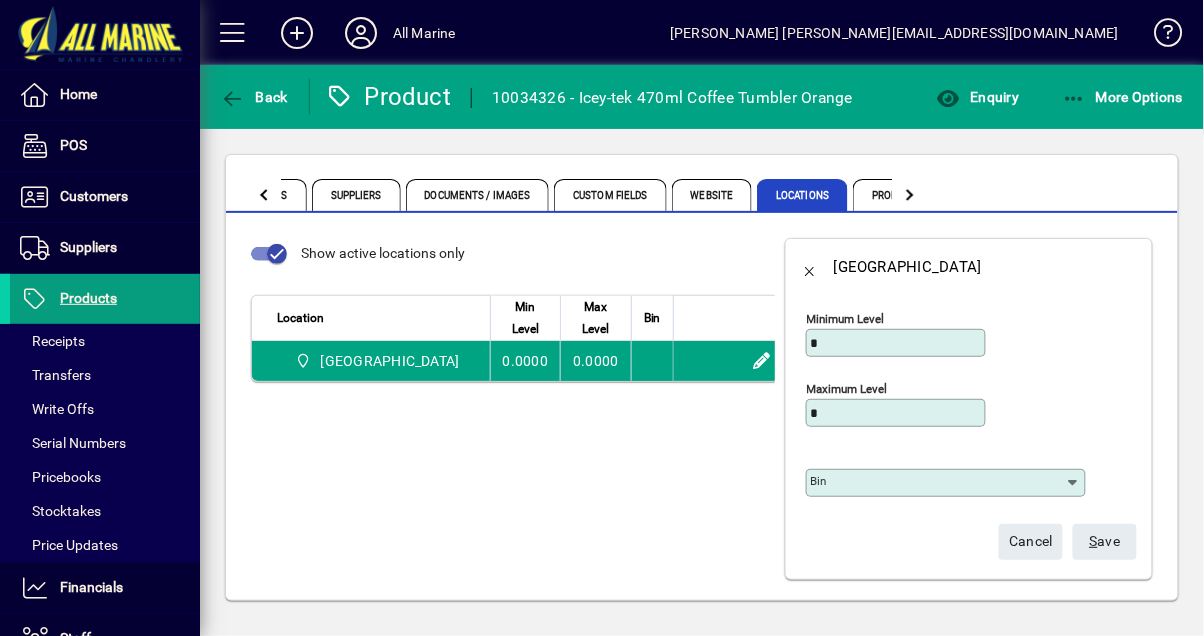 click on "Bin" at bounding box center [938, 483] 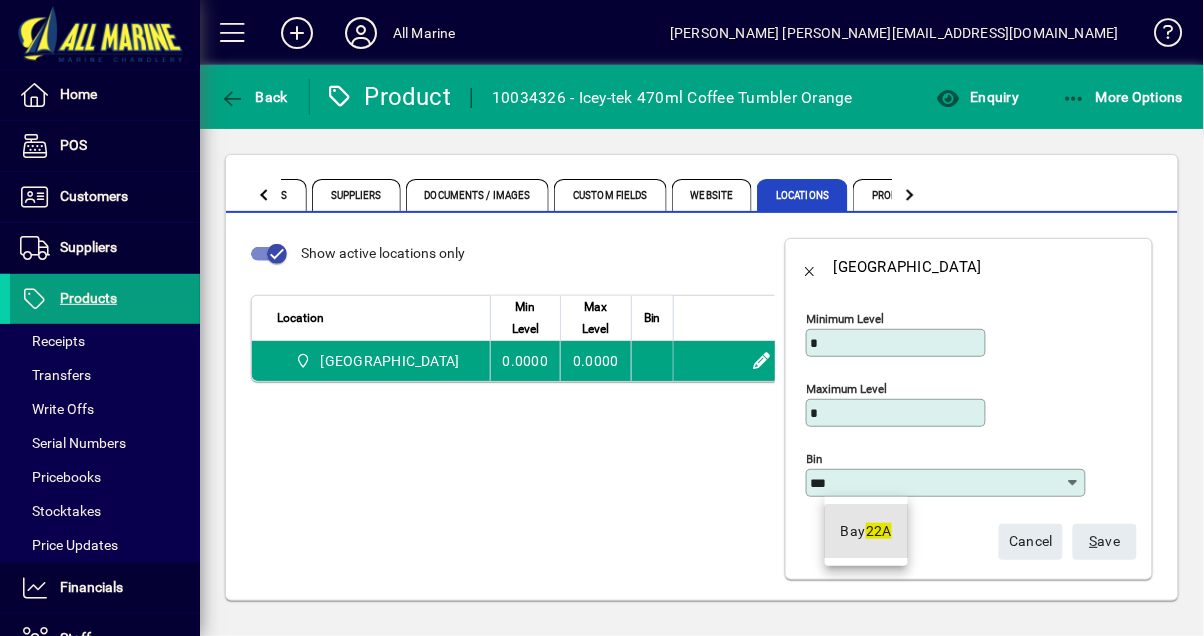 click on "22A" at bounding box center [879, 531] 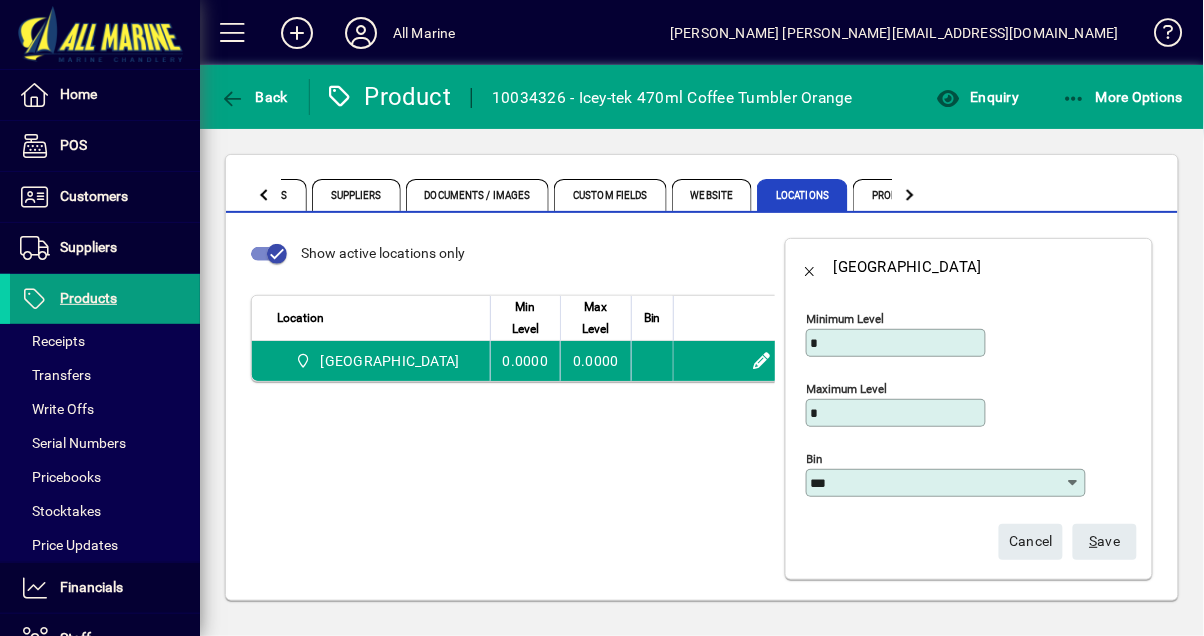 type on "*******" 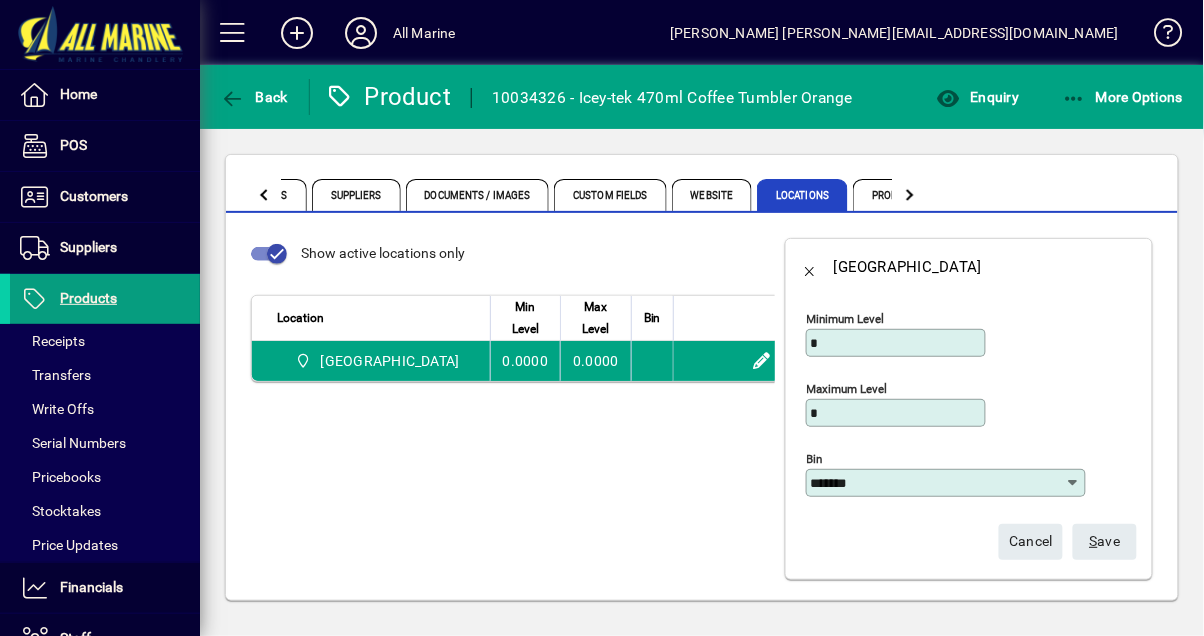 scroll, scrollTop: 4, scrollLeft: 0, axis: vertical 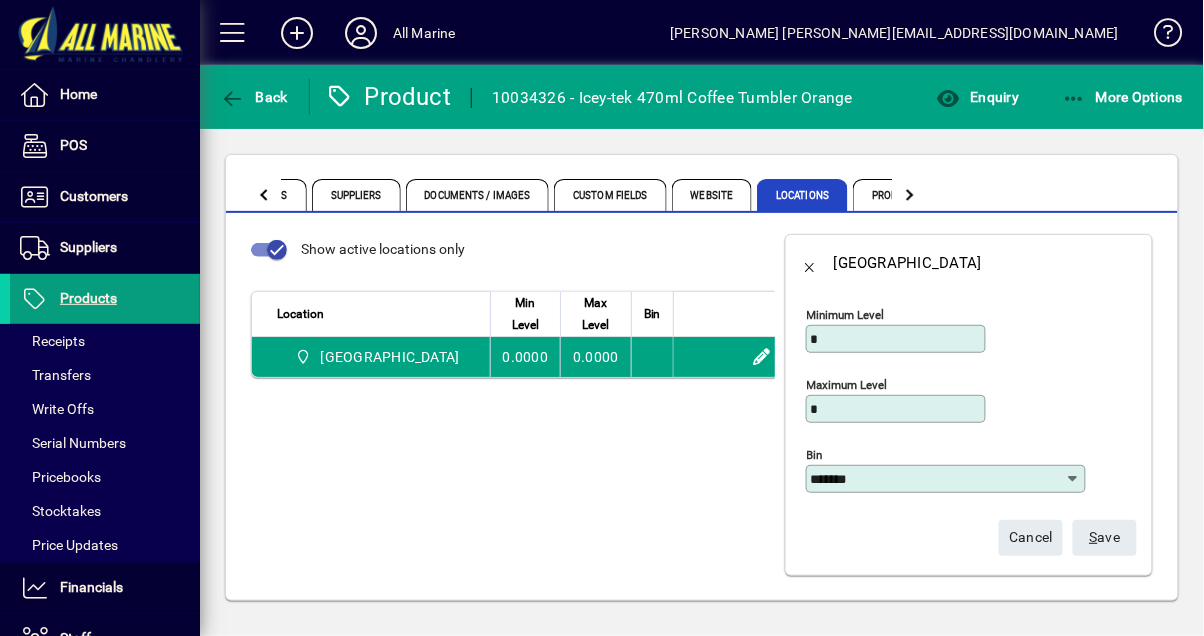 click on "S ave" 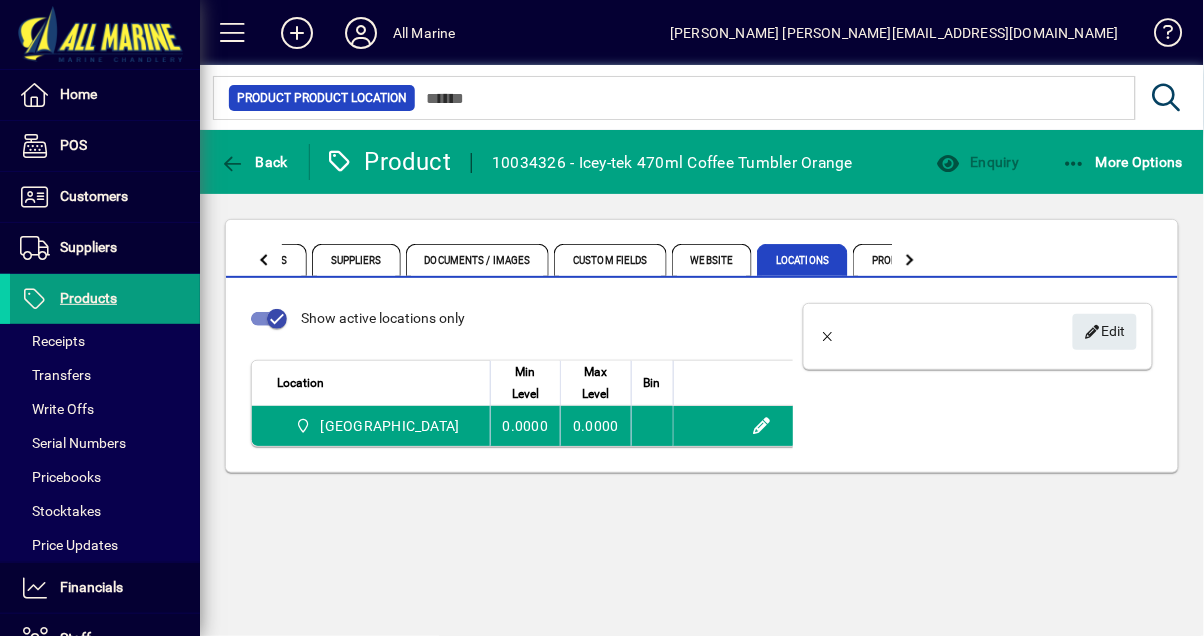 scroll, scrollTop: 0, scrollLeft: 0, axis: both 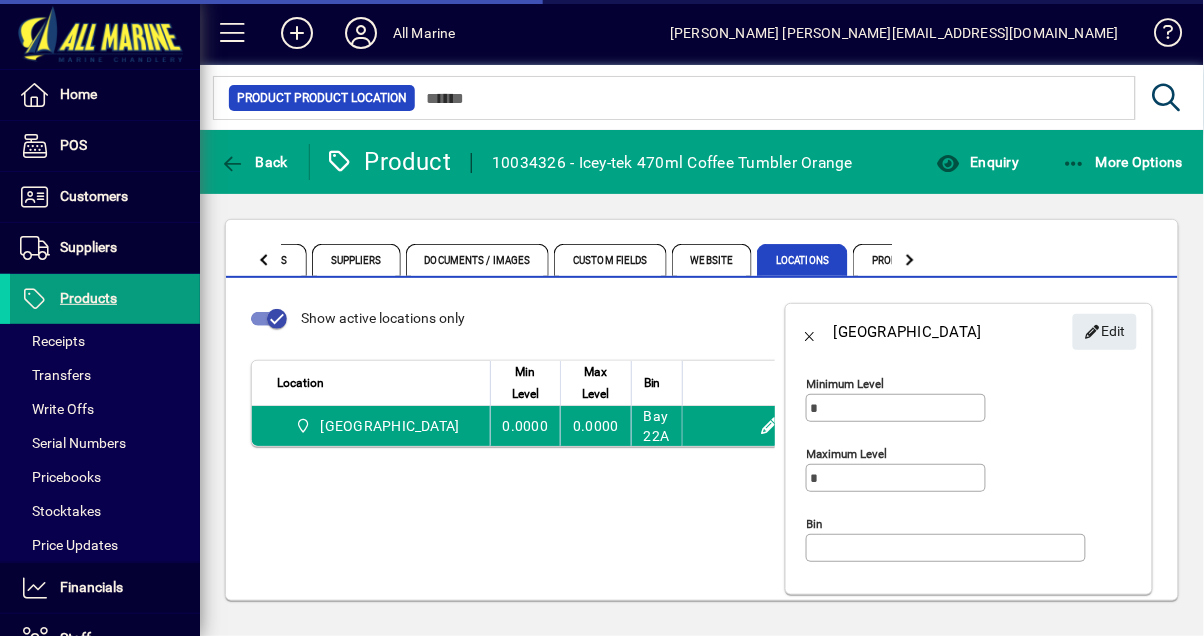 type on "*******" 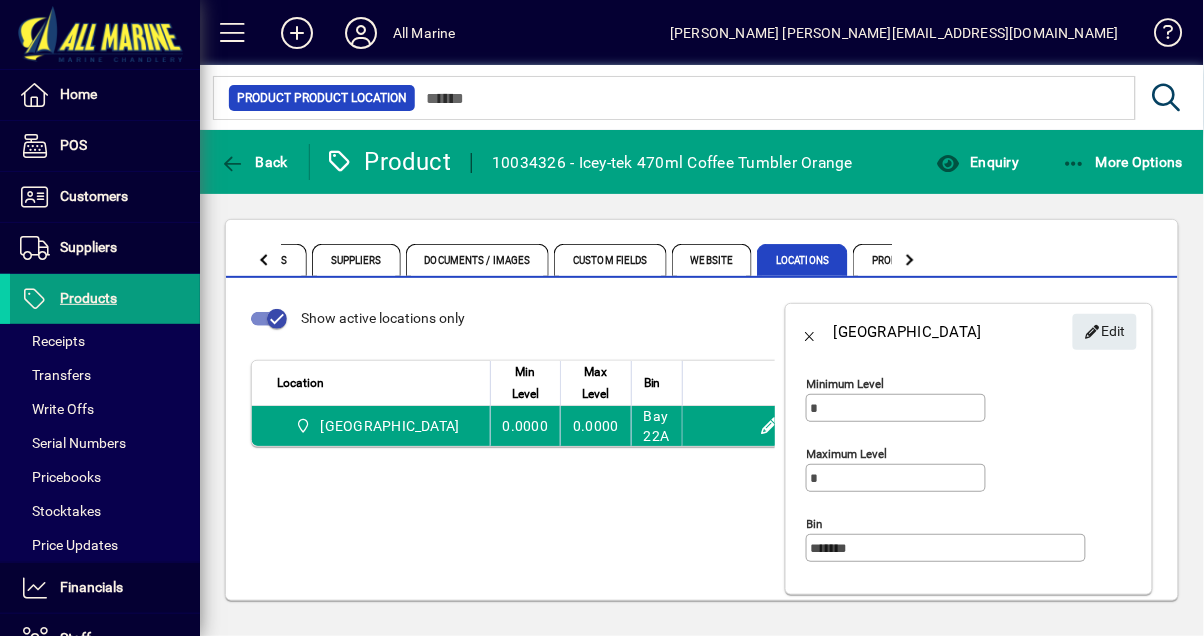 scroll, scrollTop: 19, scrollLeft: 0, axis: vertical 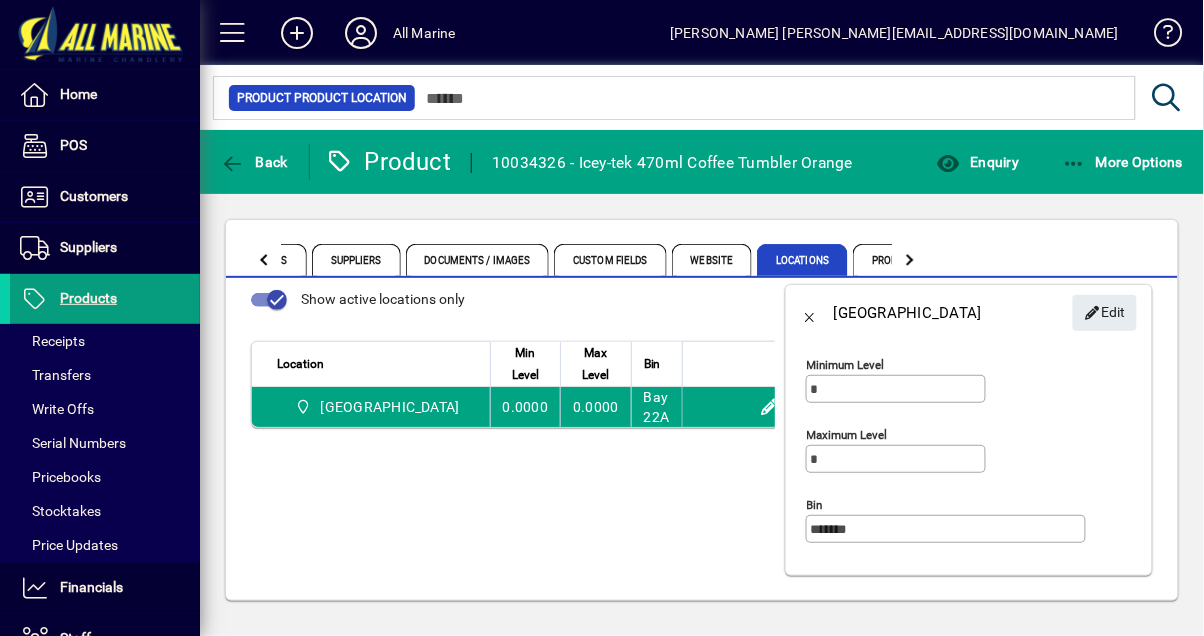 click 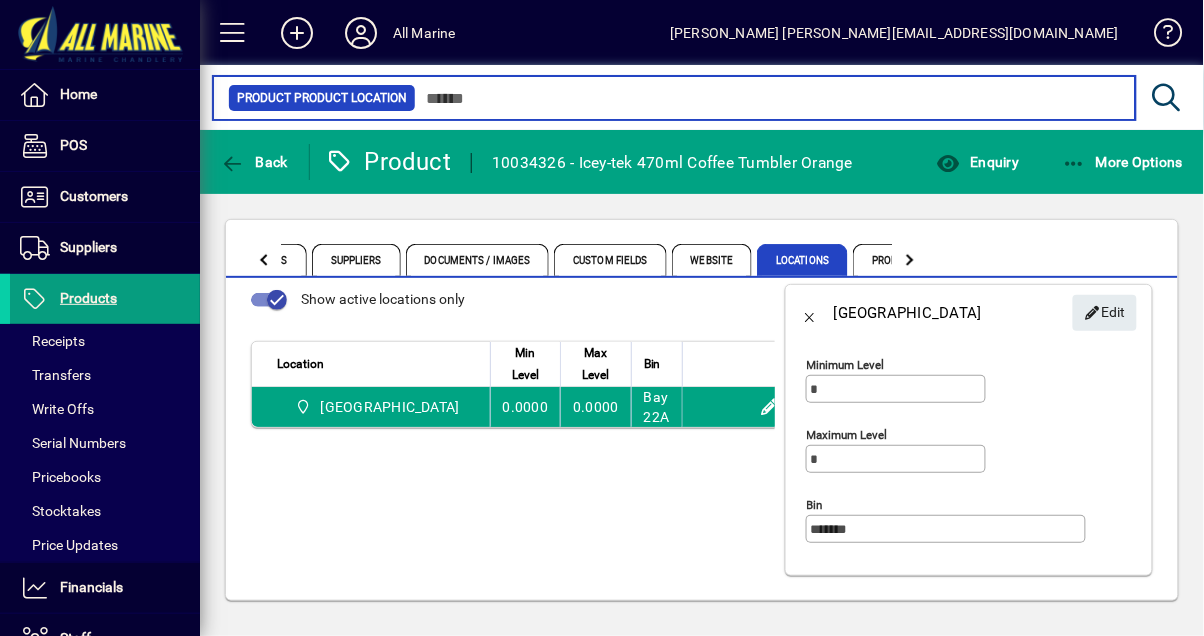 type on "******" 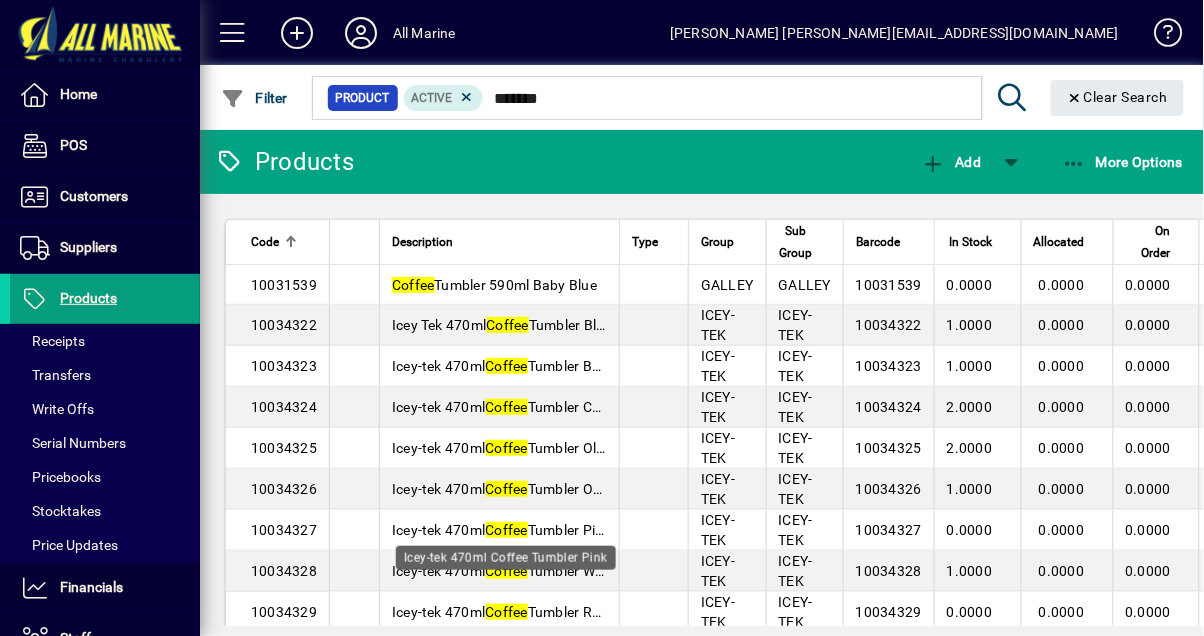 click on "Coffee" at bounding box center (507, 530) 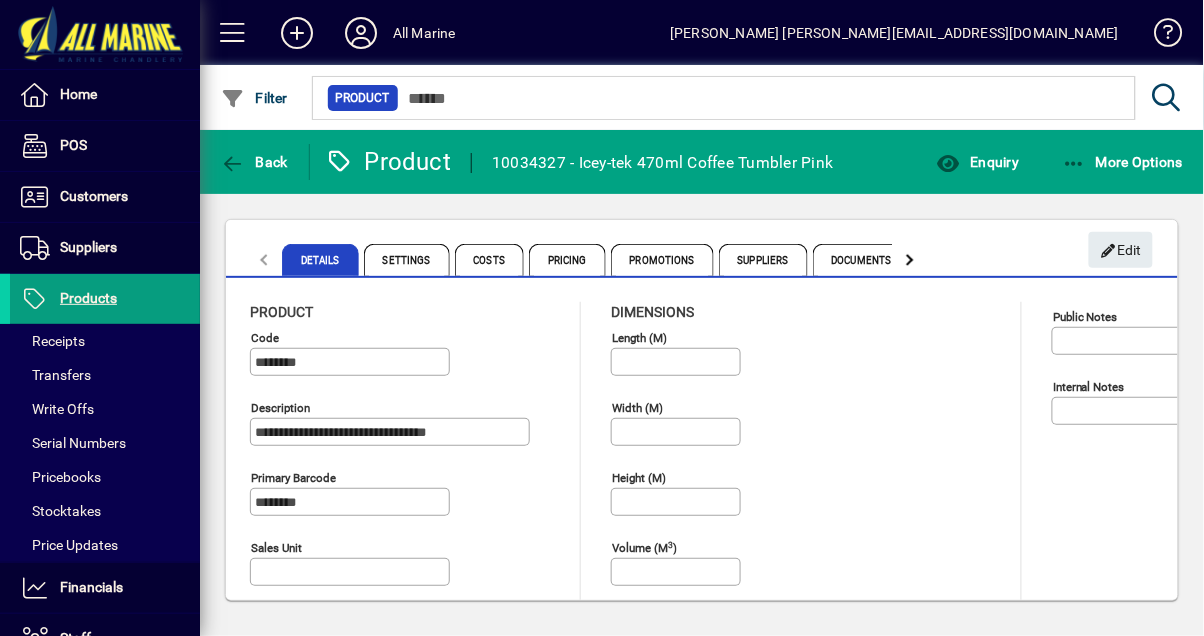 click 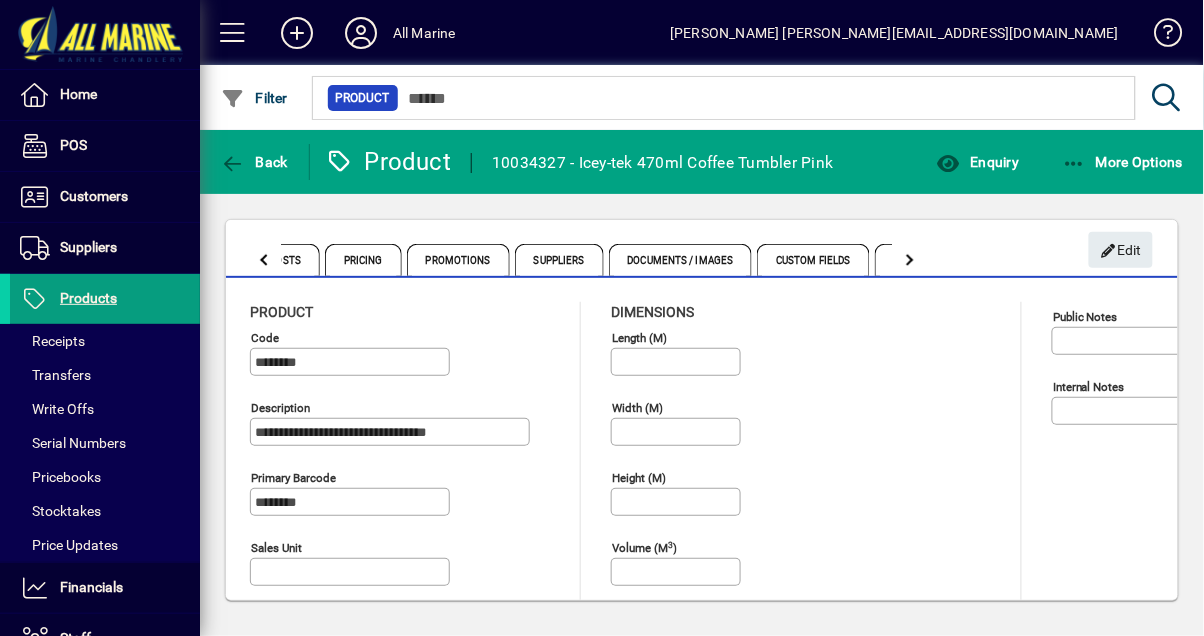 click 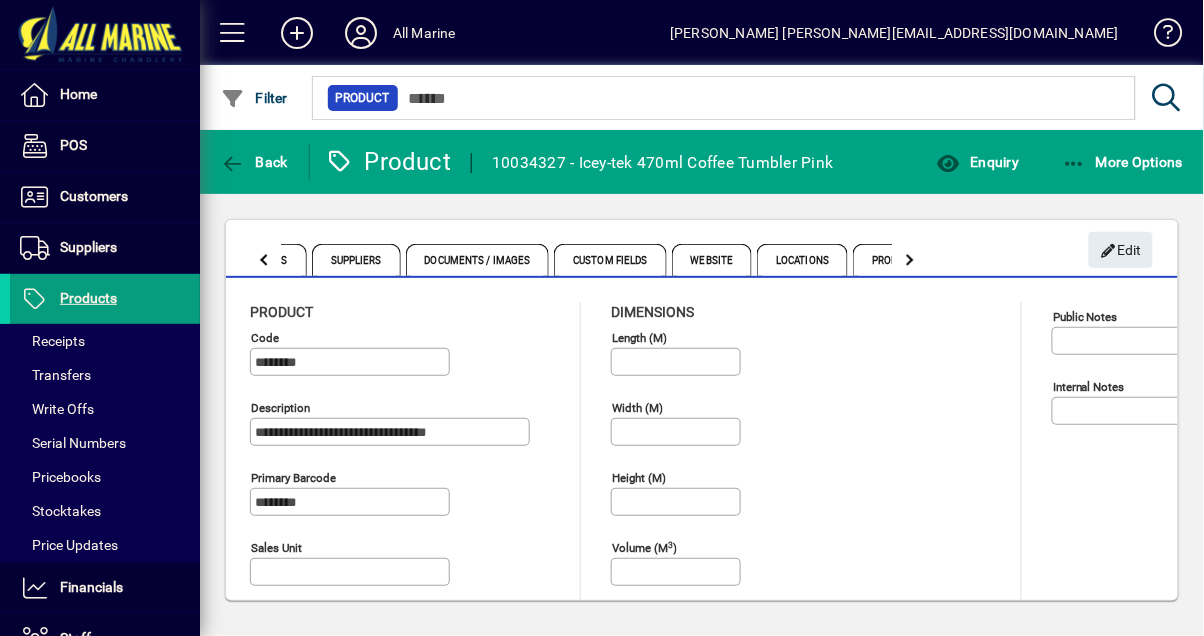 click on "Locations" at bounding box center [802, 260] 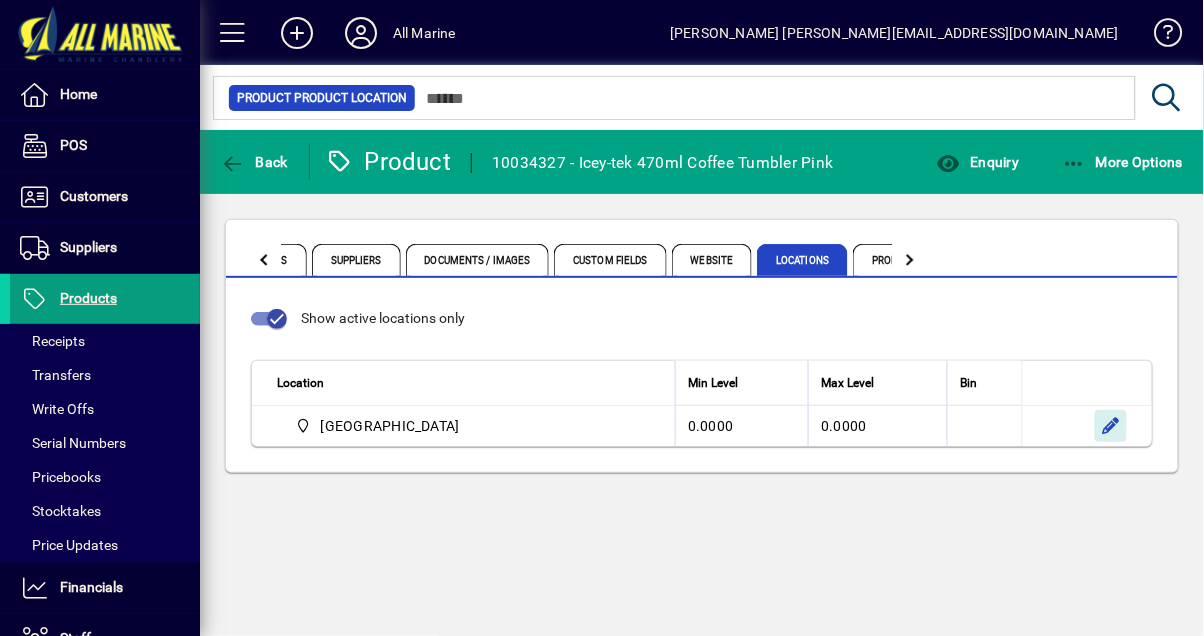 click at bounding box center [1111, 426] 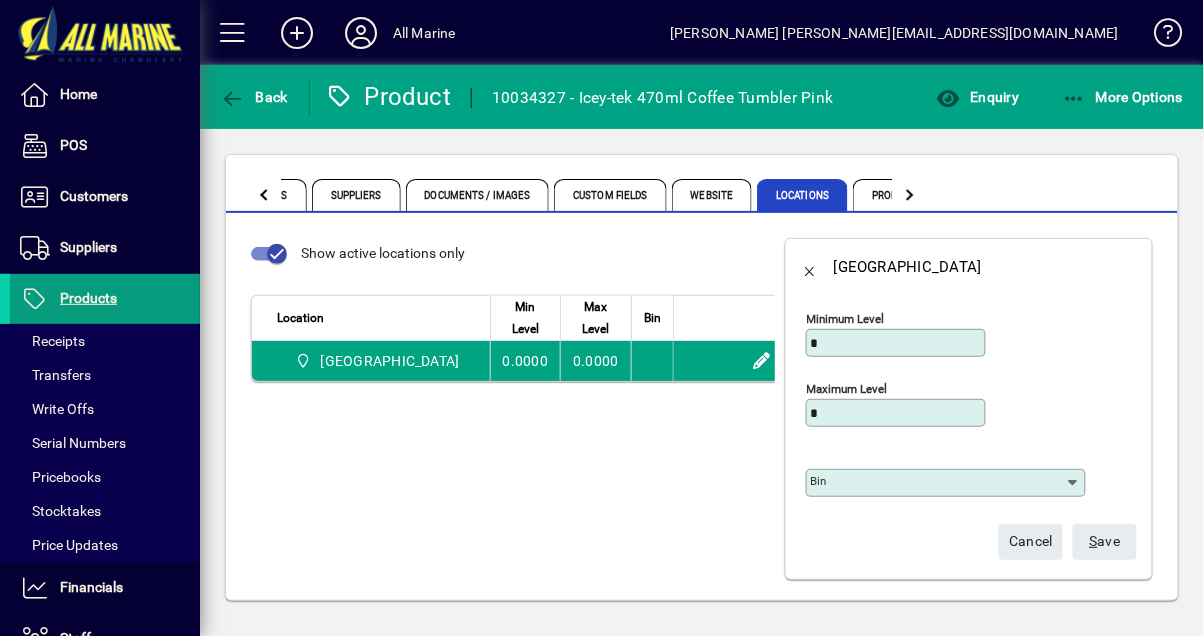 click on "Bin" 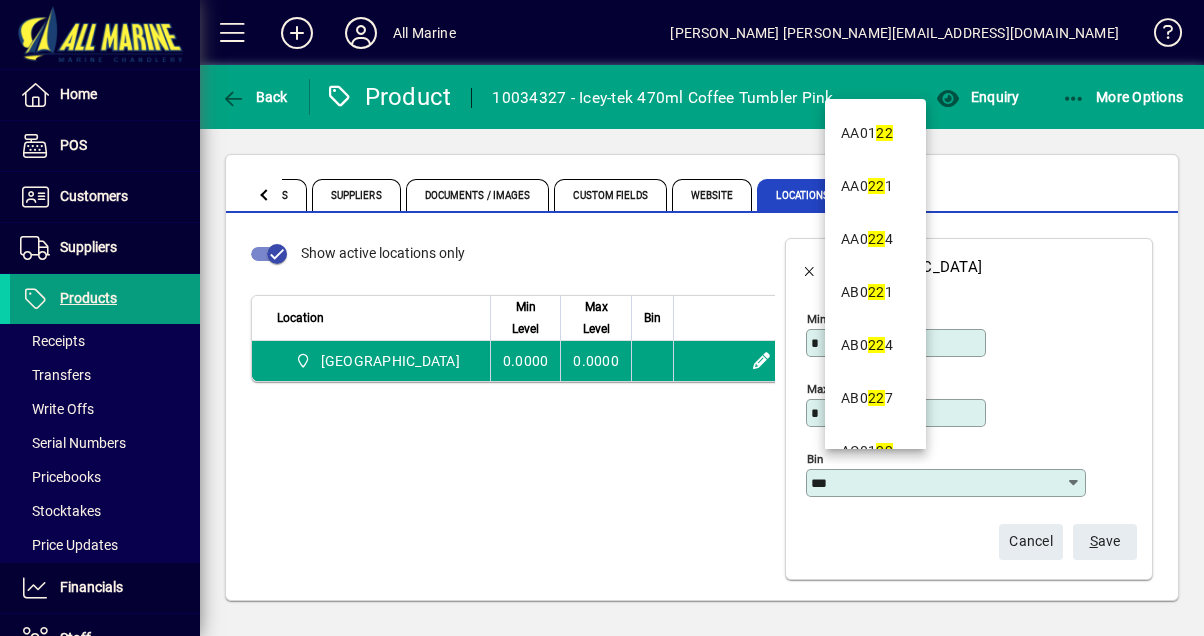 scroll, scrollTop: 0, scrollLeft: 0, axis: both 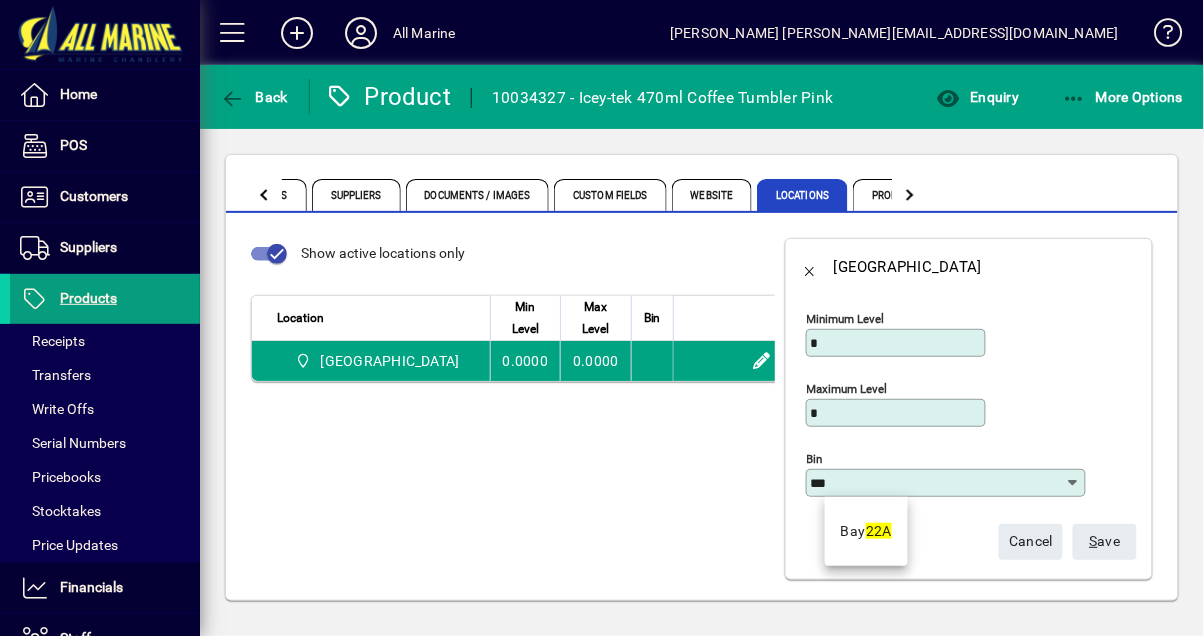 click on "22A" at bounding box center (879, 531) 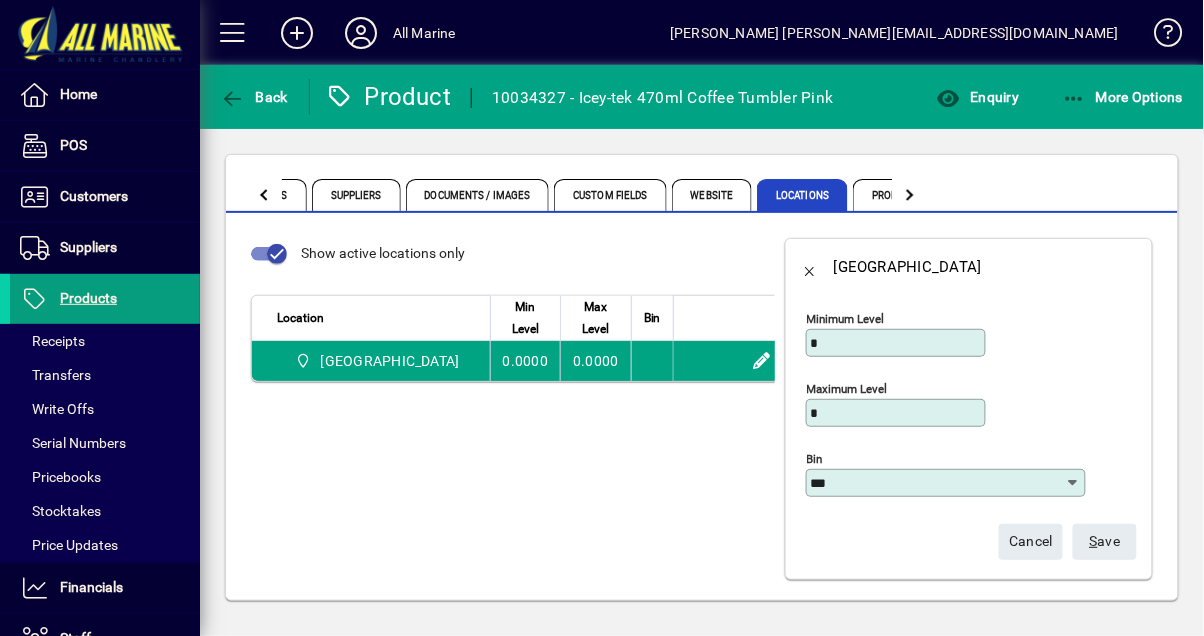 type on "*******" 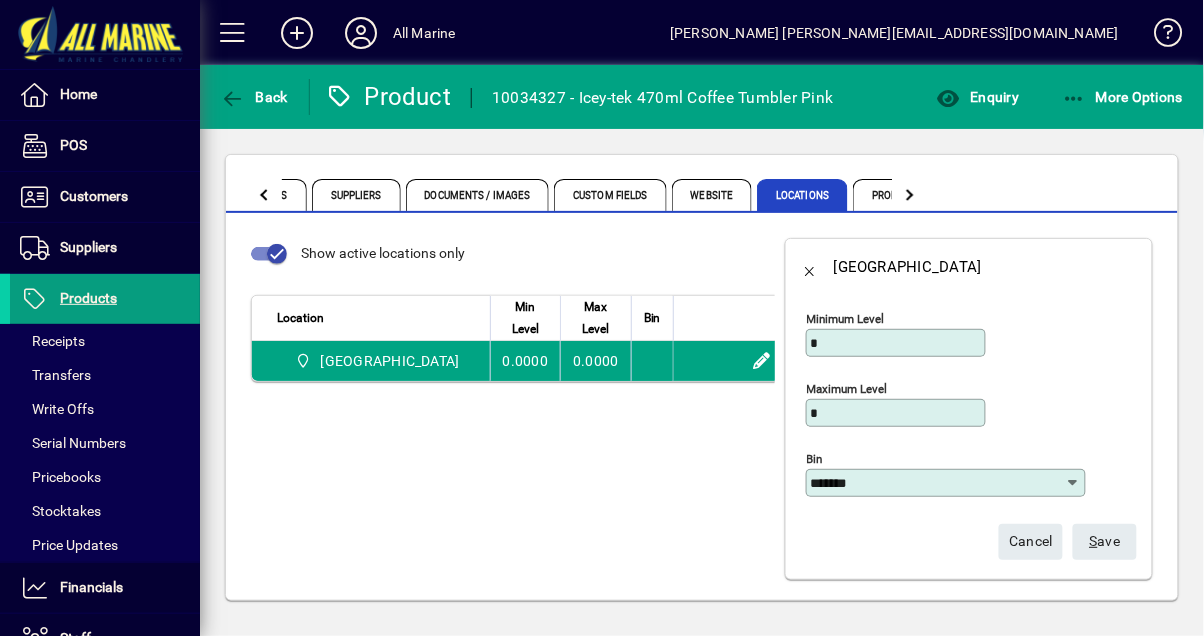 scroll, scrollTop: 4, scrollLeft: 0, axis: vertical 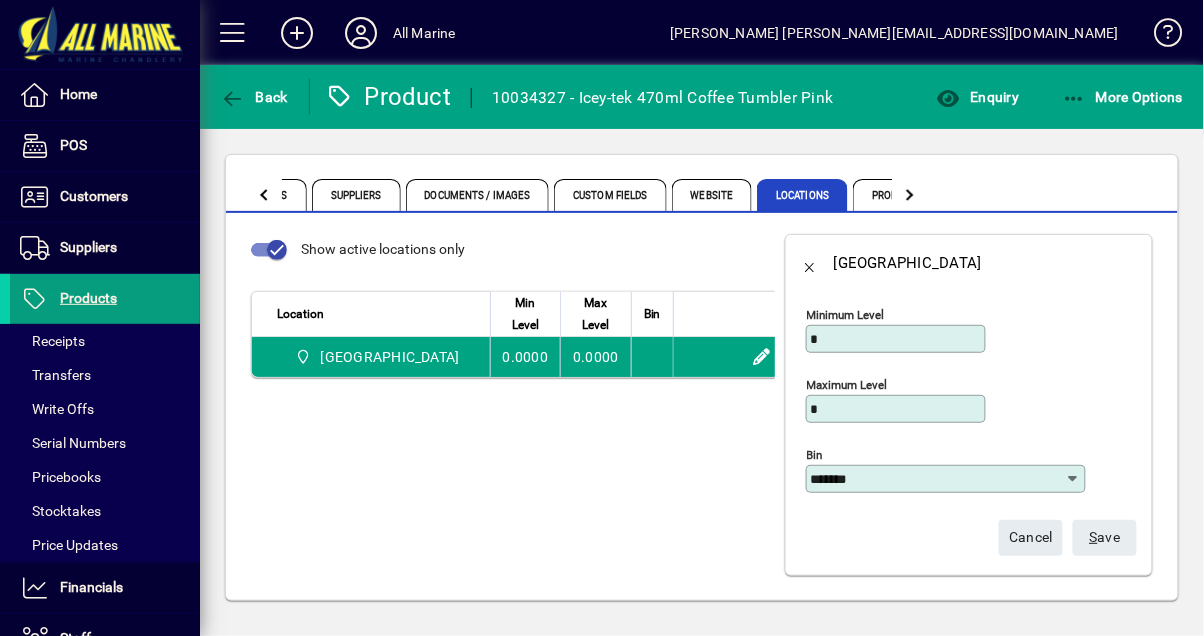 click on "S ave" 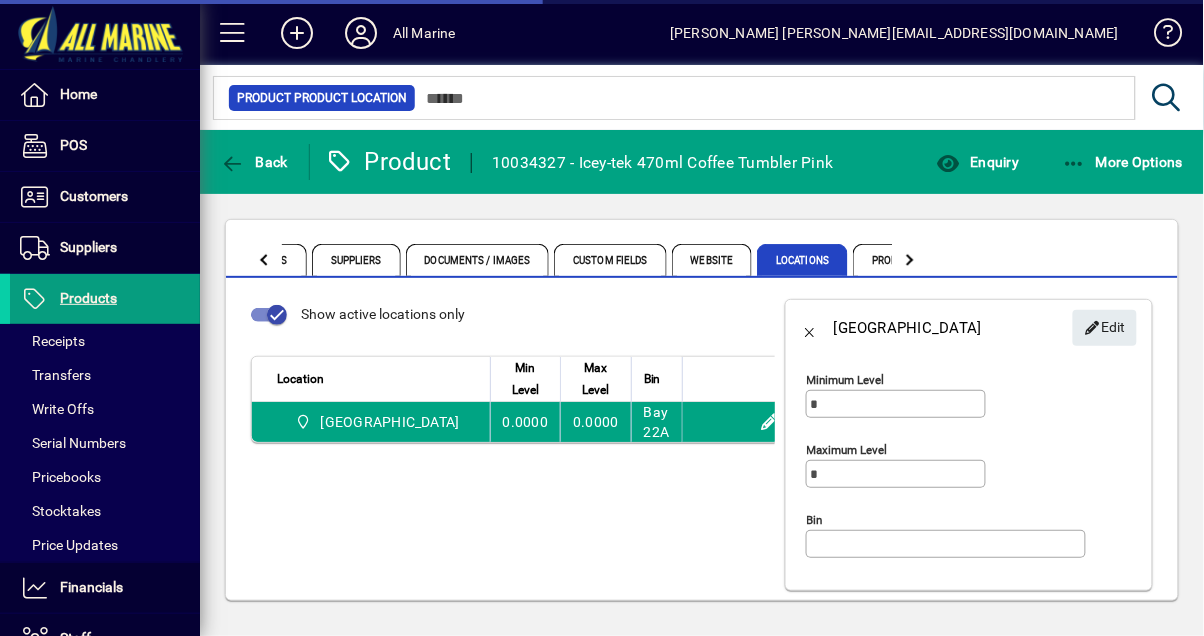 scroll, scrollTop: 0, scrollLeft: 0, axis: both 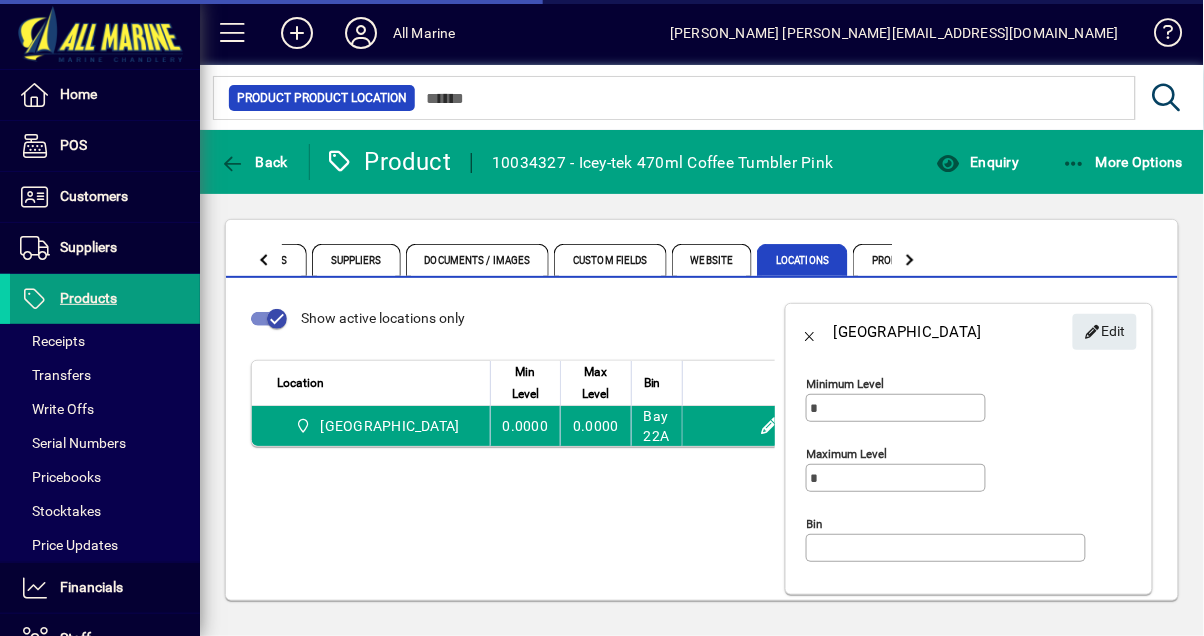 type on "*******" 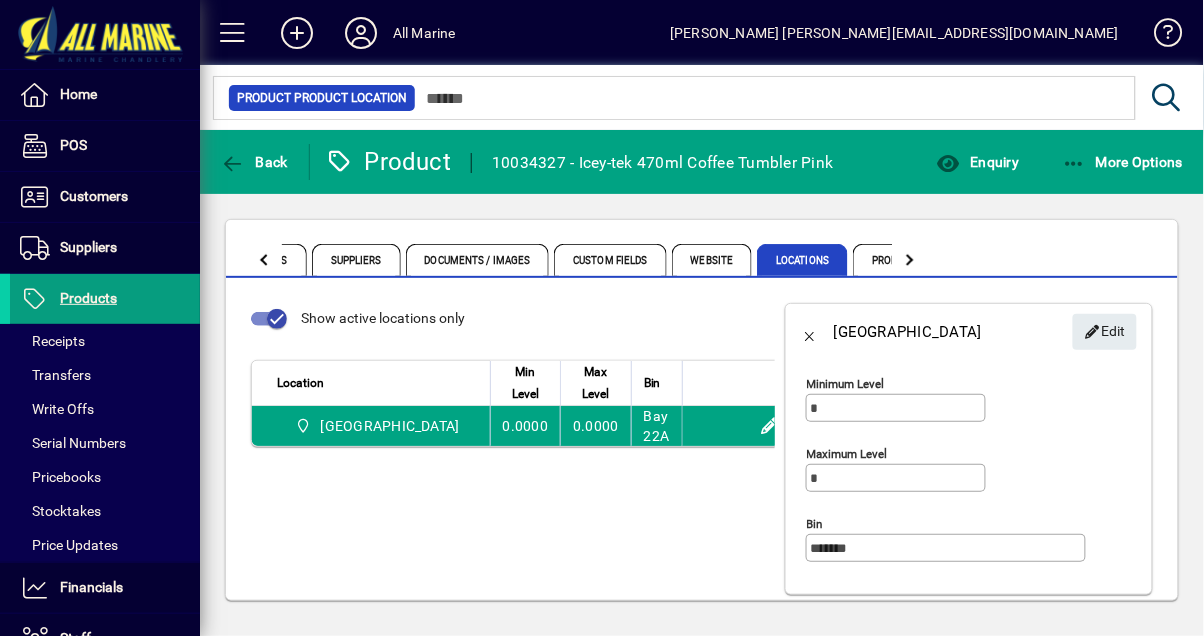 scroll, scrollTop: 19, scrollLeft: 0, axis: vertical 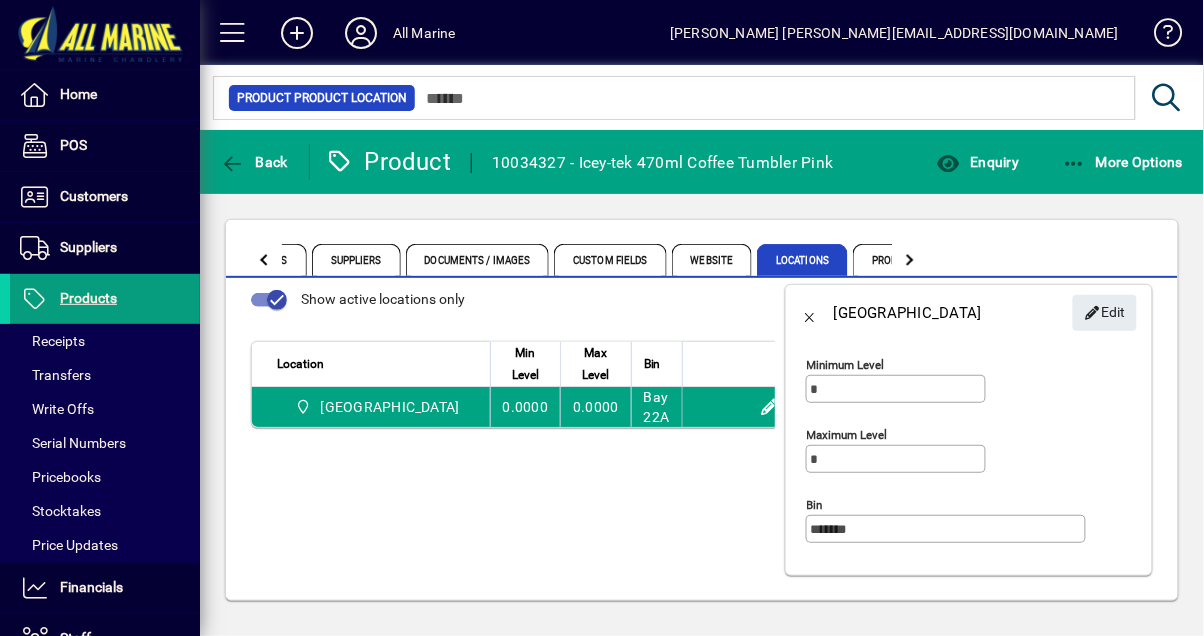 click 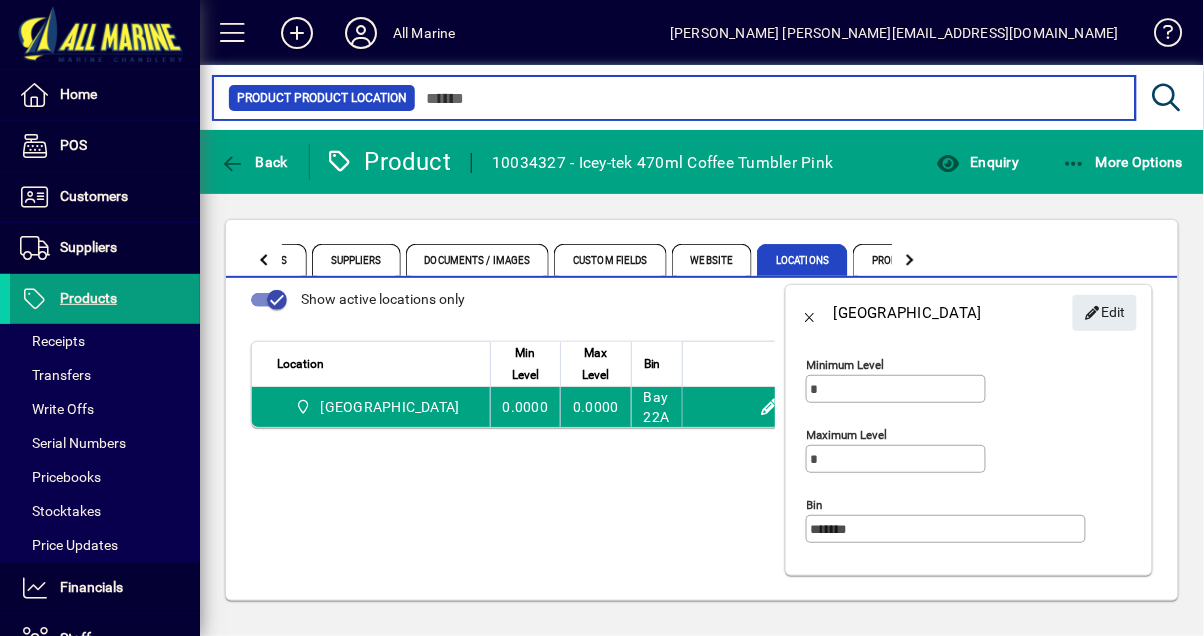 type on "******" 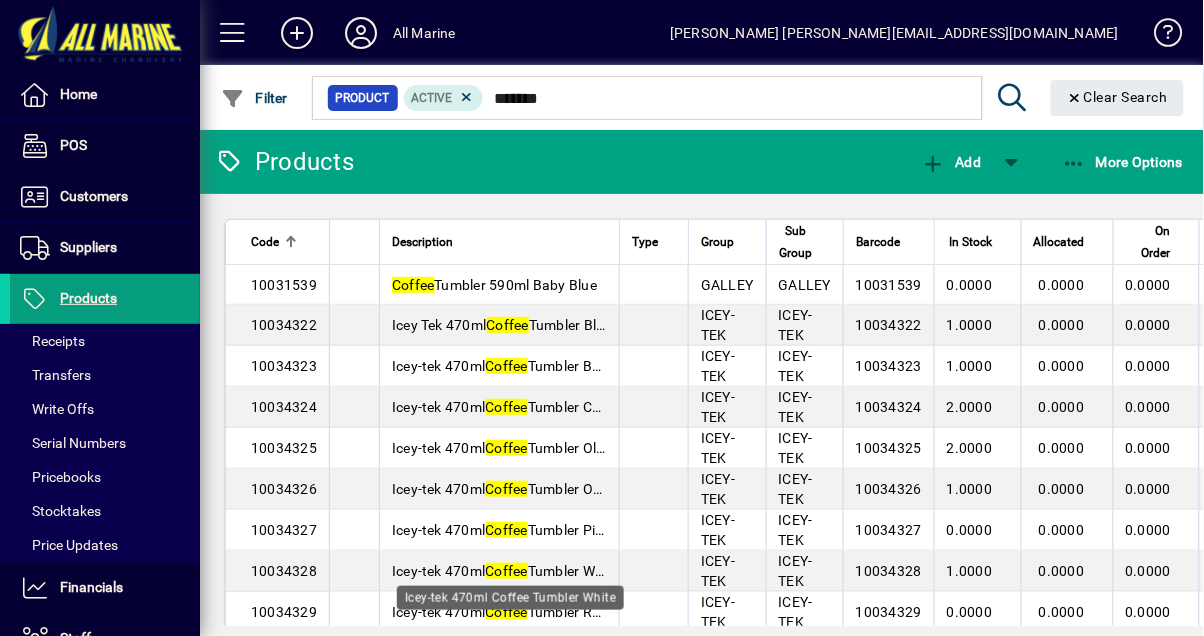 click on "Icey-tek 470ml  Coffee  Tumbler White" at bounding box center (505, 571) 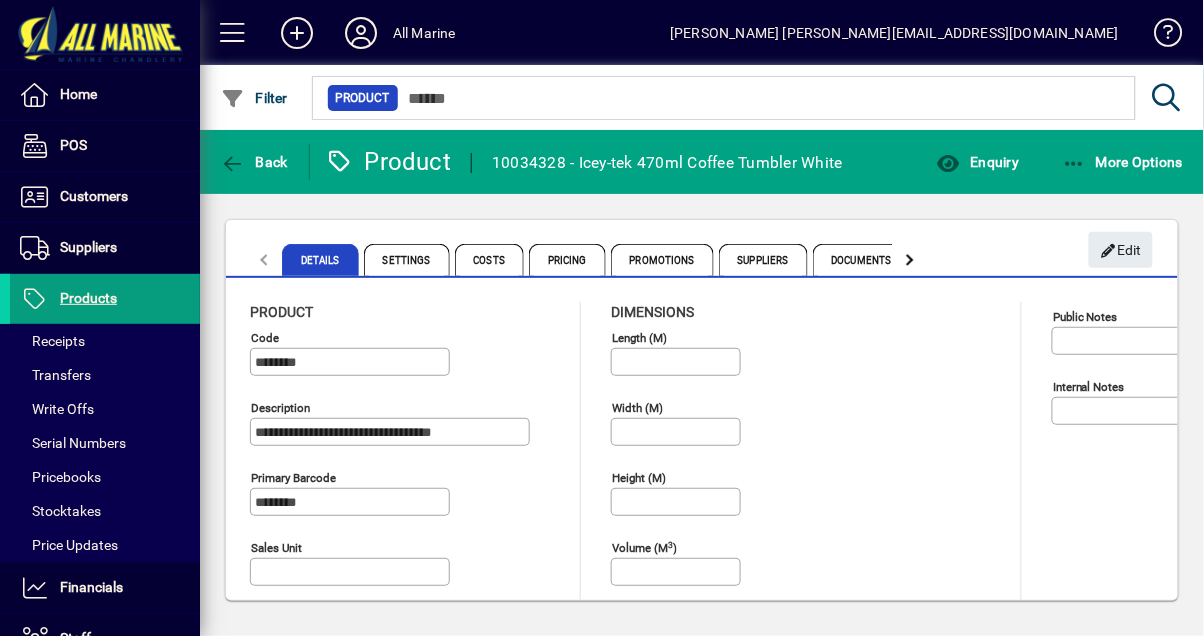 type on "**********" 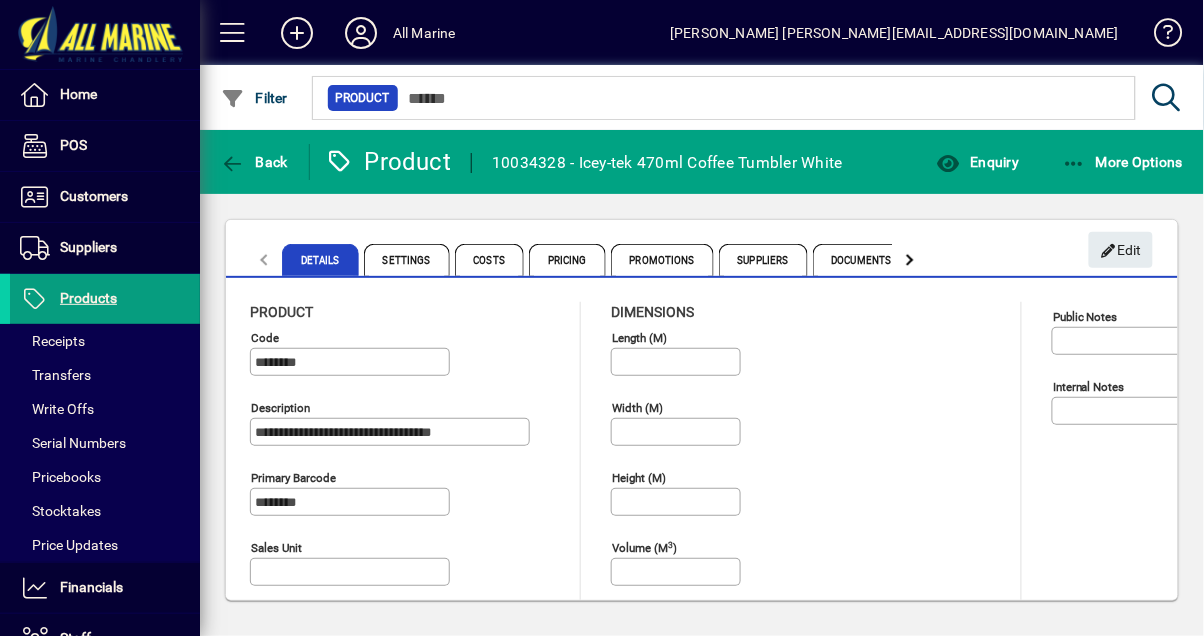 type on "**********" 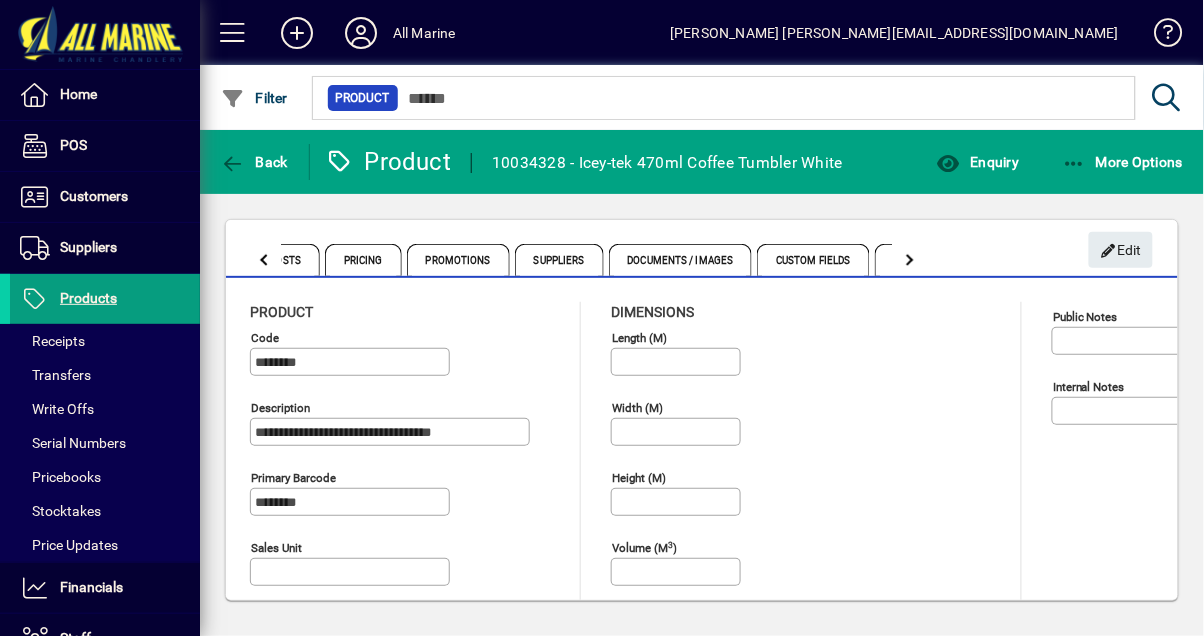 click 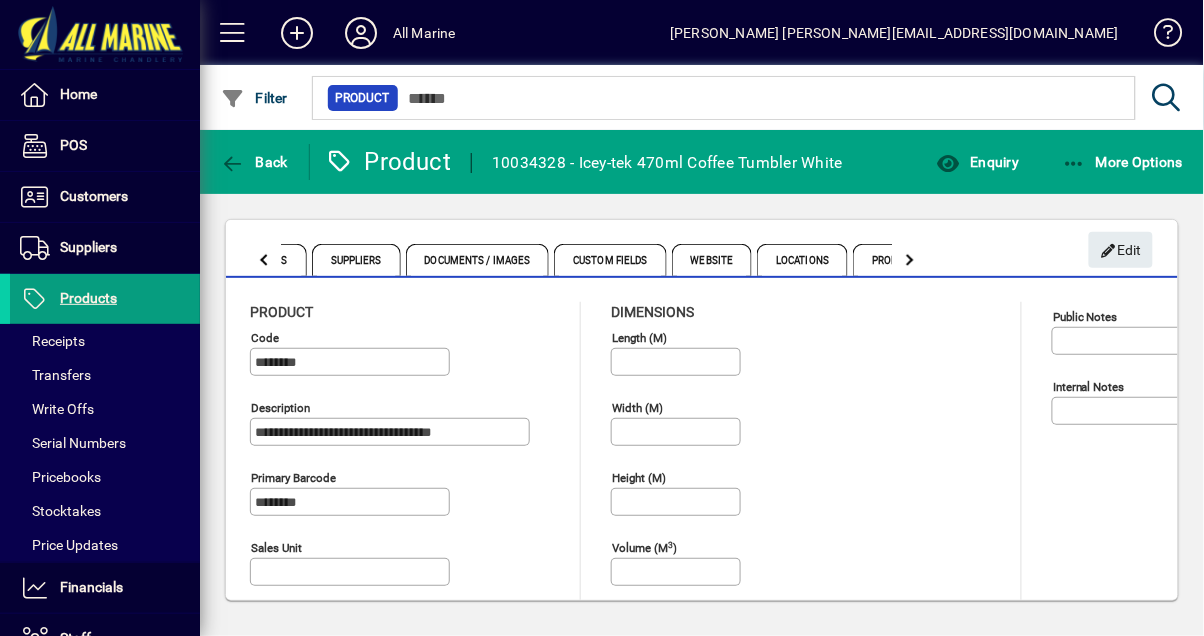 click on "Locations" at bounding box center [802, 260] 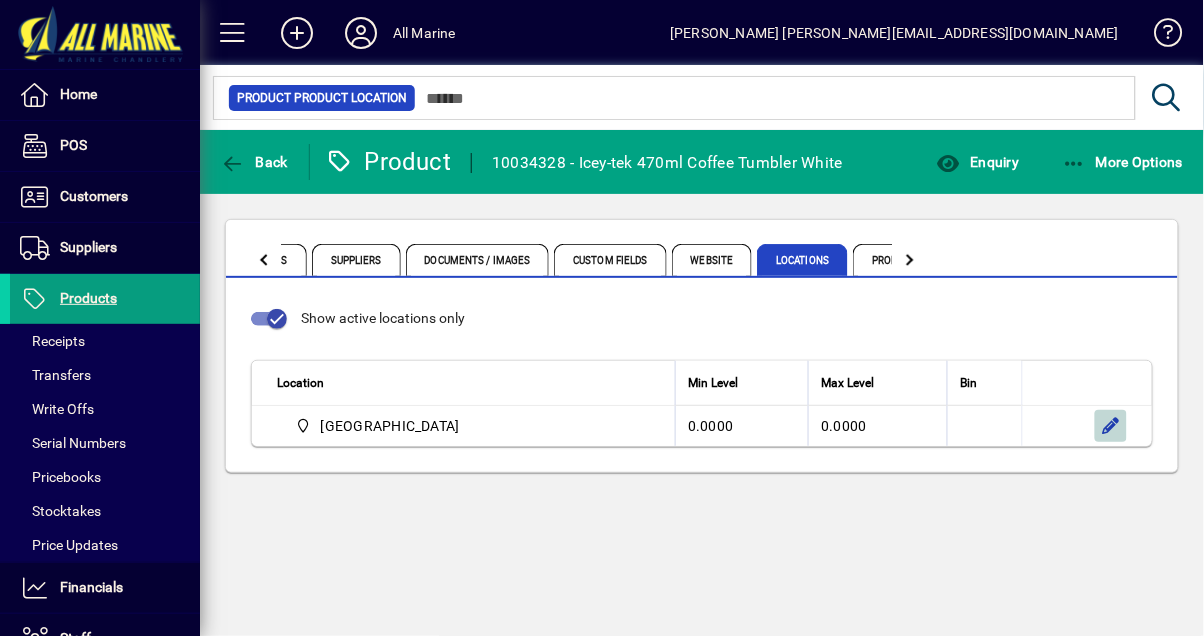 click at bounding box center (1111, 426) 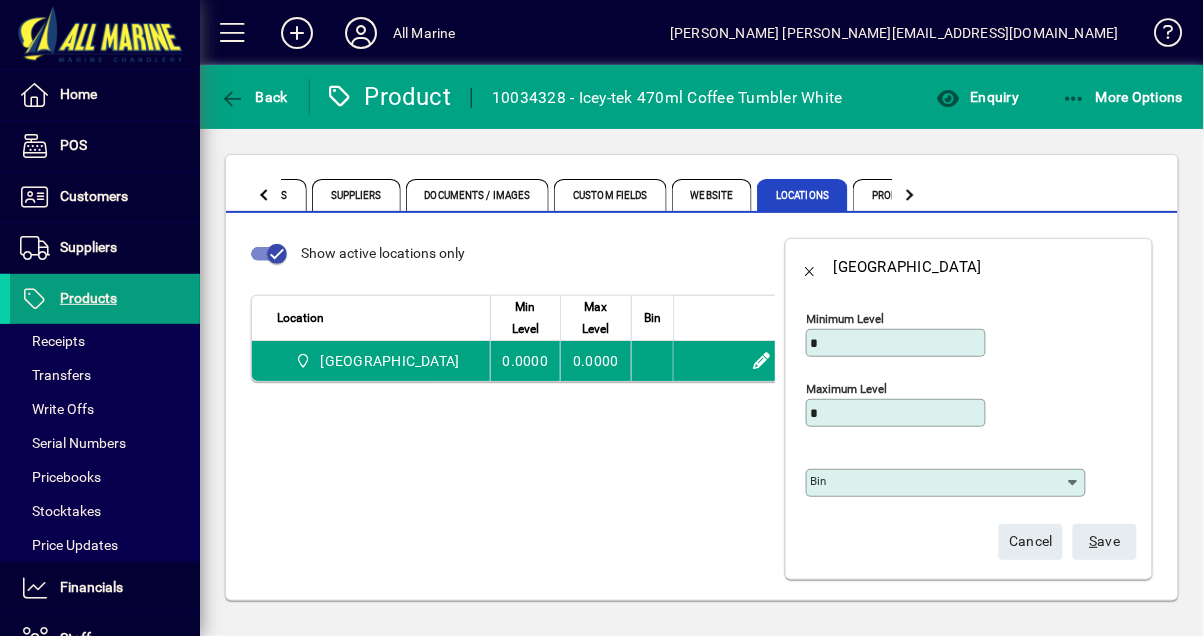 scroll, scrollTop: 4, scrollLeft: 0, axis: vertical 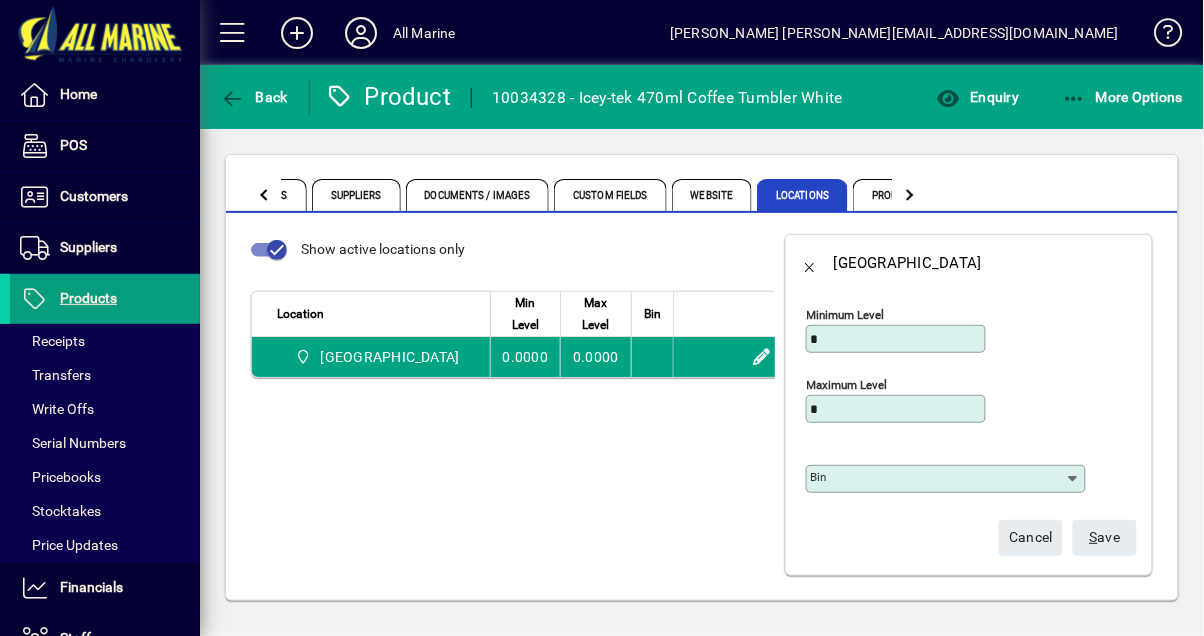 click on "Bin" 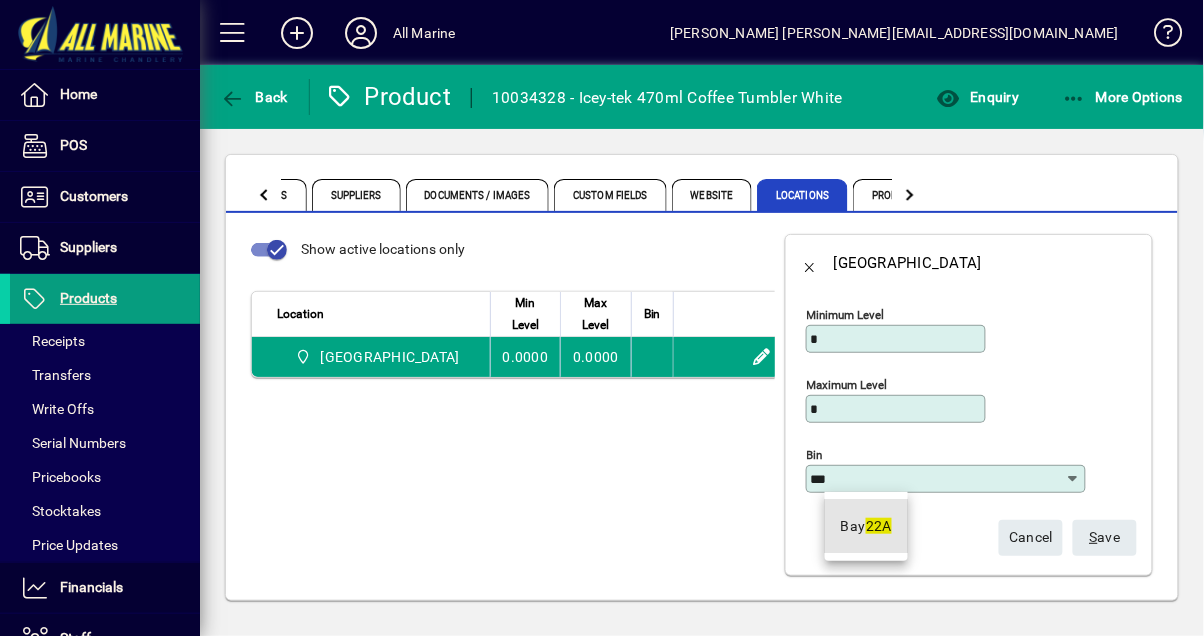 click on "Bay  22A" at bounding box center [867, 526] 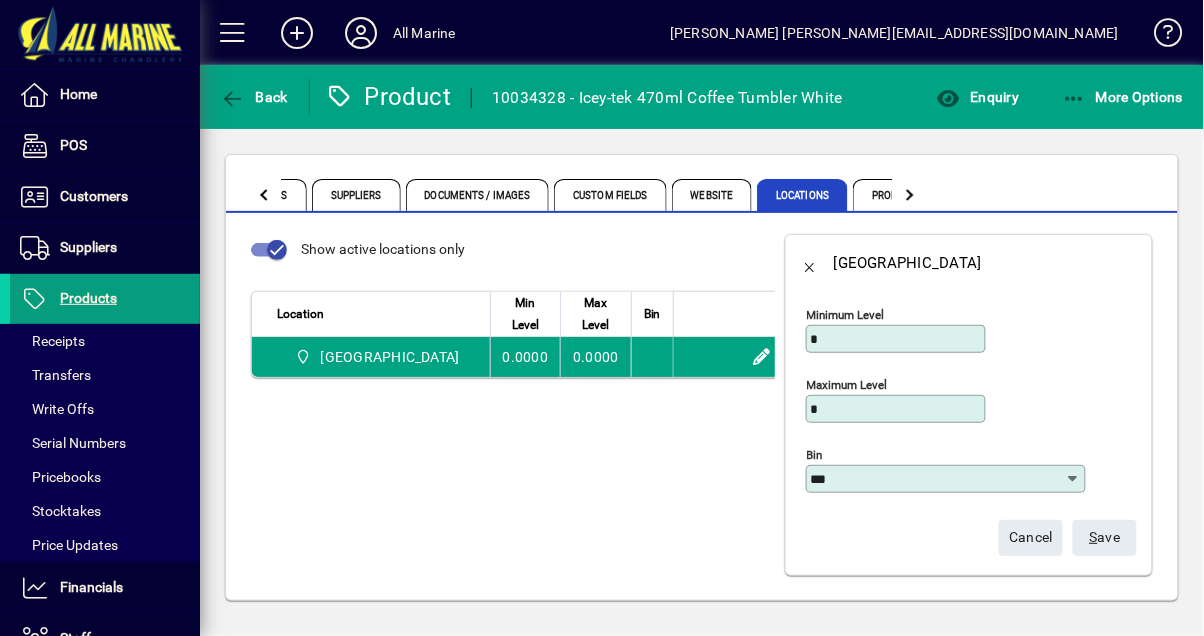 type on "*******" 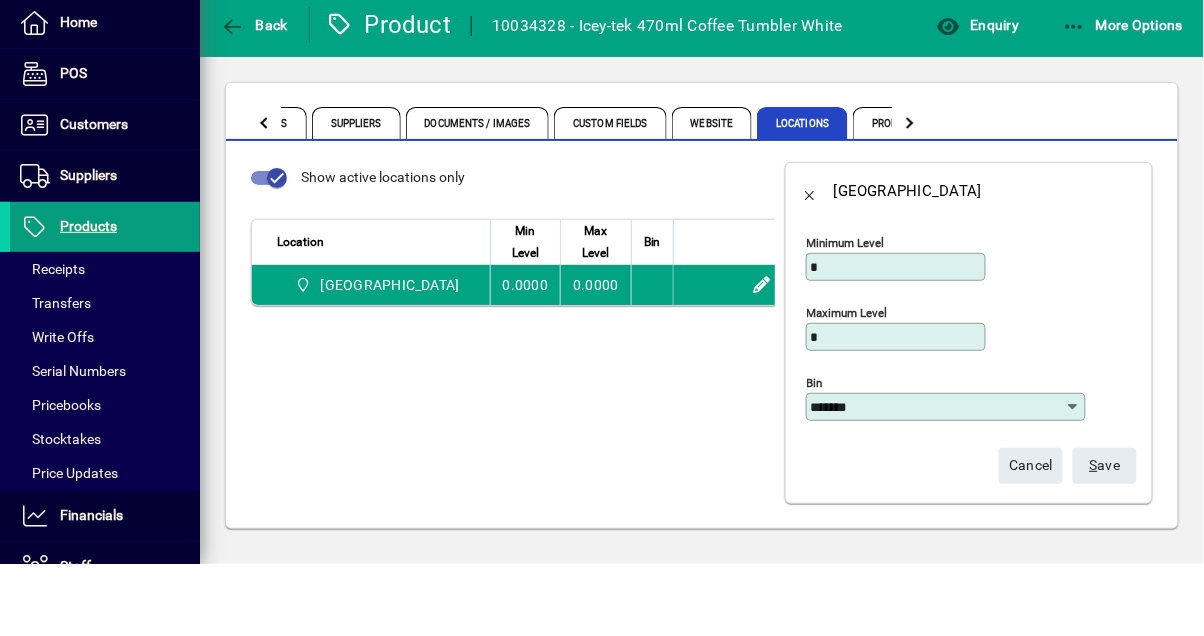 click on "S ave" 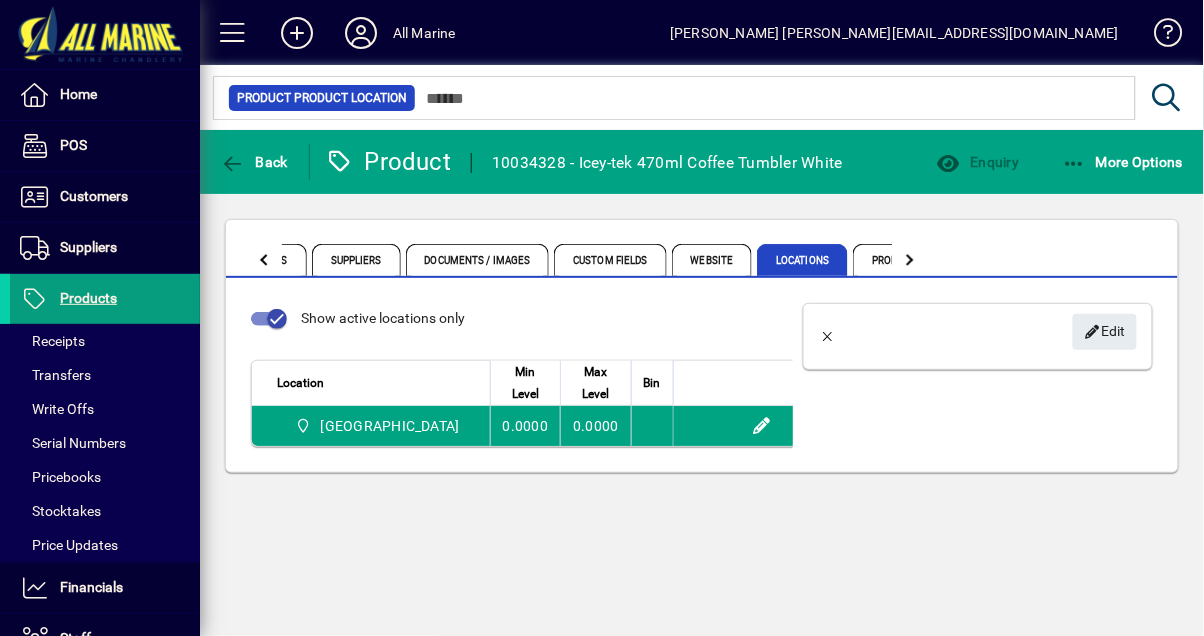 scroll, scrollTop: 0, scrollLeft: 0, axis: both 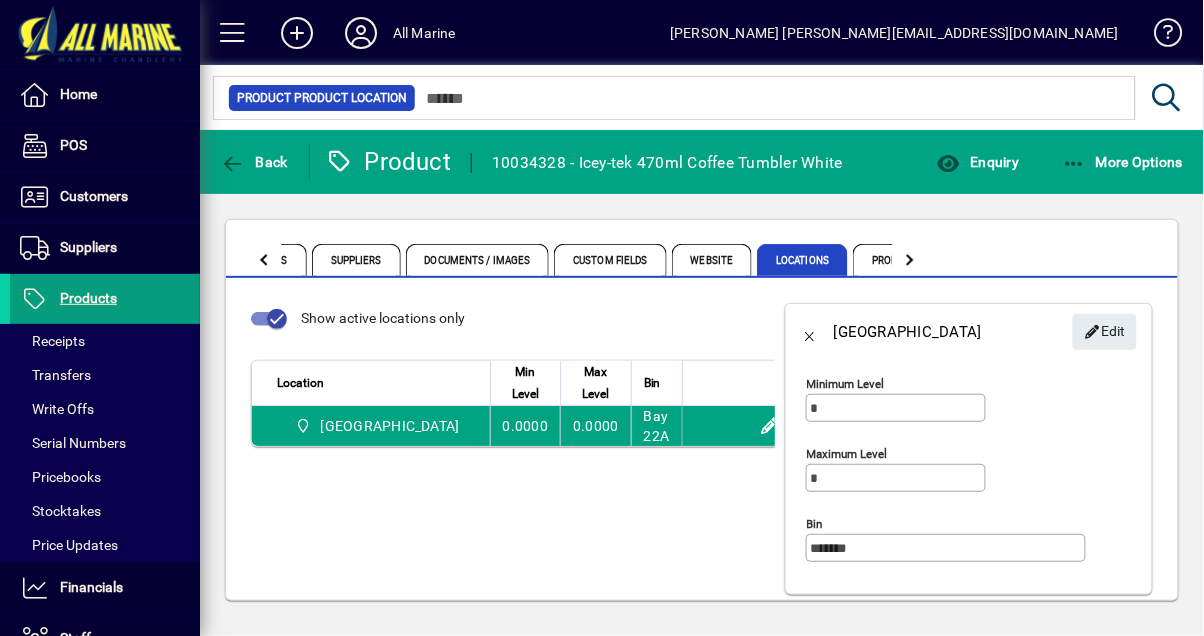 click on "Back" 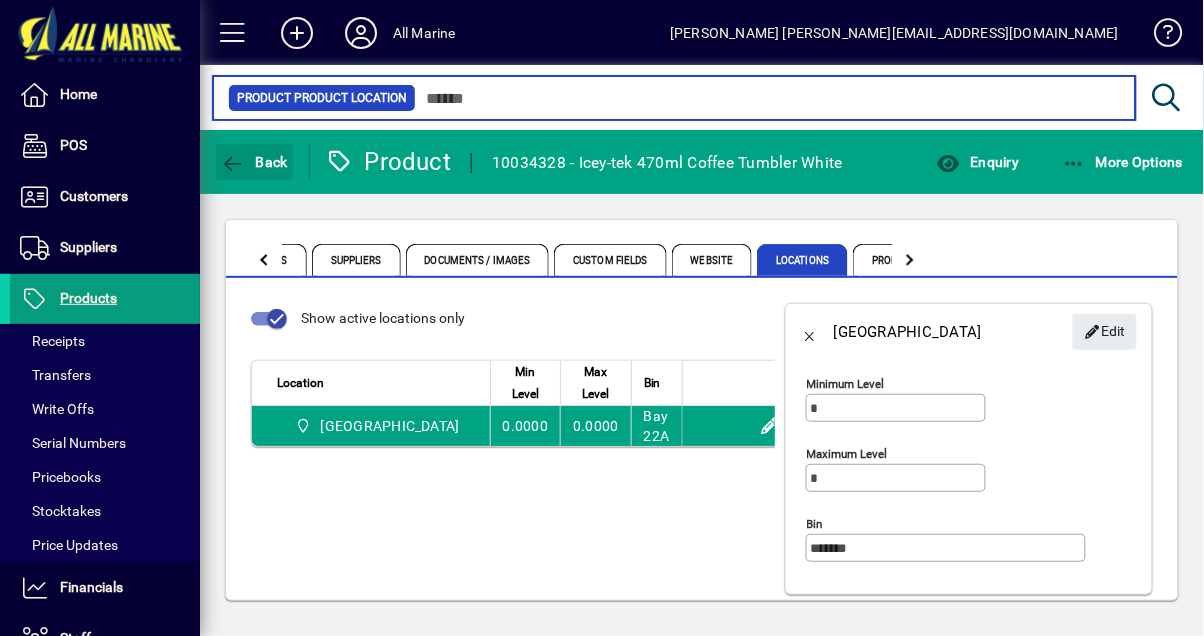 type on "******" 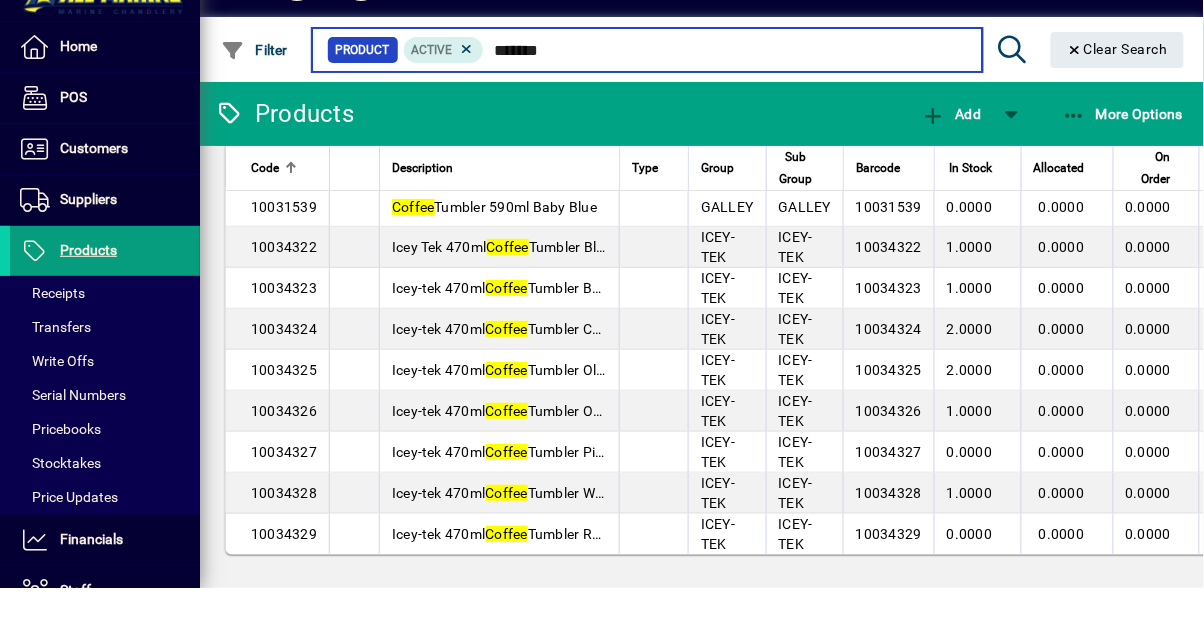 scroll, scrollTop: 0, scrollLeft: 0, axis: both 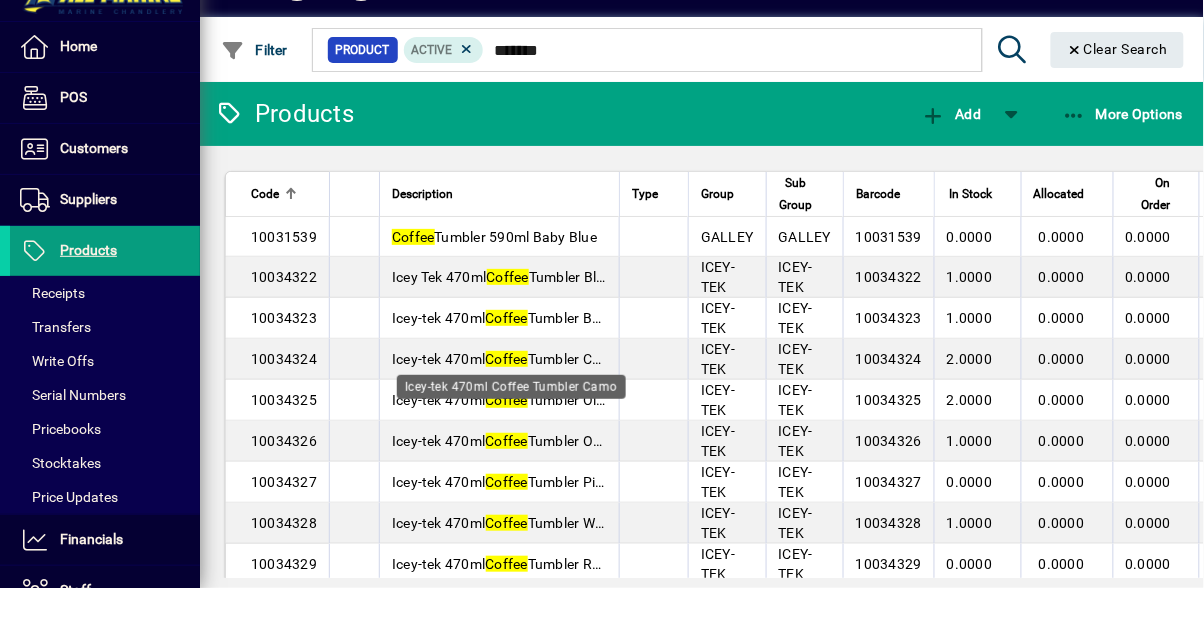 click on "Icey-tek 470ml  Coffee  Tumbler Camo" at bounding box center [506, 407] 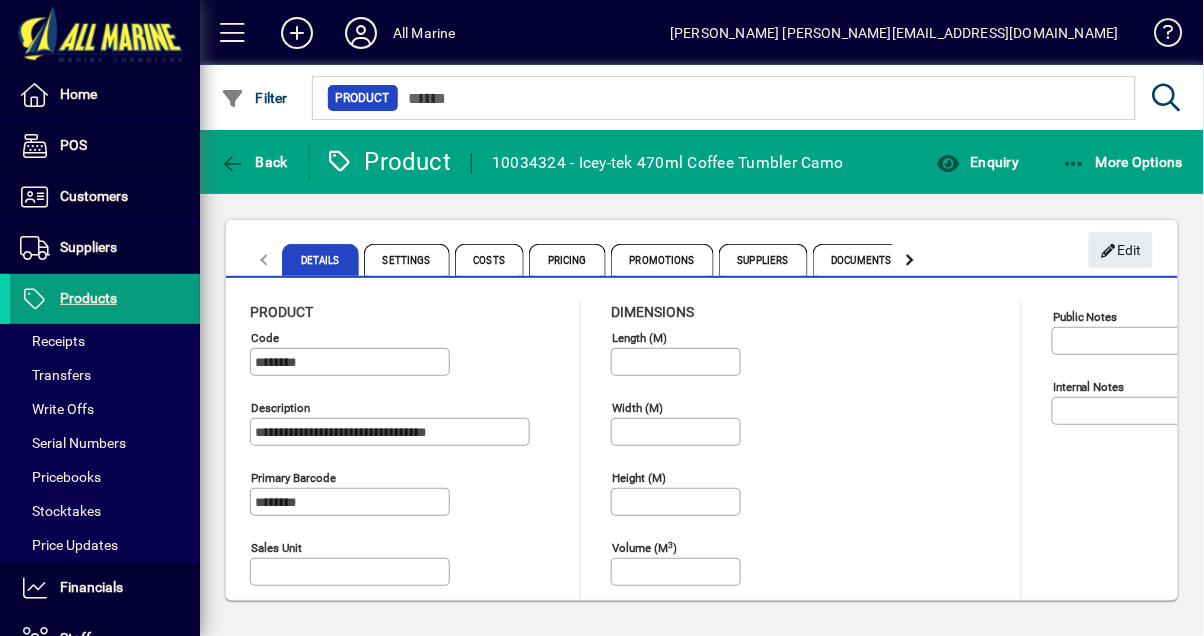 type on "**********" 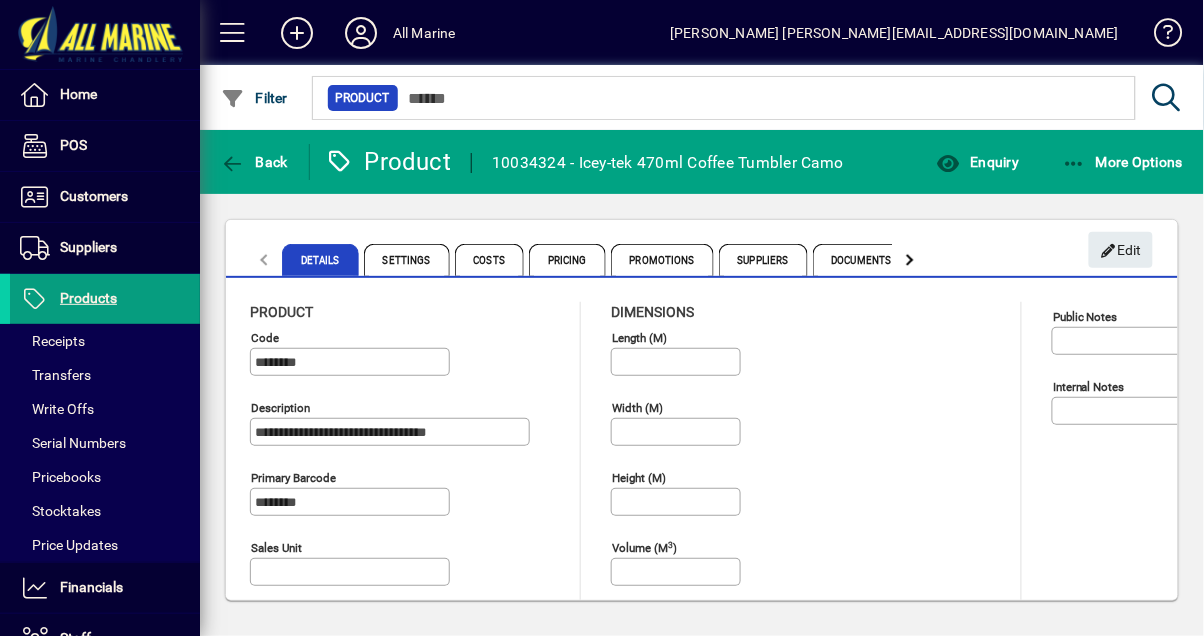 type on "**********" 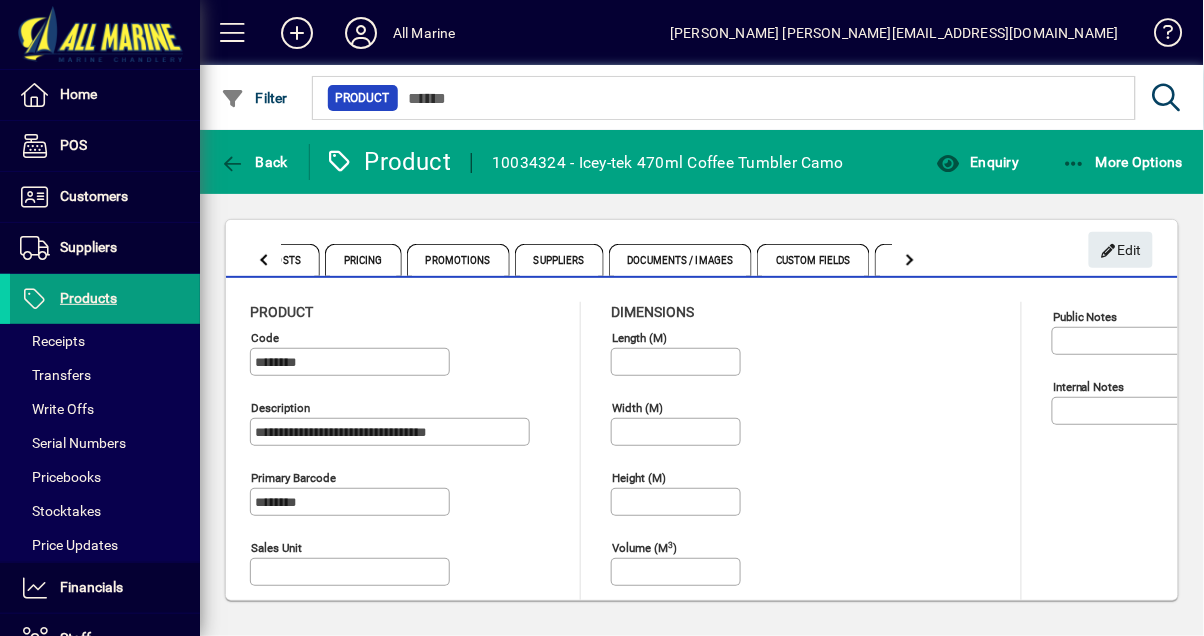 click 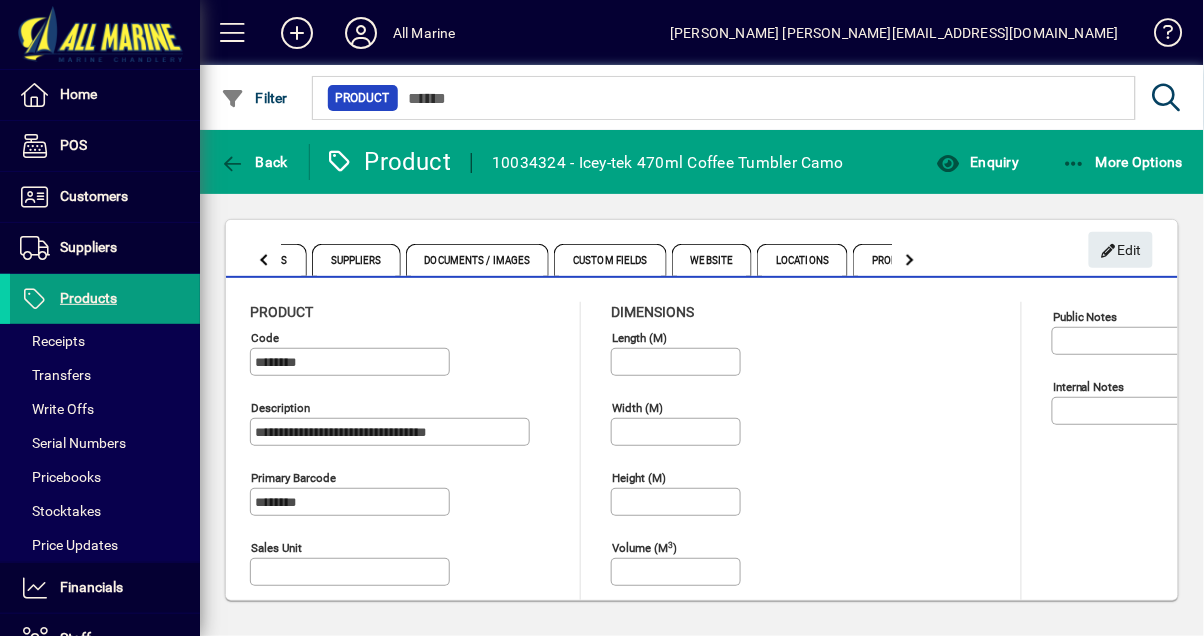 click on "Locations" at bounding box center [802, 260] 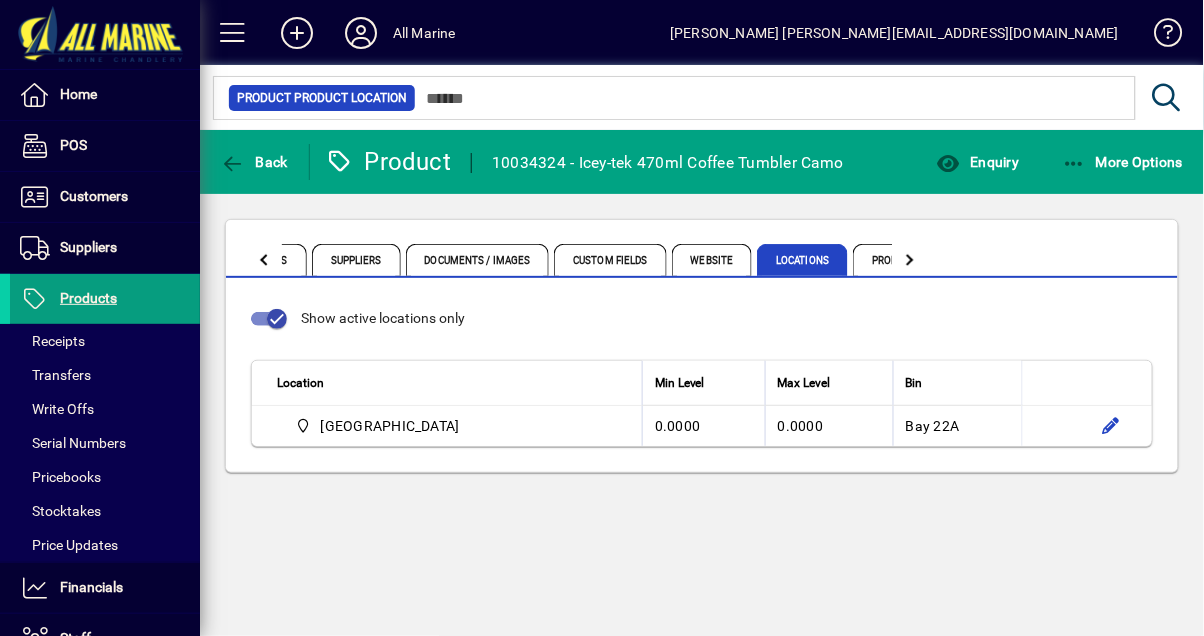click 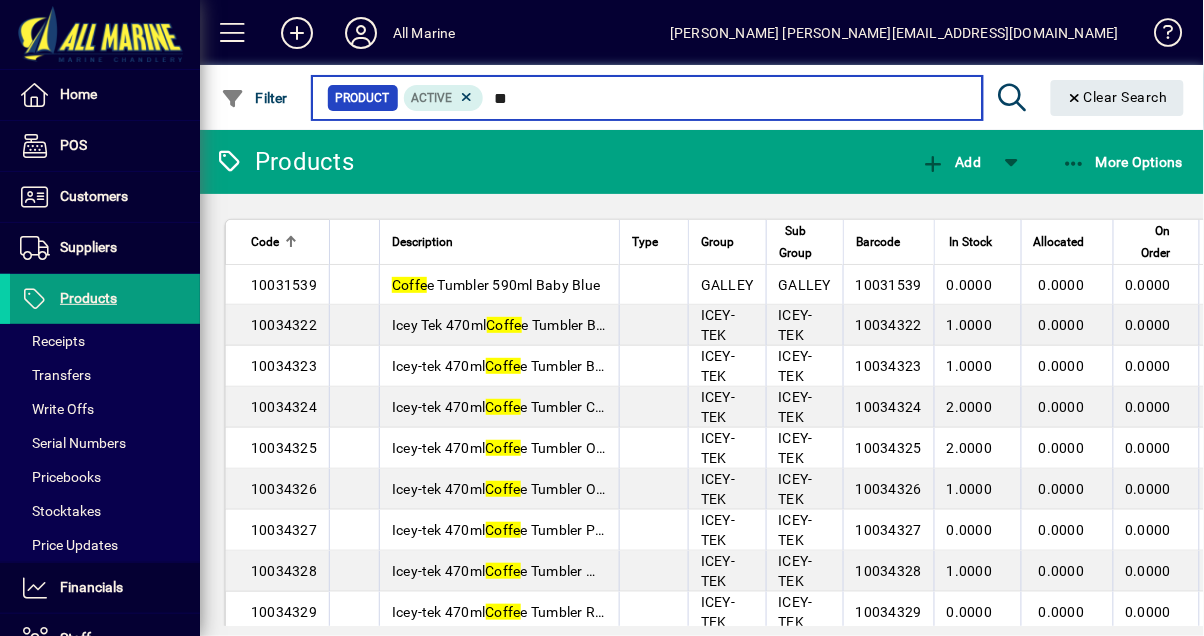 type on "*" 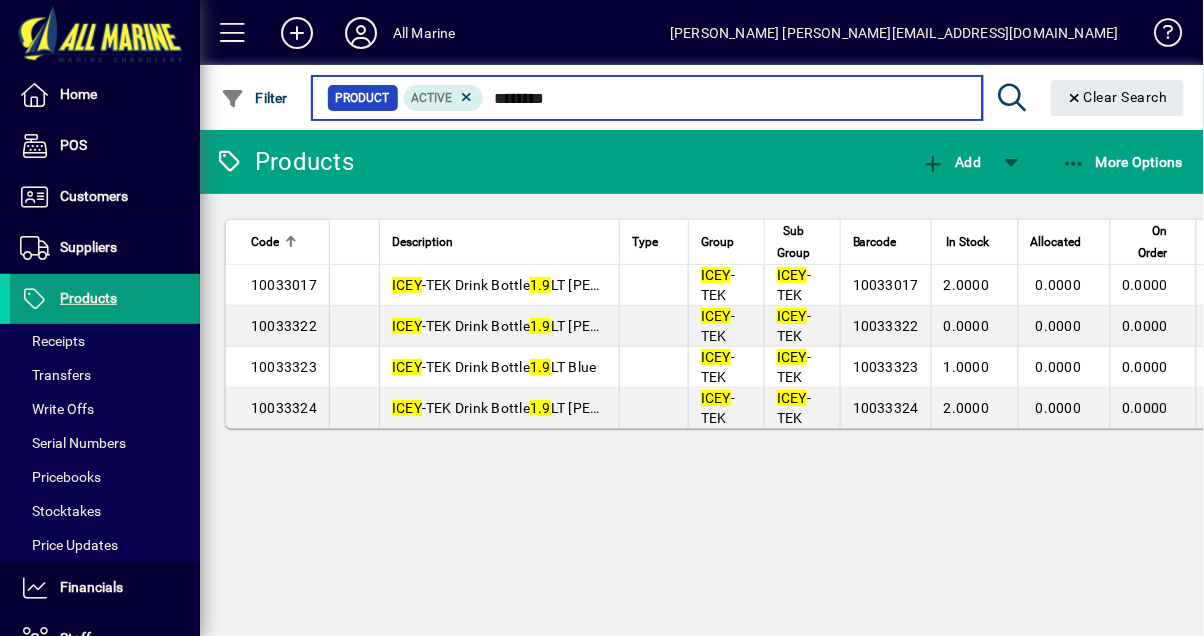 type on "********" 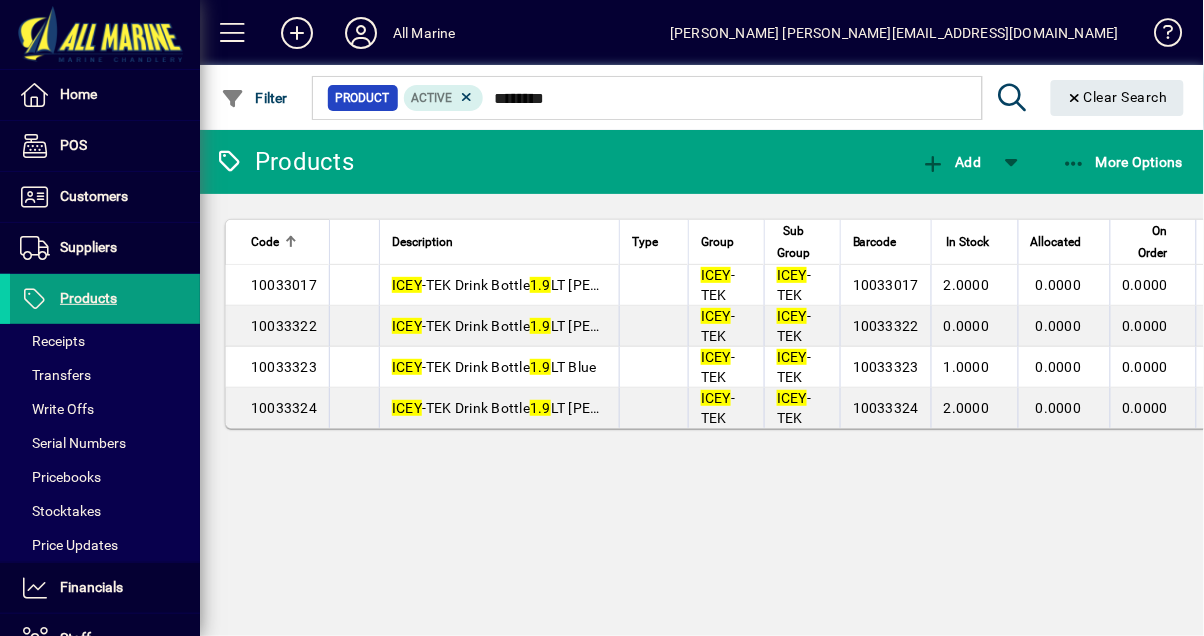 click on "1.9" at bounding box center (540, 408) 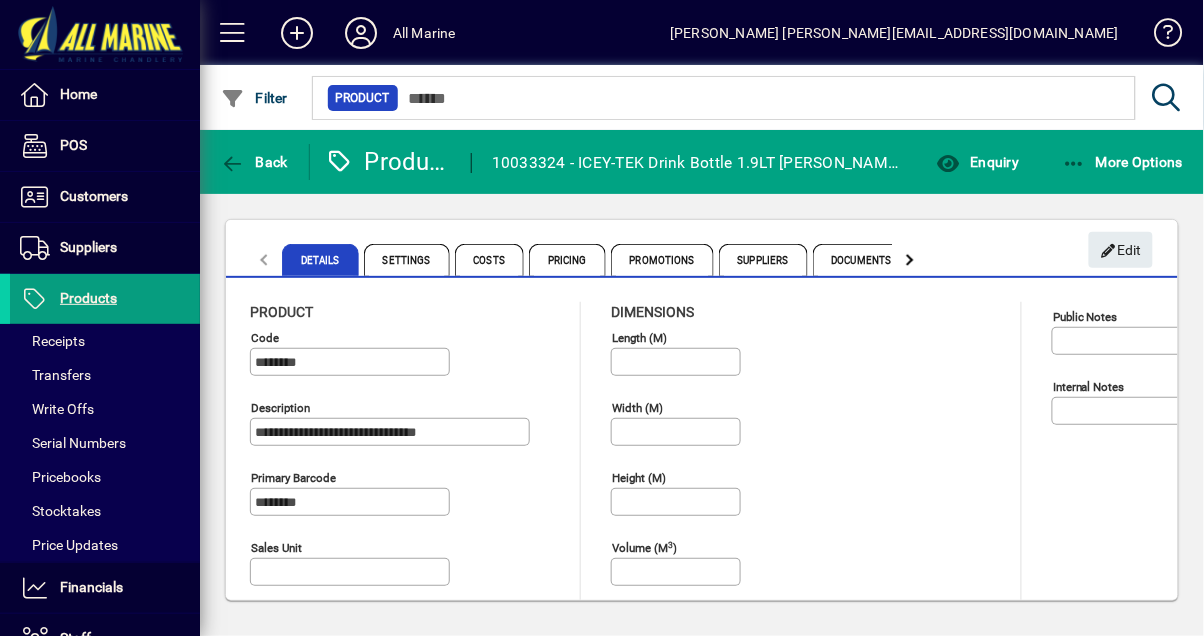 type on "**********" 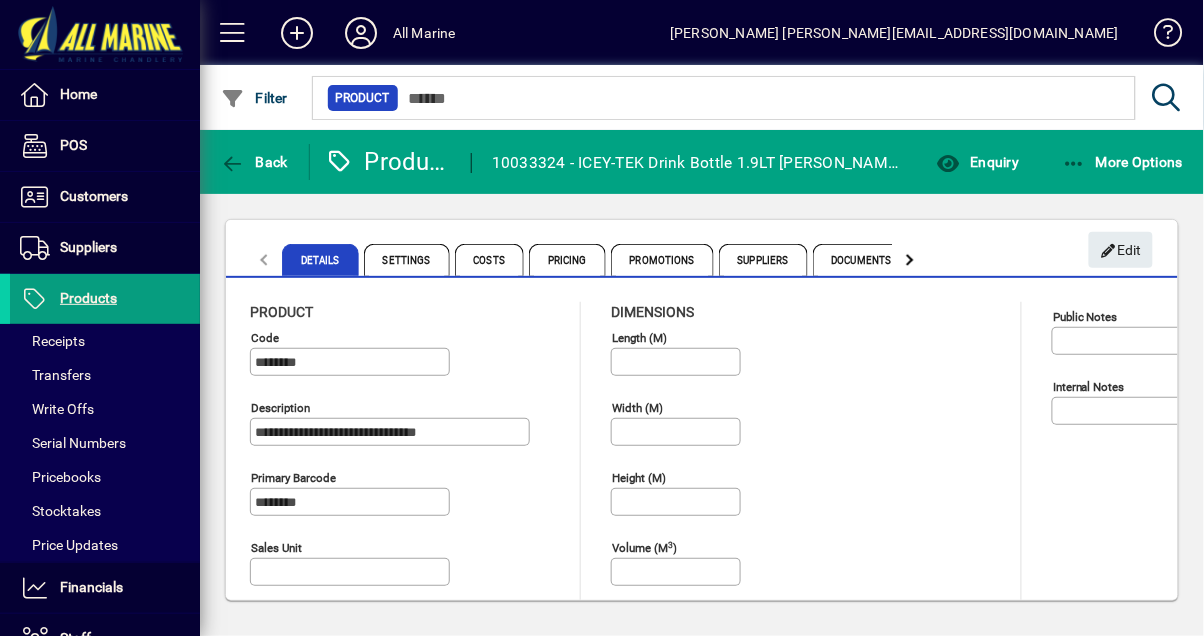 type on "**********" 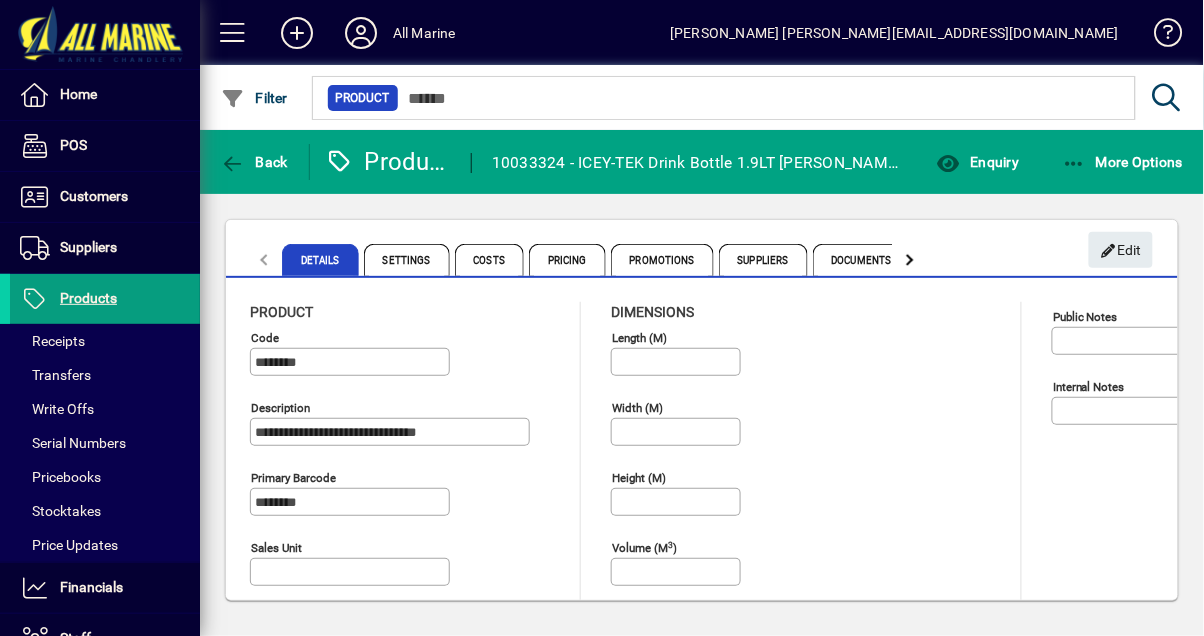 click 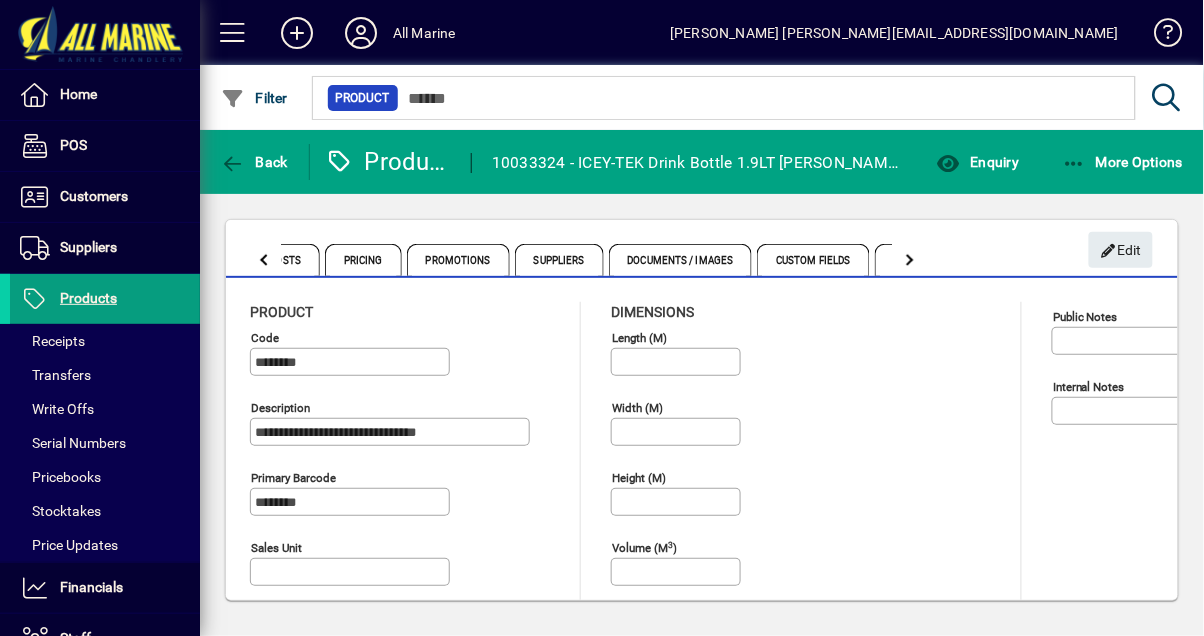 click 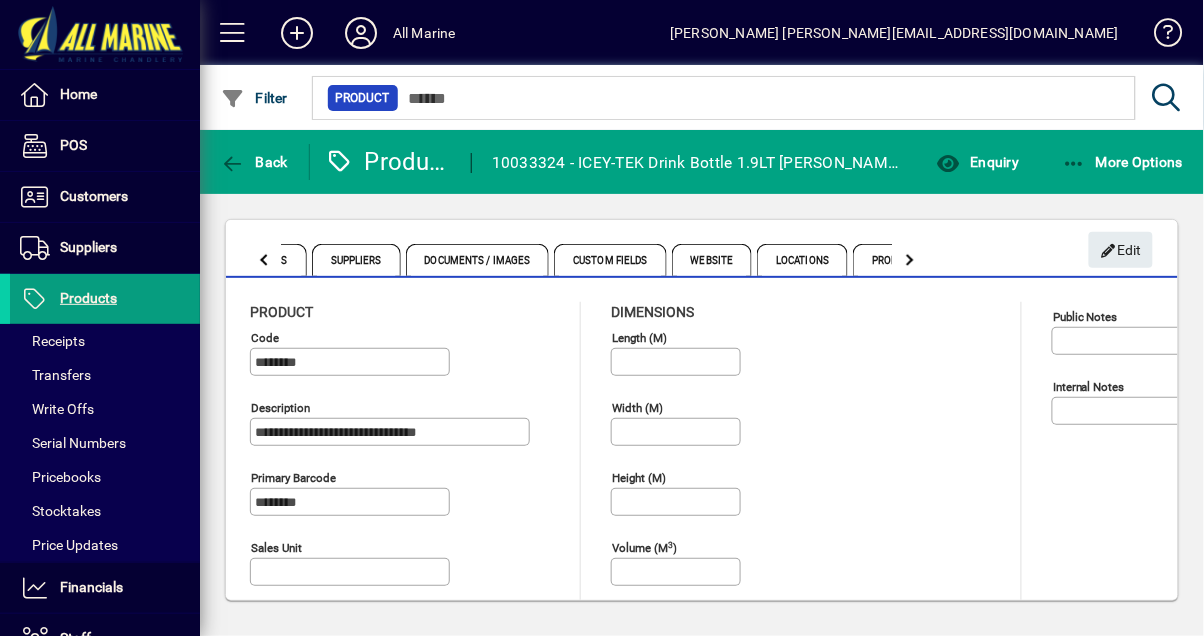 click on "Locations" at bounding box center [802, 260] 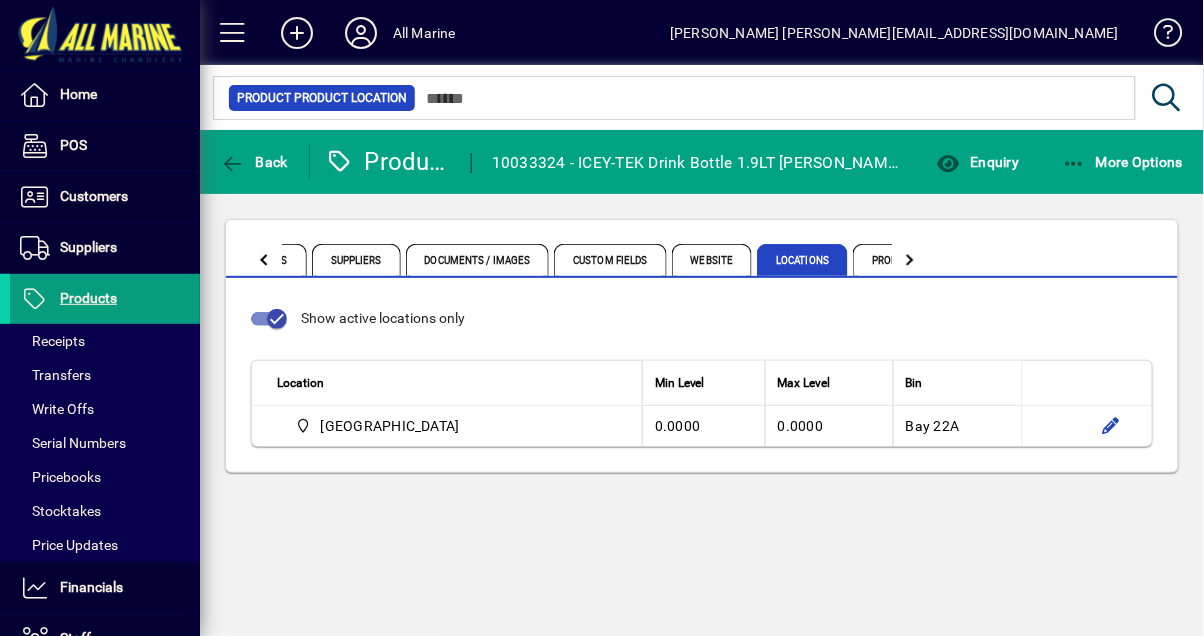 click 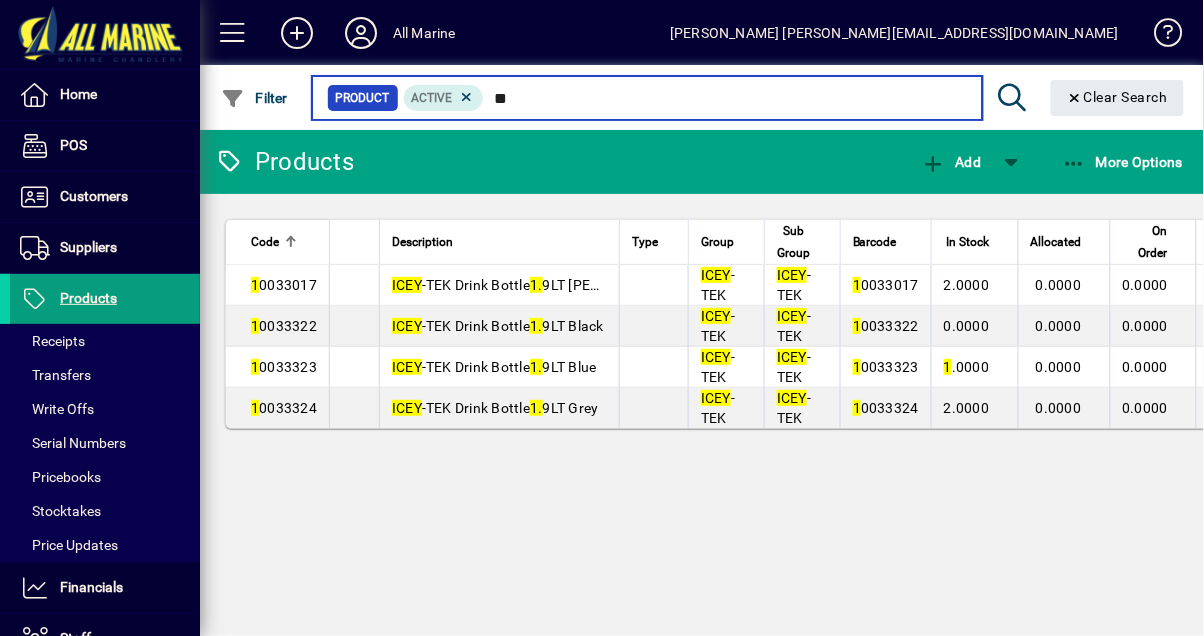 type on "*" 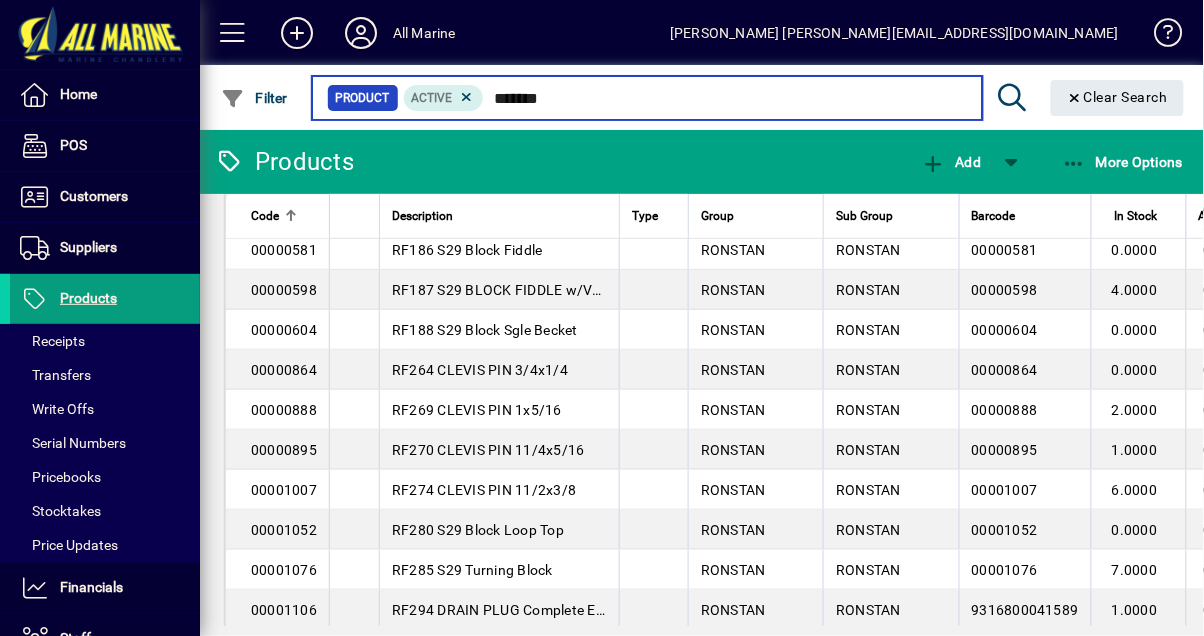 scroll, scrollTop: 198, scrollLeft: 0, axis: vertical 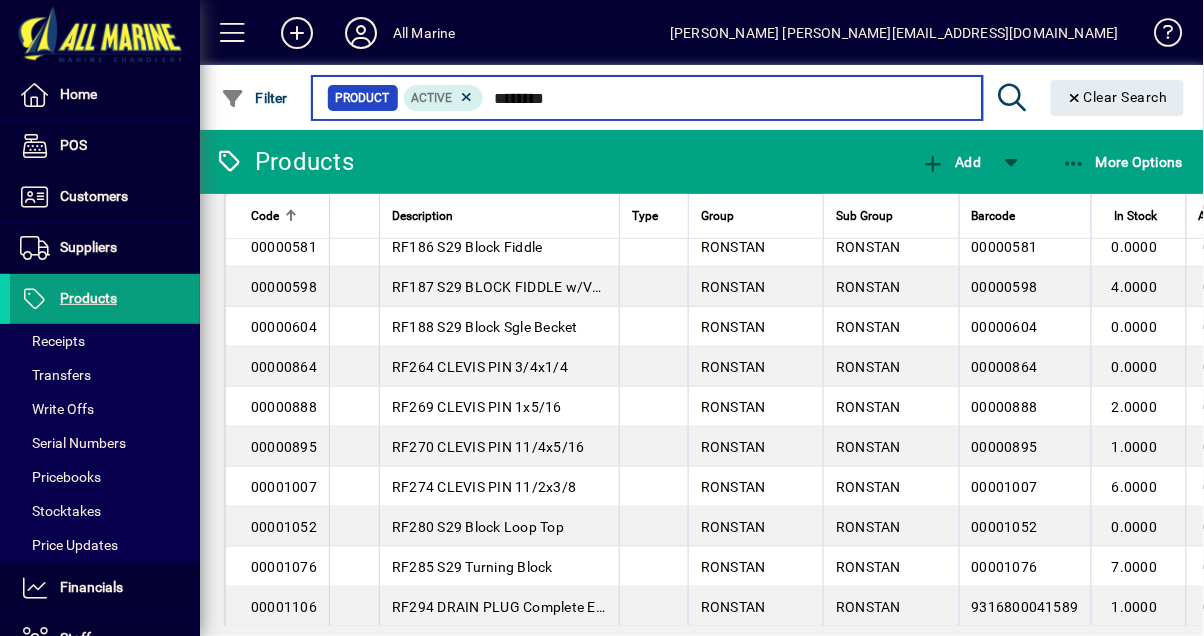 type on "********" 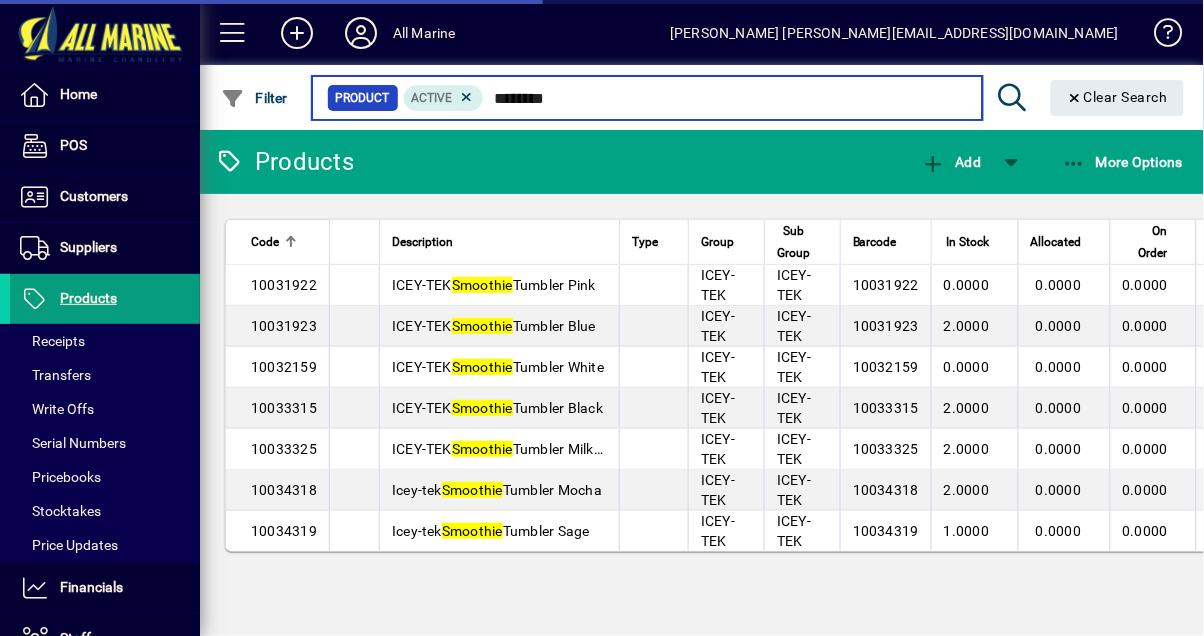 scroll, scrollTop: 0, scrollLeft: 0, axis: both 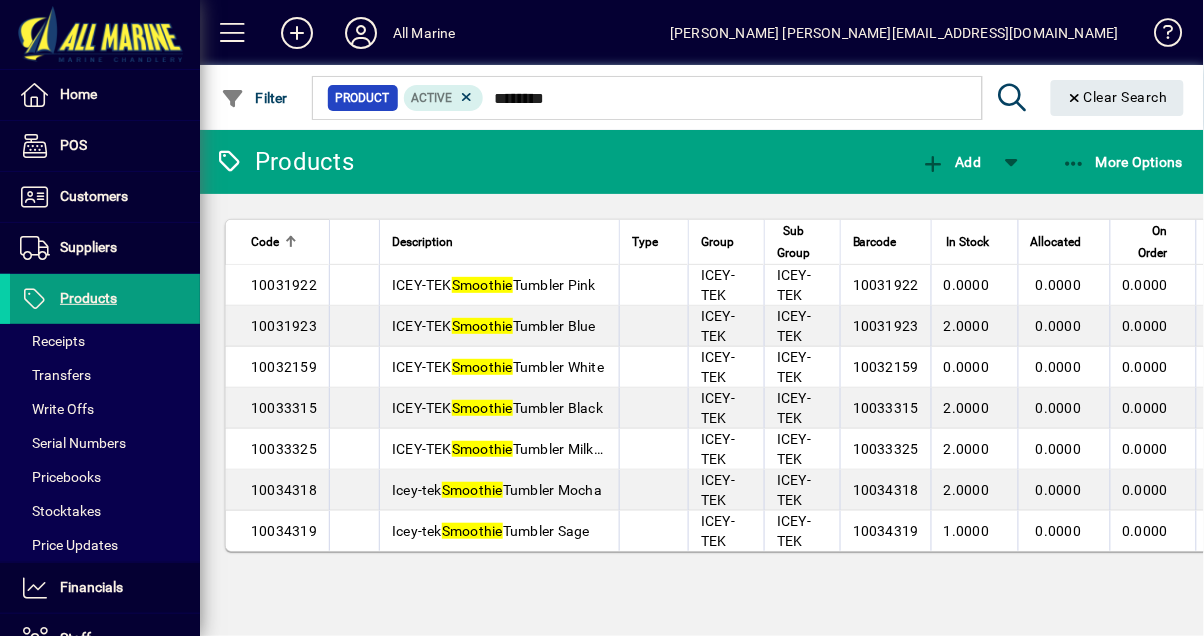 click on "ICEY-TEK  Smoothie  Tumbler Pink" at bounding box center [494, 285] 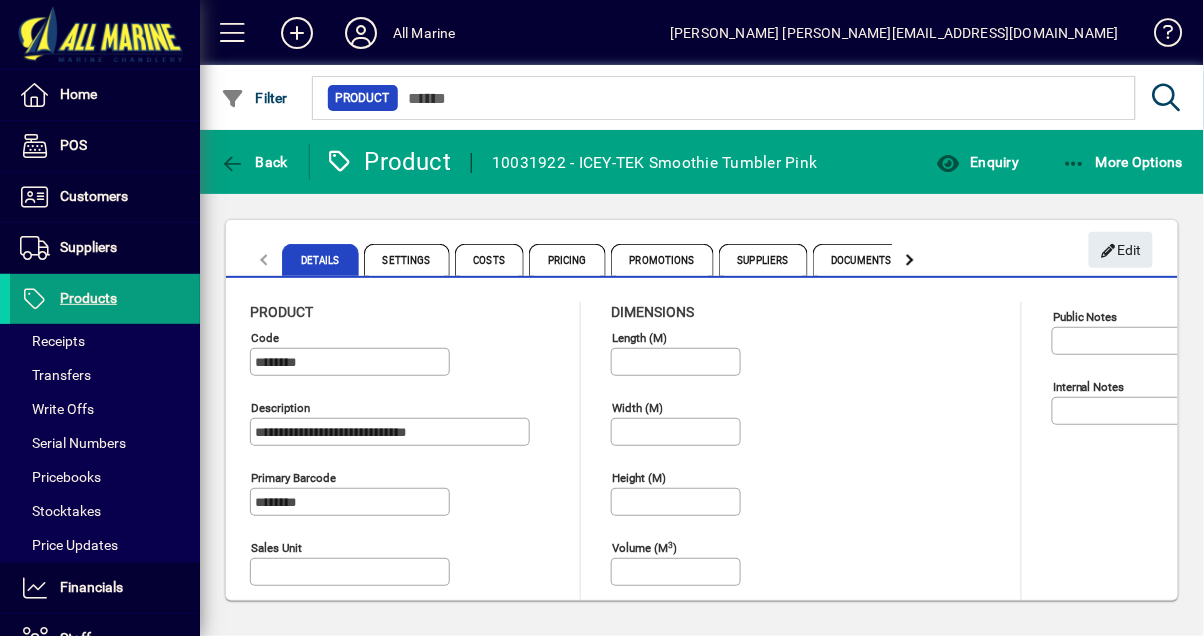 click 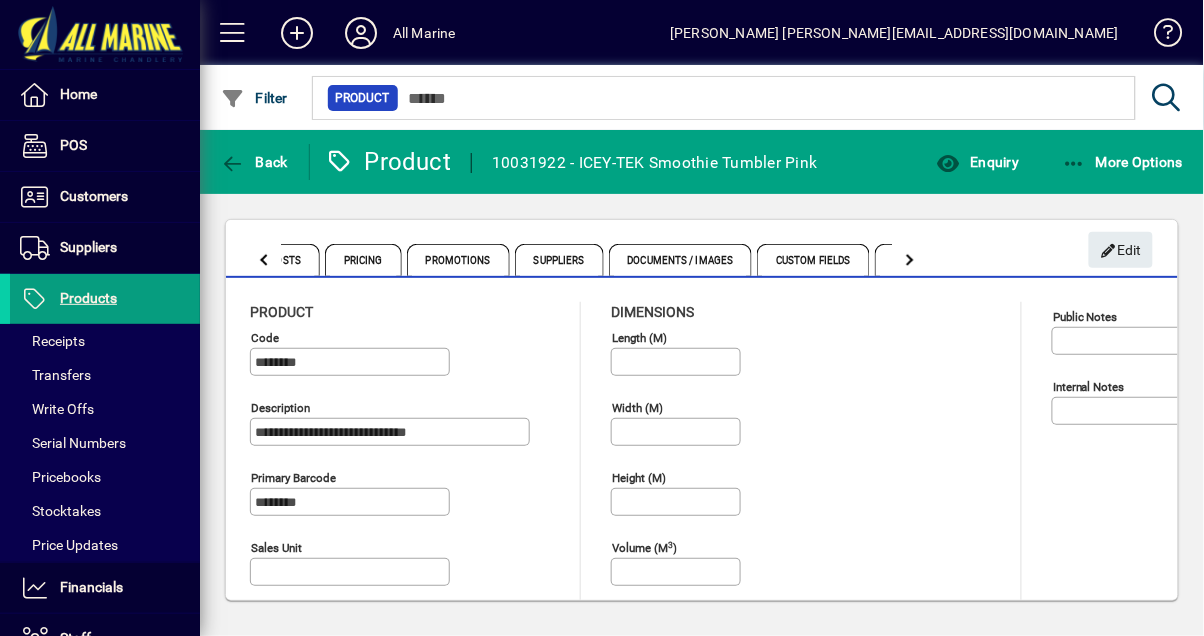 click 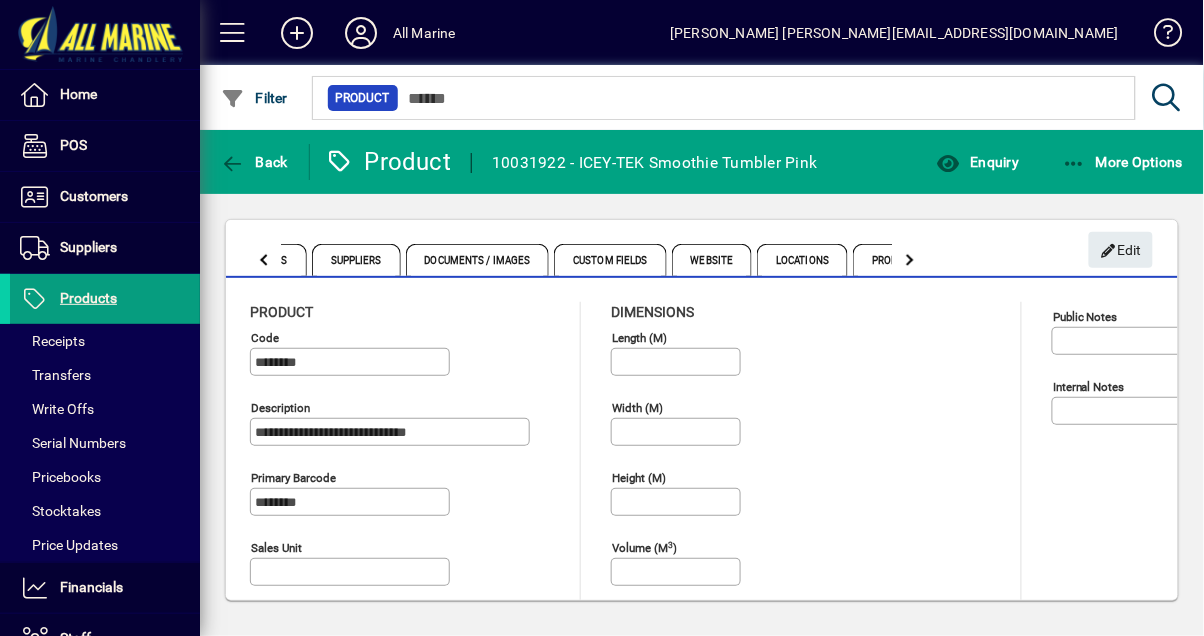 click on "Locations" at bounding box center [802, 260] 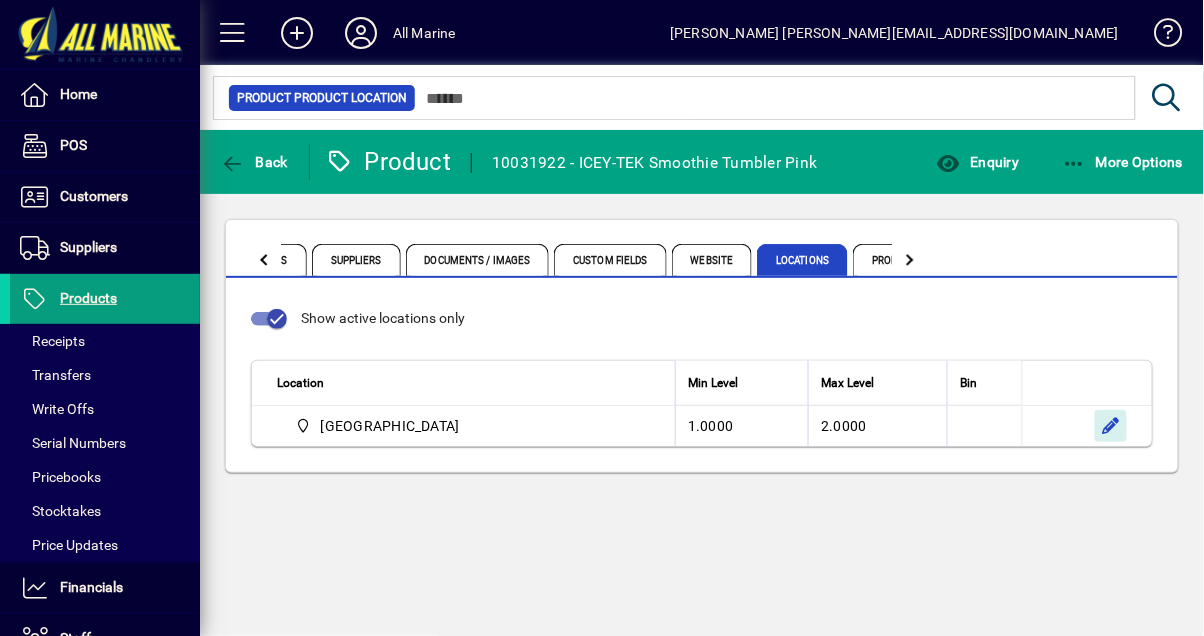 click at bounding box center [1111, 426] 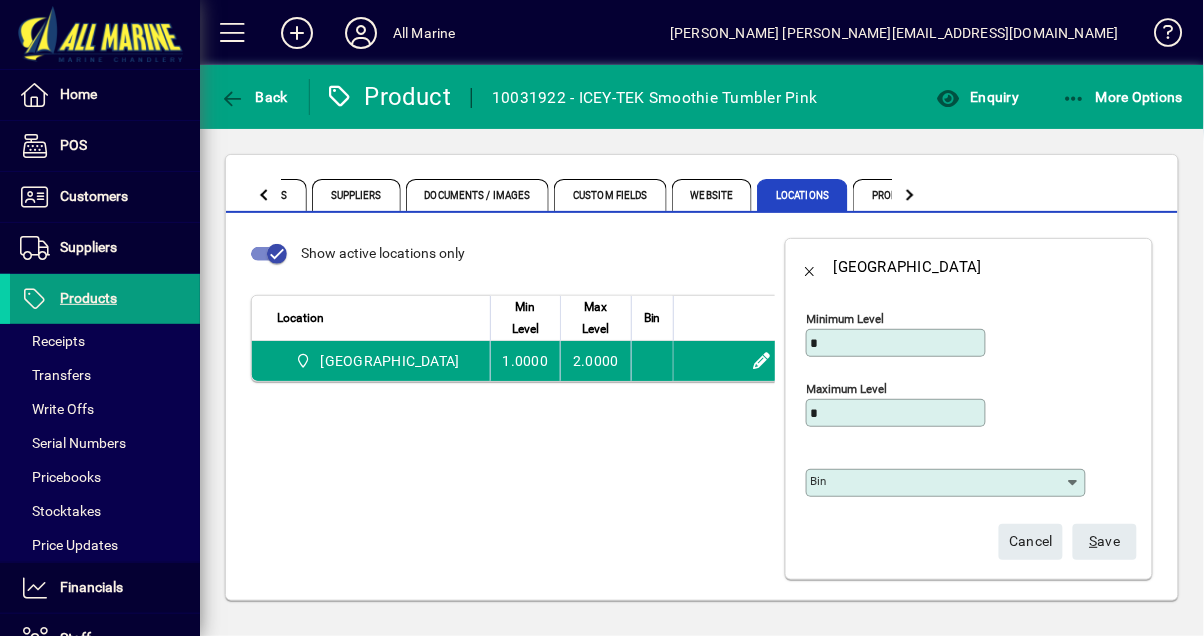 click on "Bin" at bounding box center (938, 483) 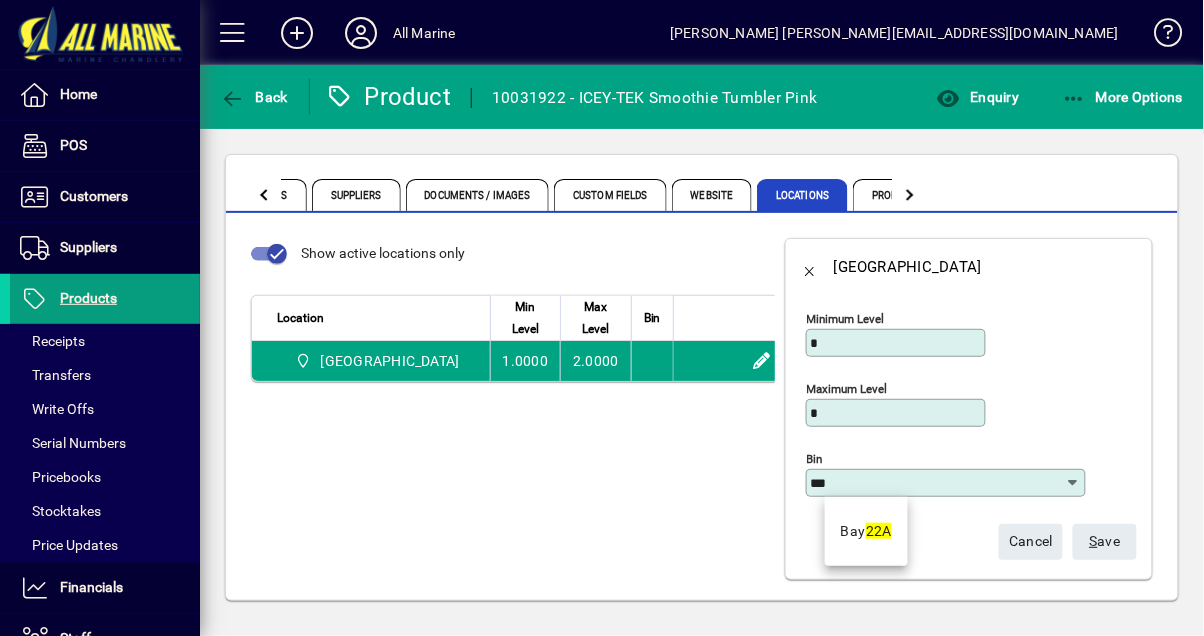 scroll, scrollTop: 4, scrollLeft: 0, axis: vertical 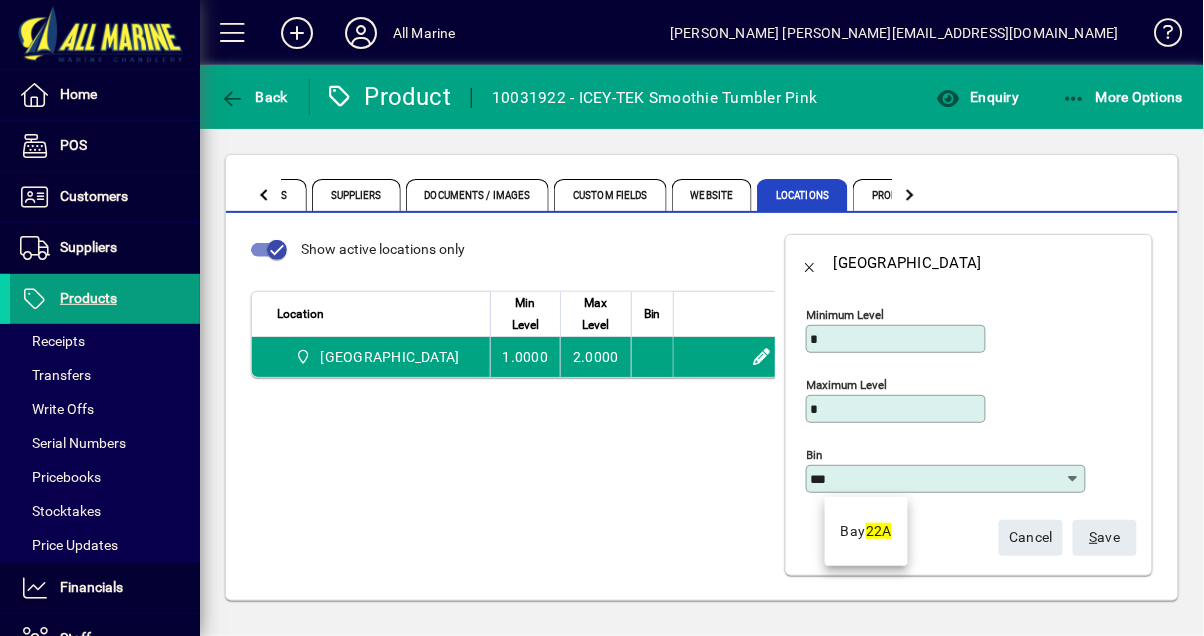 click on "Bay  22A" at bounding box center [867, 531] 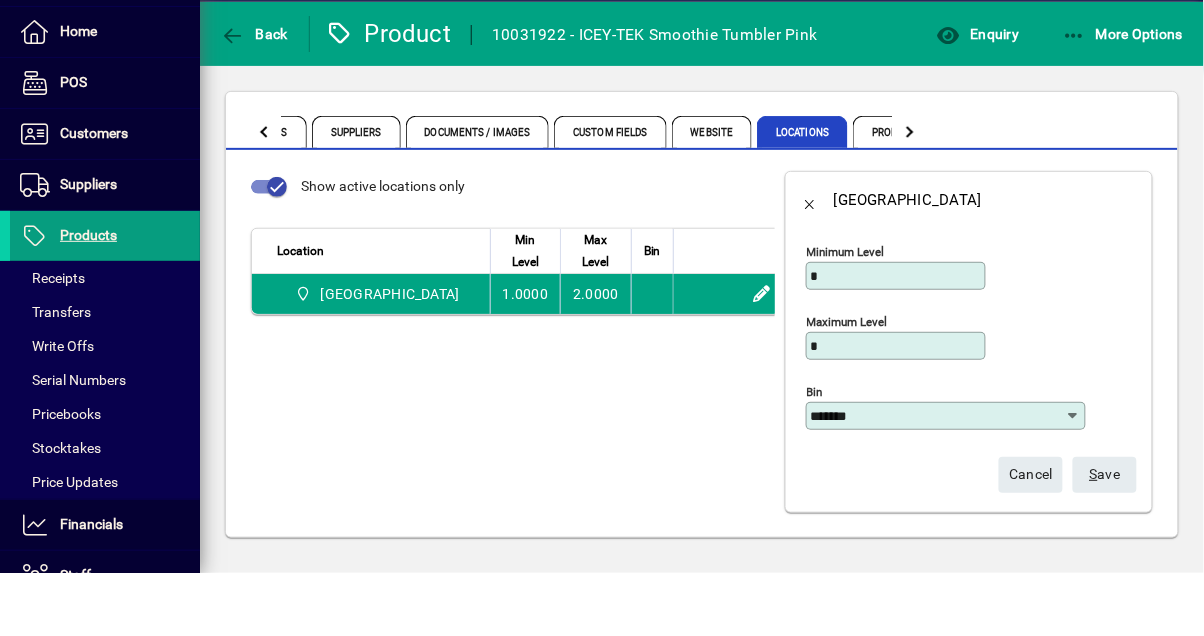 click on "S ave" 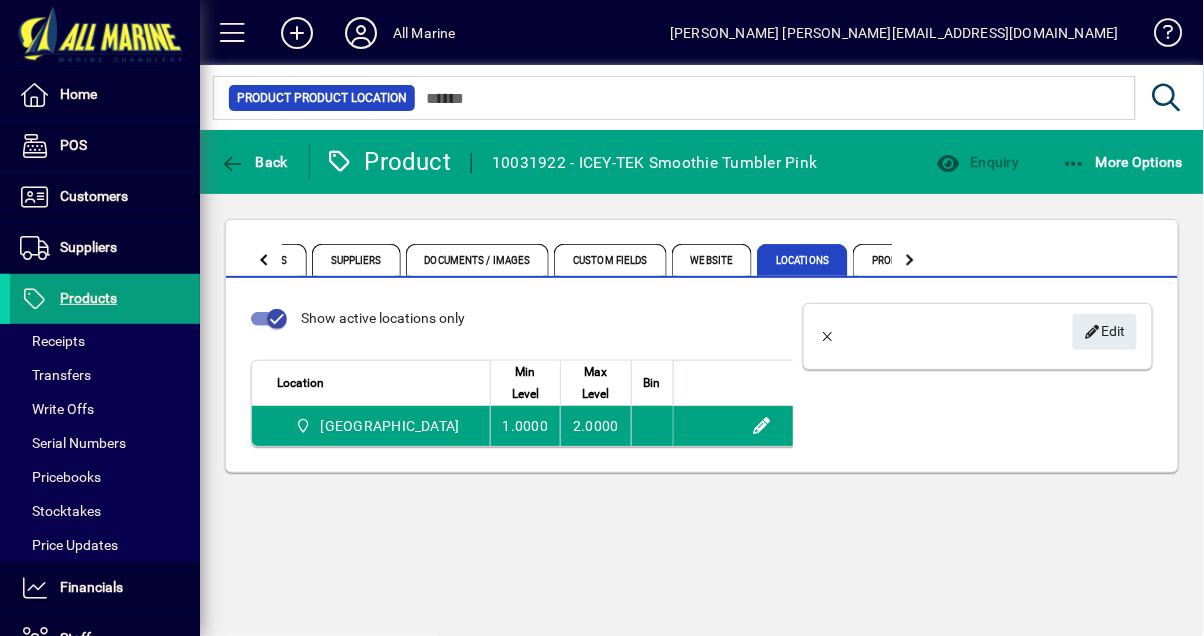 scroll, scrollTop: 0, scrollLeft: 0, axis: both 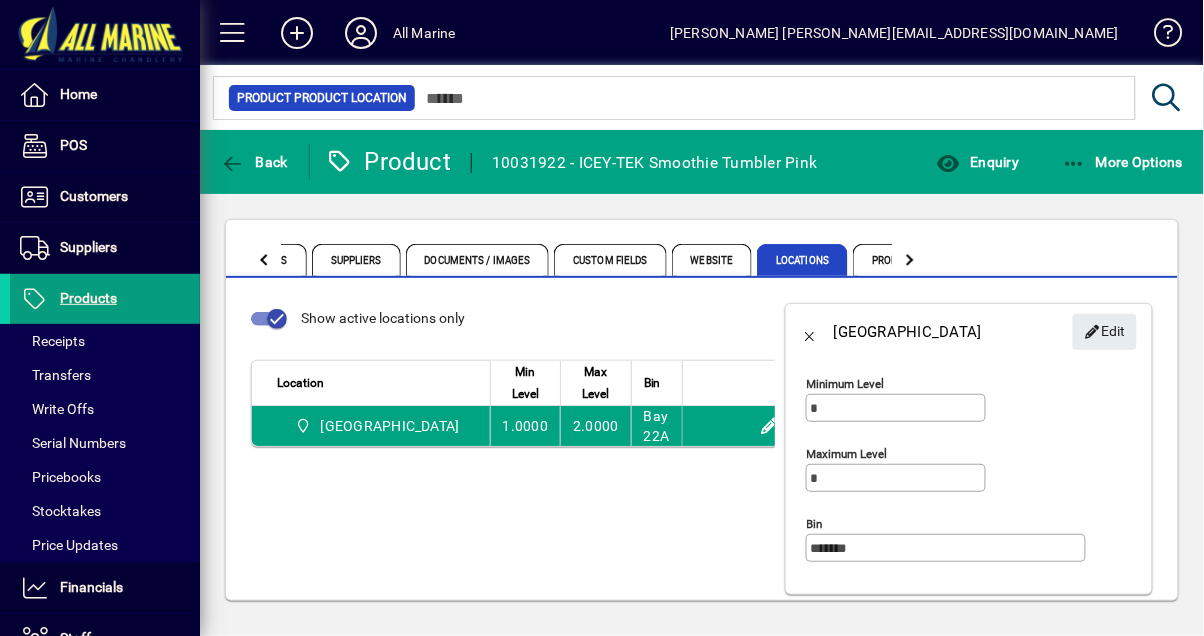 click on "Back" 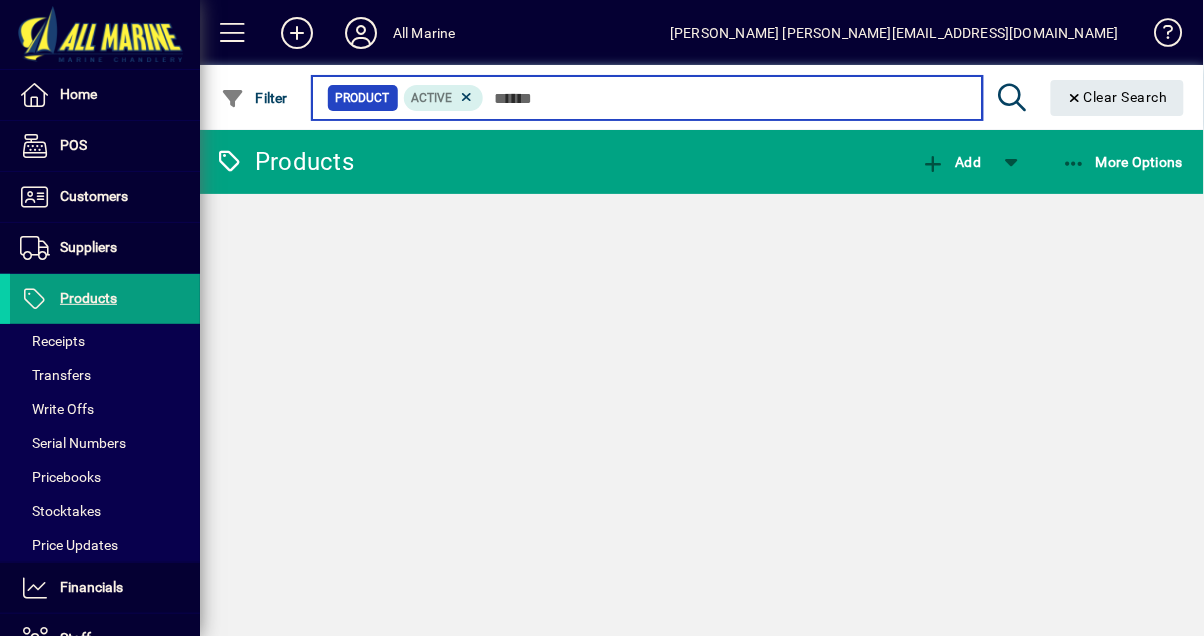 type on "********" 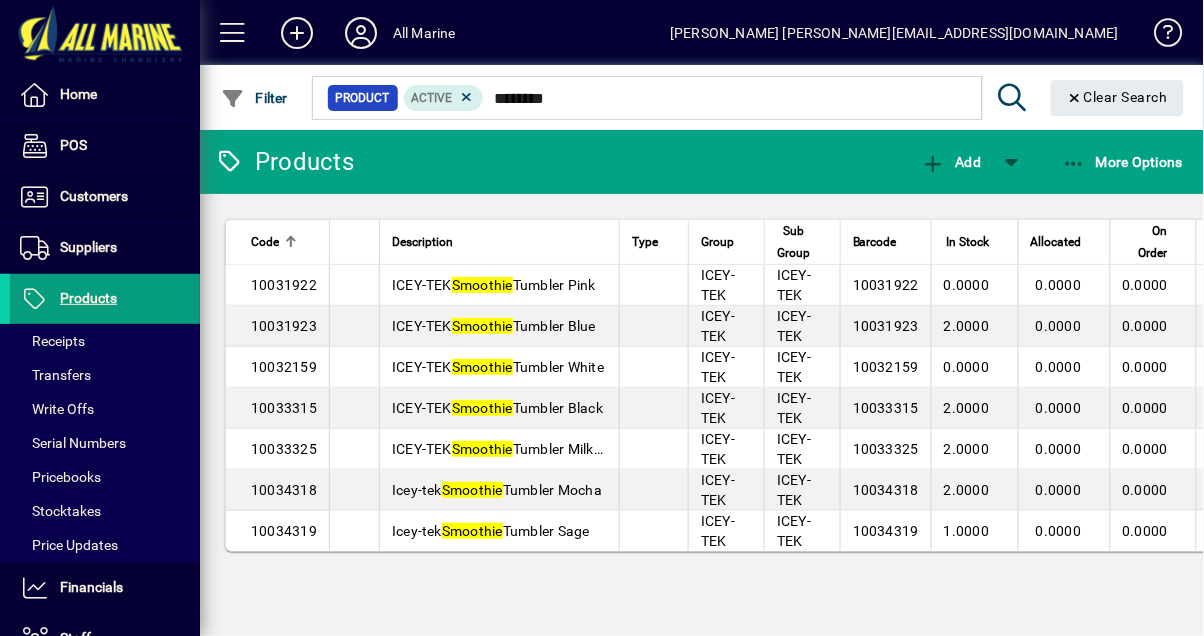 click on "Smoothie" at bounding box center (482, 326) 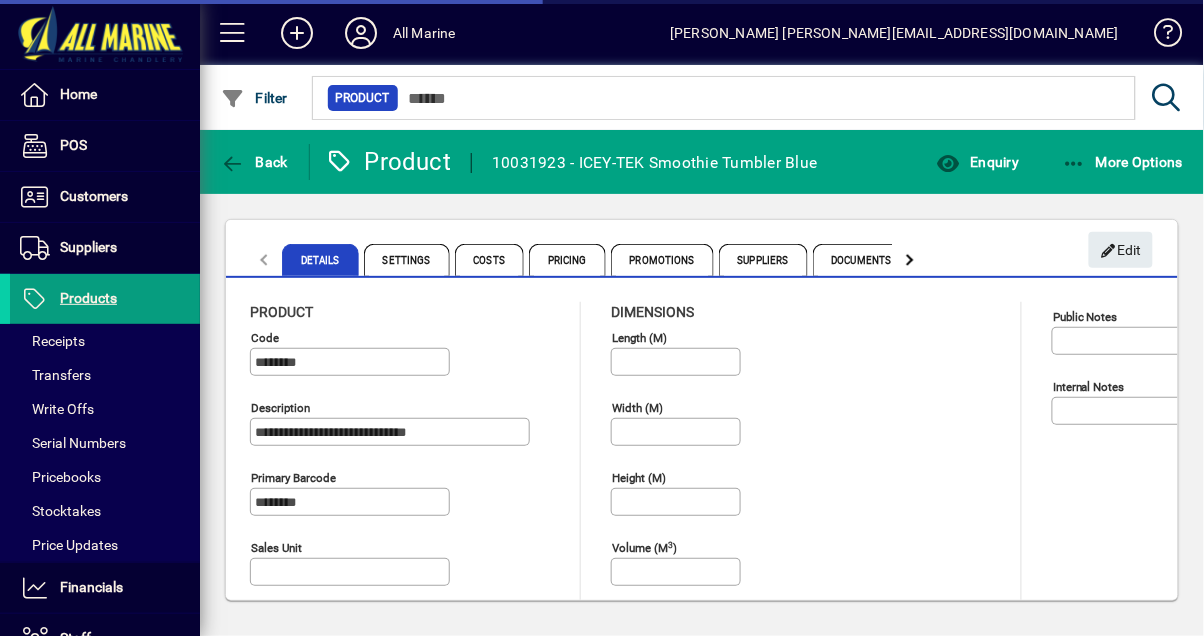 type on "**********" 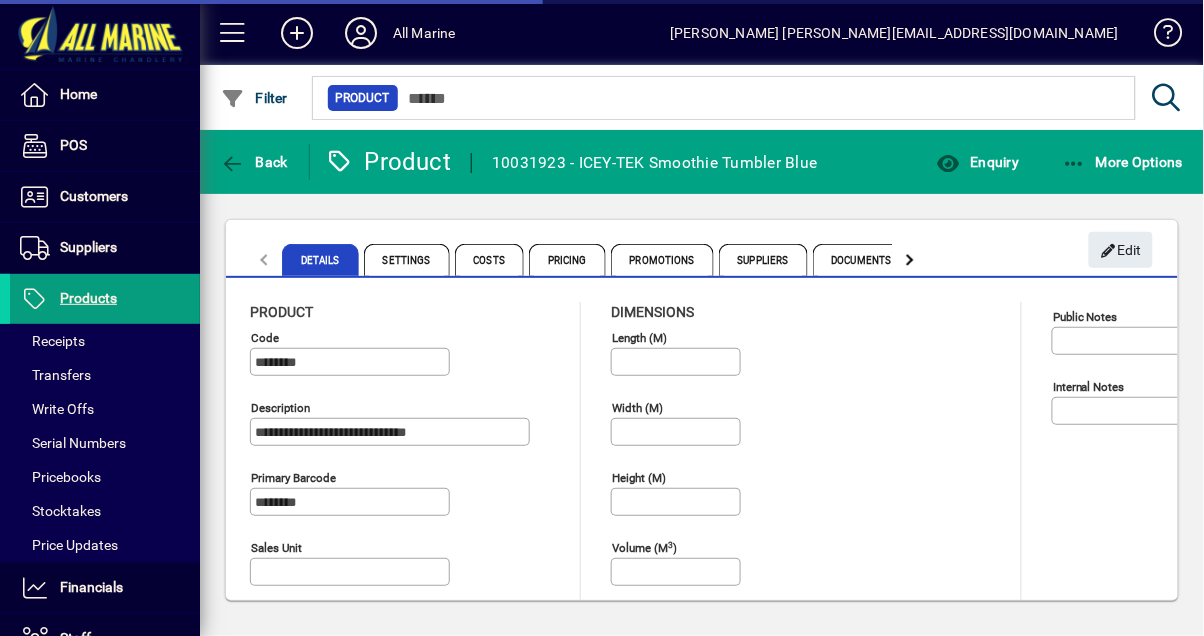 type on "**********" 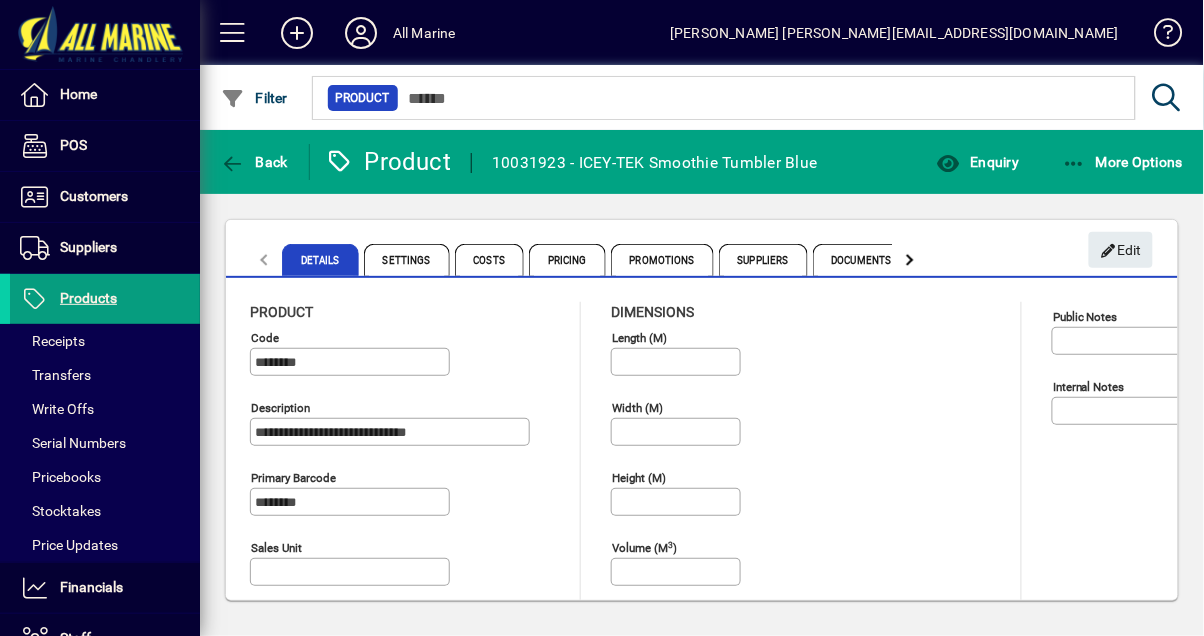 click 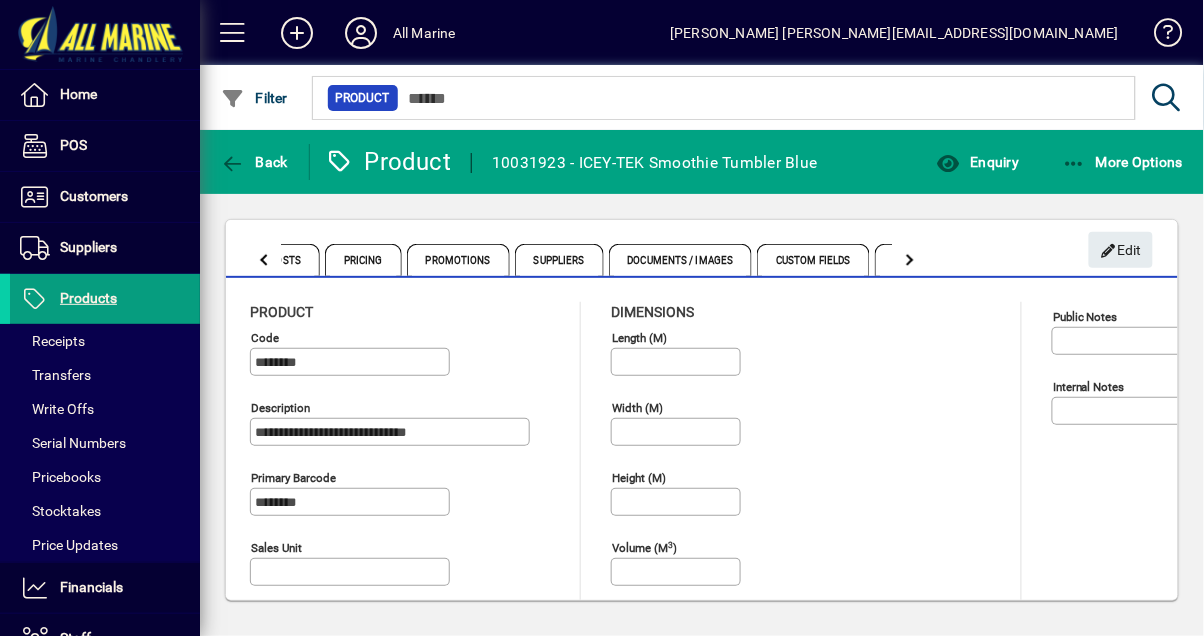click 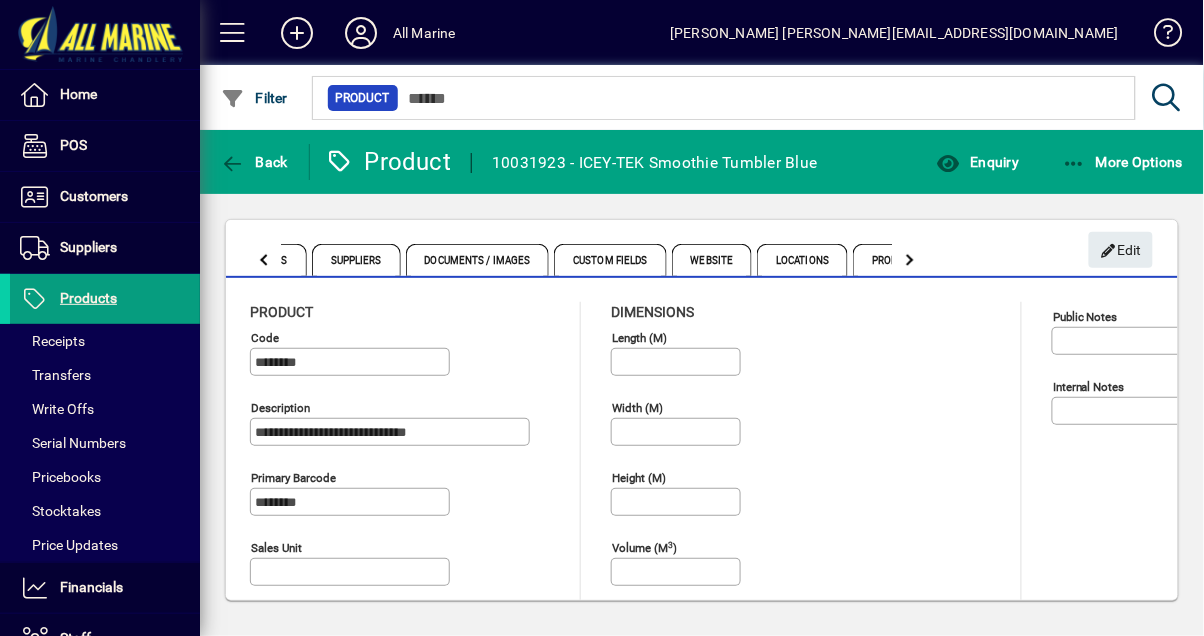 click on "Locations" at bounding box center (802, 260) 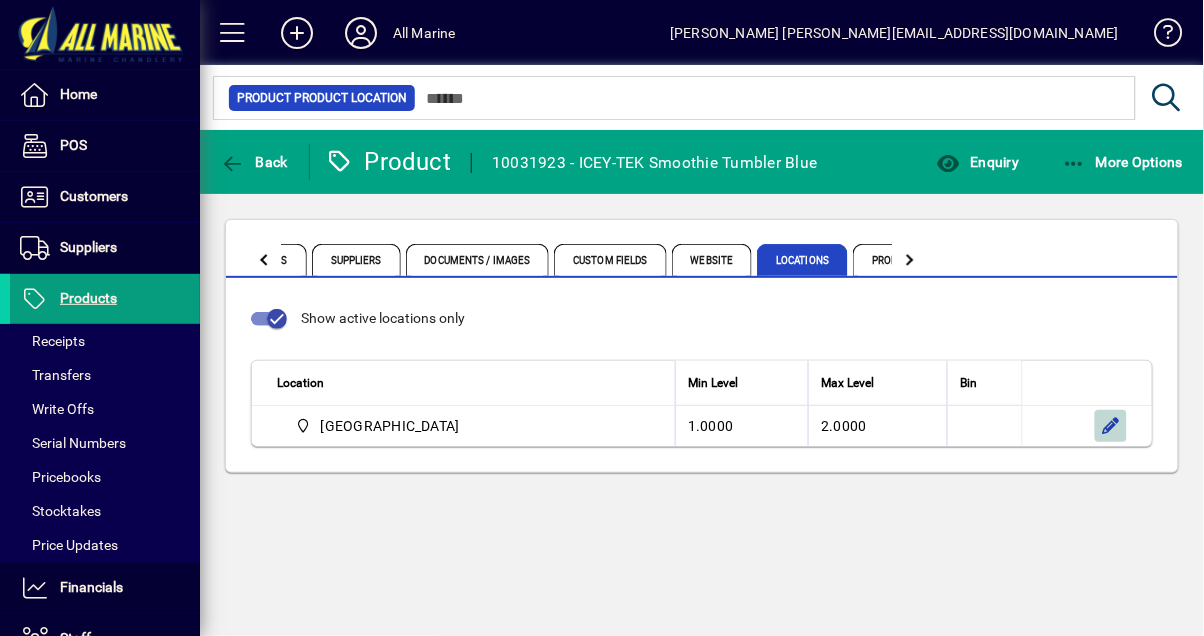 click at bounding box center (1111, 426) 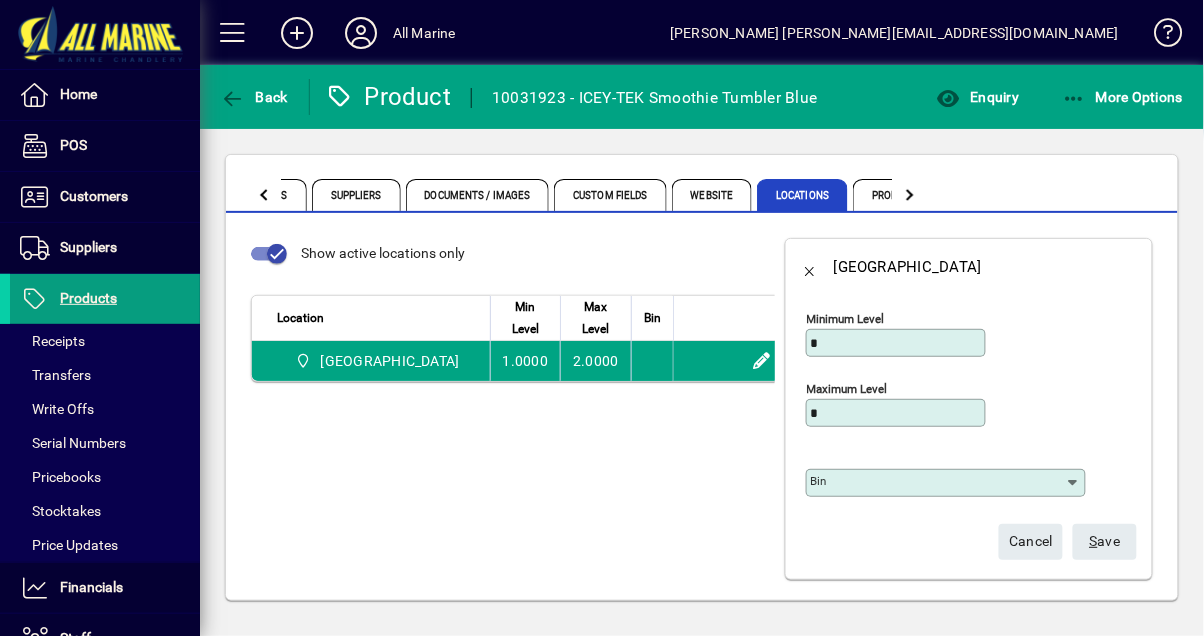 click on "Bin" at bounding box center [938, 483] 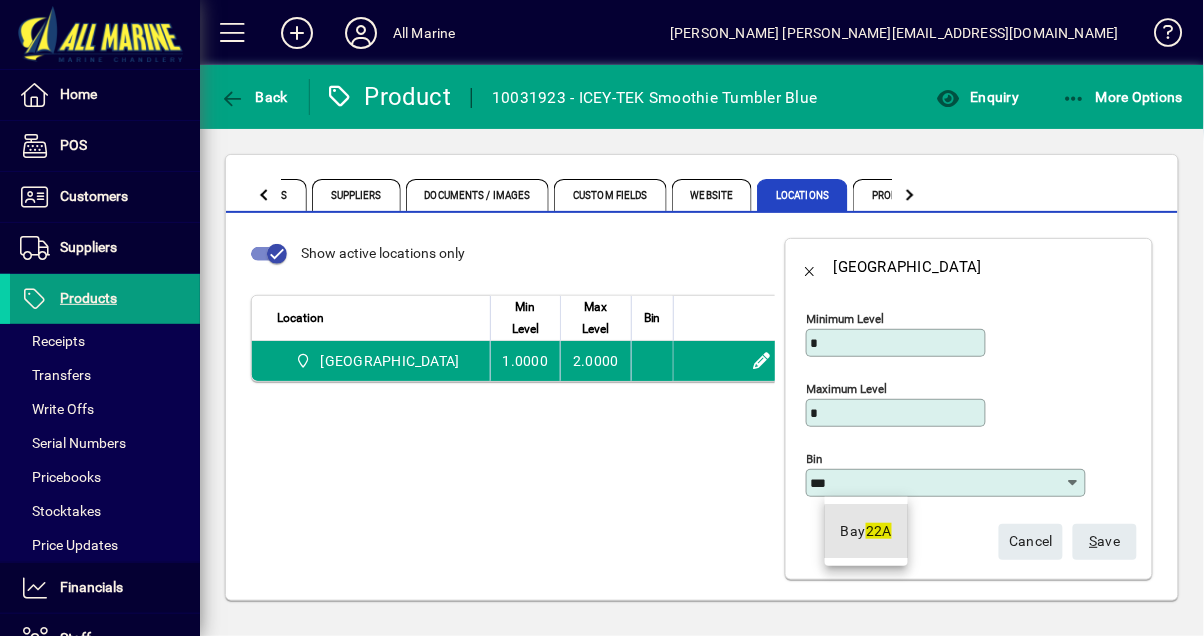 click on "Bay  22A" at bounding box center (867, 531) 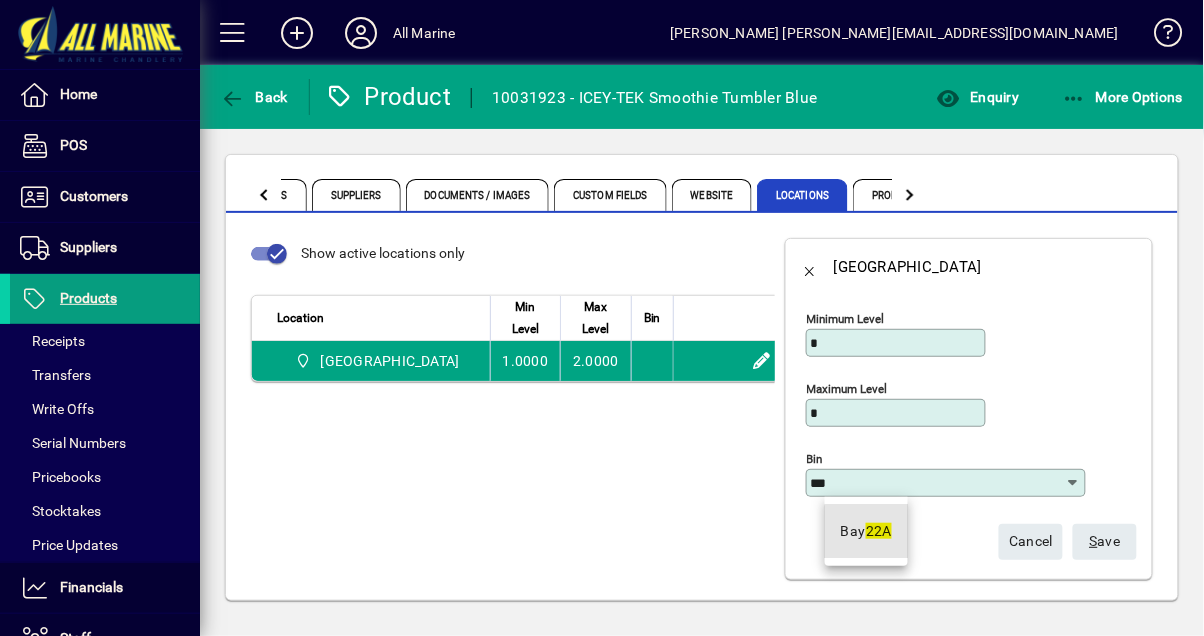 type on "*******" 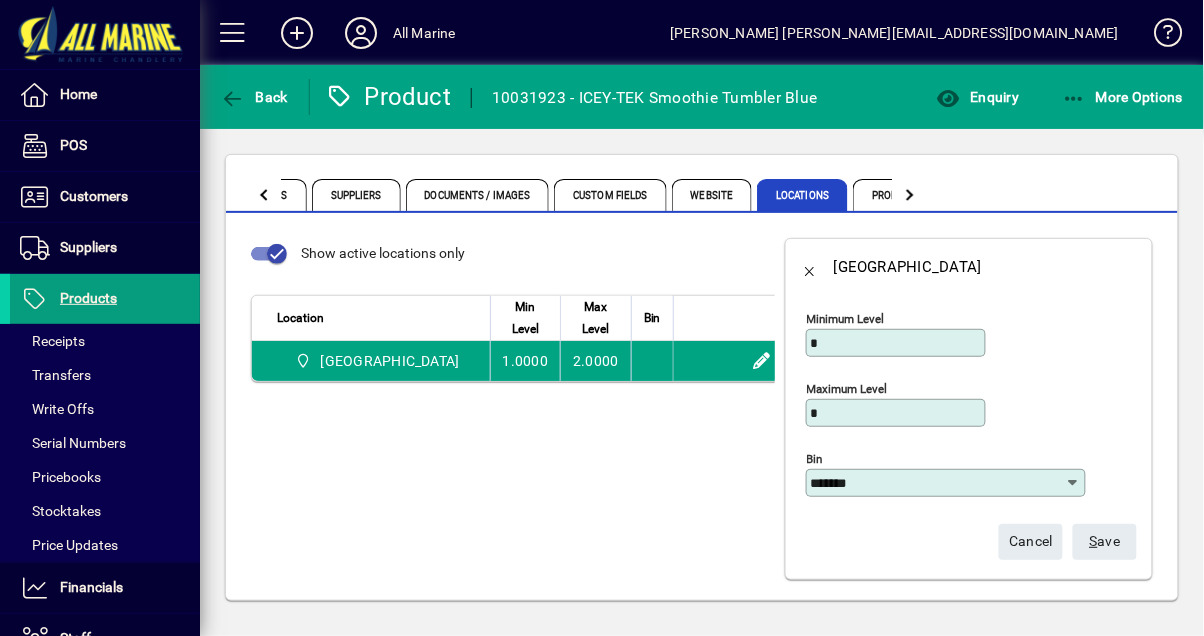 scroll, scrollTop: 4, scrollLeft: 0, axis: vertical 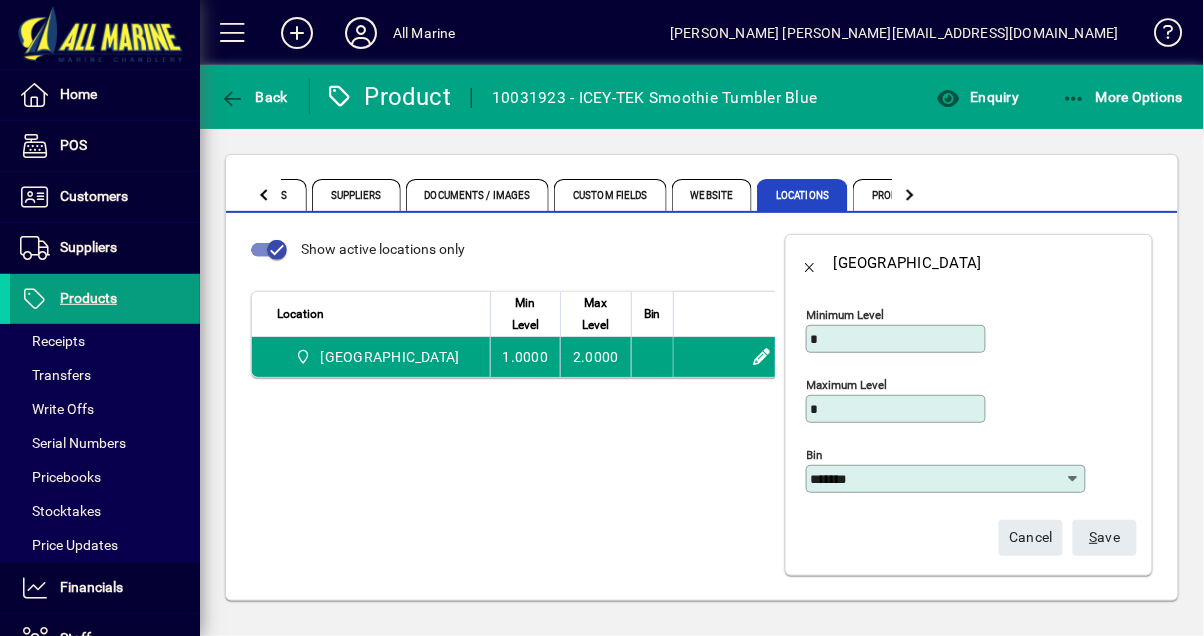 click on "S ave" 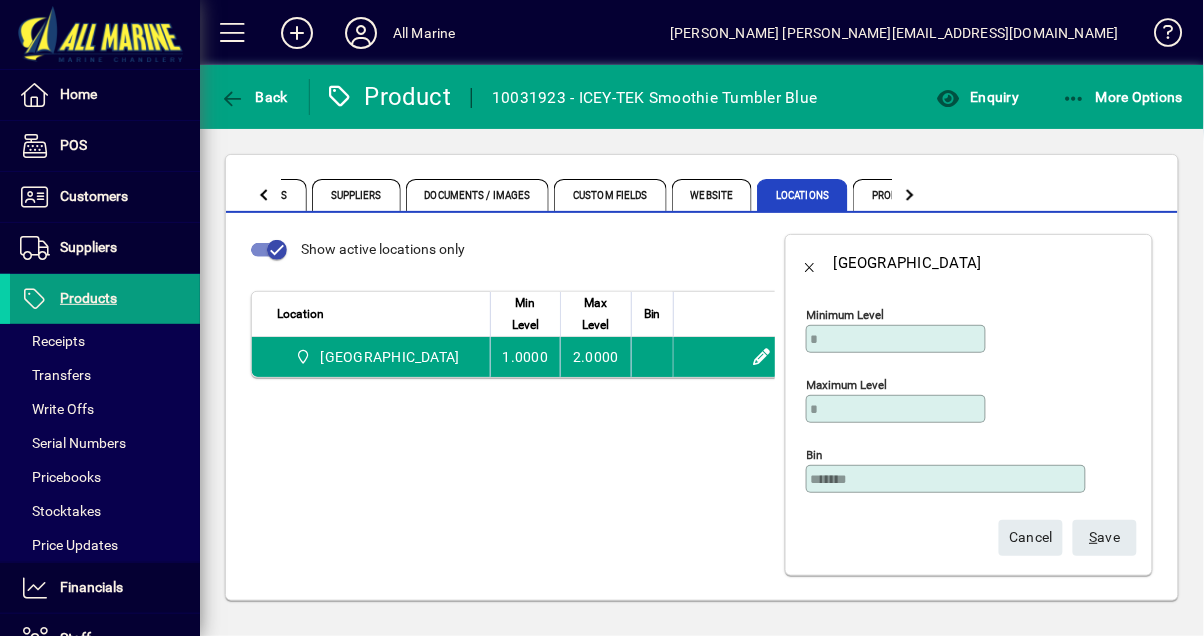 scroll, scrollTop: 0, scrollLeft: 0, axis: both 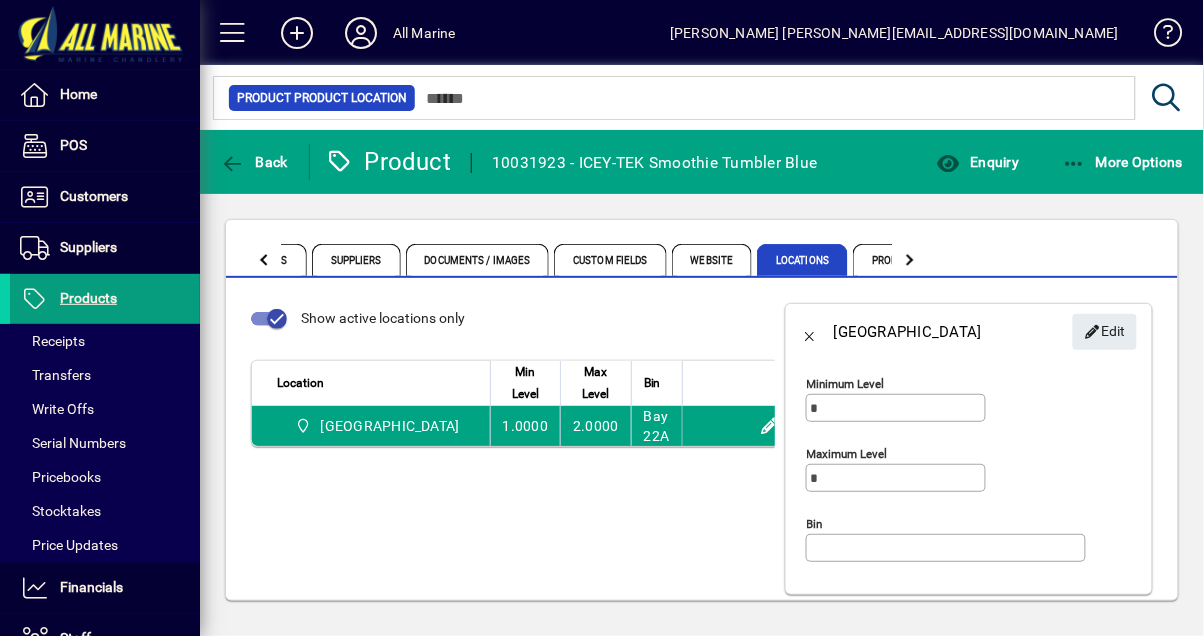 type on "*******" 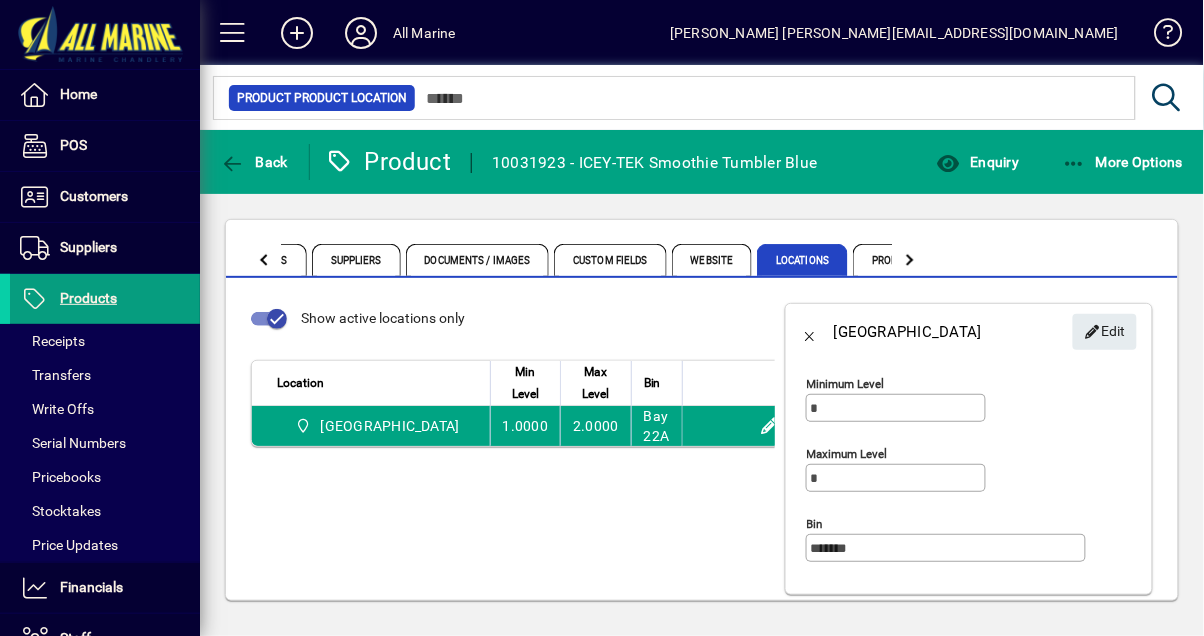 click 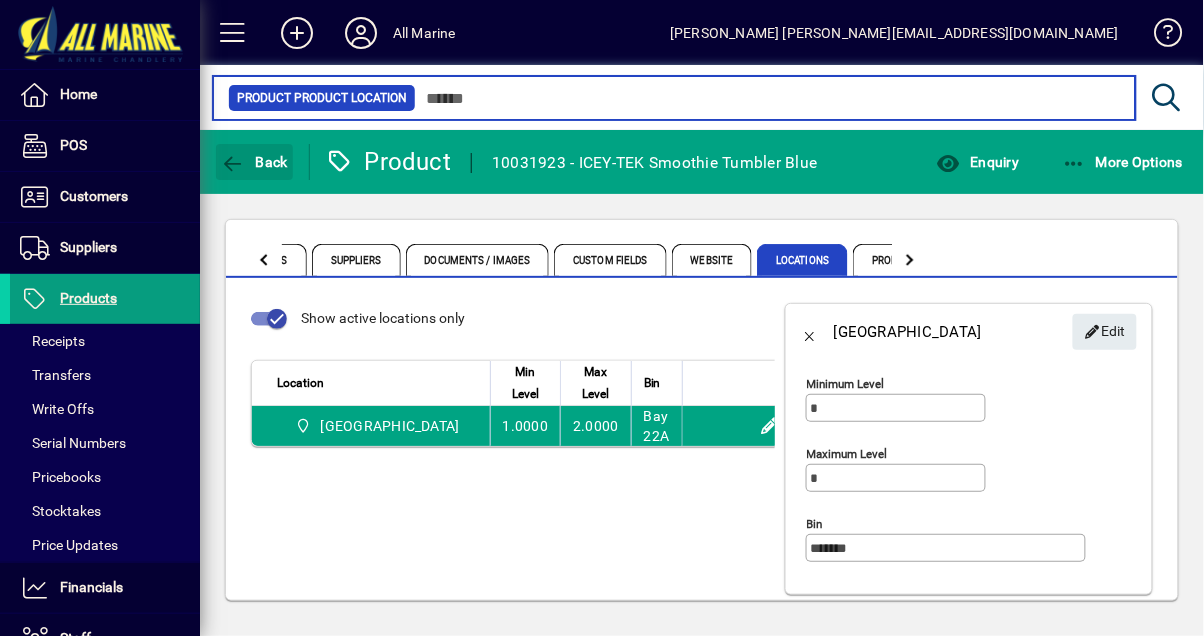 type on "********" 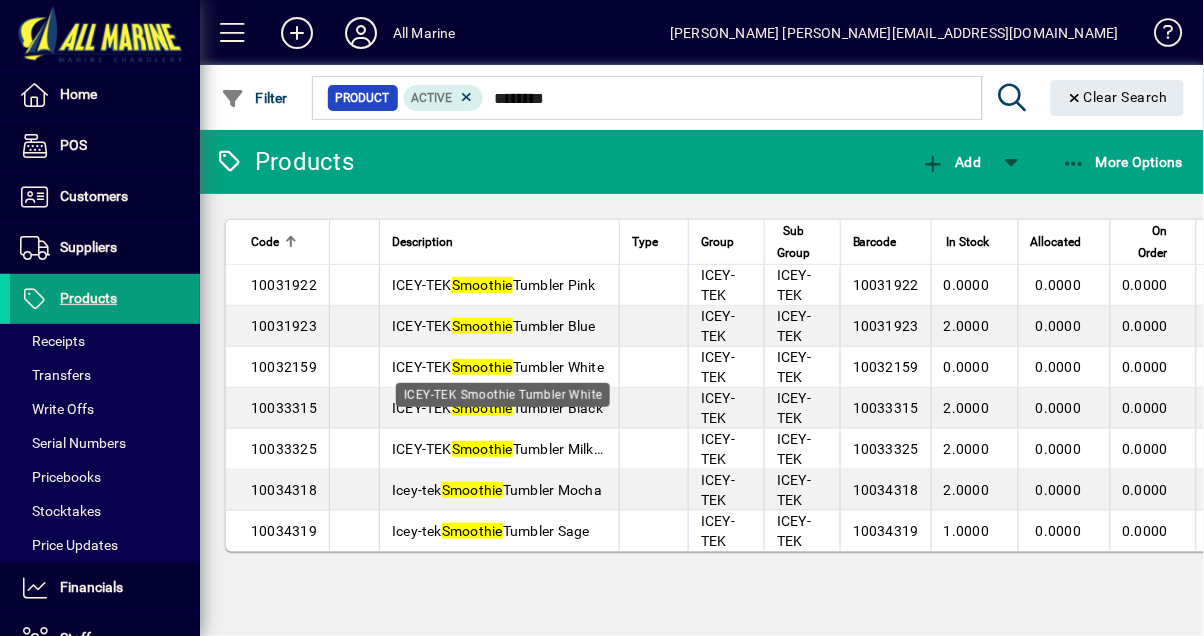 click on "Smoothie" at bounding box center [482, 367] 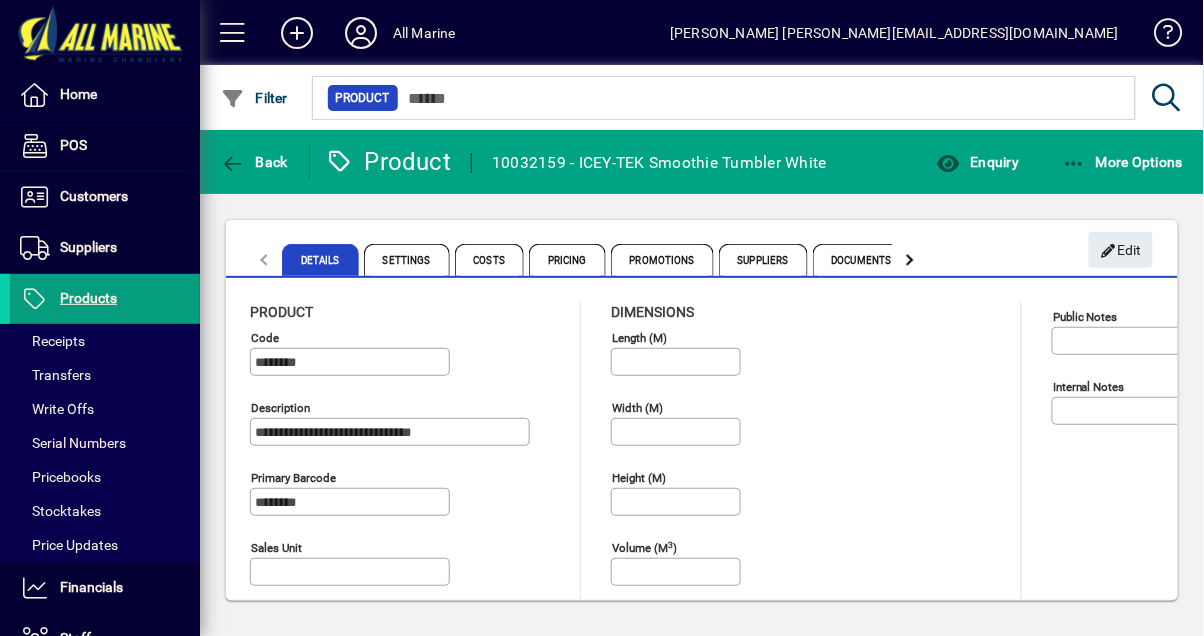 type on "**********" 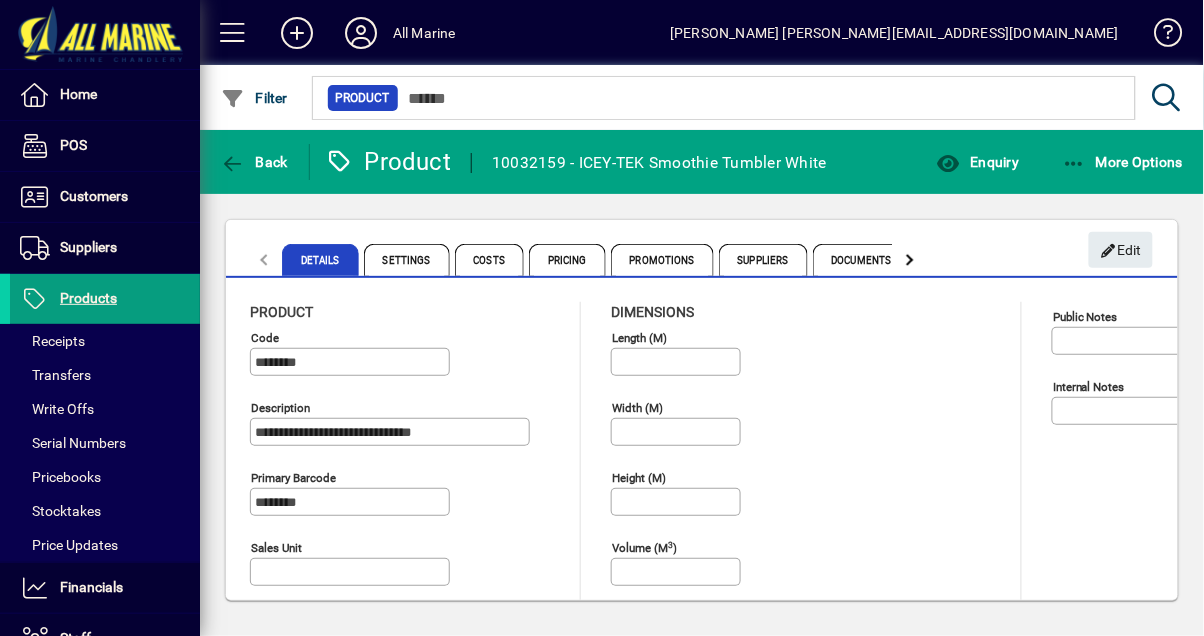 type on "**********" 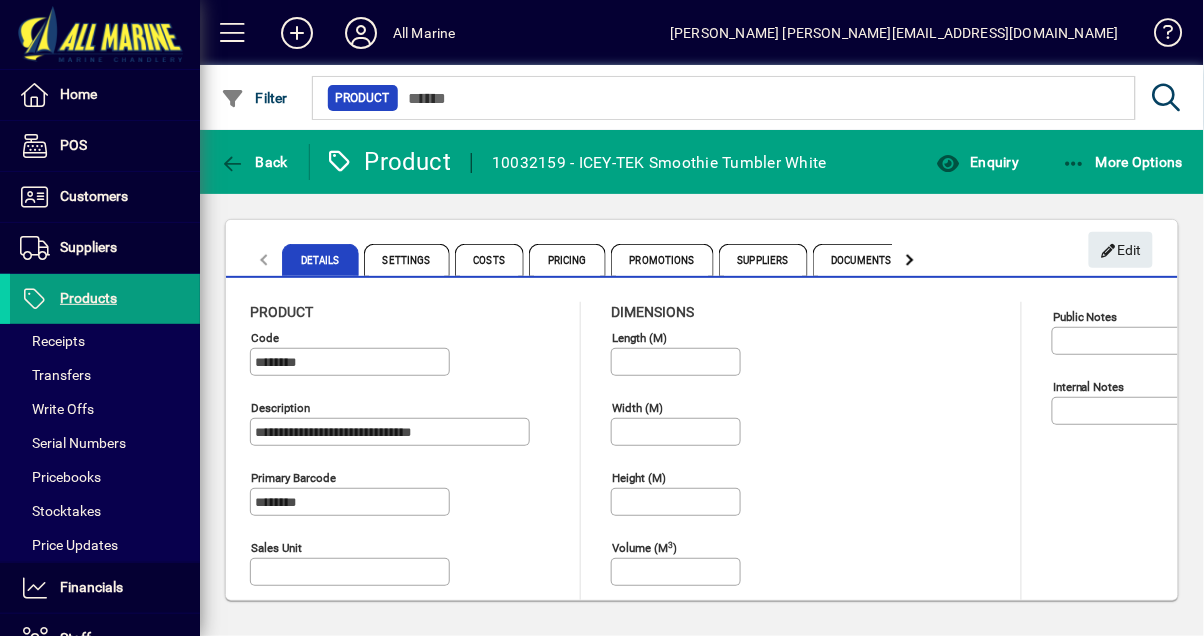 click 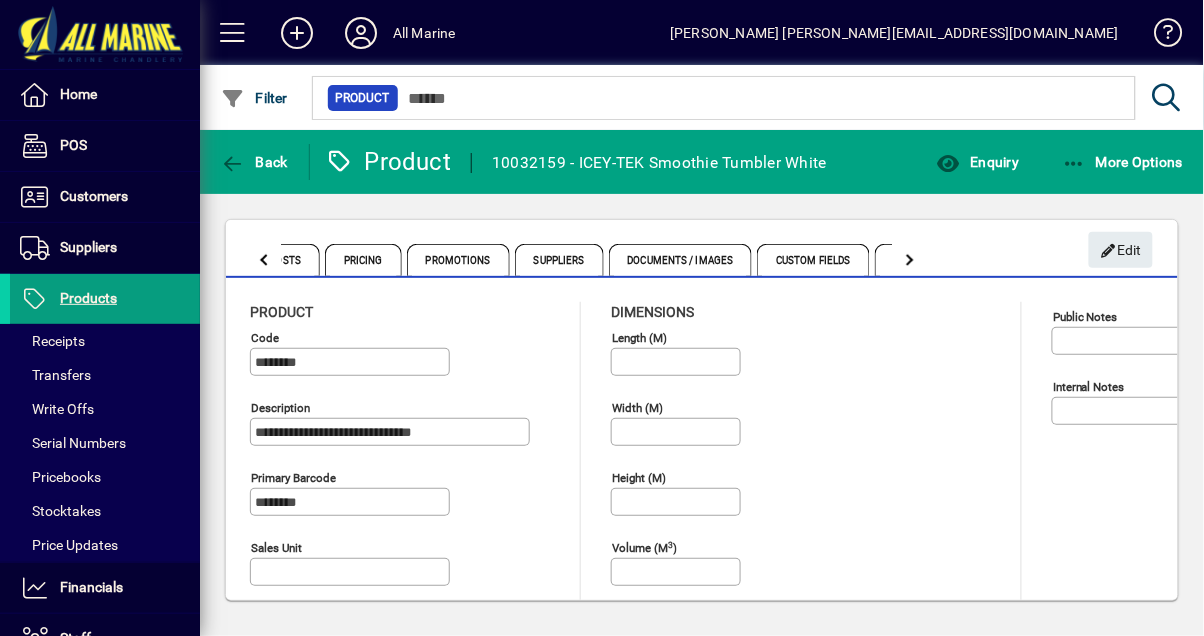 click 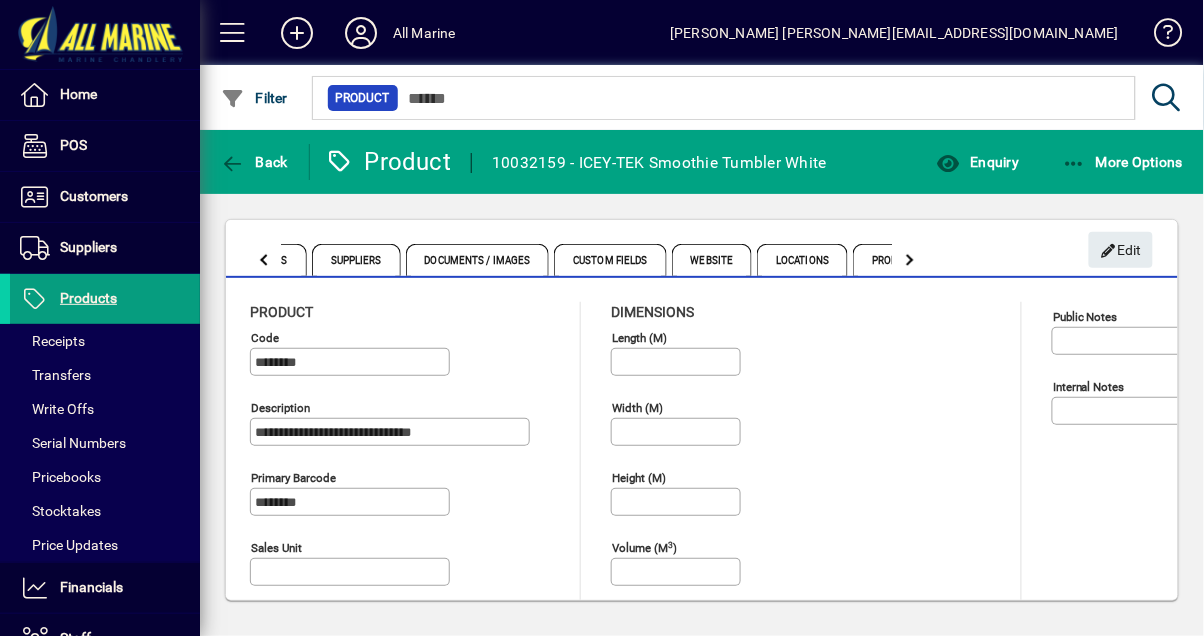 click on "Locations" at bounding box center [802, 260] 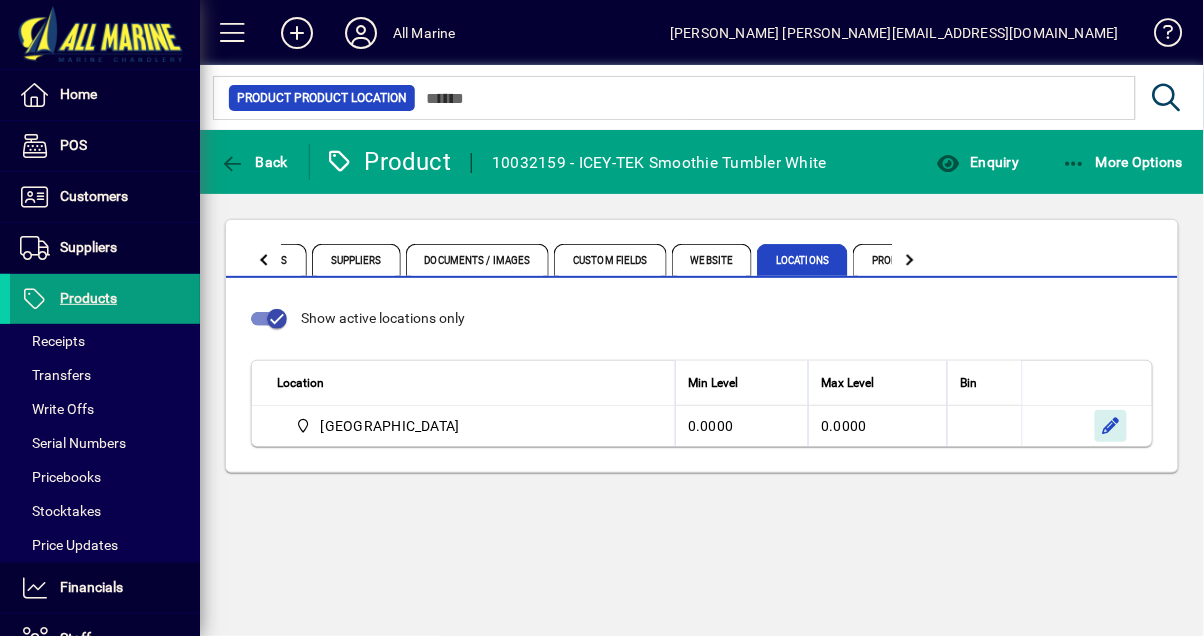 click at bounding box center [1111, 426] 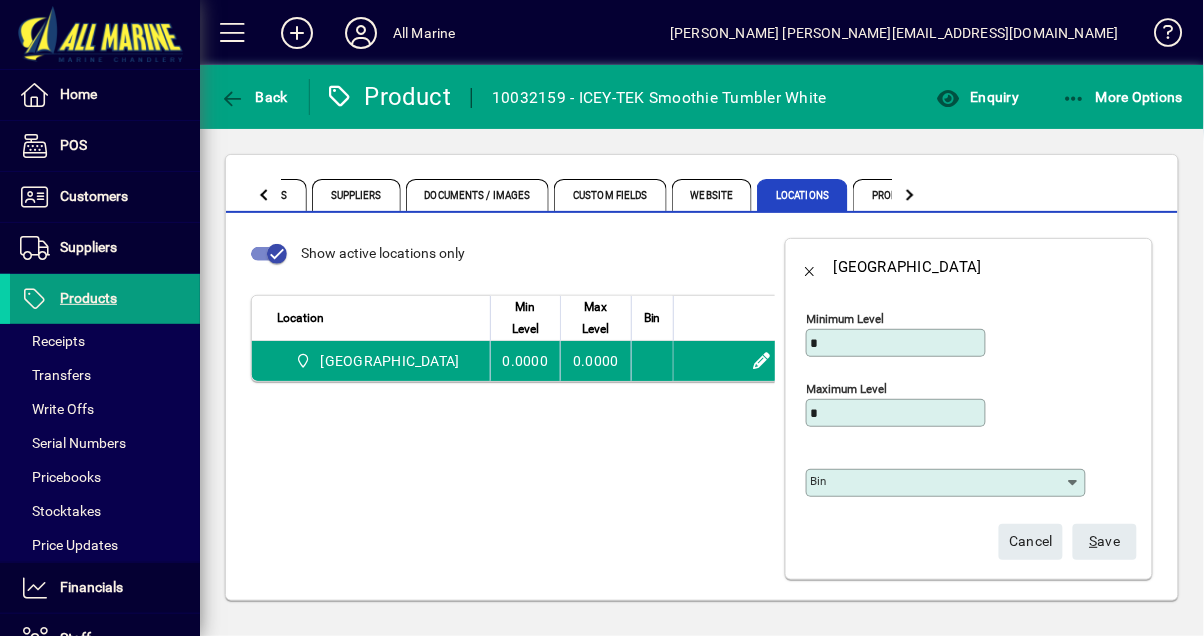 click on "Bin" at bounding box center (938, 483) 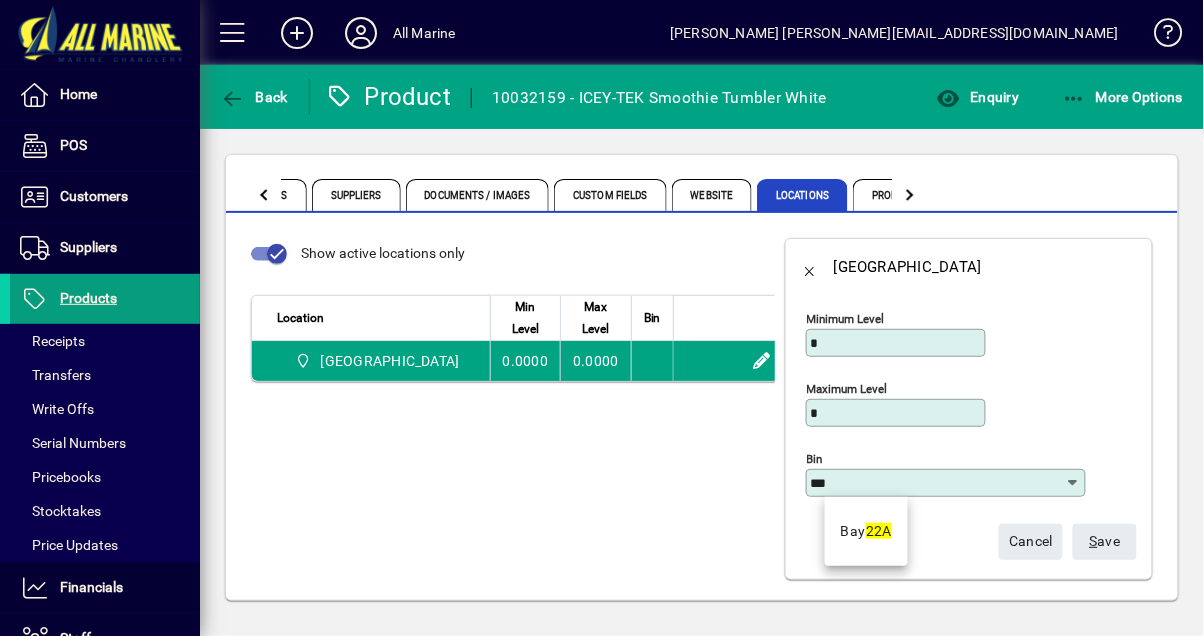 click on "22A" at bounding box center (879, 531) 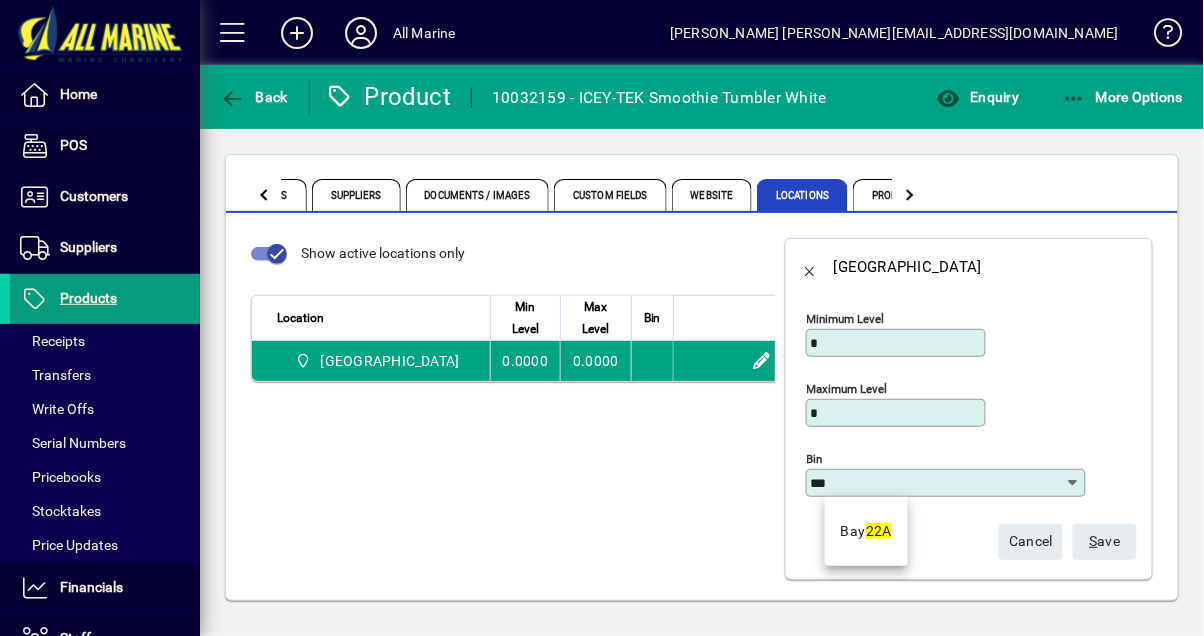 type on "*******" 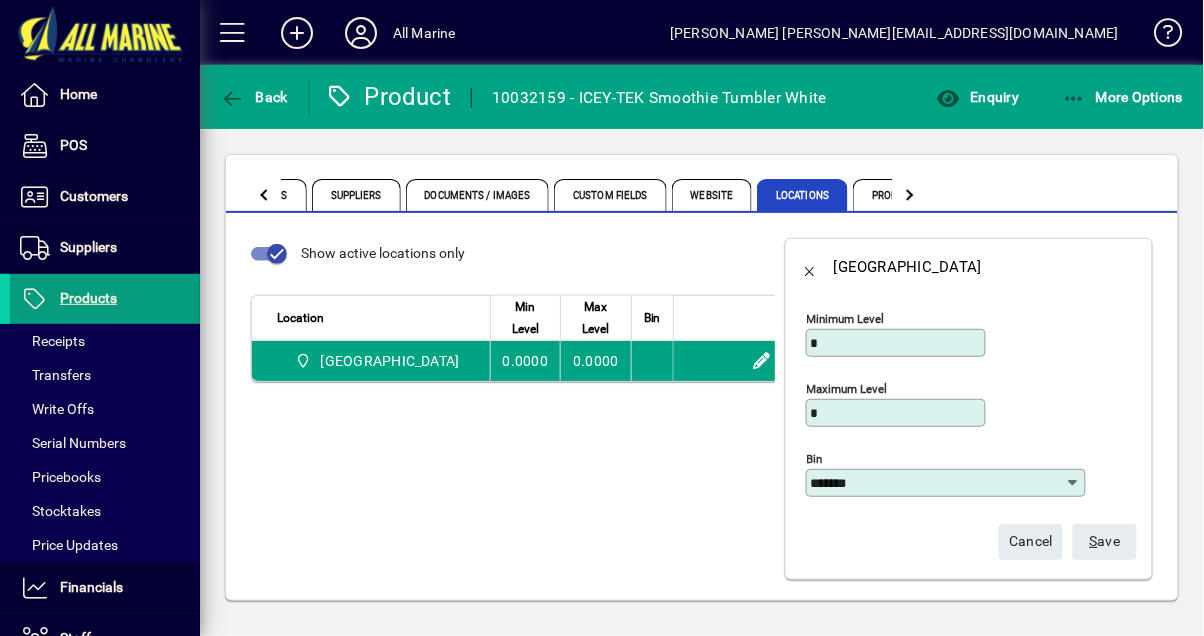 scroll, scrollTop: 4, scrollLeft: 0, axis: vertical 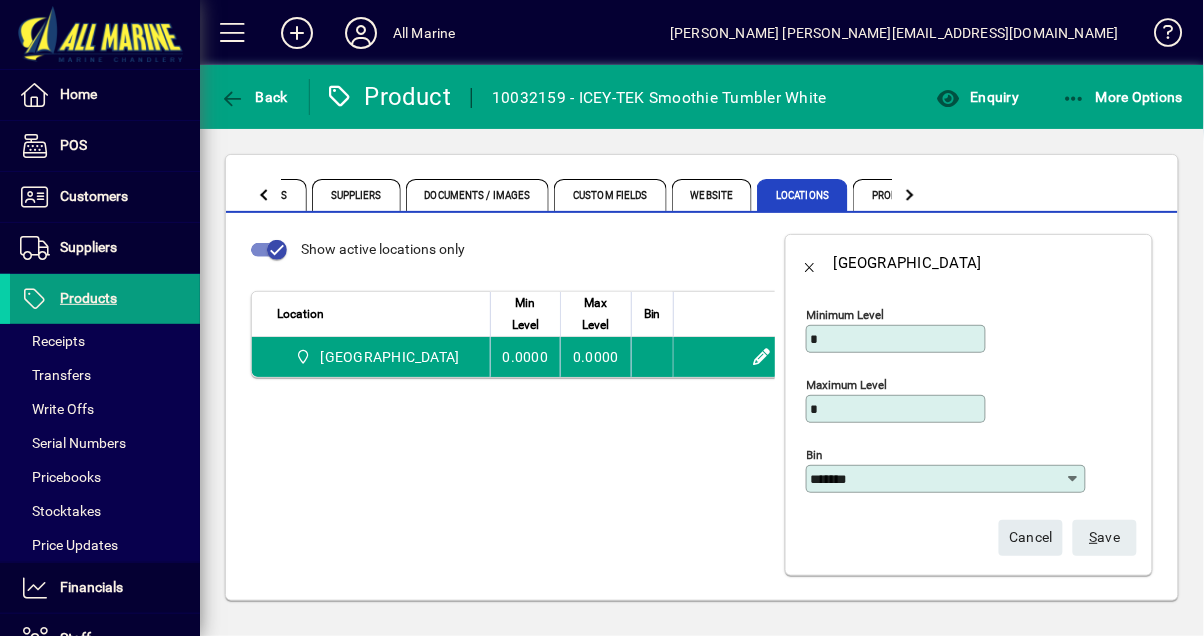 click on "S ave" 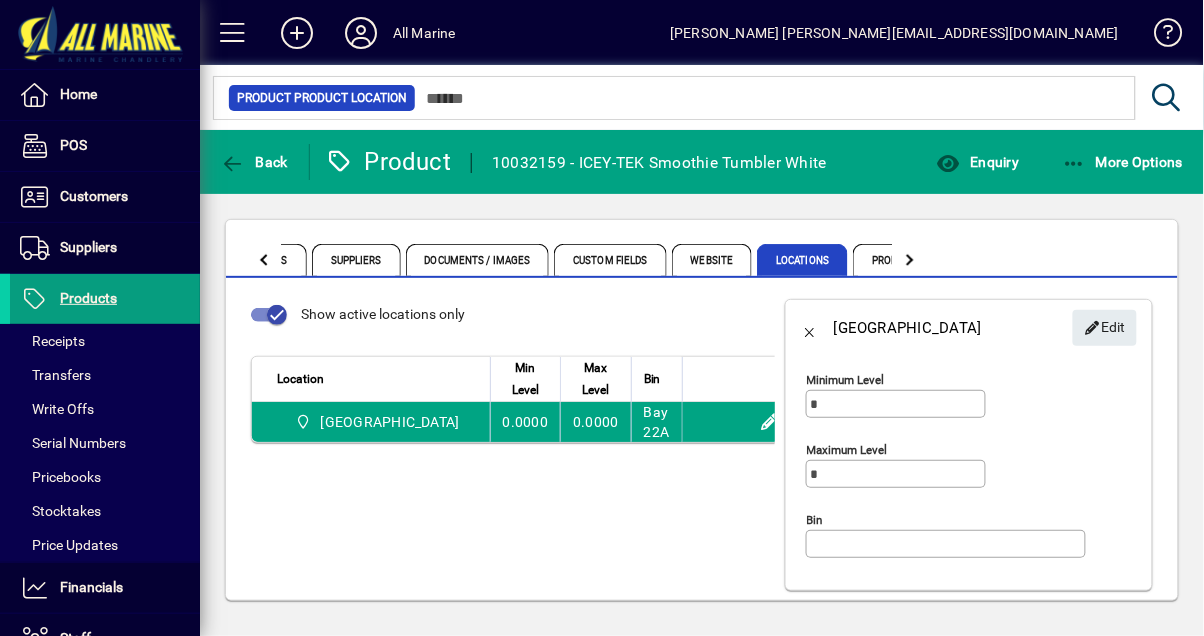 scroll, scrollTop: 0, scrollLeft: 0, axis: both 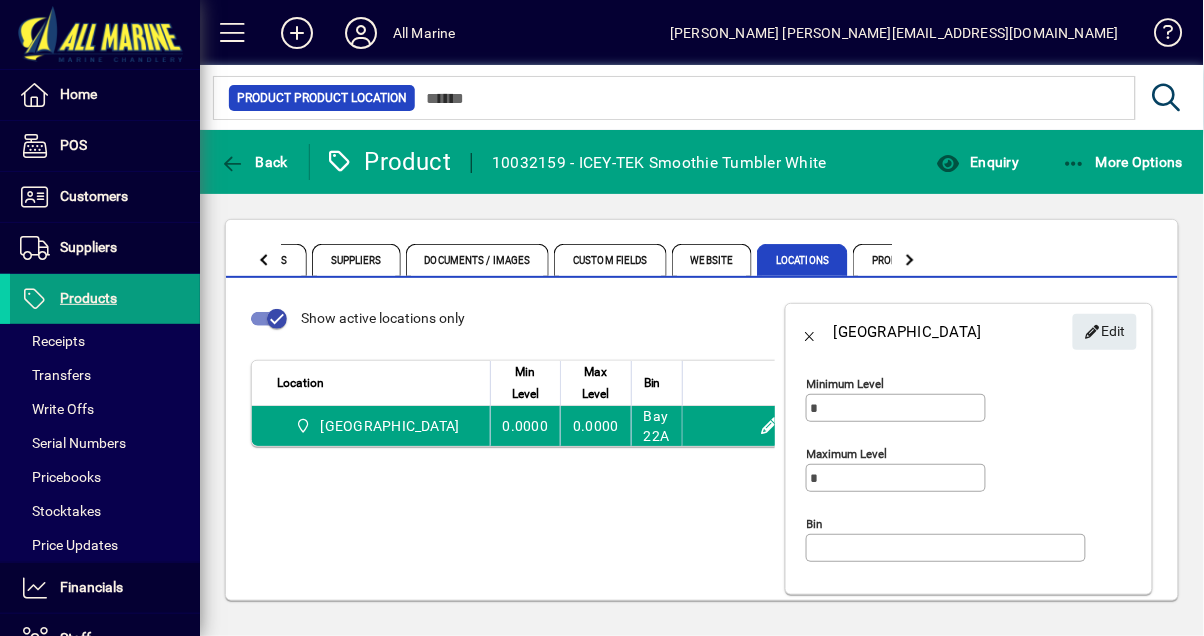 type on "*******" 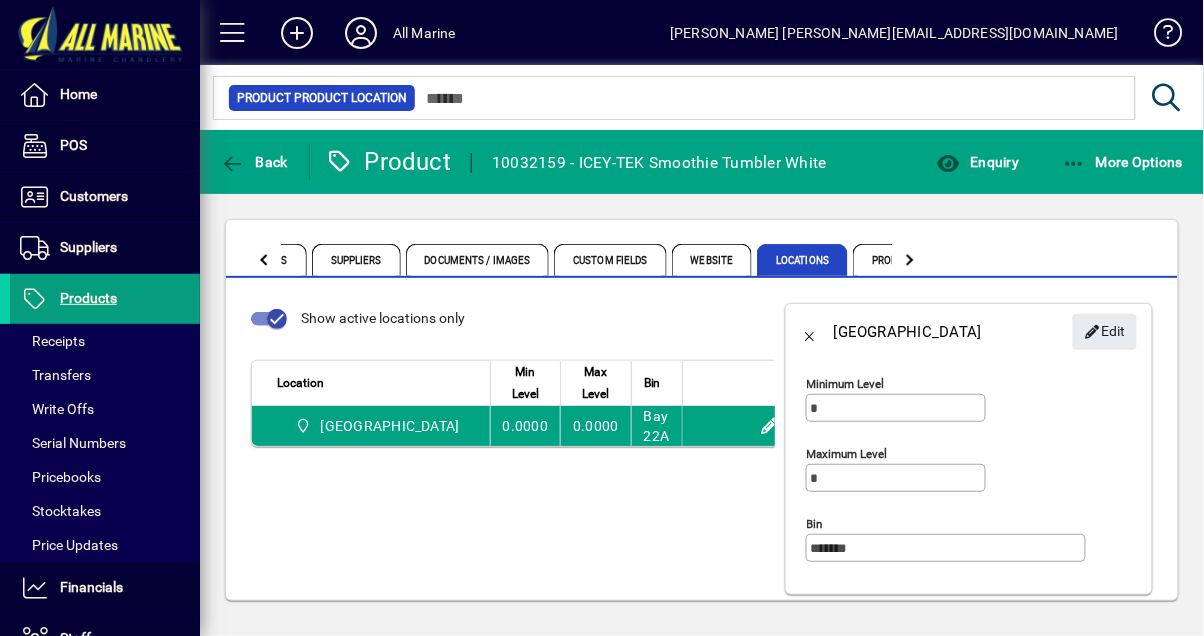 click 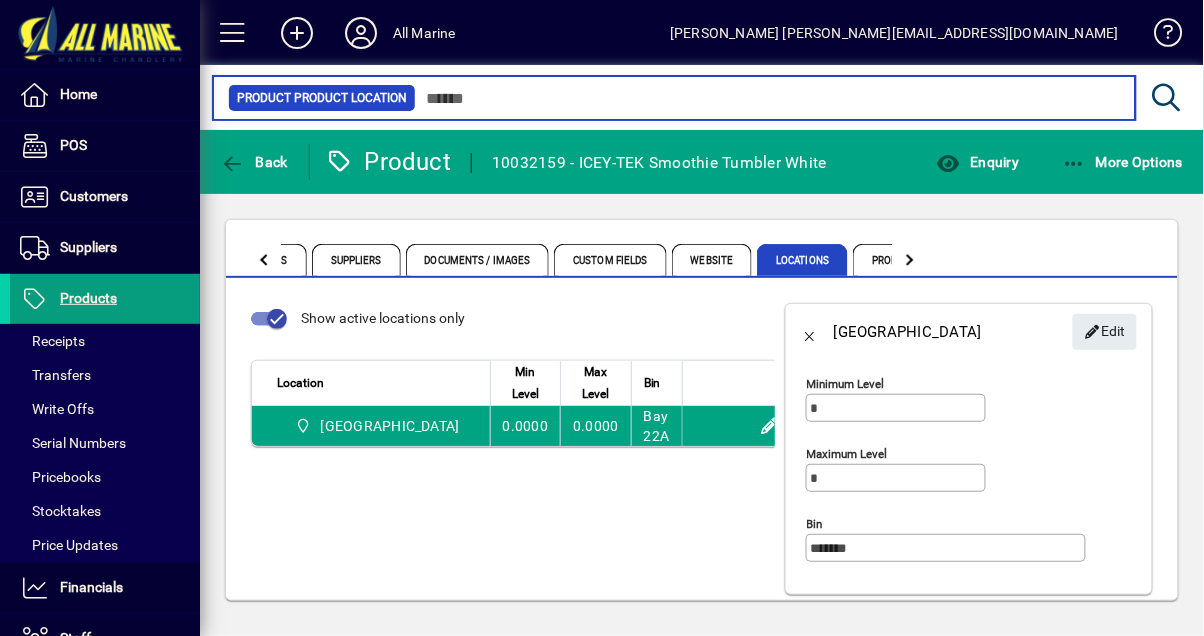 type on "********" 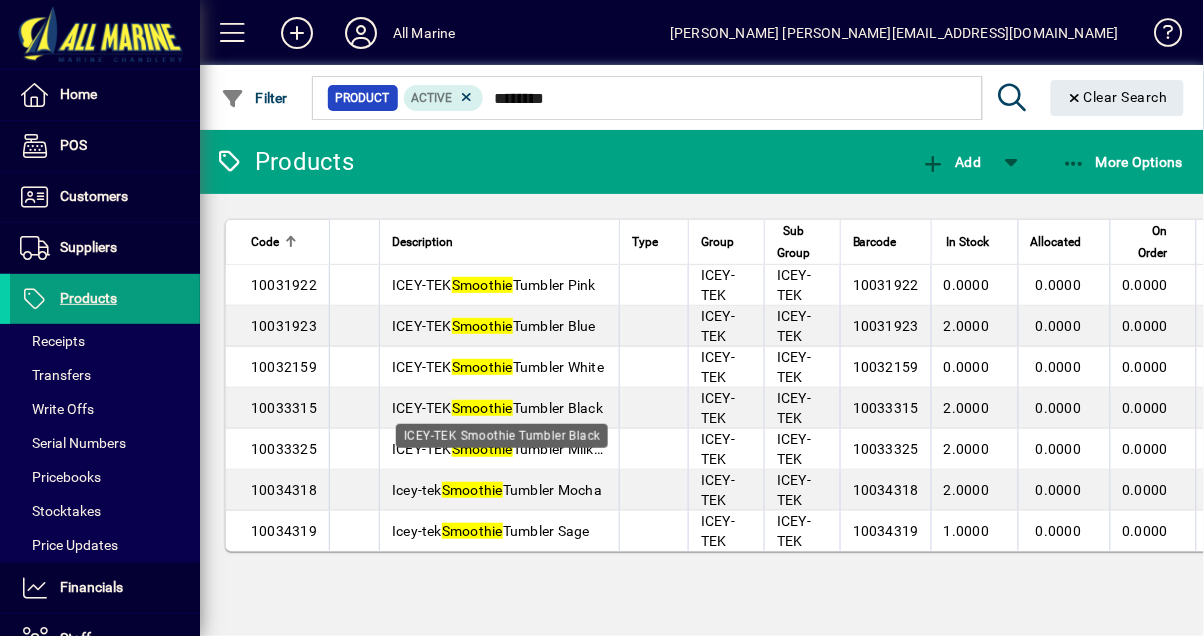 click on "ICEY-TEK  Smoothie  Tumbler Black" at bounding box center (497, 408) 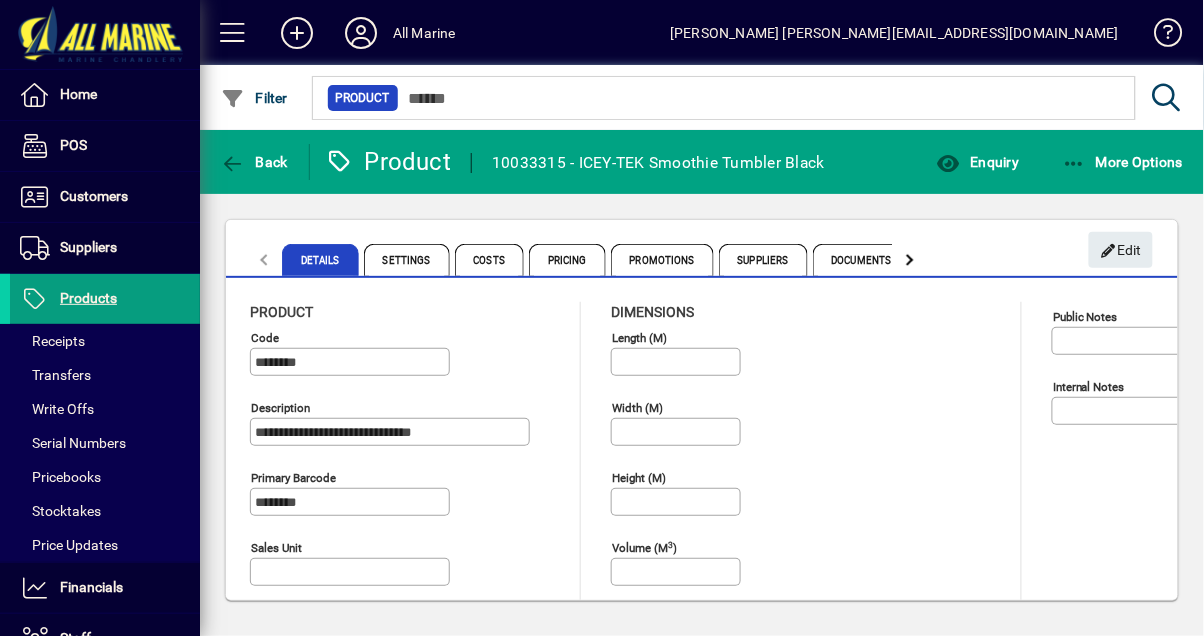 type on "**********" 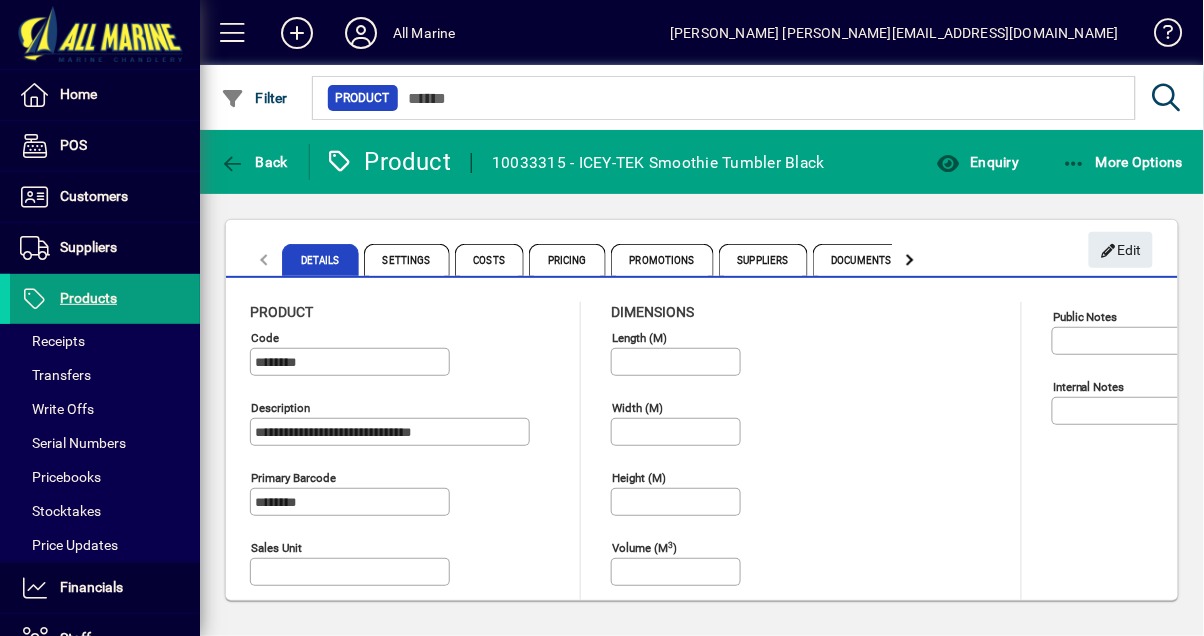 type on "**********" 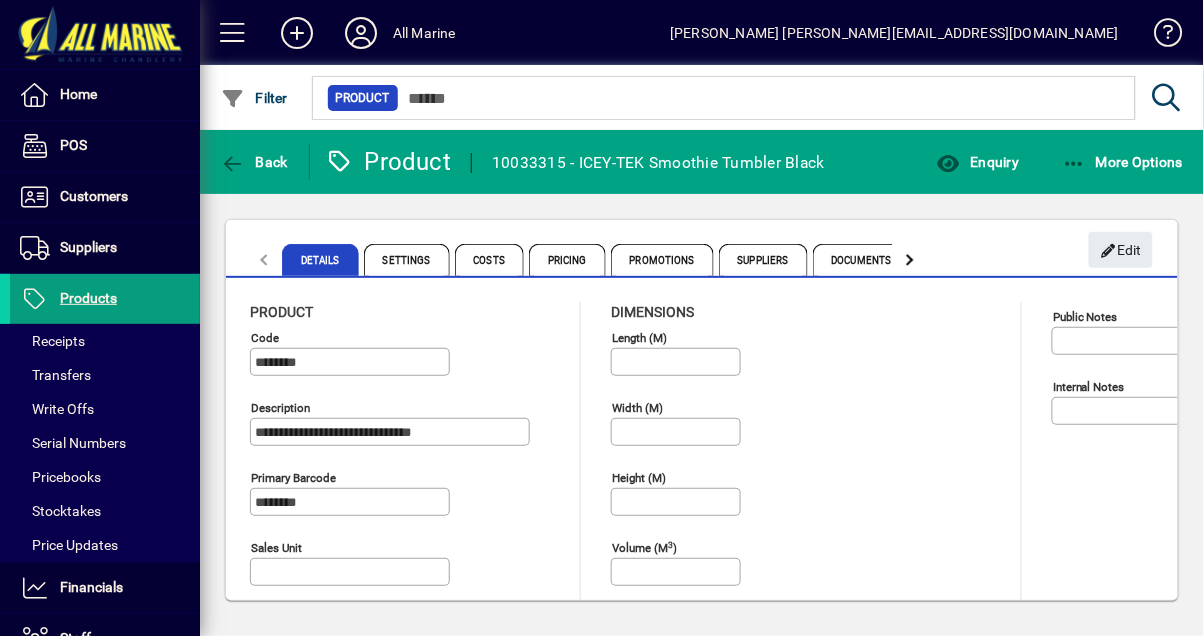 click 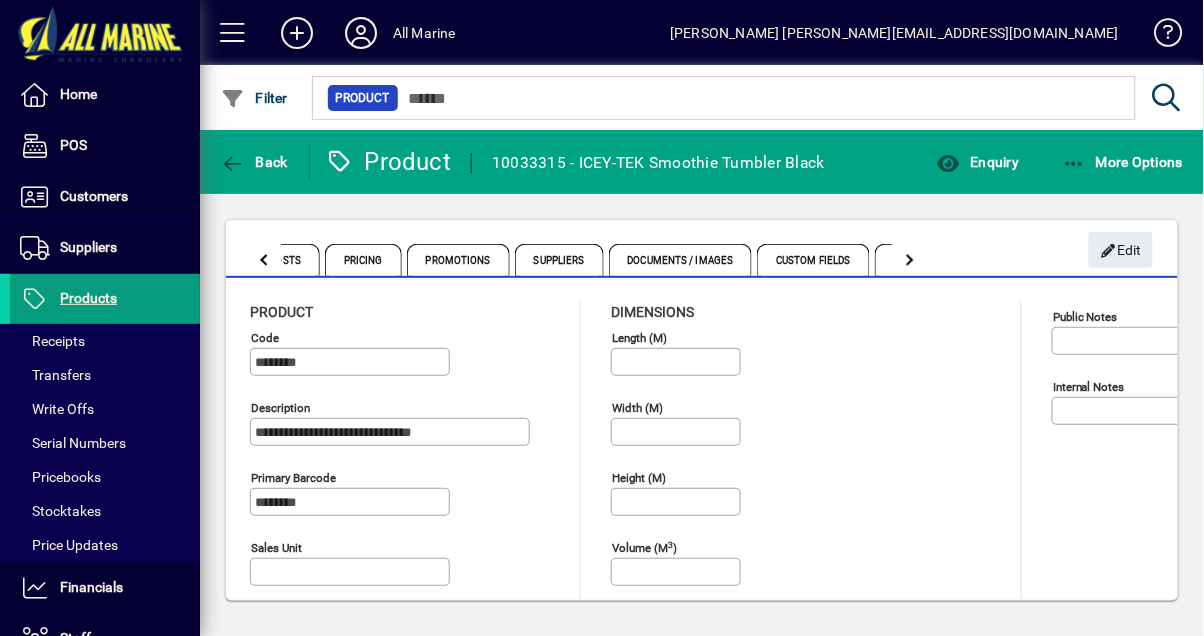 click 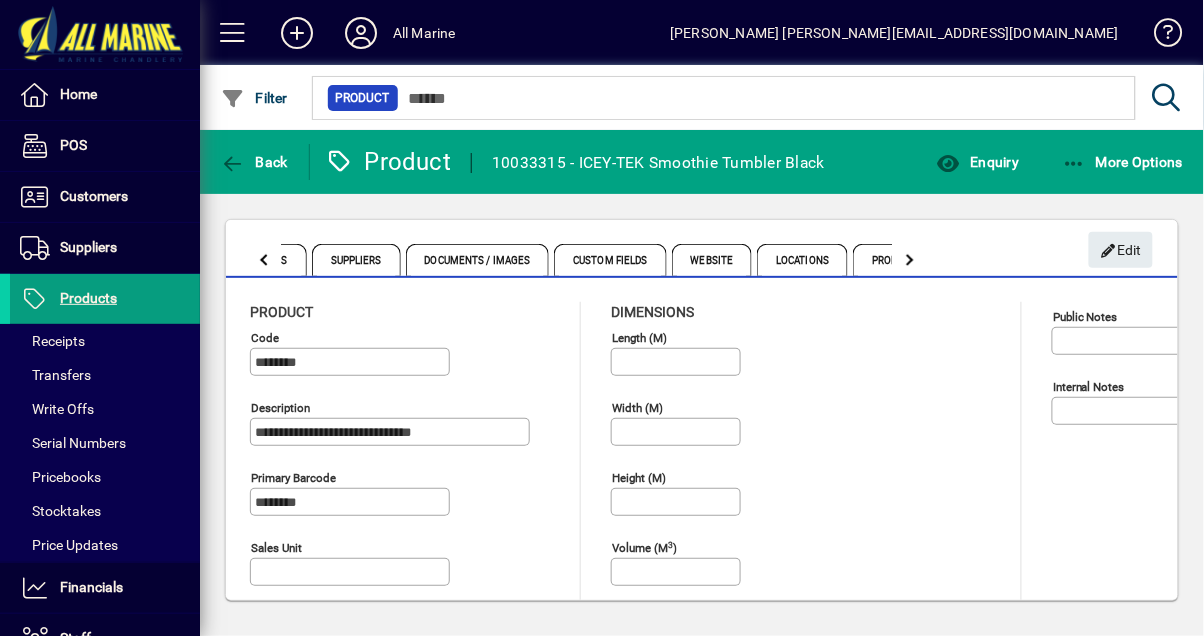 click on "Back" 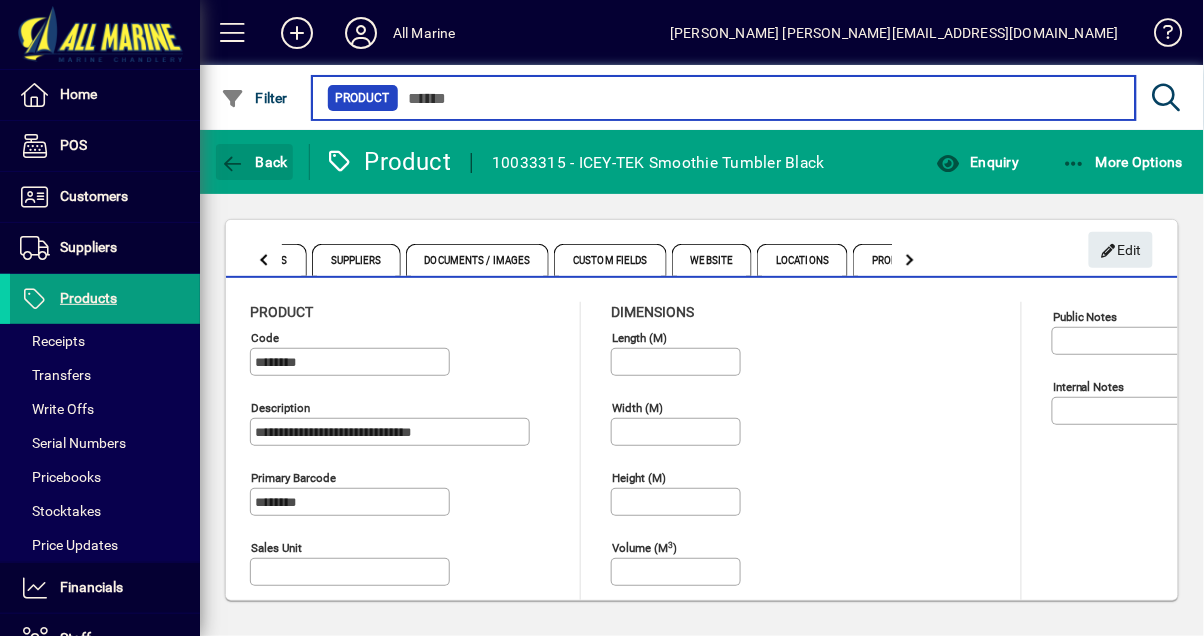 type on "********" 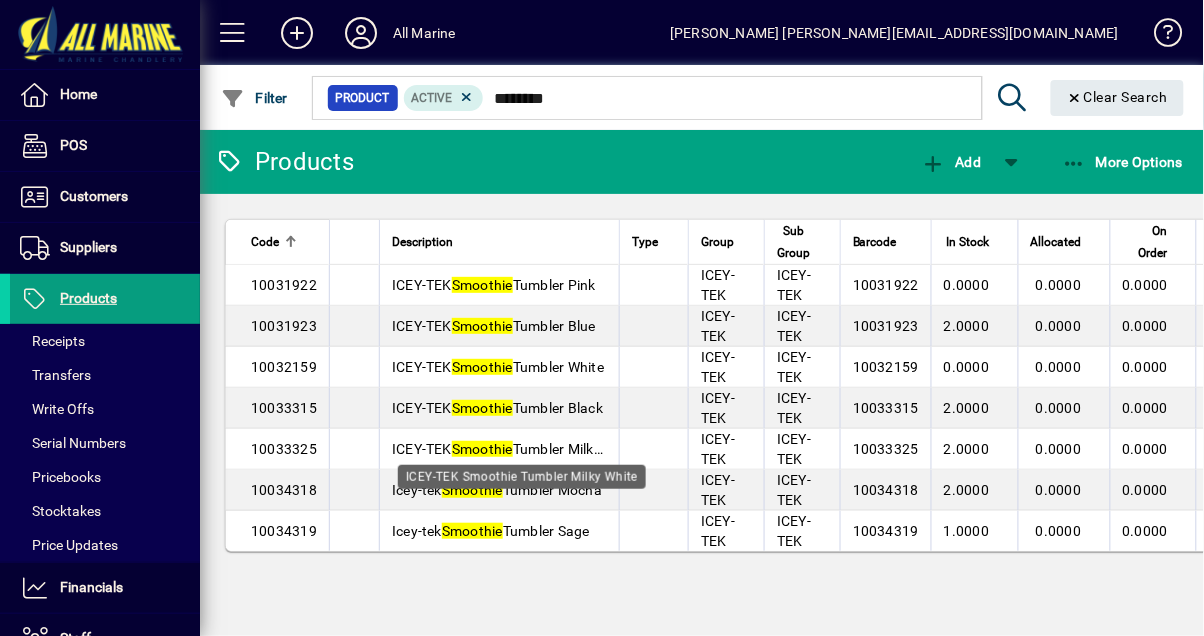 click on "ICEY-TEK  Smoothie  Tumbler Milky White" at bounding box center [516, 449] 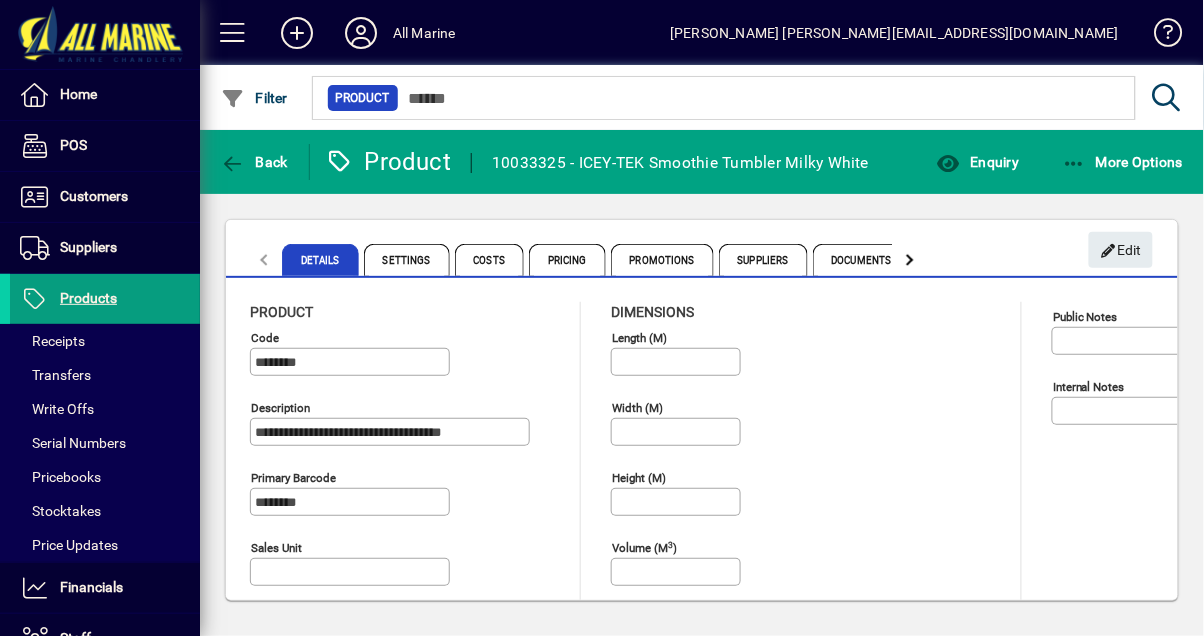 type on "**********" 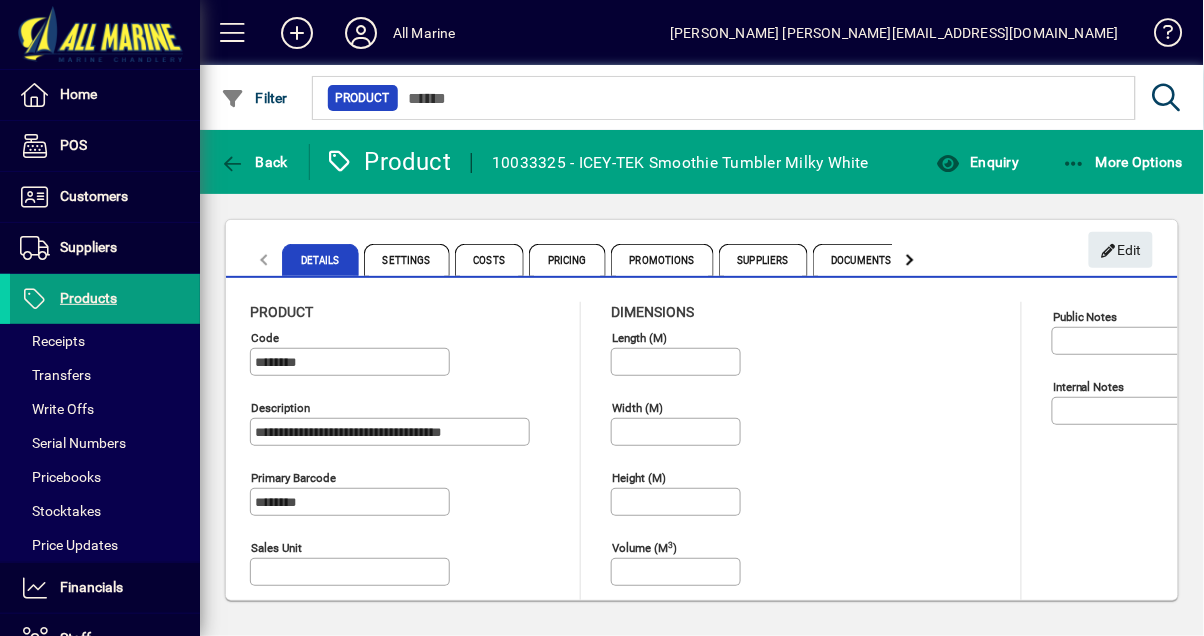 type on "**********" 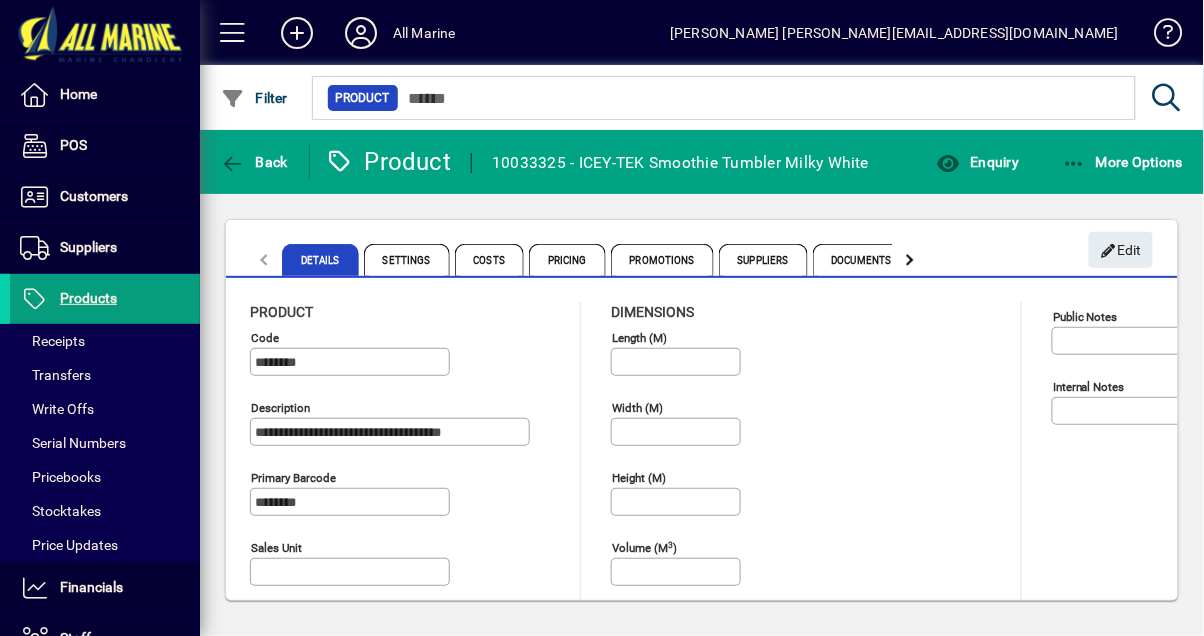 click 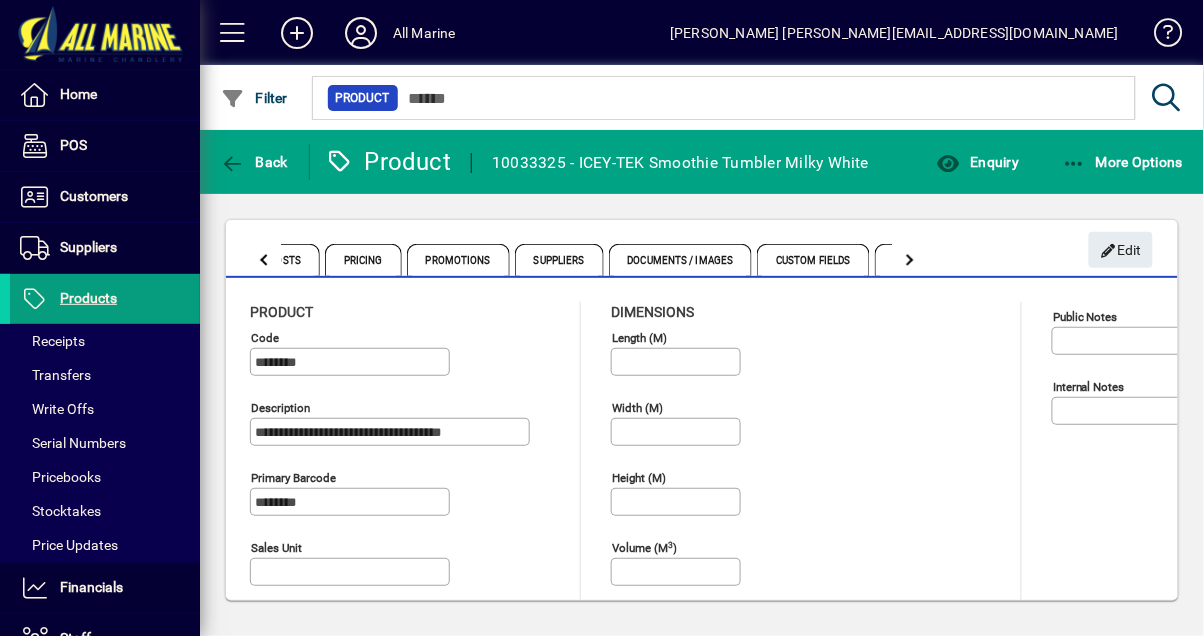 click 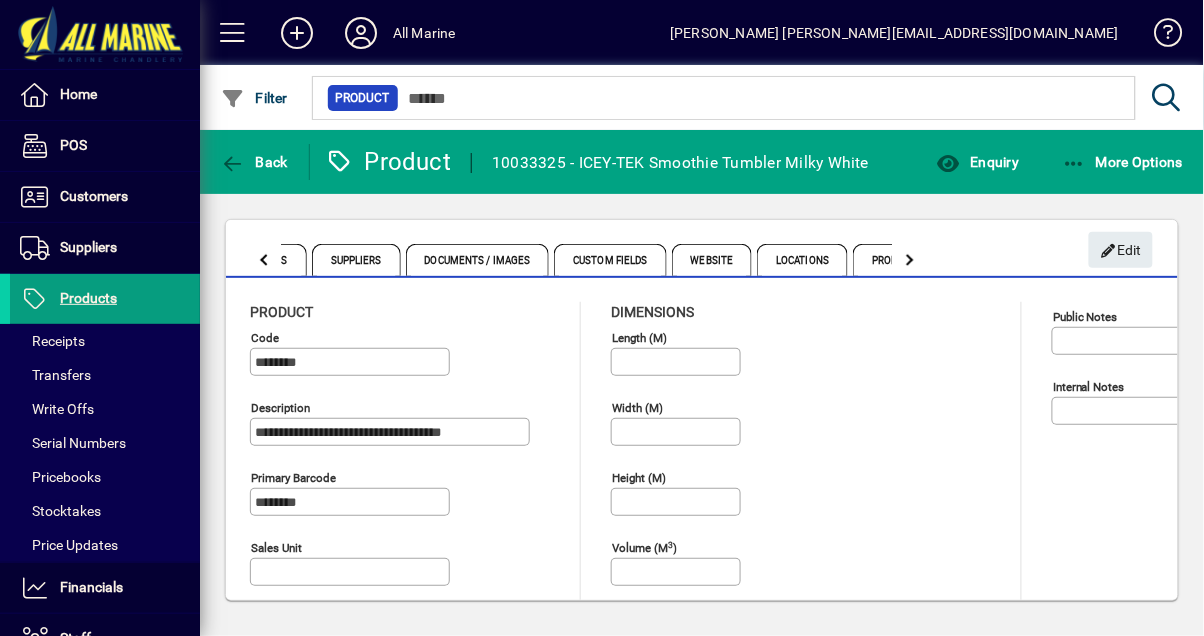 click 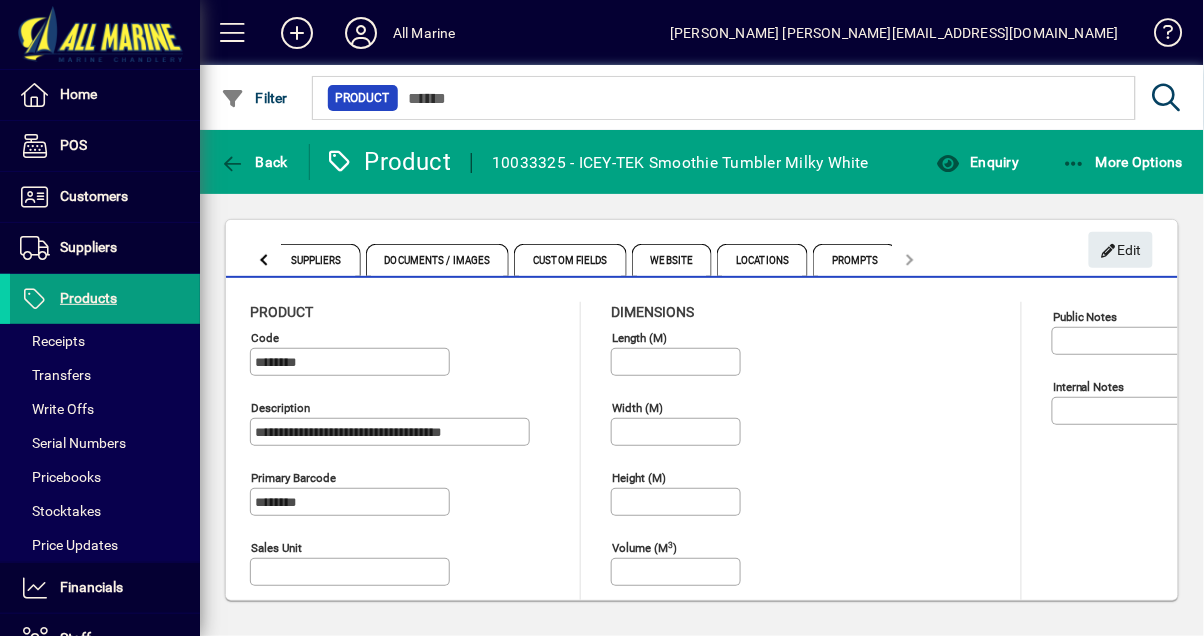 click on "Details Settings Costs Pricing Promotions Suppliers Documents / Images Custom Fields Website Locations Prompts" 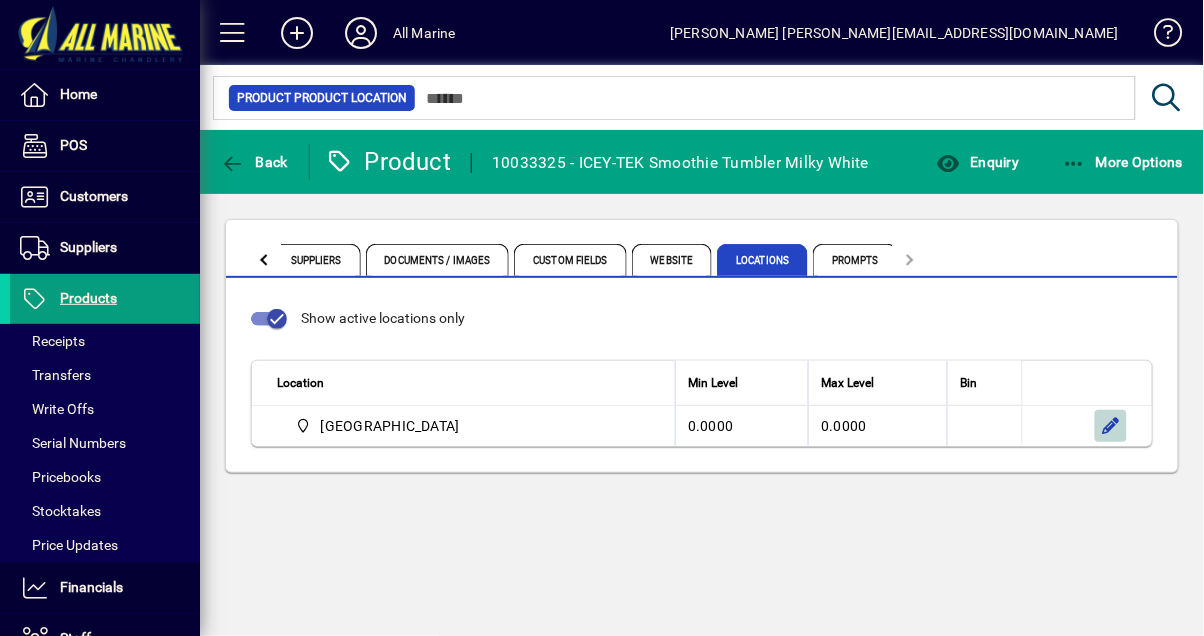 click at bounding box center [1111, 426] 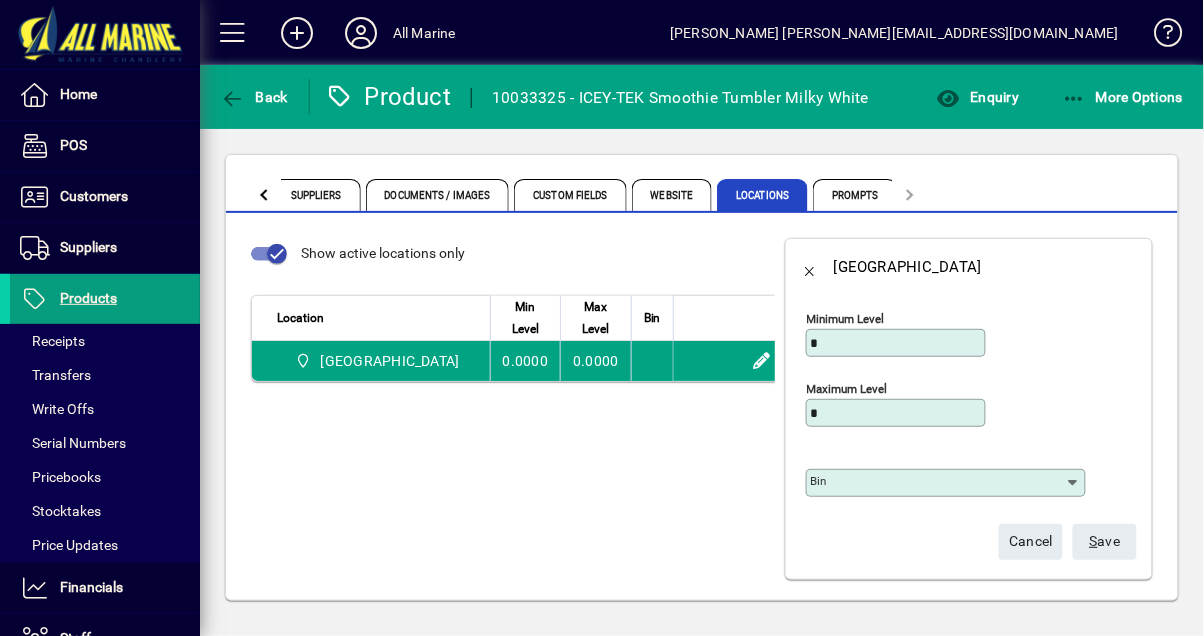 click on "Bin" at bounding box center (938, 483) 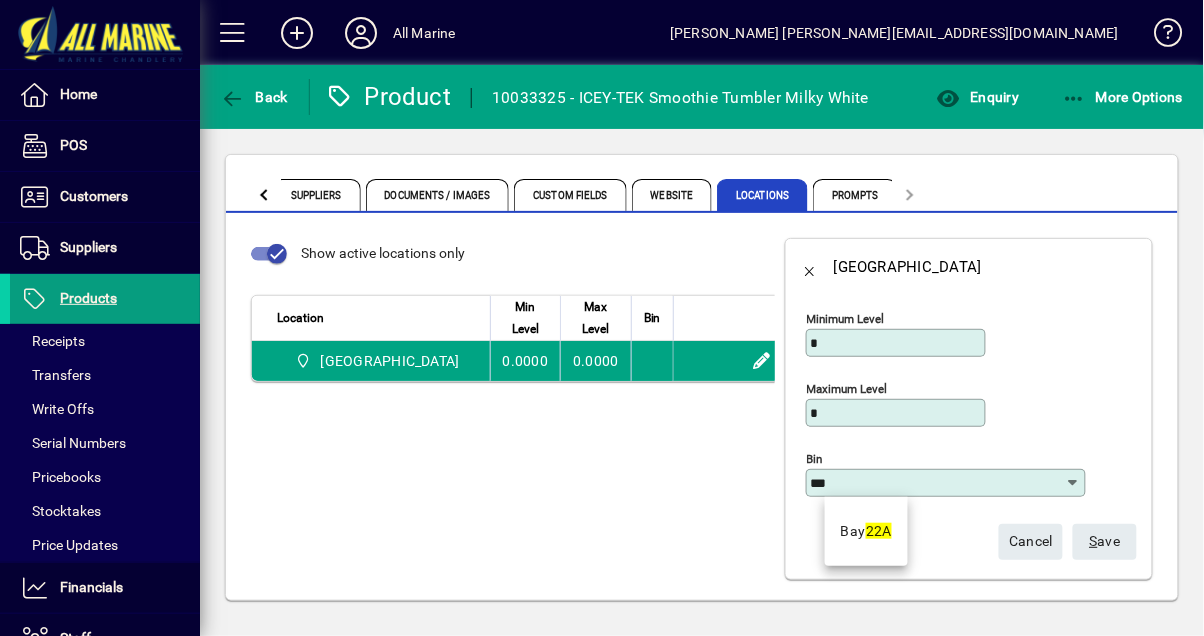 click on "Bay  22A" at bounding box center [867, 531] 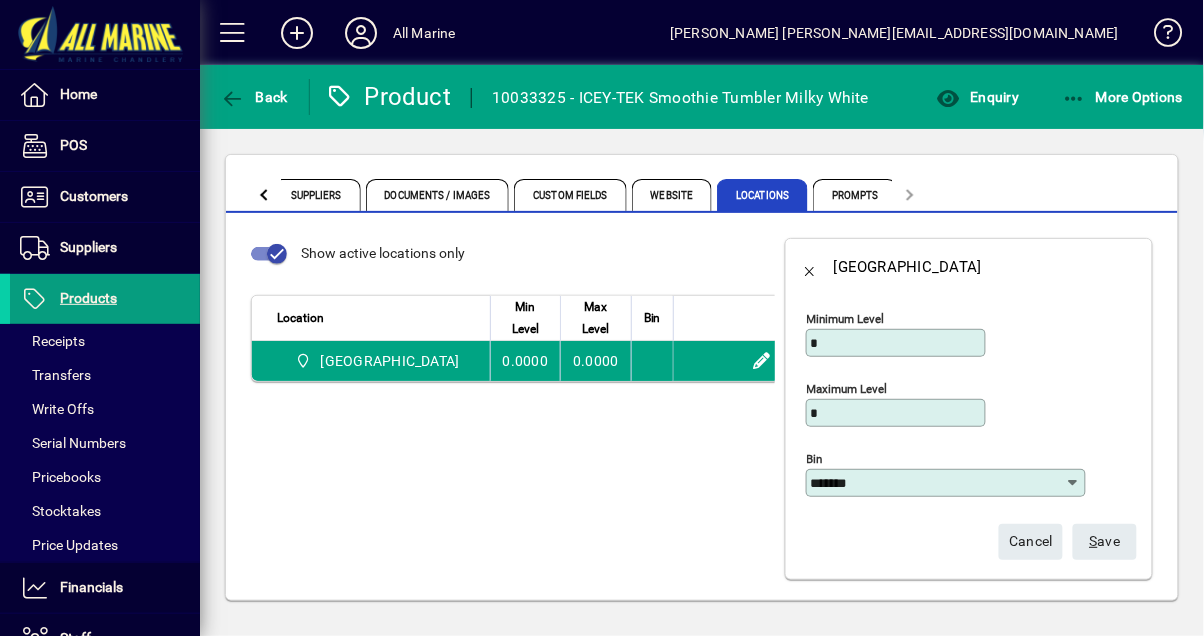 scroll, scrollTop: 4, scrollLeft: 0, axis: vertical 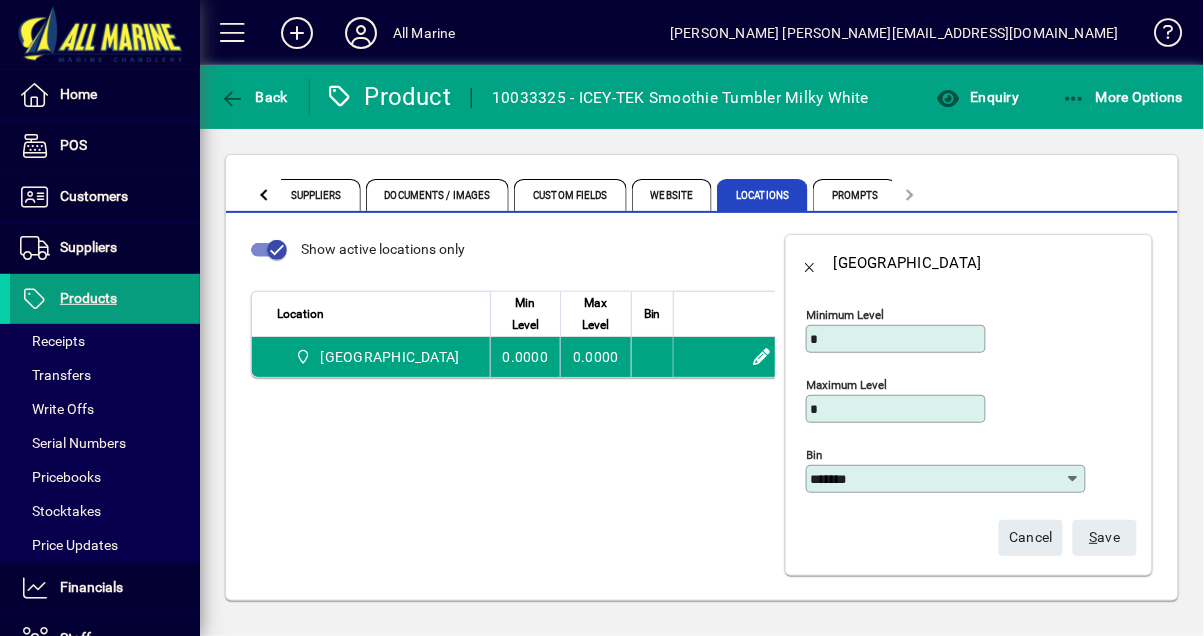 click on "S ave" 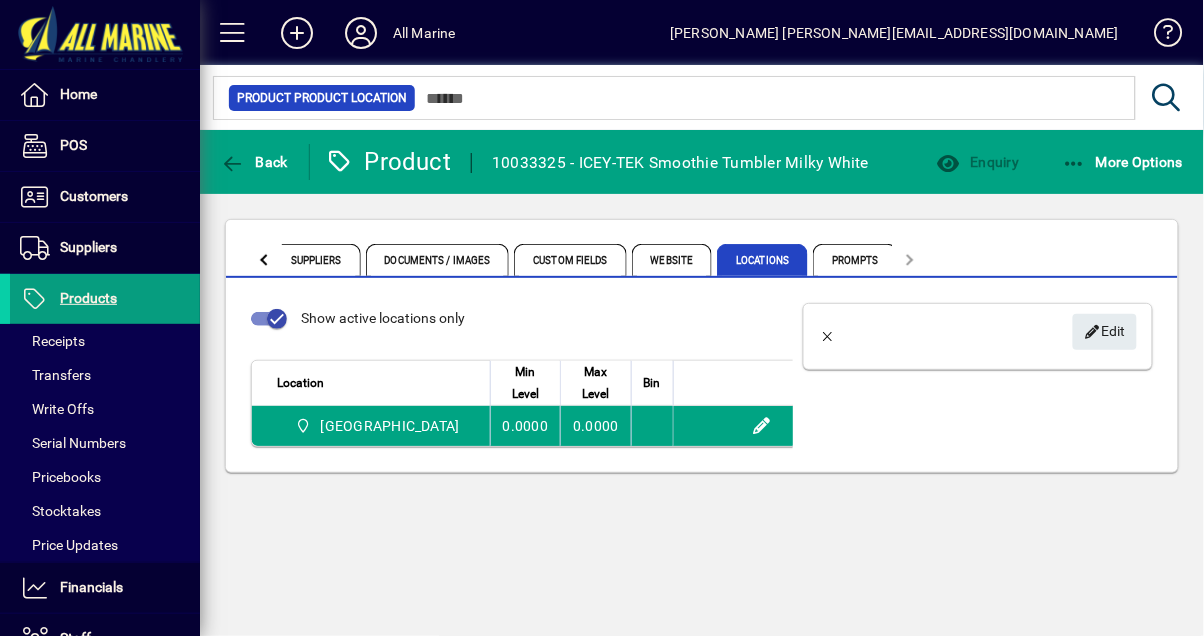 scroll, scrollTop: 0, scrollLeft: 0, axis: both 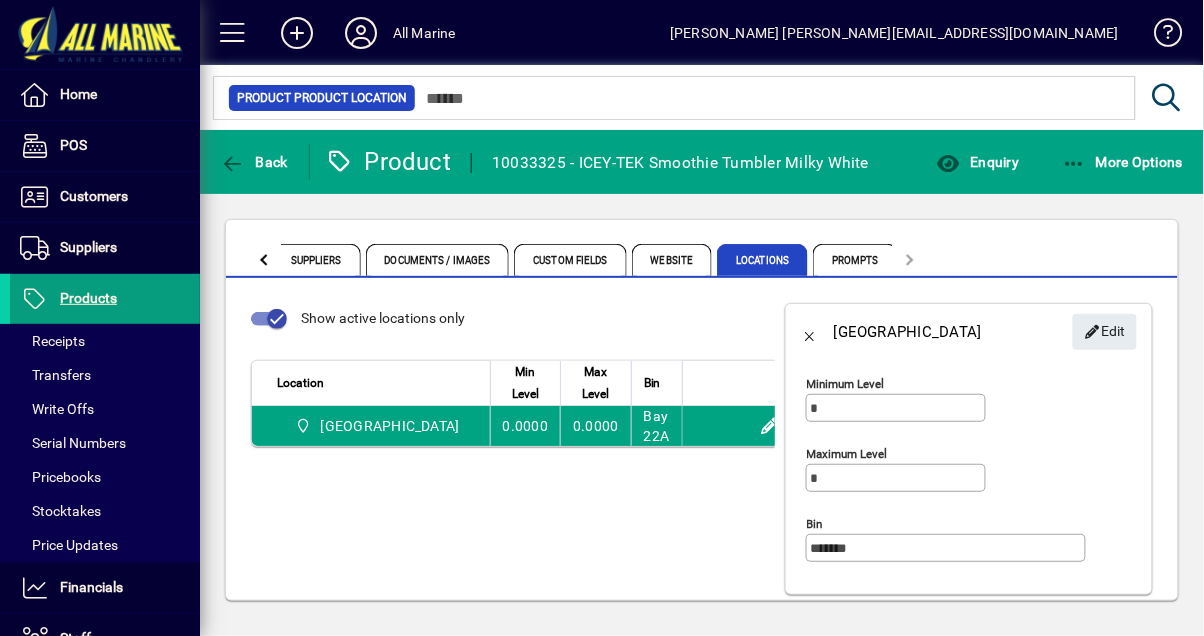 click on "Back" 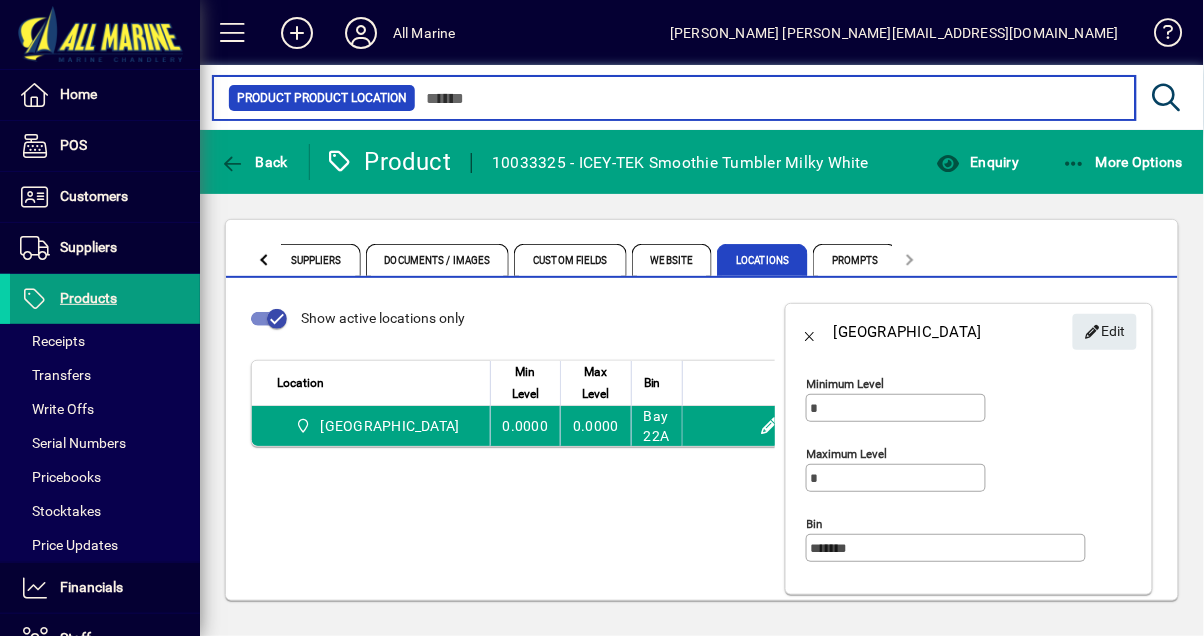 type on "********" 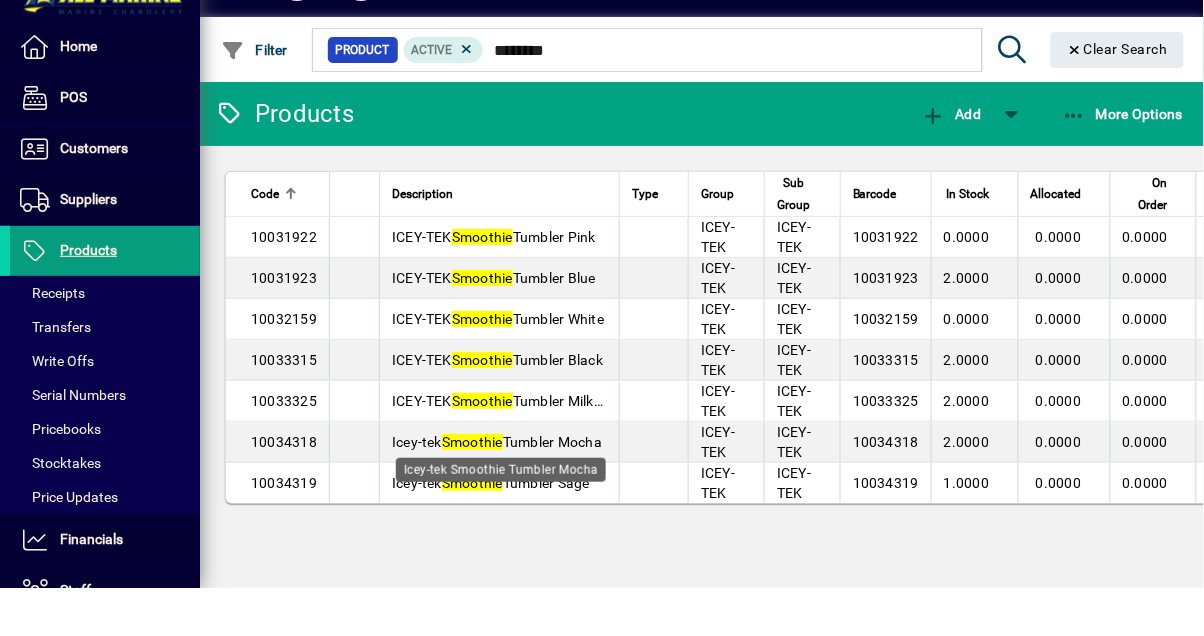 click on "Icey-tek  Smoothie  Tumbler Mocha" at bounding box center [497, 490] 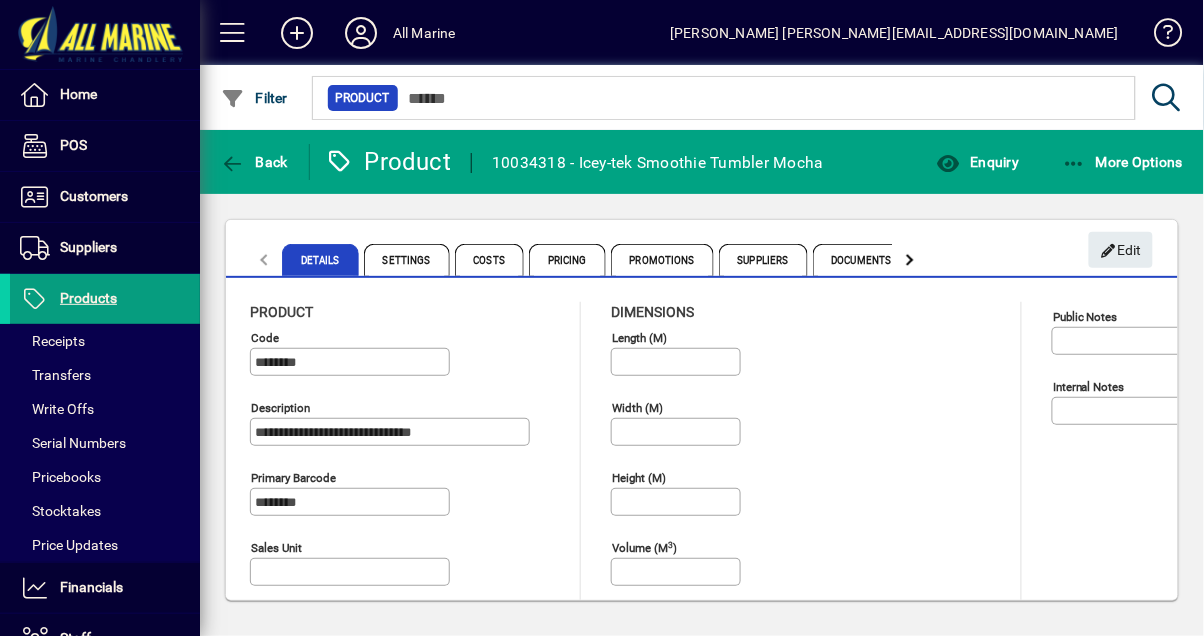 type on "**********" 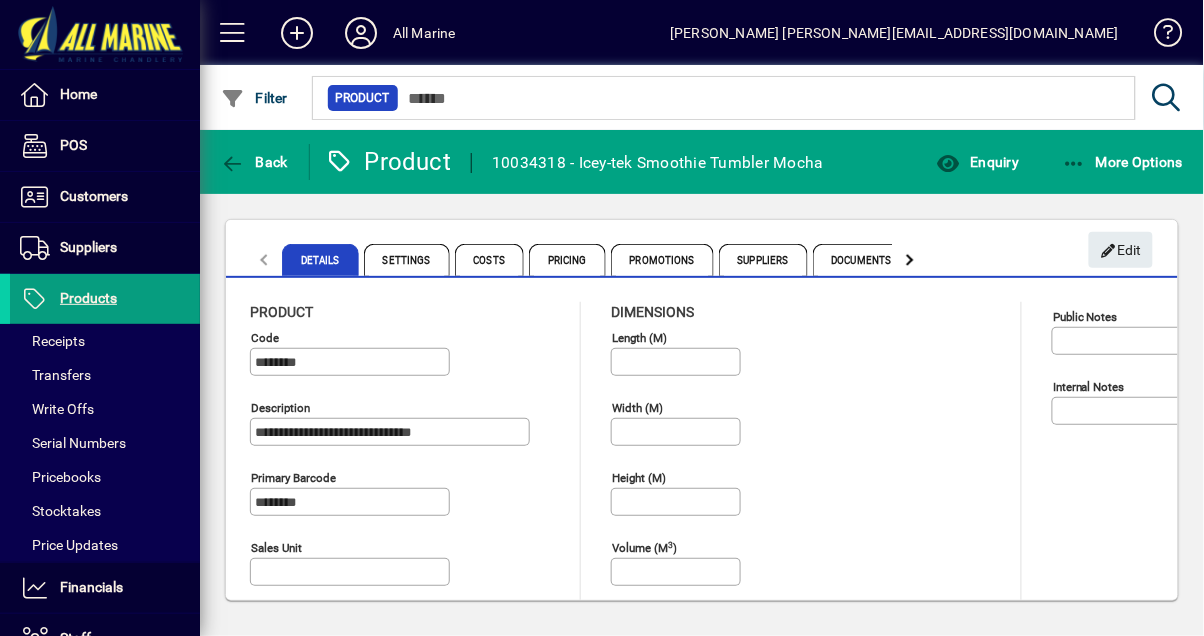 type on "**********" 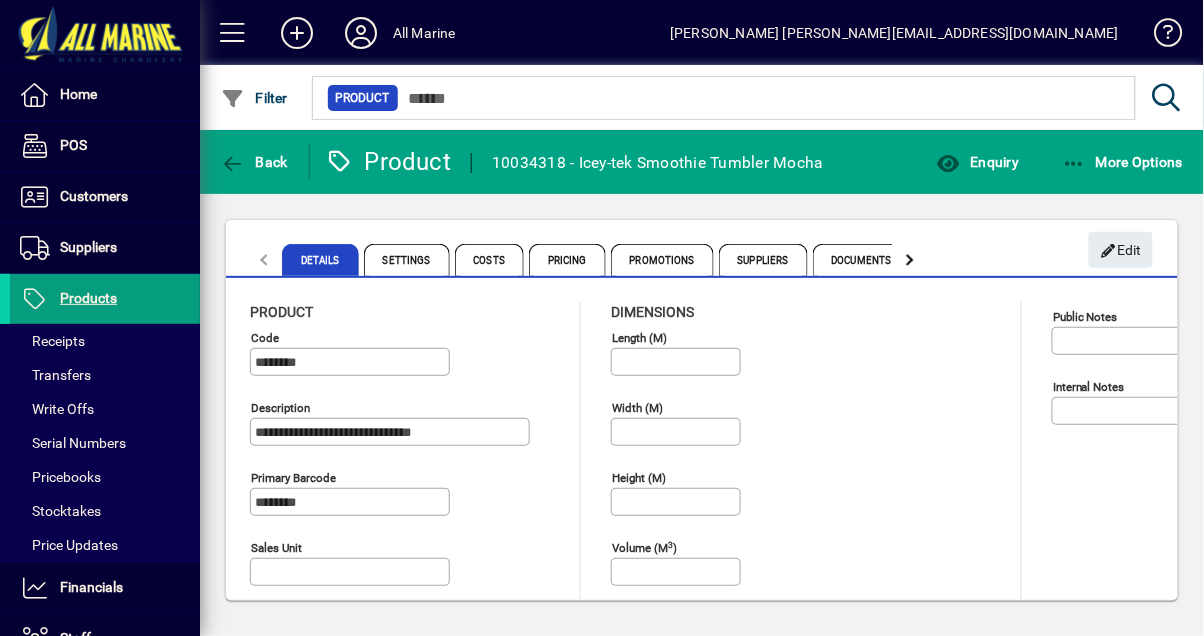 click 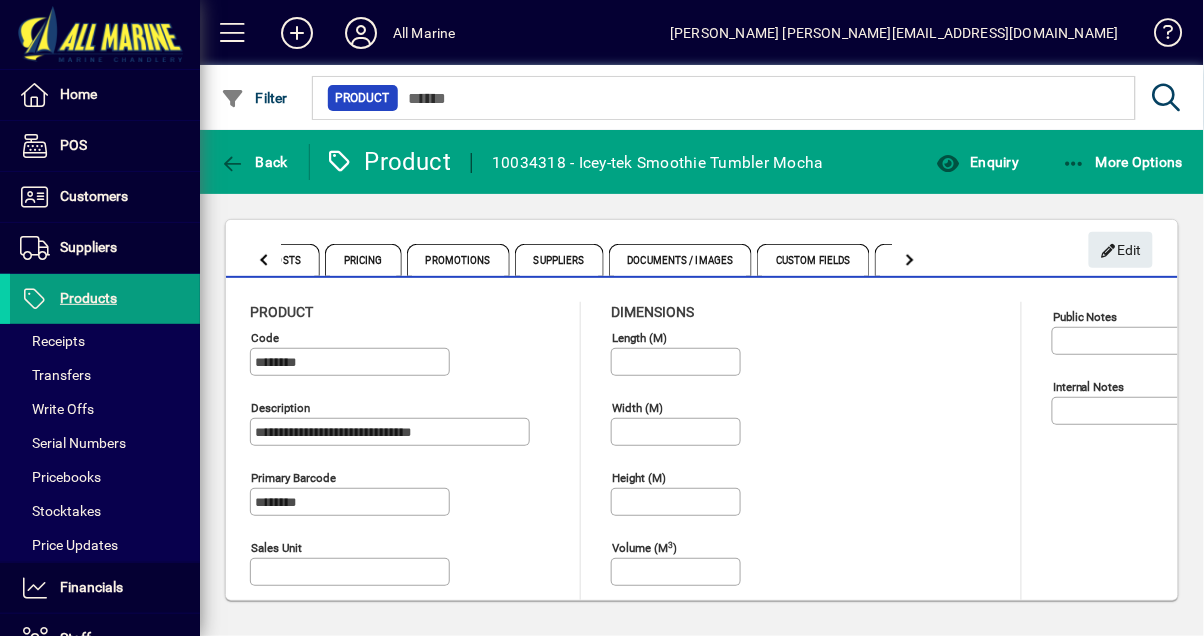 click 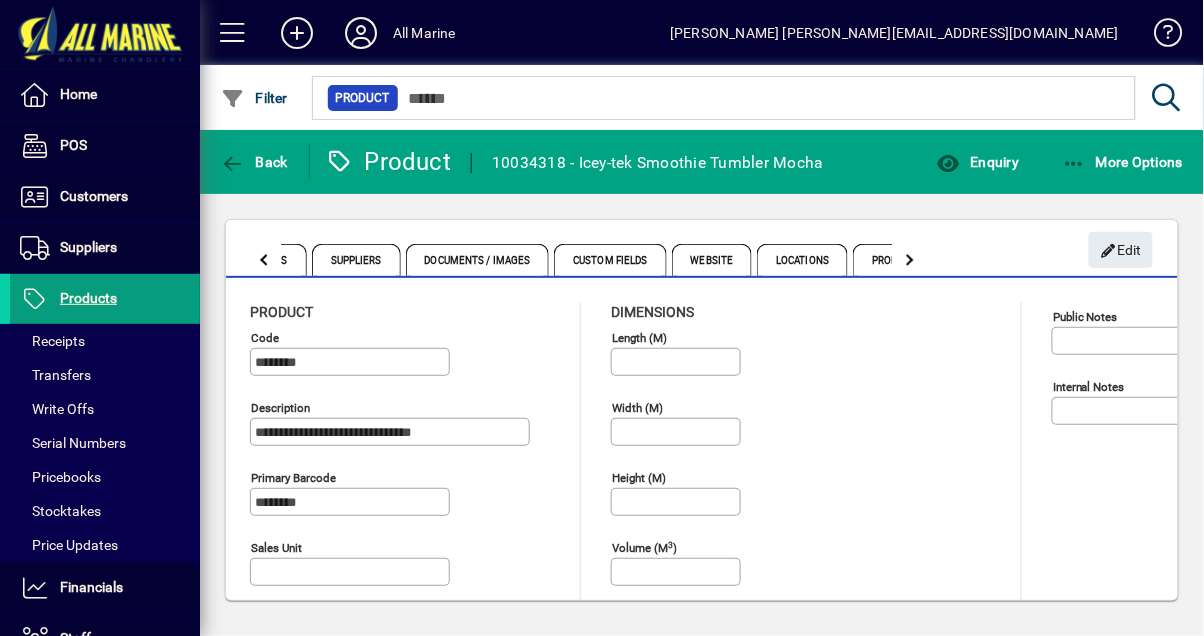 click on "Locations" at bounding box center (802, 260) 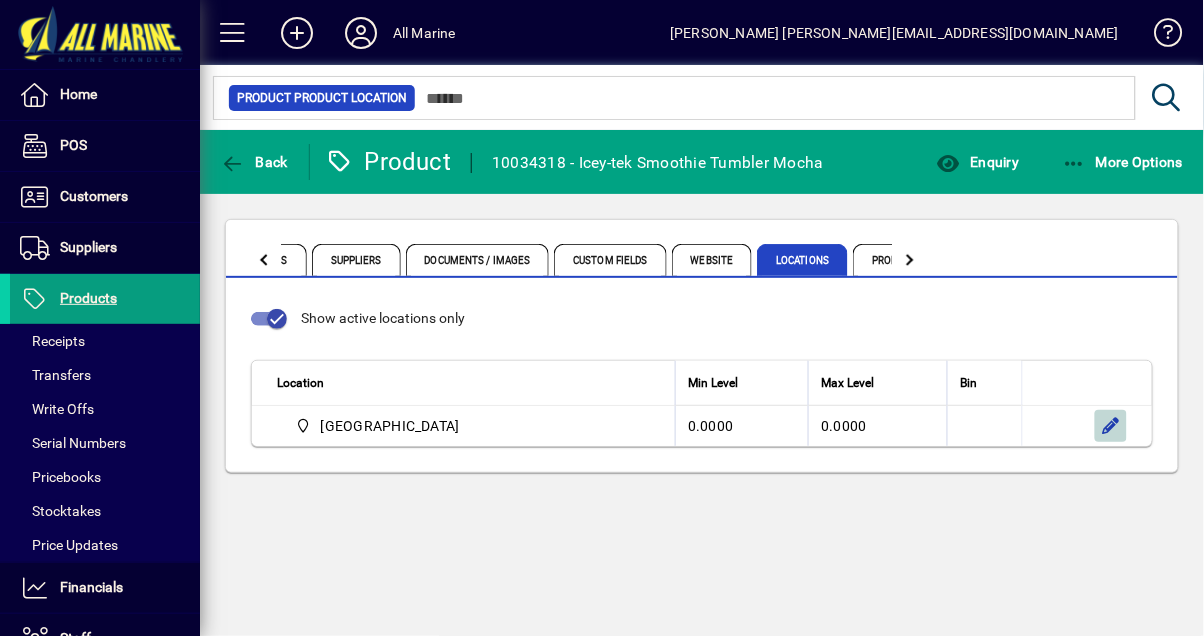 click at bounding box center [1111, 426] 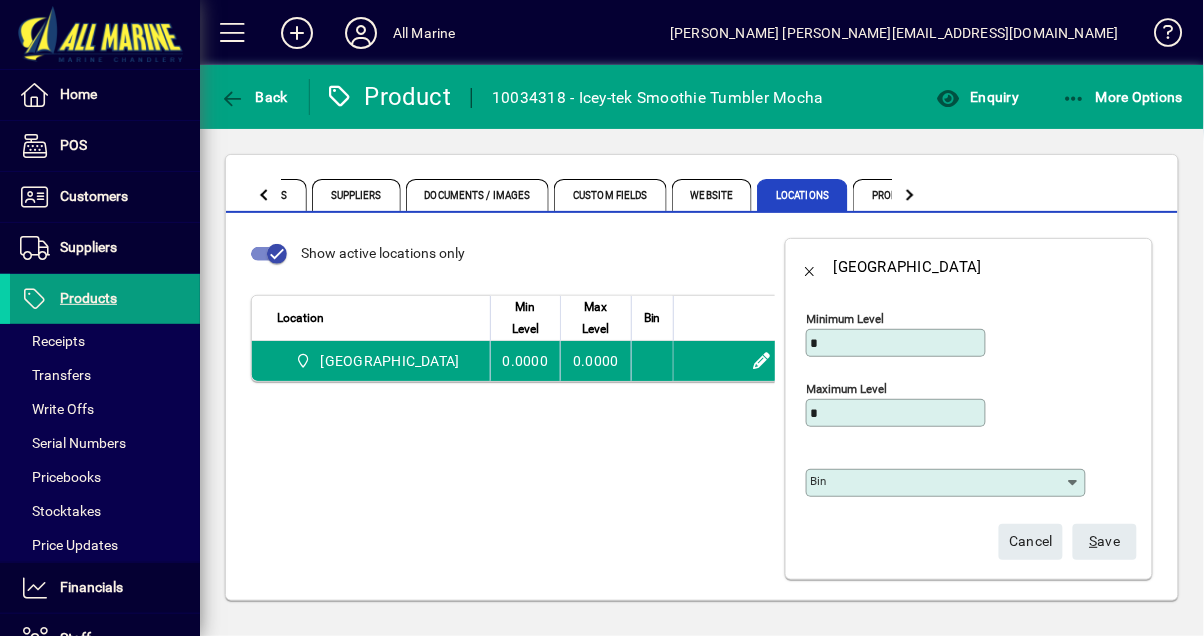 click on "Bin" at bounding box center [938, 483] 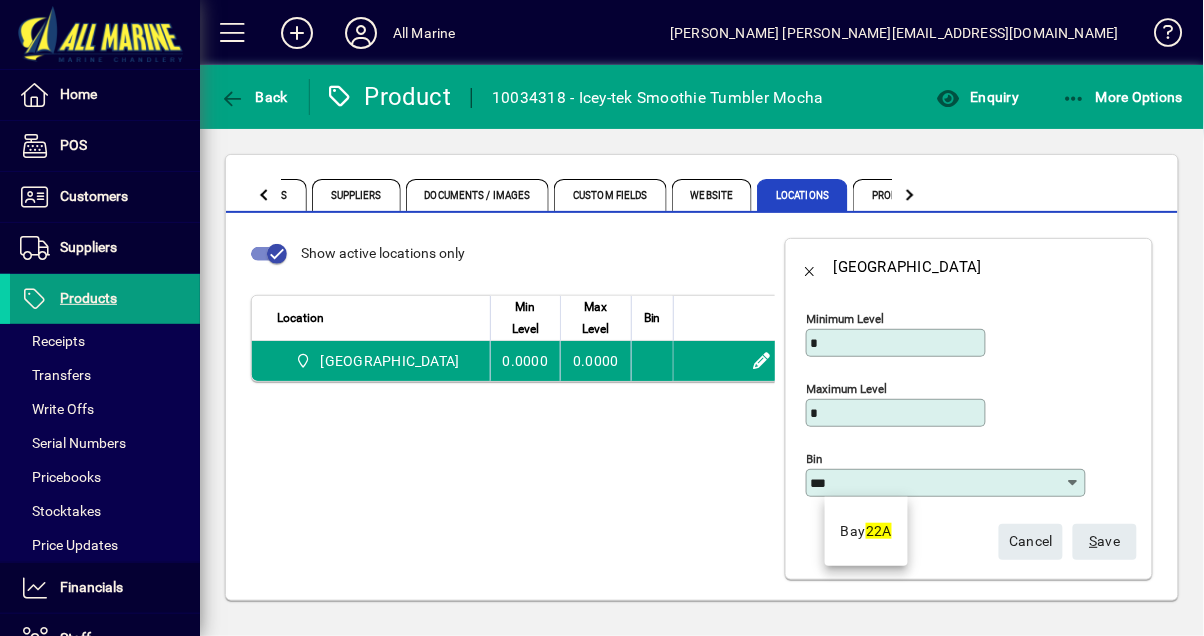 click on "Bay  22A" at bounding box center (867, 531) 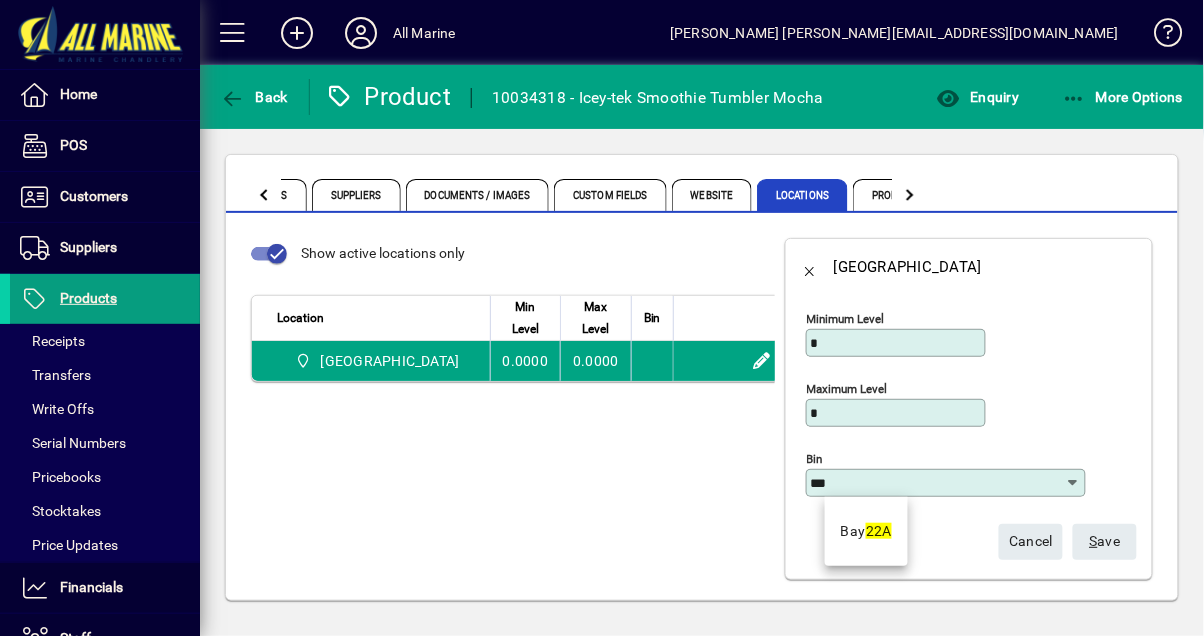type on "*******" 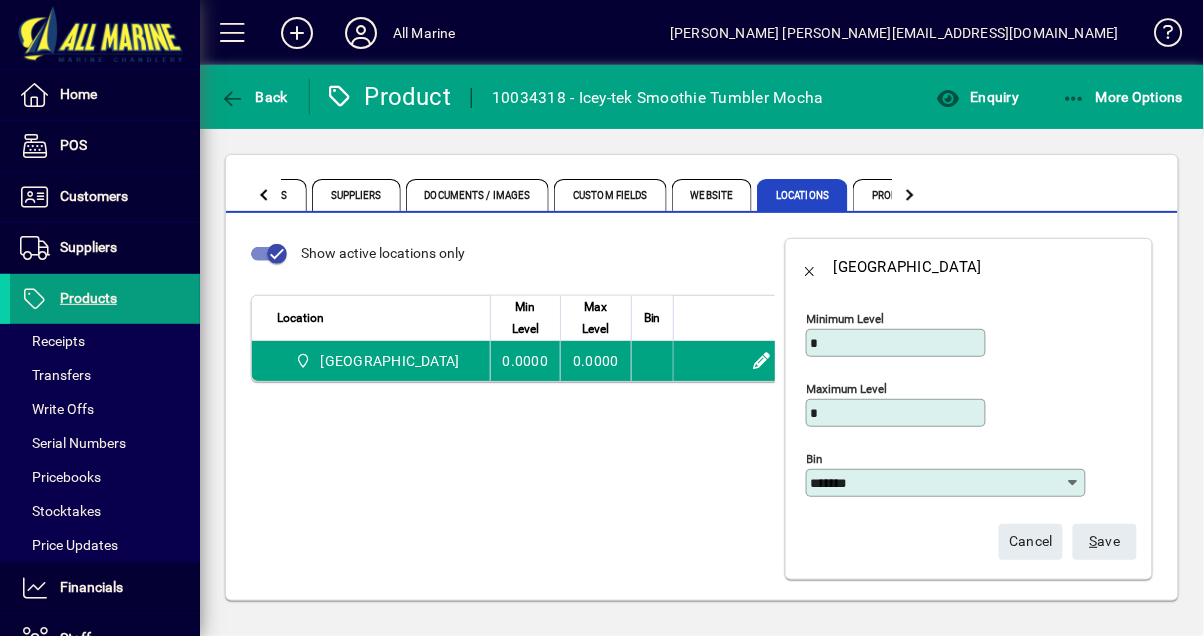 scroll, scrollTop: 4, scrollLeft: 0, axis: vertical 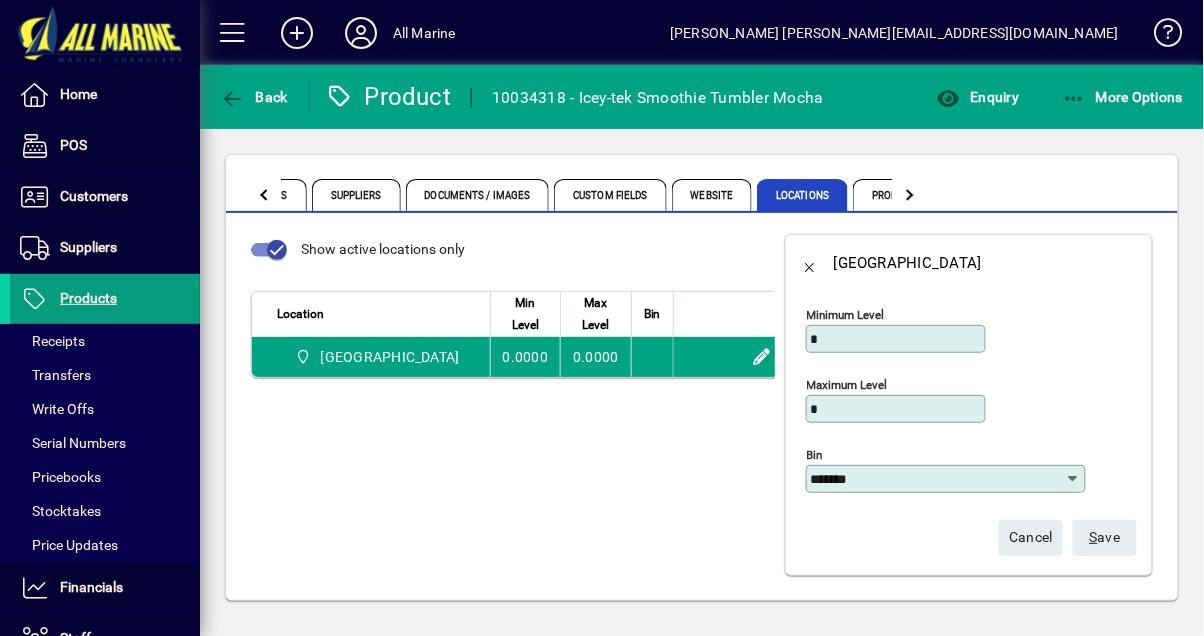 click on "S" 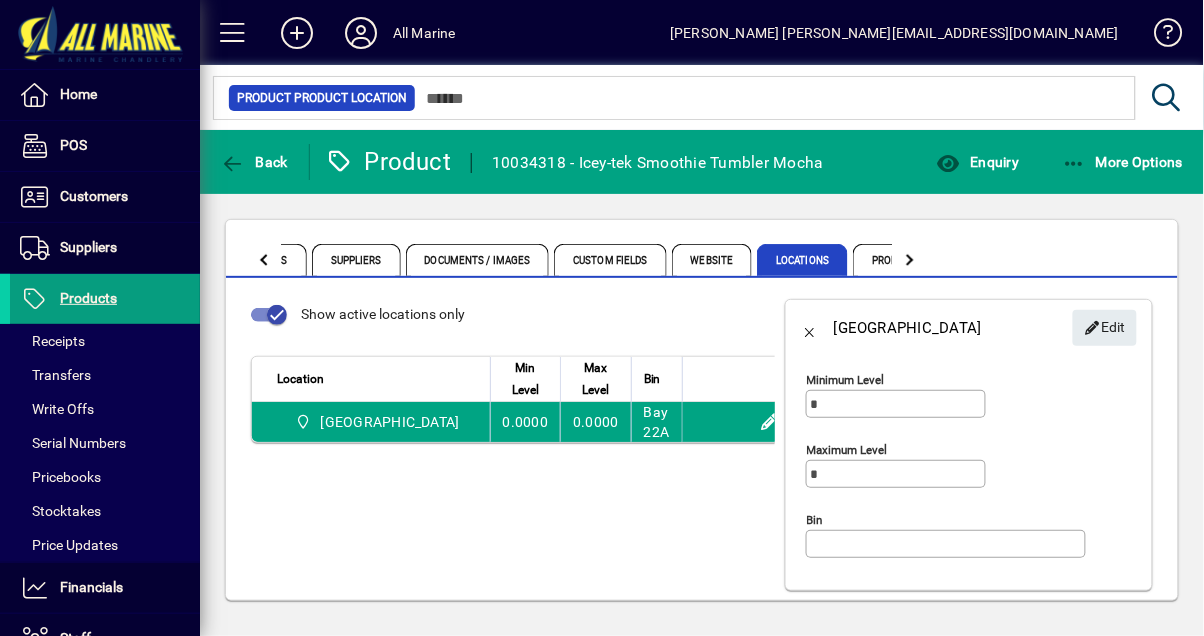 scroll, scrollTop: 0, scrollLeft: 0, axis: both 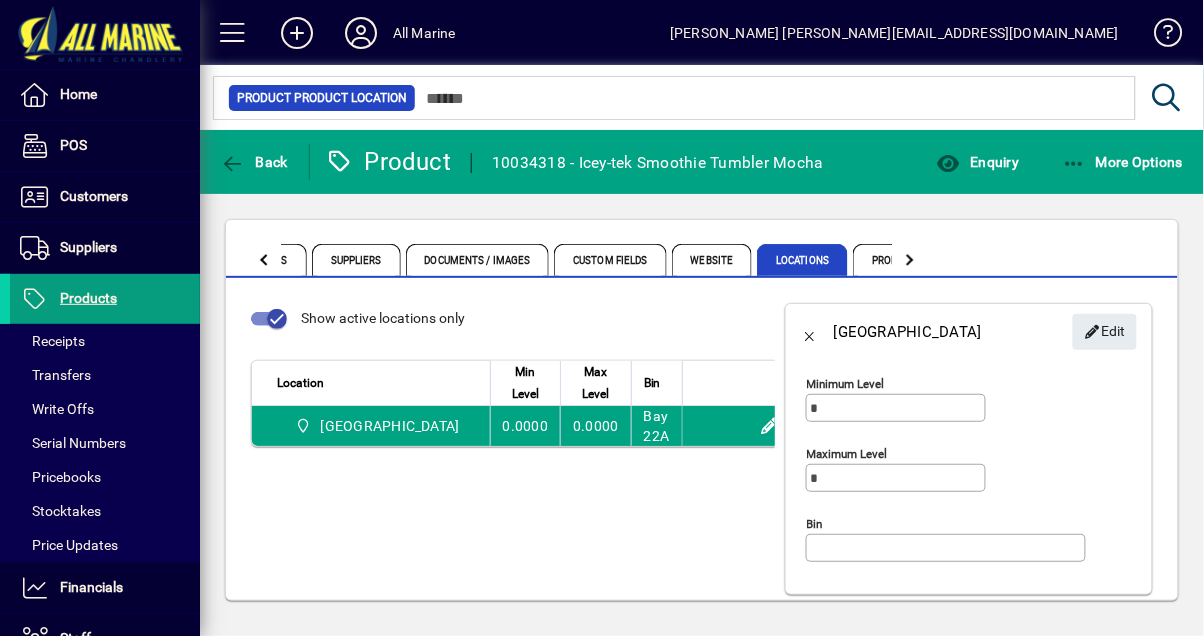type on "*******" 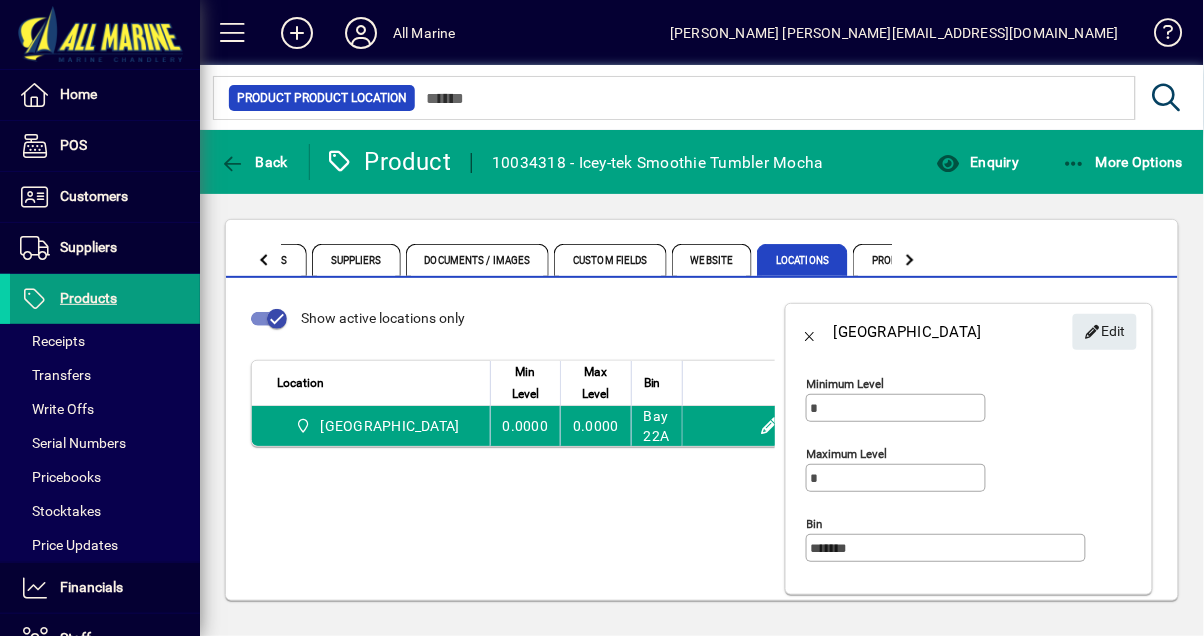 scroll, scrollTop: 19, scrollLeft: 0, axis: vertical 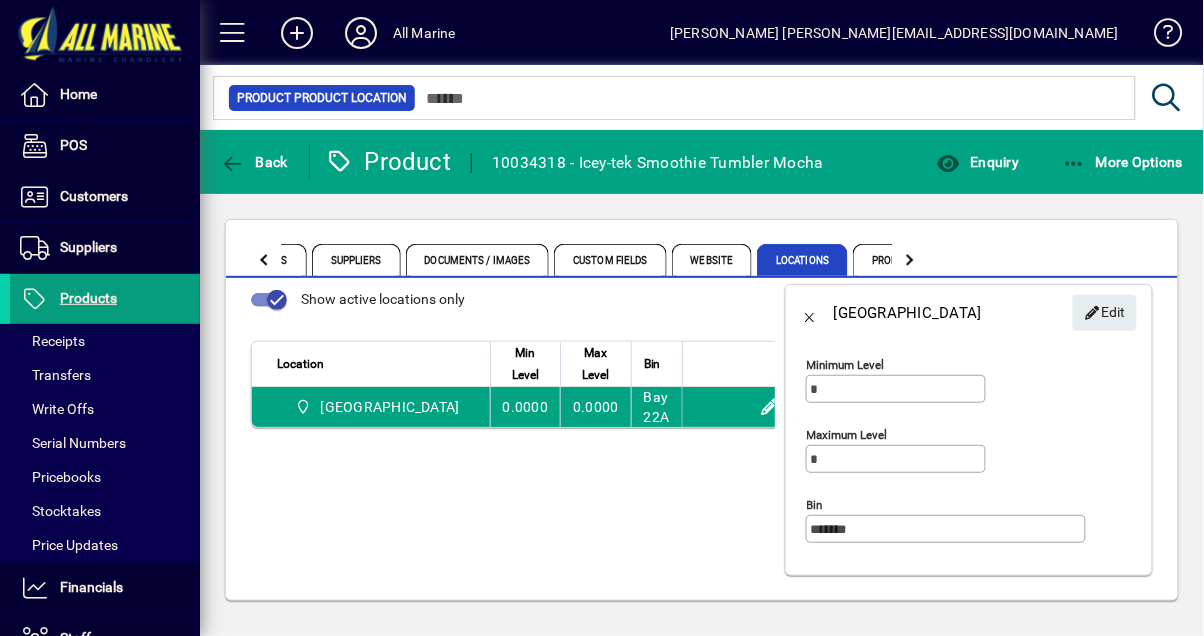 click 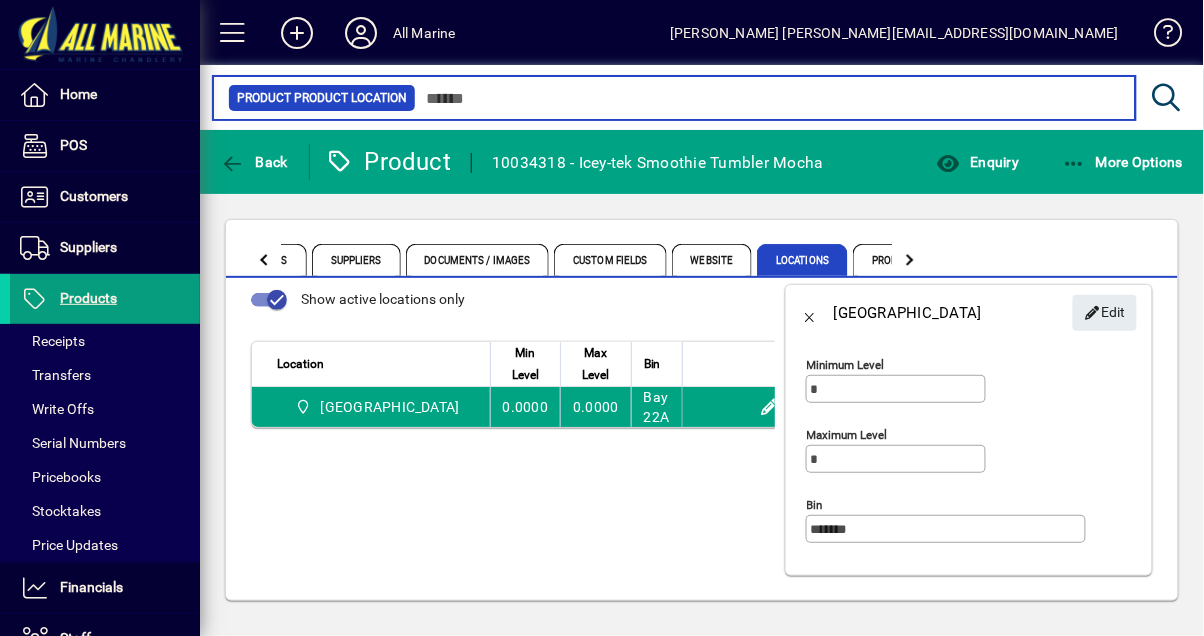 type on "********" 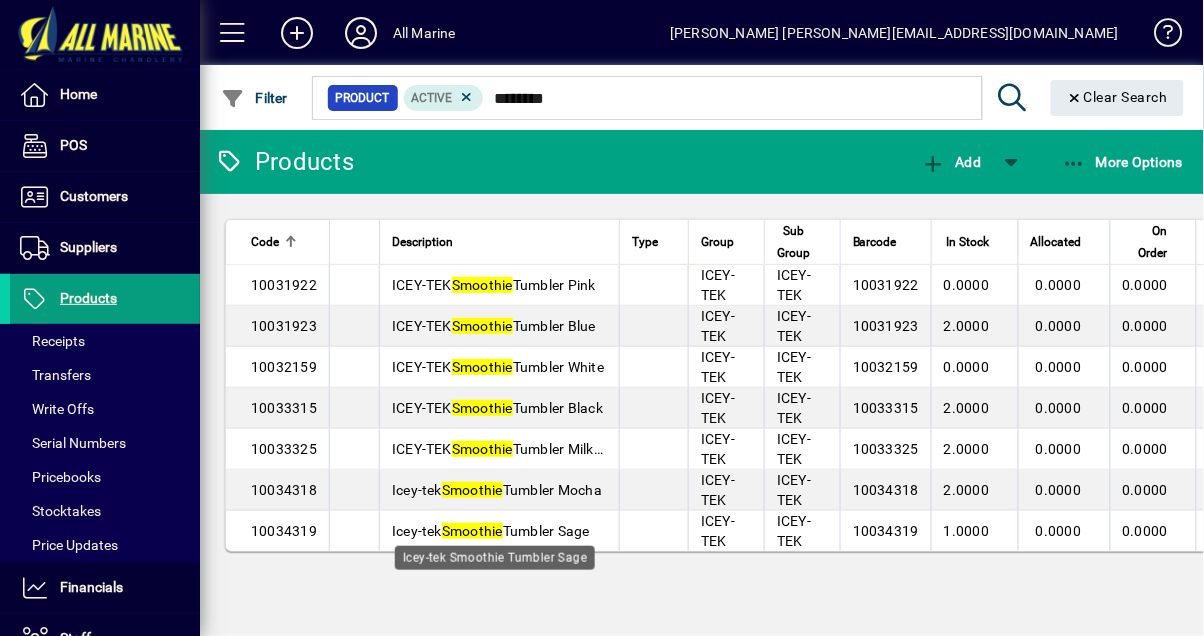 click on "Icey-tek  Smoothie  Tumbler Sage" at bounding box center [491, 531] 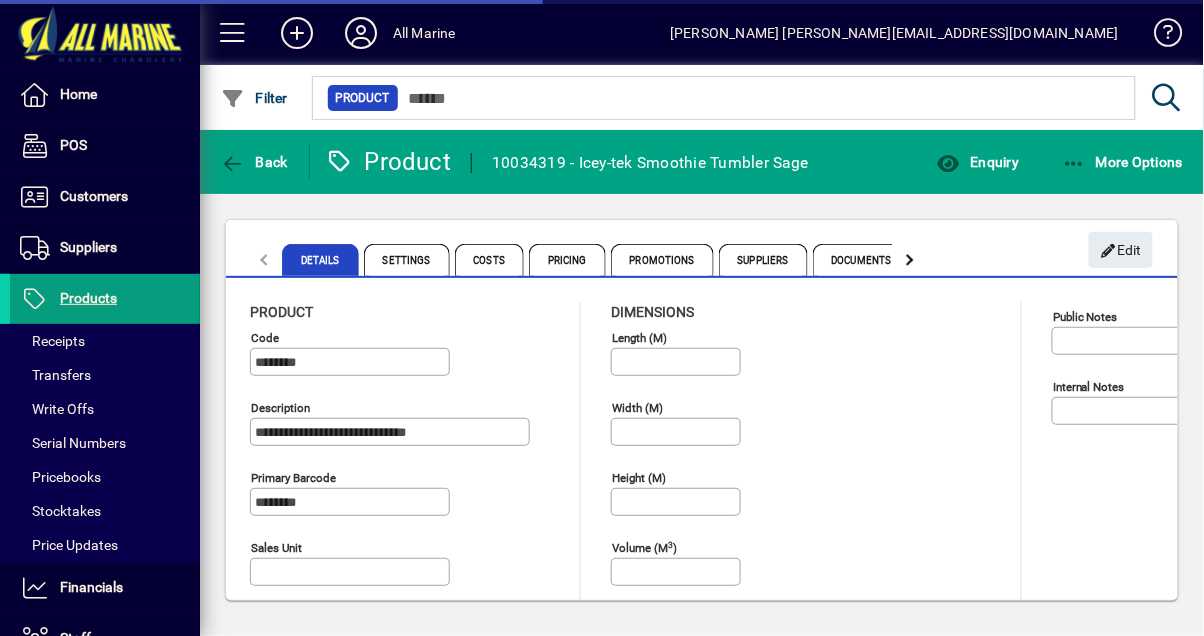 type on "**********" 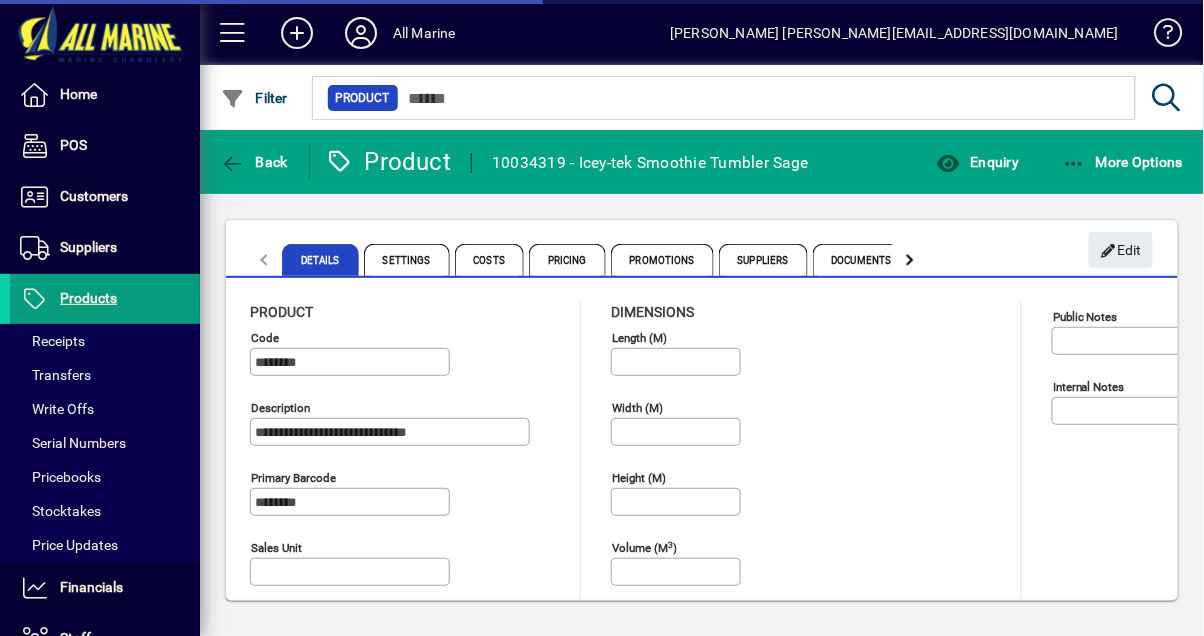 type on "**********" 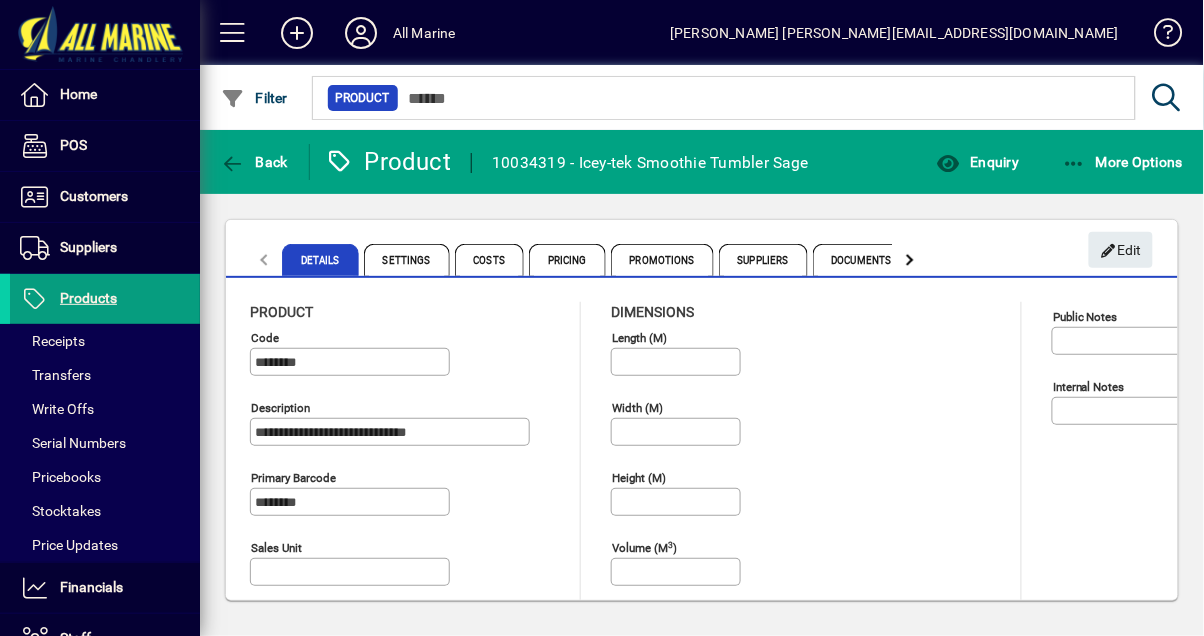 click 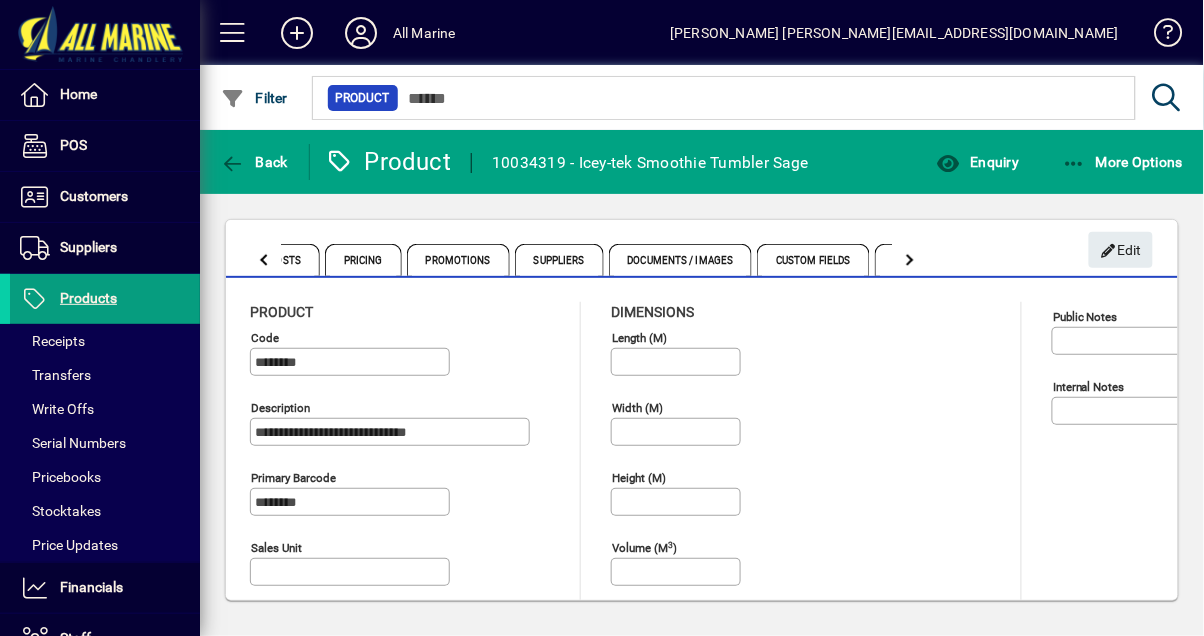 click 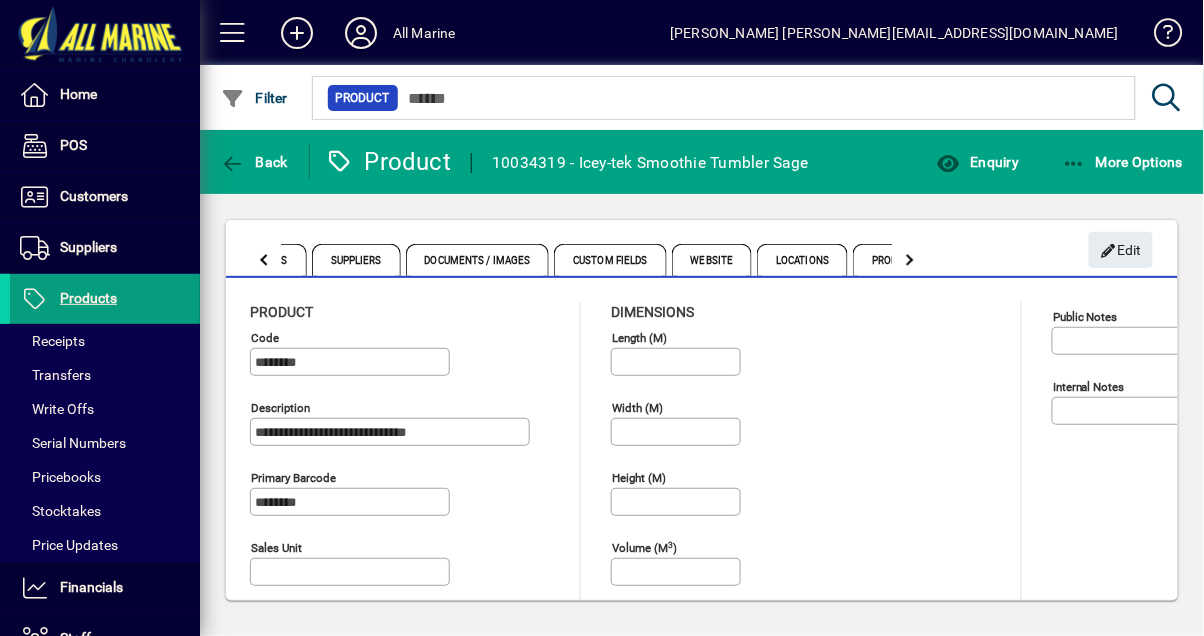 click on "Locations" at bounding box center [802, 260] 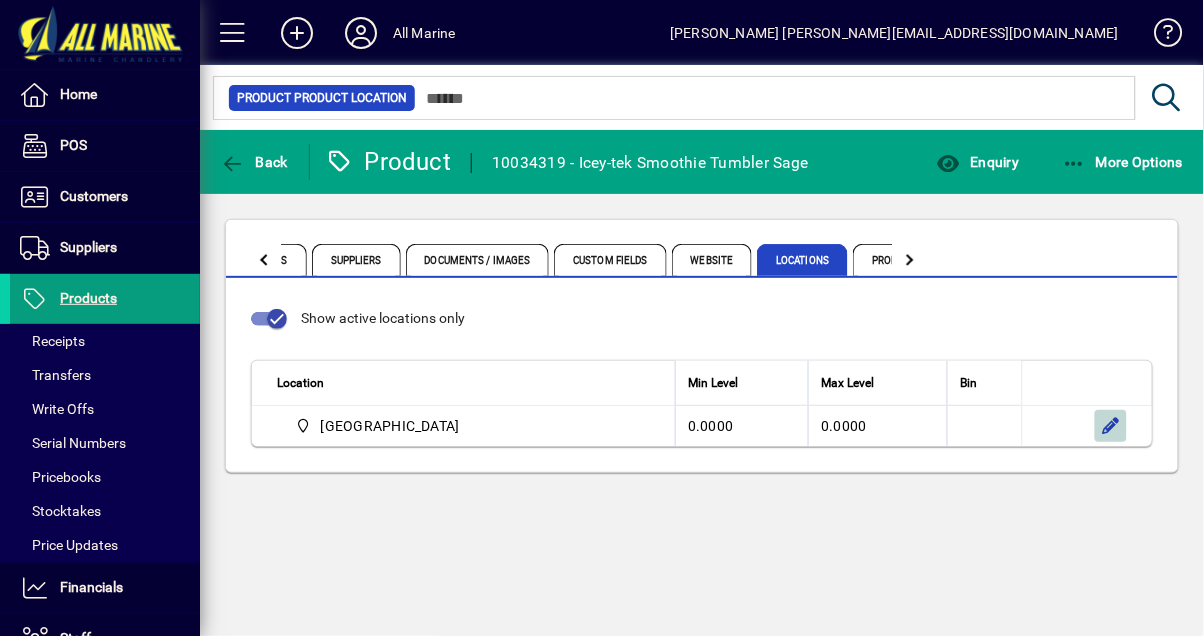 click at bounding box center [1111, 426] 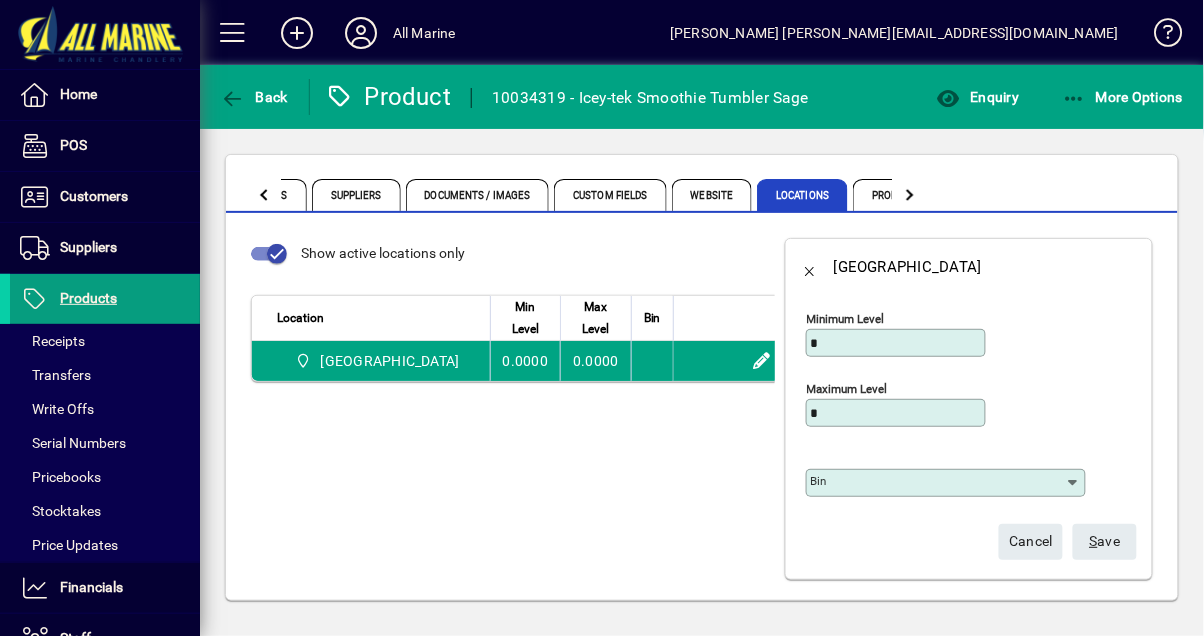 click on "Bin" 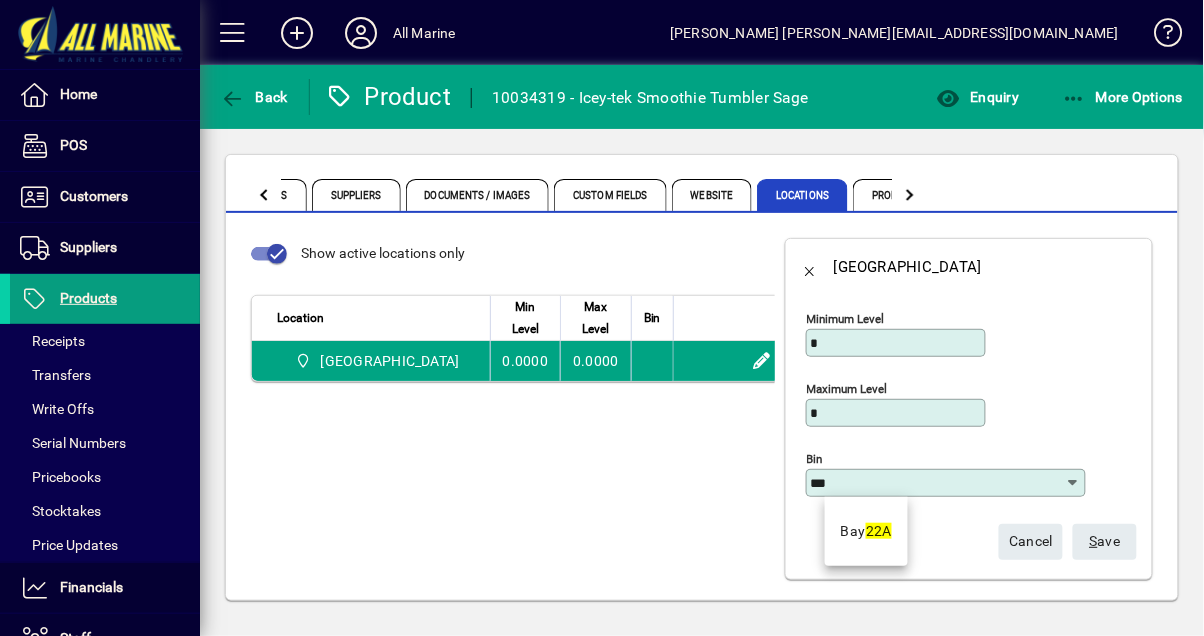 click on "Bay  22A" at bounding box center [867, 531] 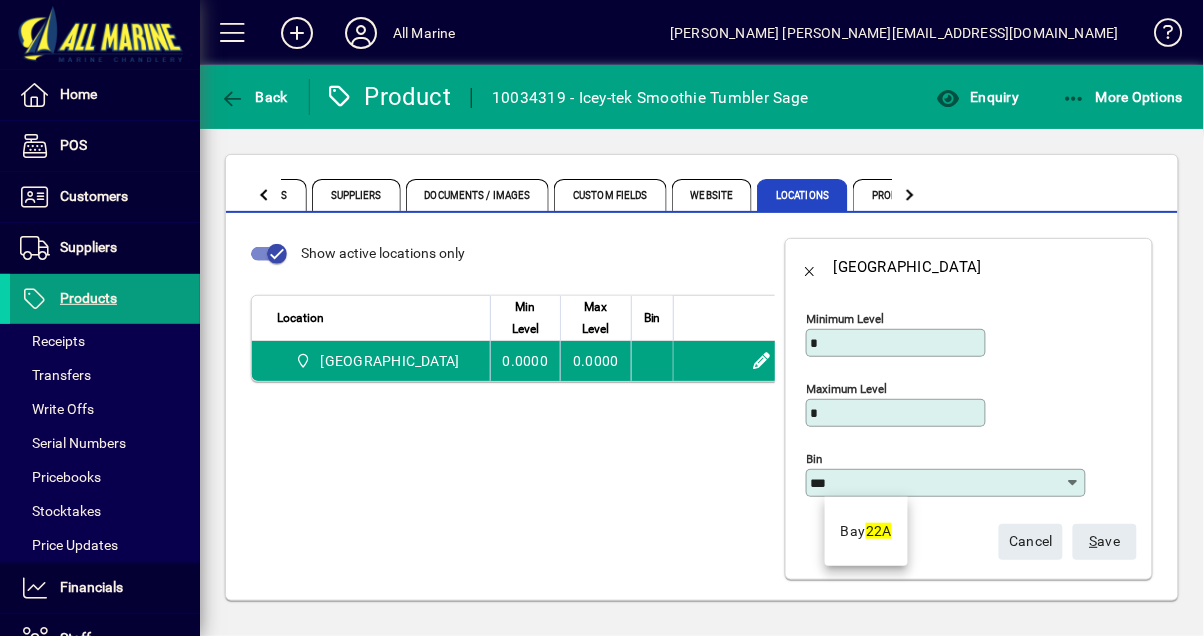 type on "*******" 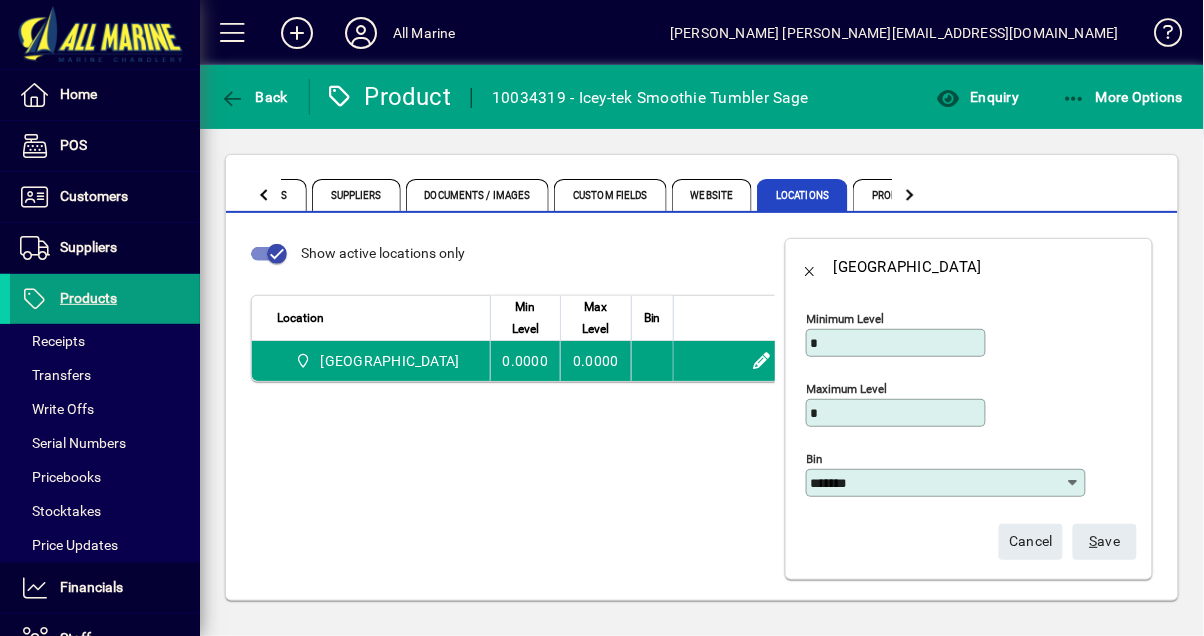scroll, scrollTop: 4, scrollLeft: 0, axis: vertical 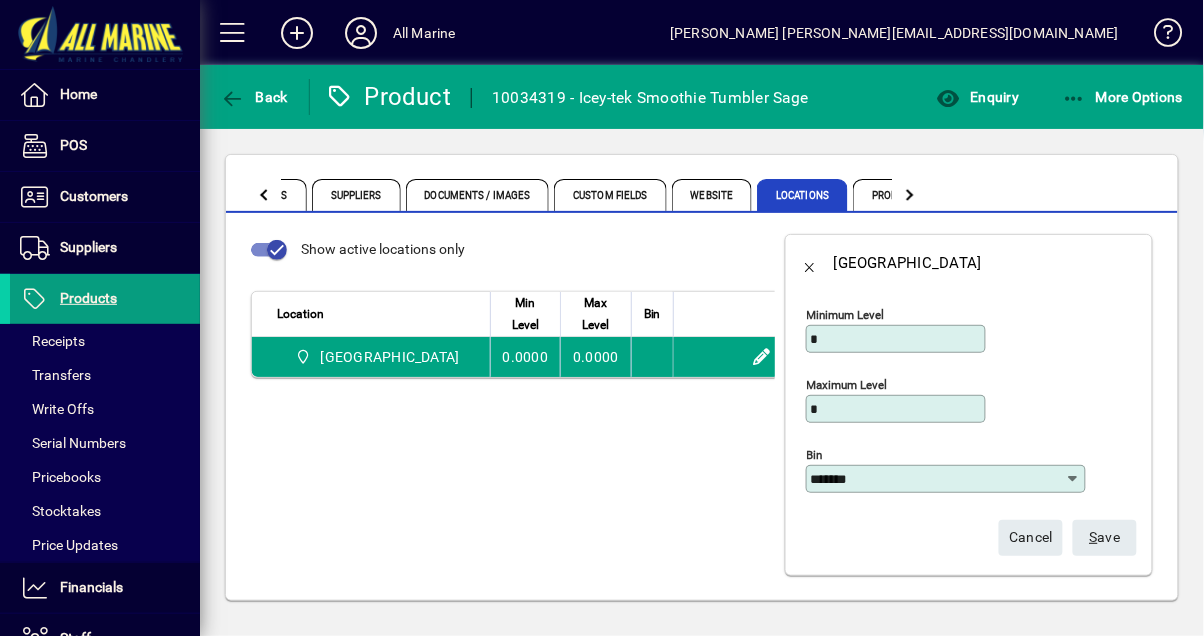 click on "S ave" 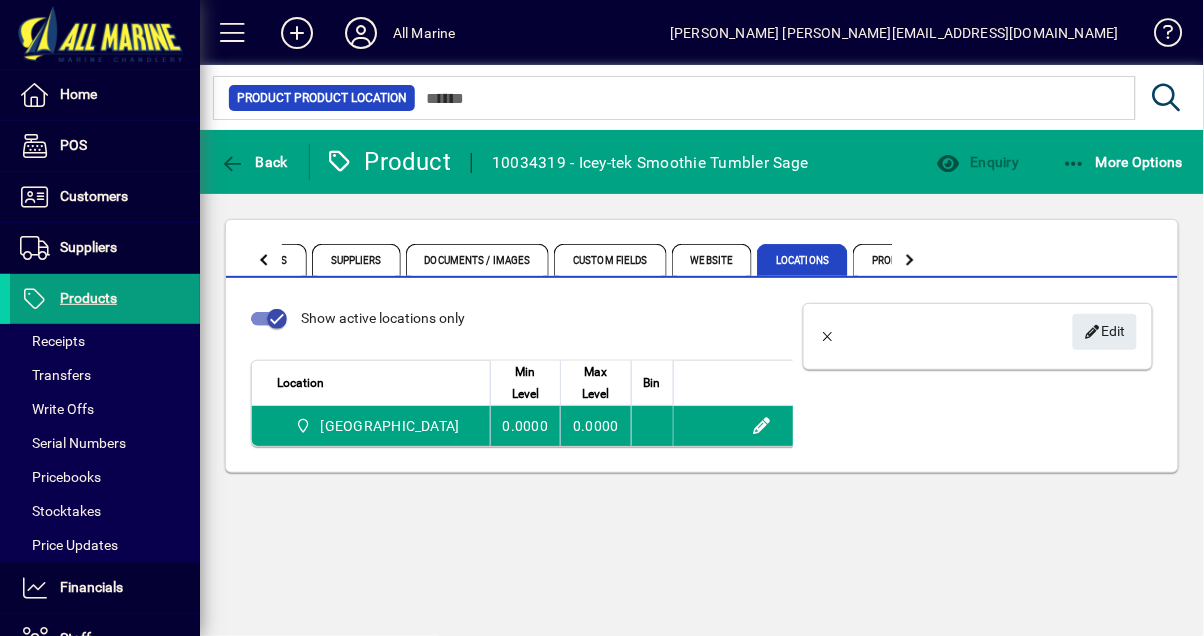 scroll, scrollTop: 0, scrollLeft: 0, axis: both 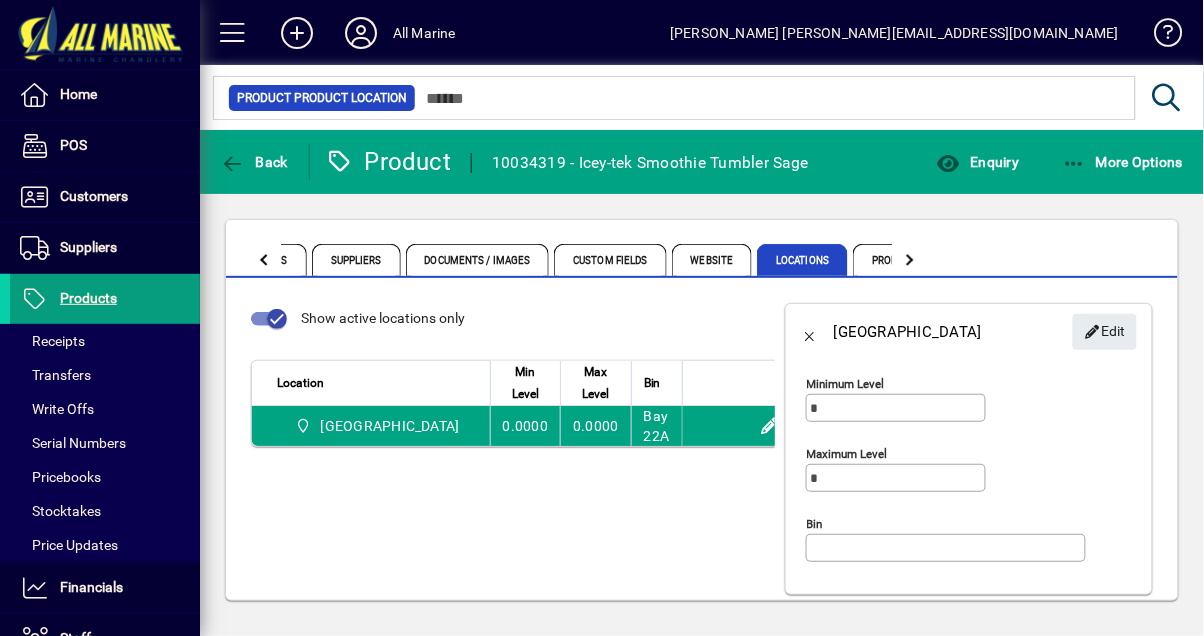type on "*******" 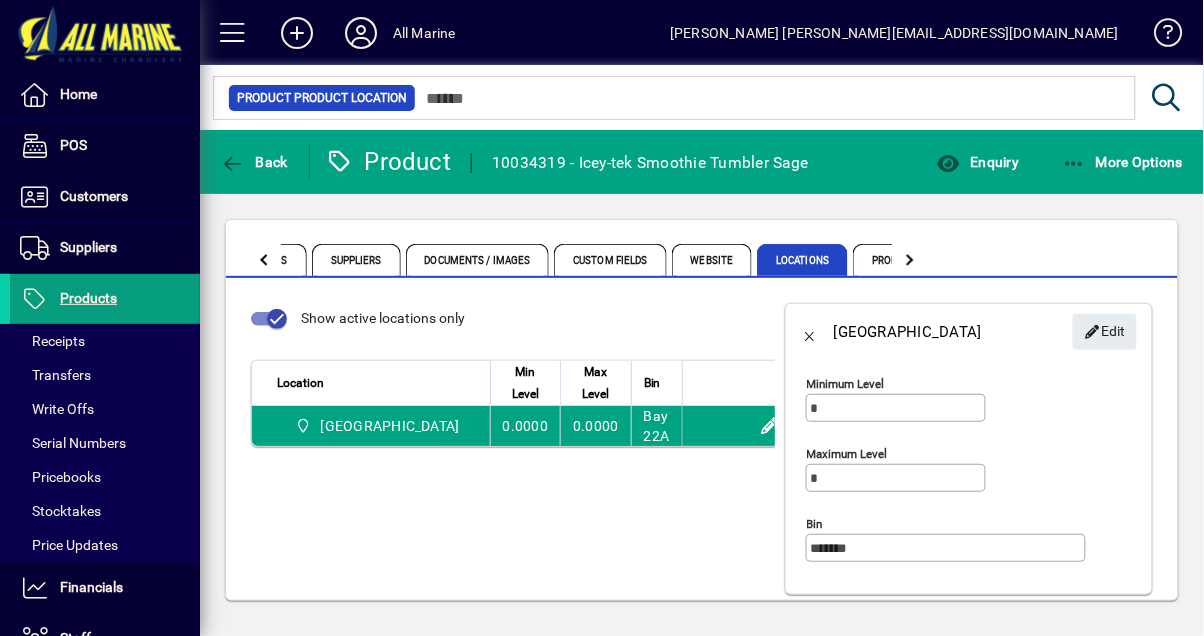 scroll, scrollTop: 19, scrollLeft: 0, axis: vertical 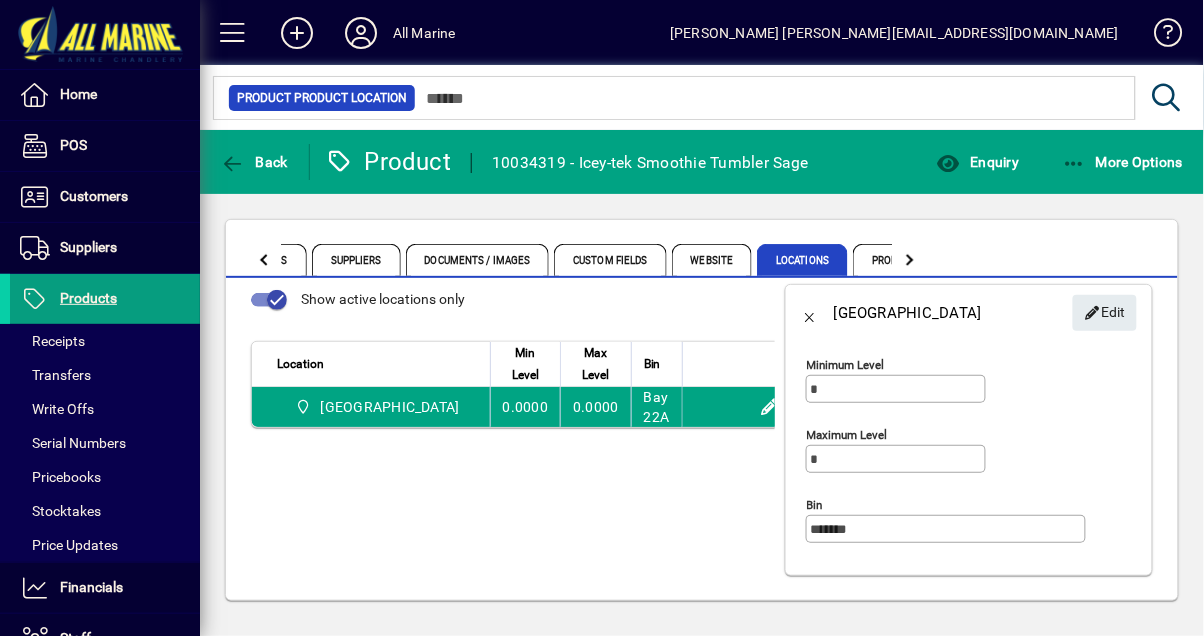 click 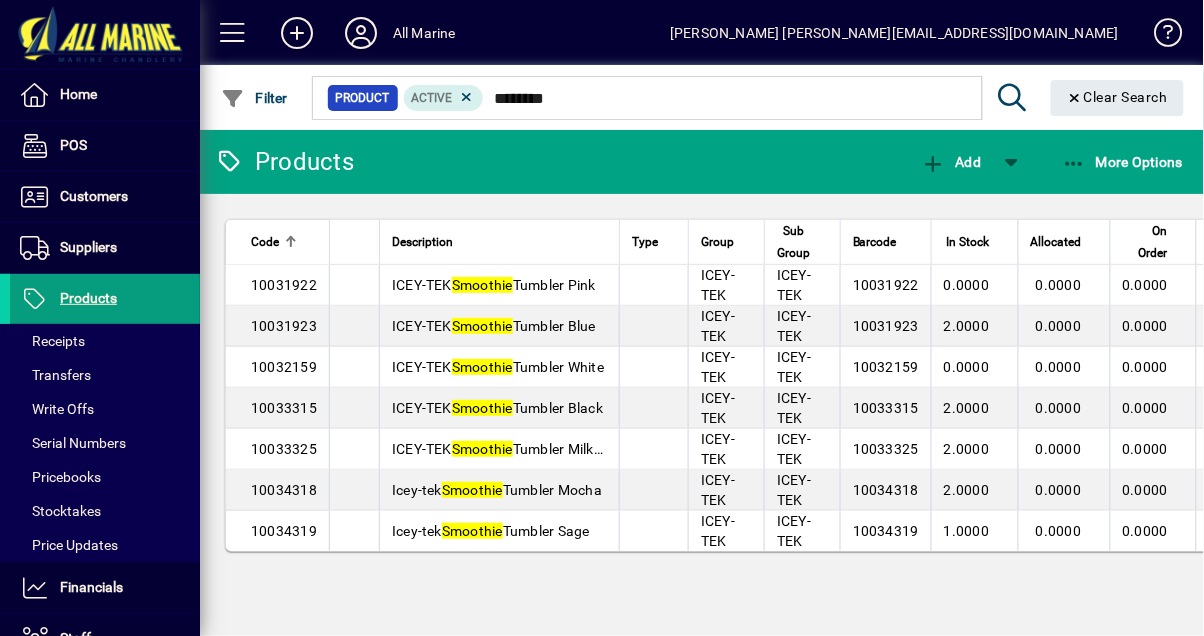 click 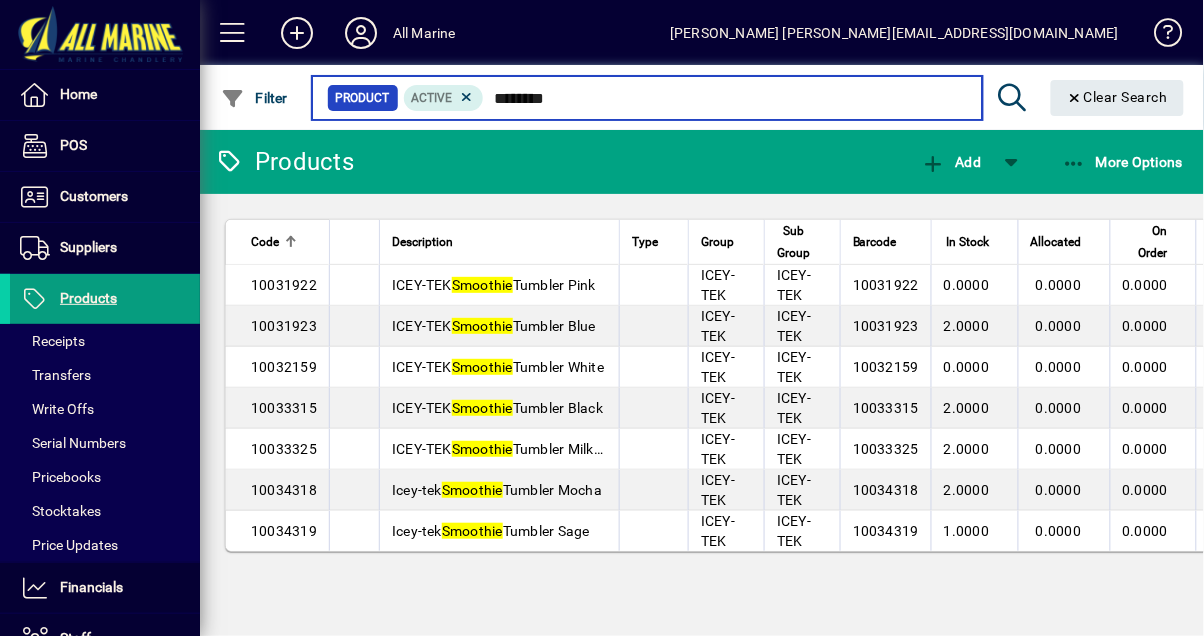 click on "********" at bounding box center [725, 98] 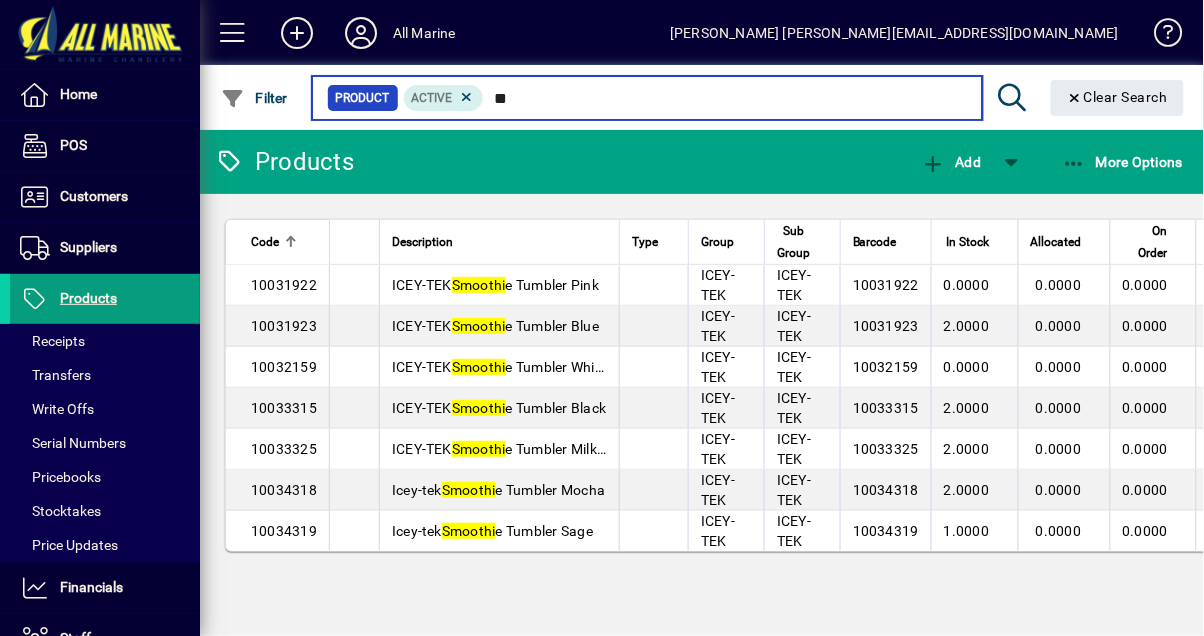 type on "*" 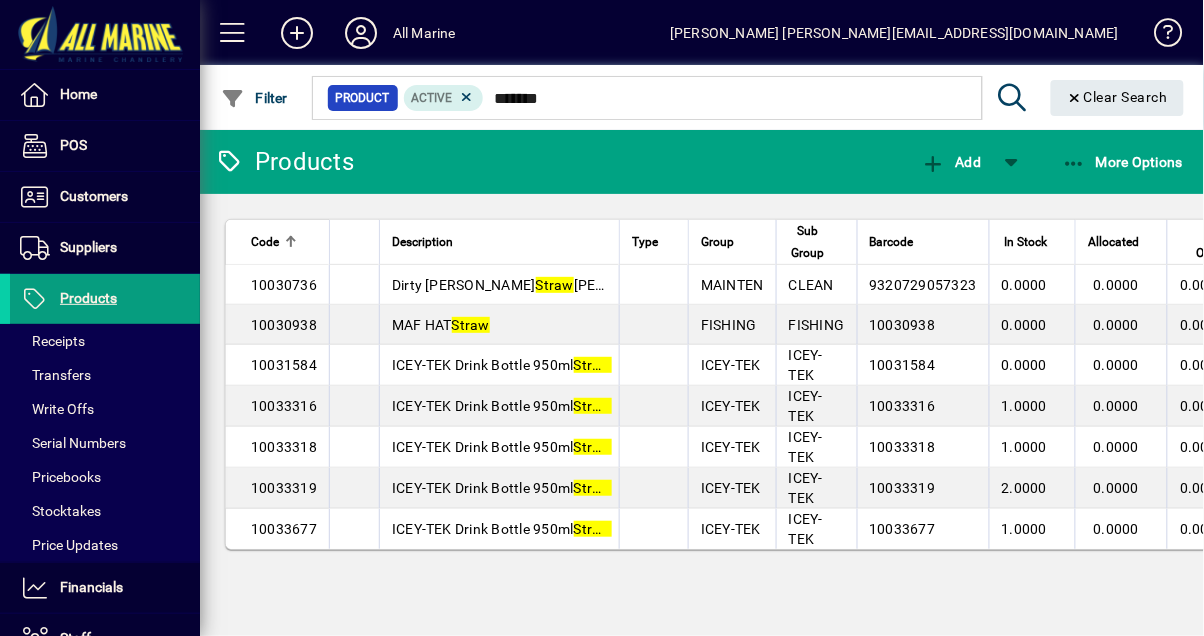 click on "Code       Description   Type   Group   Sub Group   Barcode   In Stock   Allocated   On Order   On Backorder   Cost ($)   Retail ($)  10030736 Dirty Steve  Straw berry Degreaser MAINTEN CLEAN 9320729057323 0.0000 0.0000 0.0000 0.0000  21.5100   39.1220  10030938 MAF HAT  Straw FISHING FISHING 10030938 0.0000 0.0000 0.0000 0.0000  13.5000   21.7300  10031584 ICEY-TEK Drink Bottle 950ml  Straw  Olive ICEY-TEK ICEY-TEK 10031584 0.0000 0.0000 0.0000 0.0000  27.5000   43.4700  10033316 ICEY-TEK Drink Bottle 950ml  Straw  Rose ICEY-TEK ICEY-TEK 10033316 1.0000 0.0000 0.0000 0.0000  27.5000   43.4700  10033318 ICEY-TEK Drink Bottle 950ml  Straw  White ICEY-TEK ICEY-TEK 10033318 1.0000 0.0000 0.0000 0.0000  27.5000   43.4700  10033319 ICEY-TEK Drink Bottle 950ml  Straw  Black ICEY-TEK ICEY-TEK 10033319 2.0000 0.0000 0.0000 0.0000  27.5000   43.4700  10033677 ICEY-TEK Drink Bottle 950ml  Straw  Butter ICEY-TEK ICEY-TEK 10033677 1.0000 0.0000 0.0000 0.0000  27.5000   43.4700" 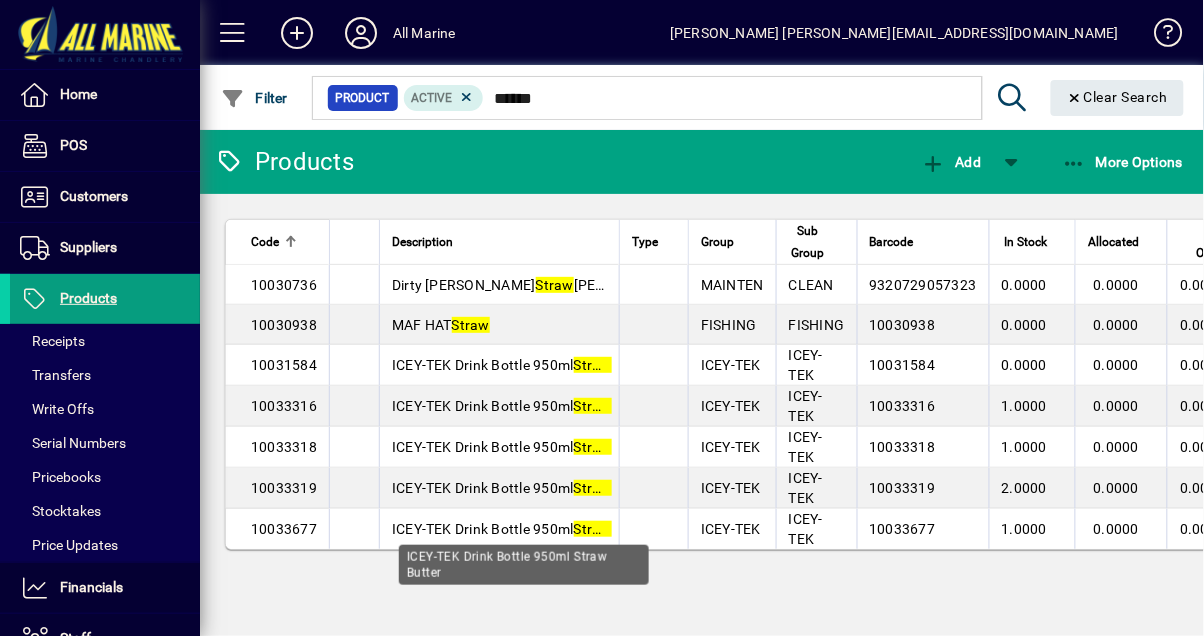 click on "ICEY-TEK Drink Bottle 950ml Straw Butter" at bounding box center (524, 565) 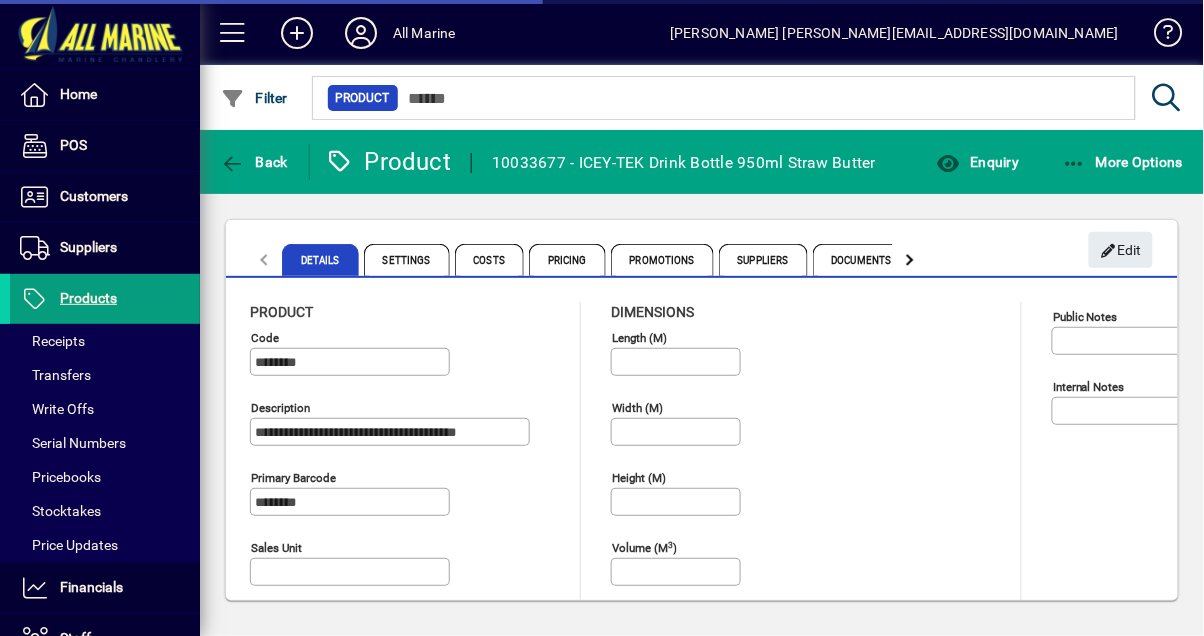 type on "****" 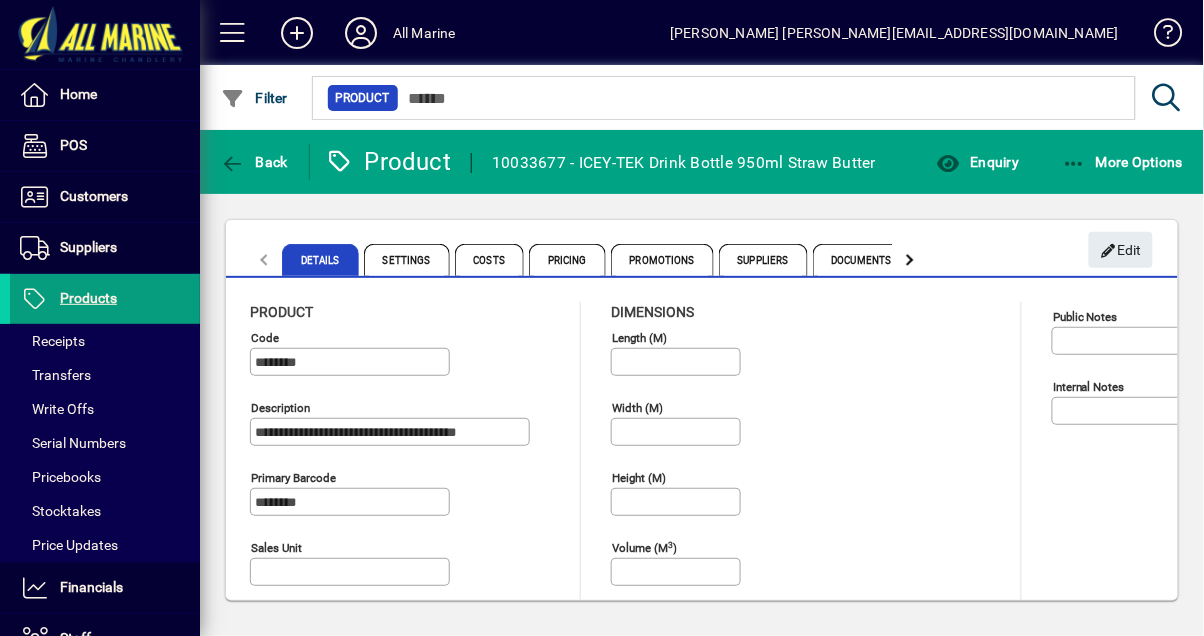 click 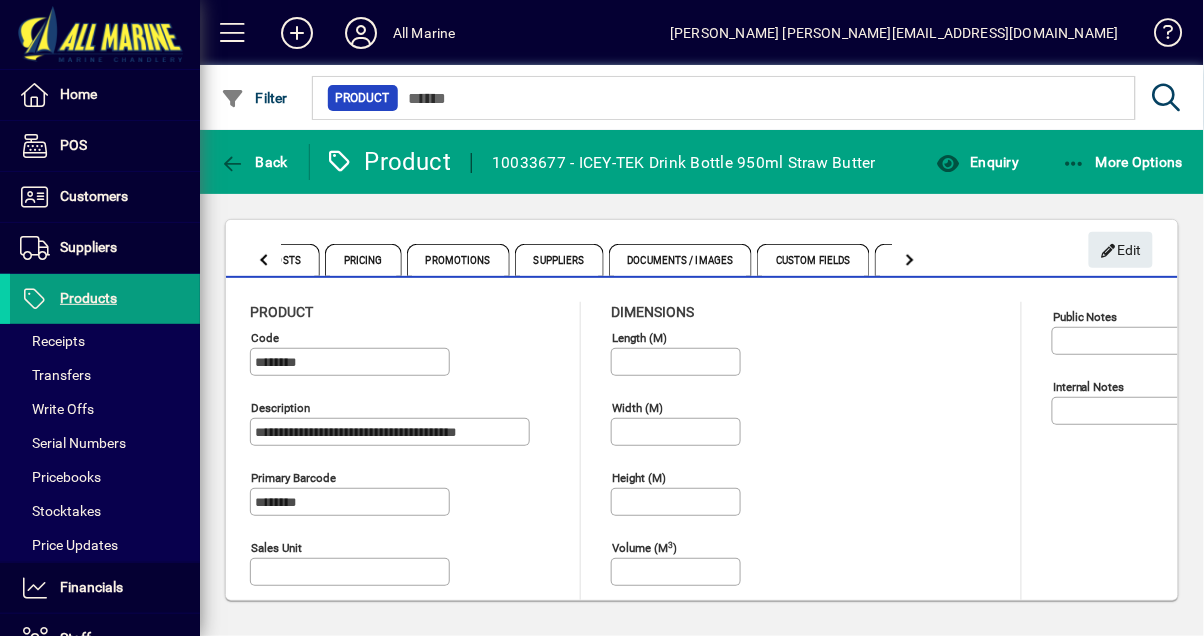 click 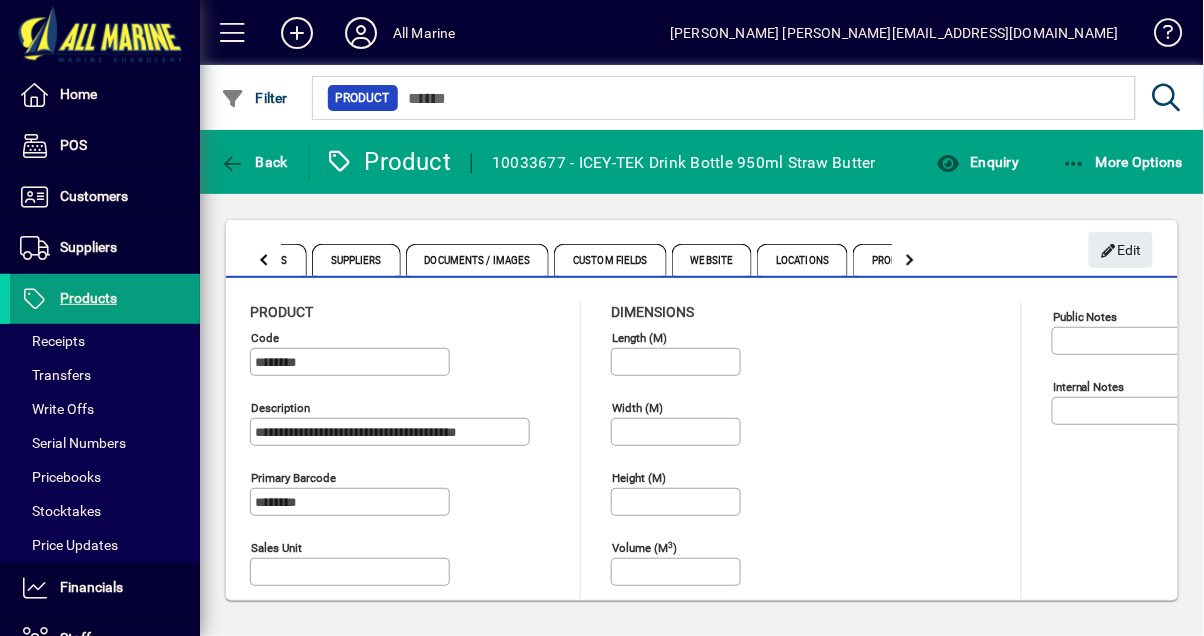 click on "Locations" at bounding box center [802, 260] 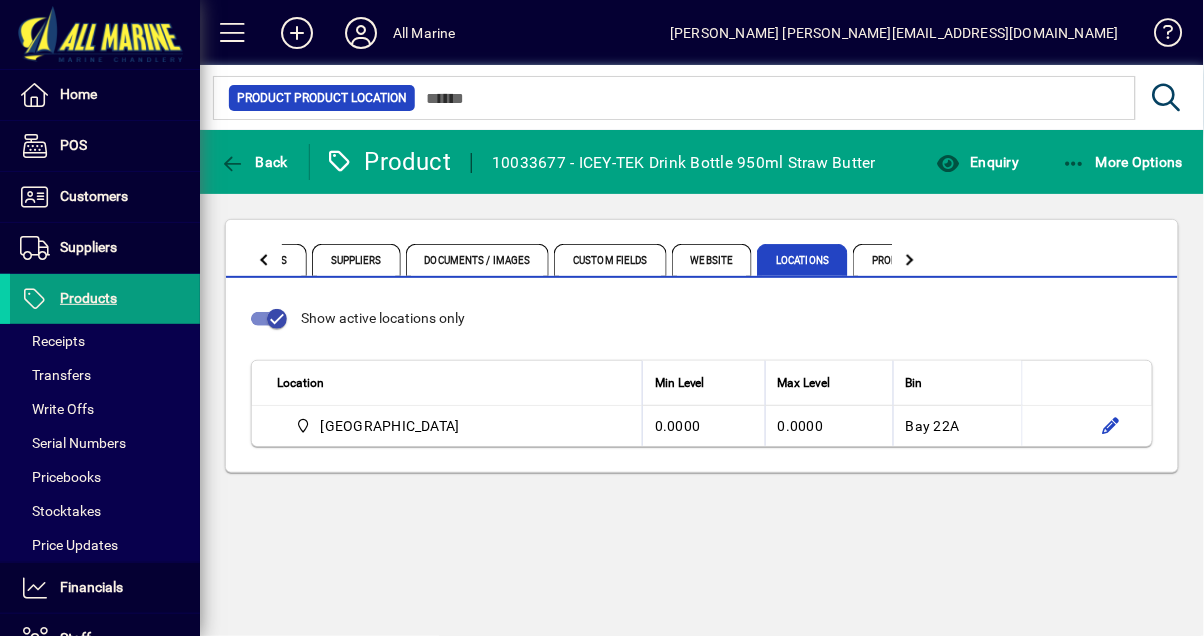 click on "Back" 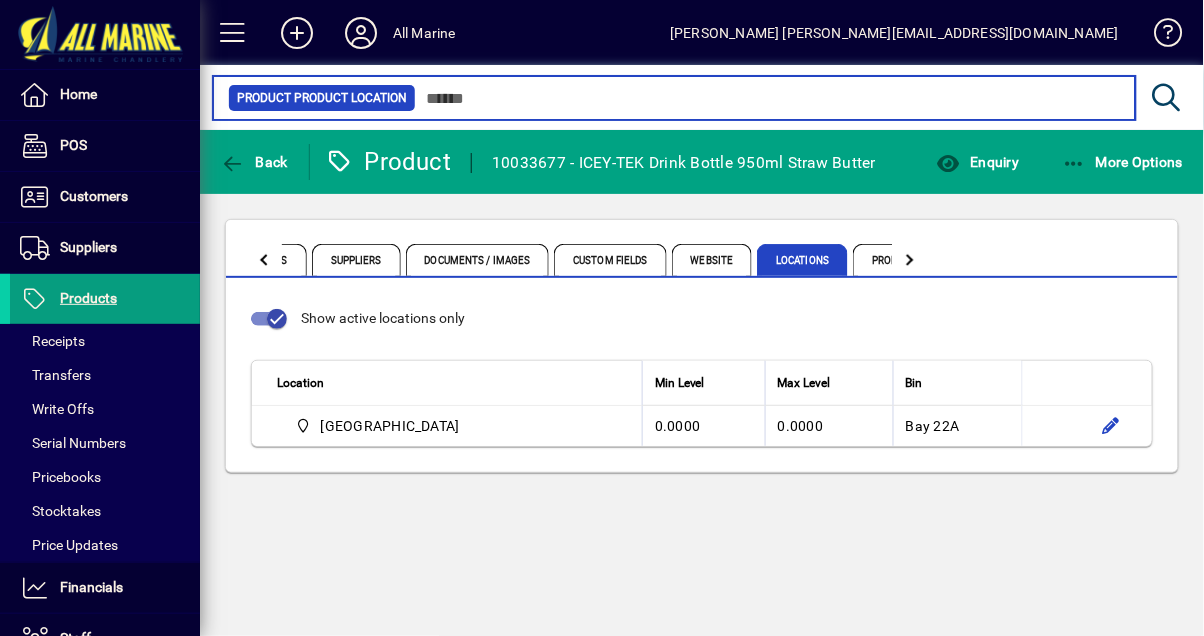 type on "*****" 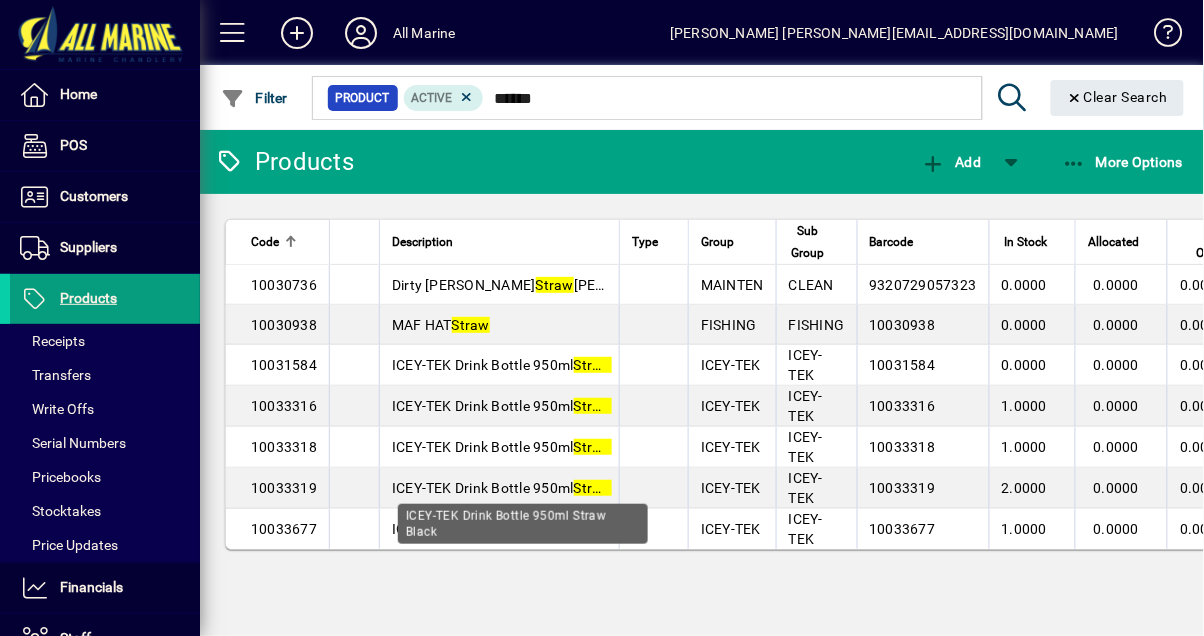 click on "ICEY-TEK Drink Bottle 950ml Straw Black" at bounding box center [523, 524] 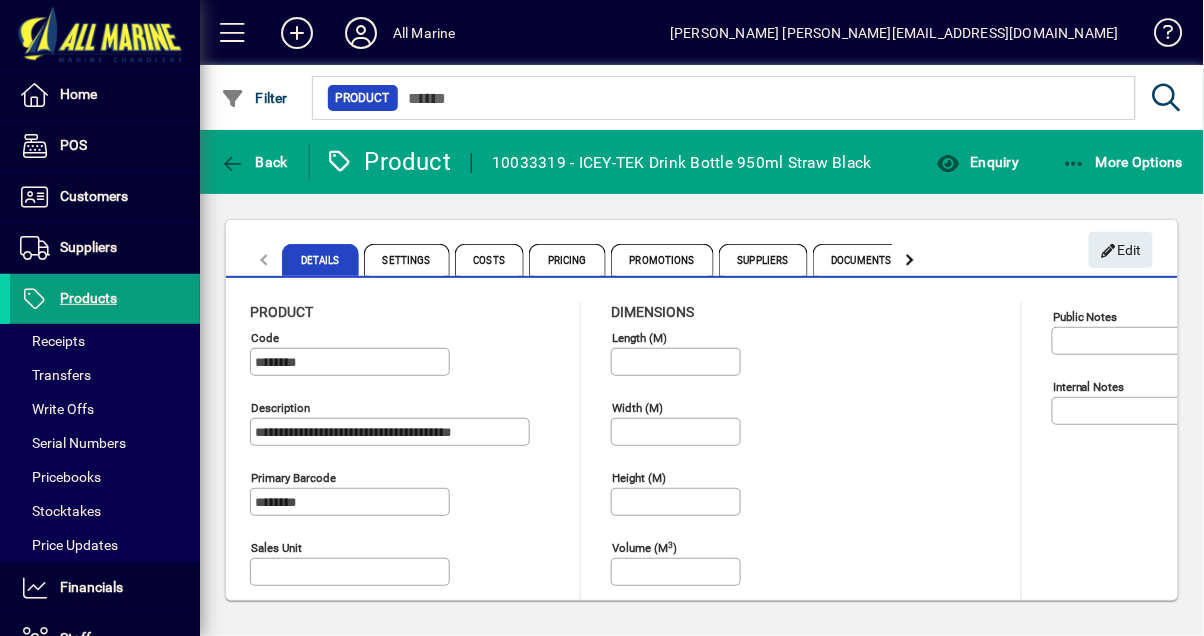 click 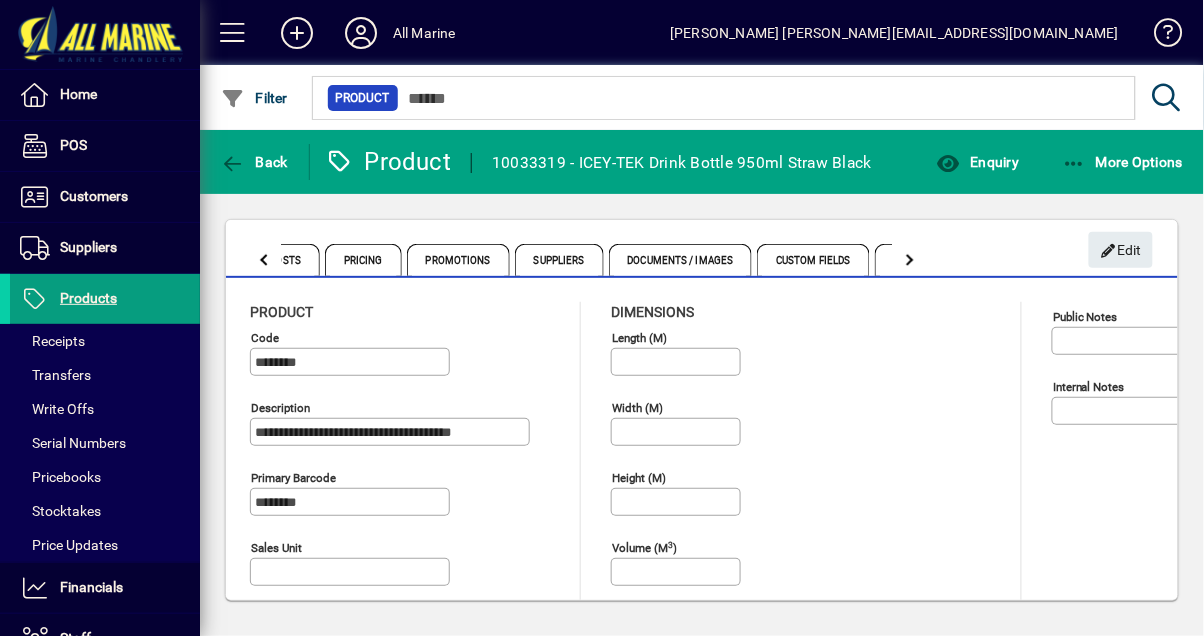 click 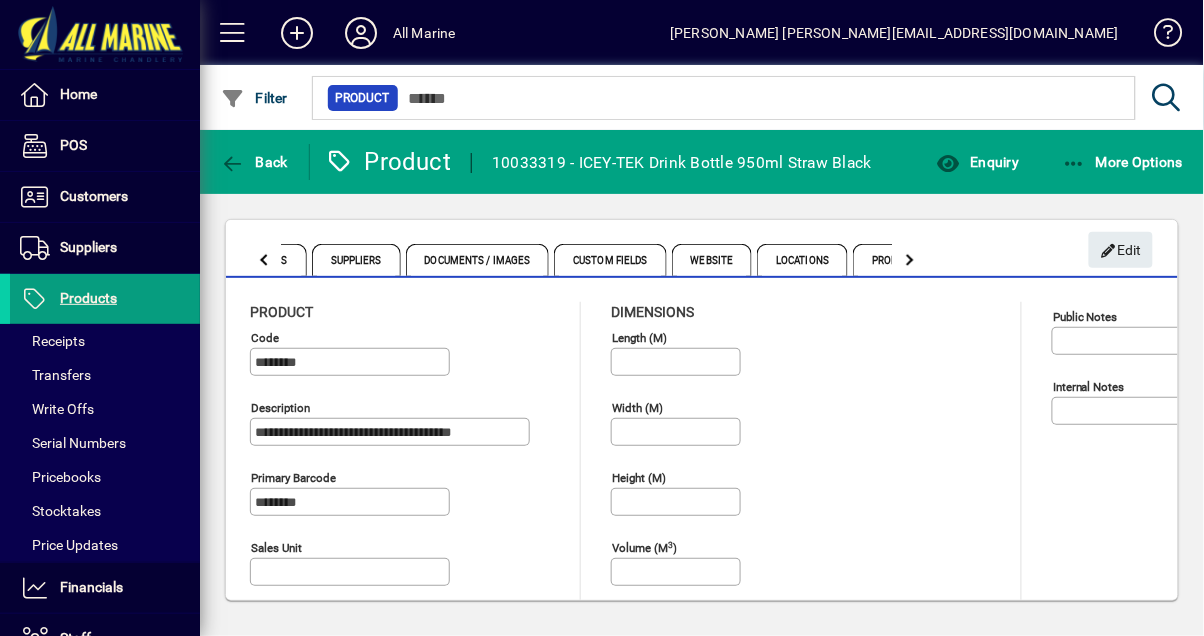 click 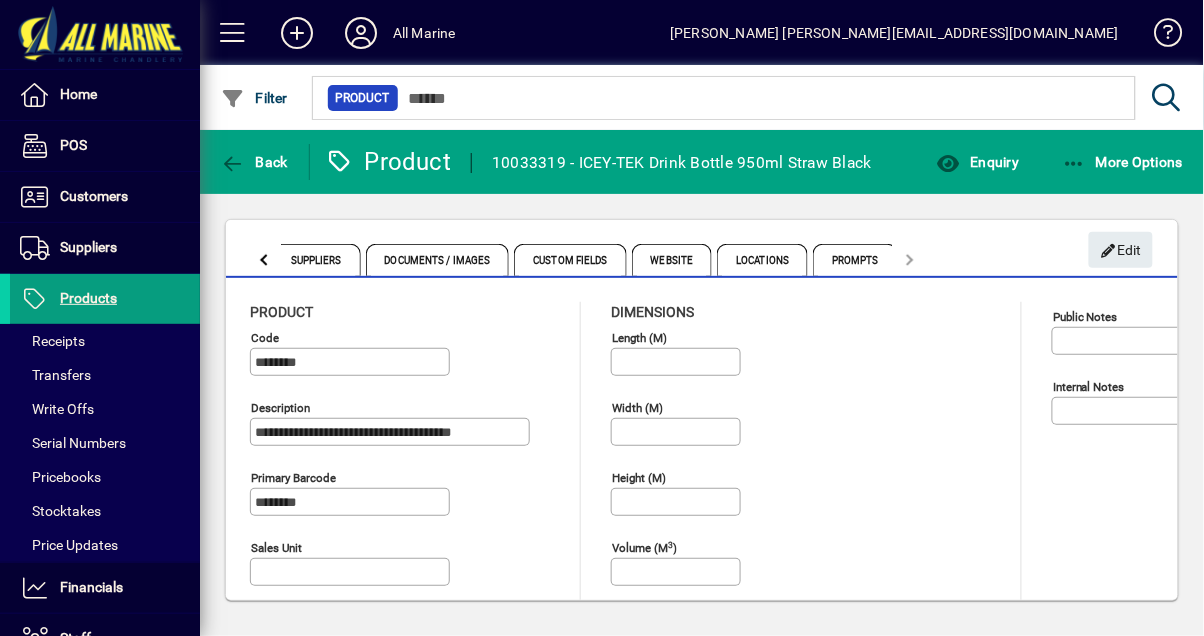 click on "Details Settings Costs Pricing Promotions Suppliers Documents / Images Custom Fields Website Locations Prompts" 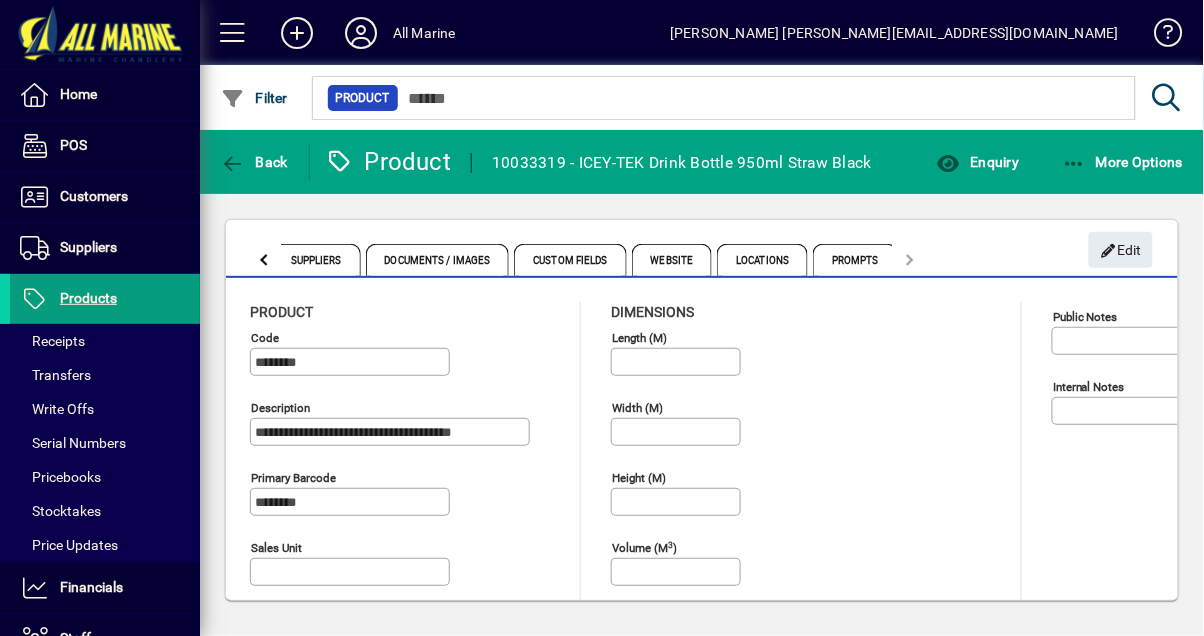 click on "Locations" at bounding box center (762, 260) 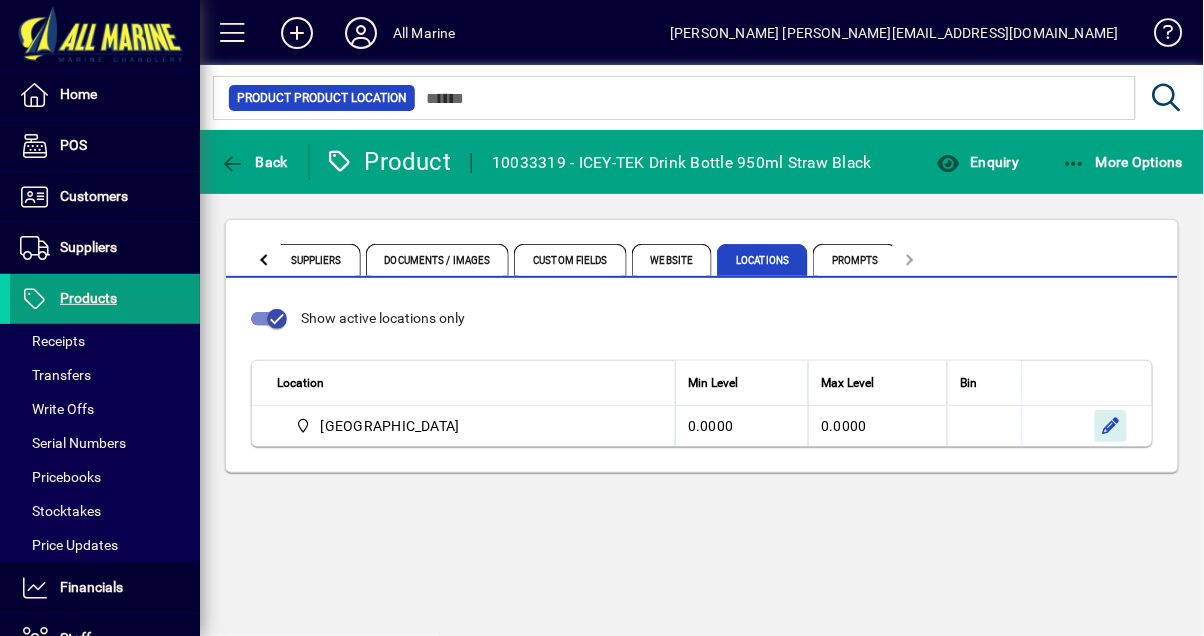 click at bounding box center (1111, 426) 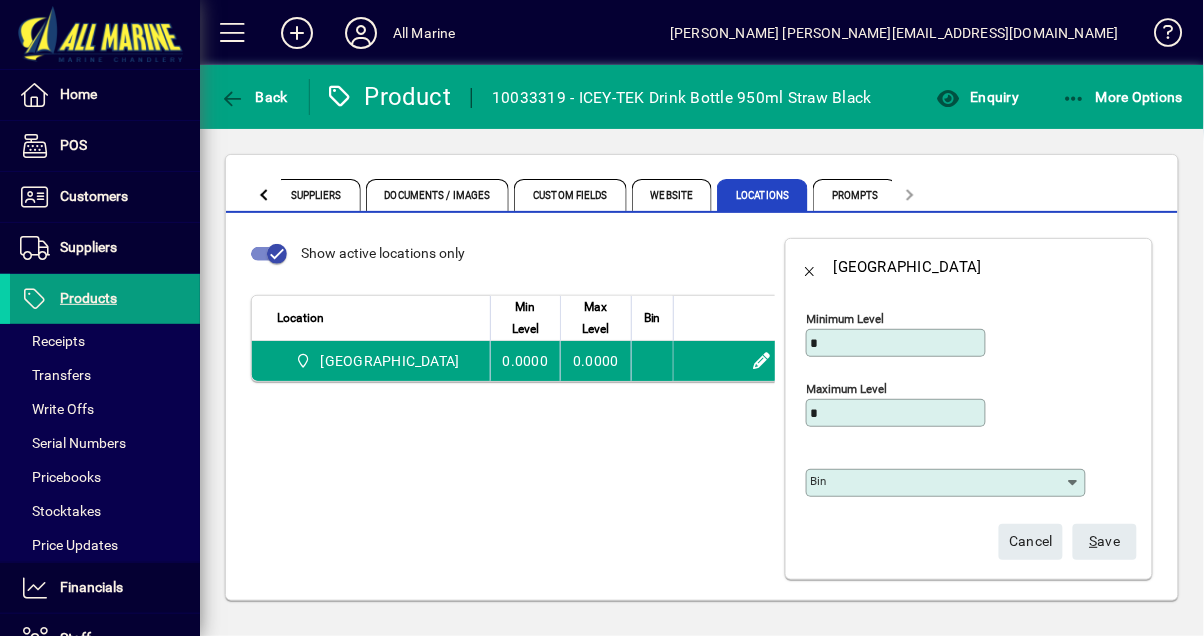 click on "Bin" at bounding box center [938, 483] 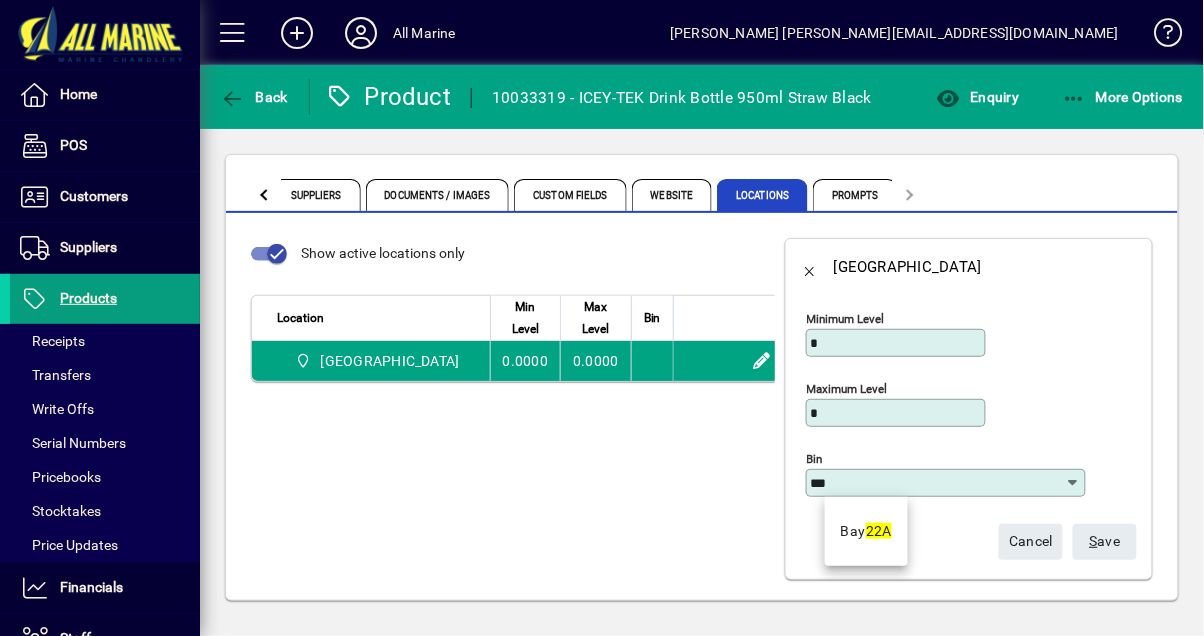 click on "Bay  22A" at bounding box center [867, 531] 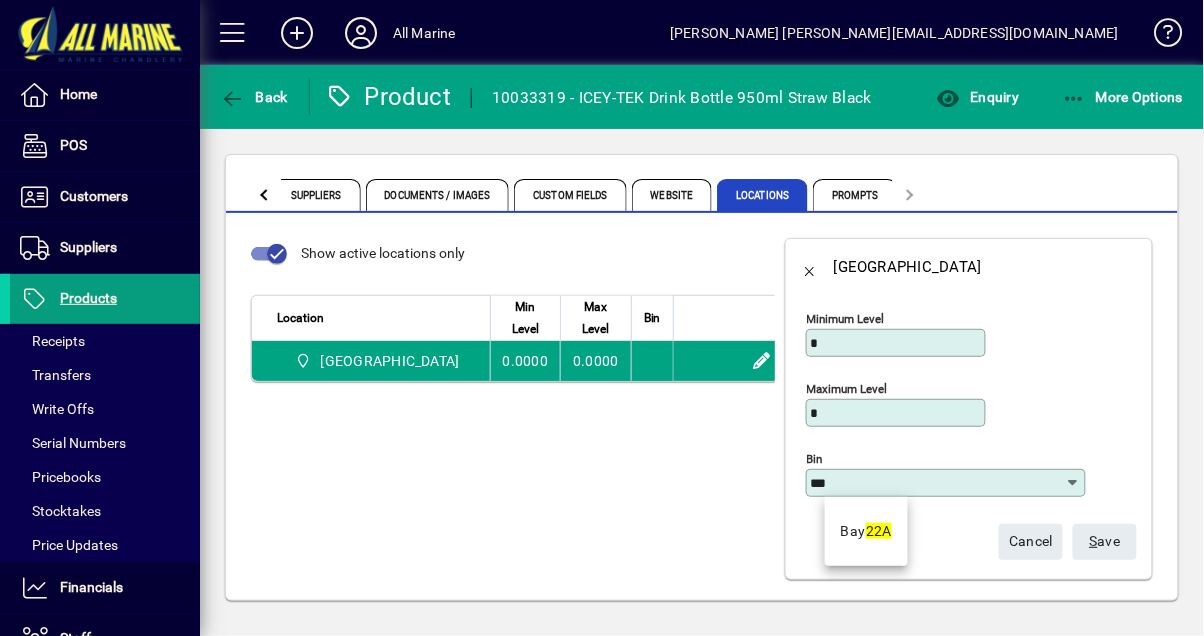 type on "*******" 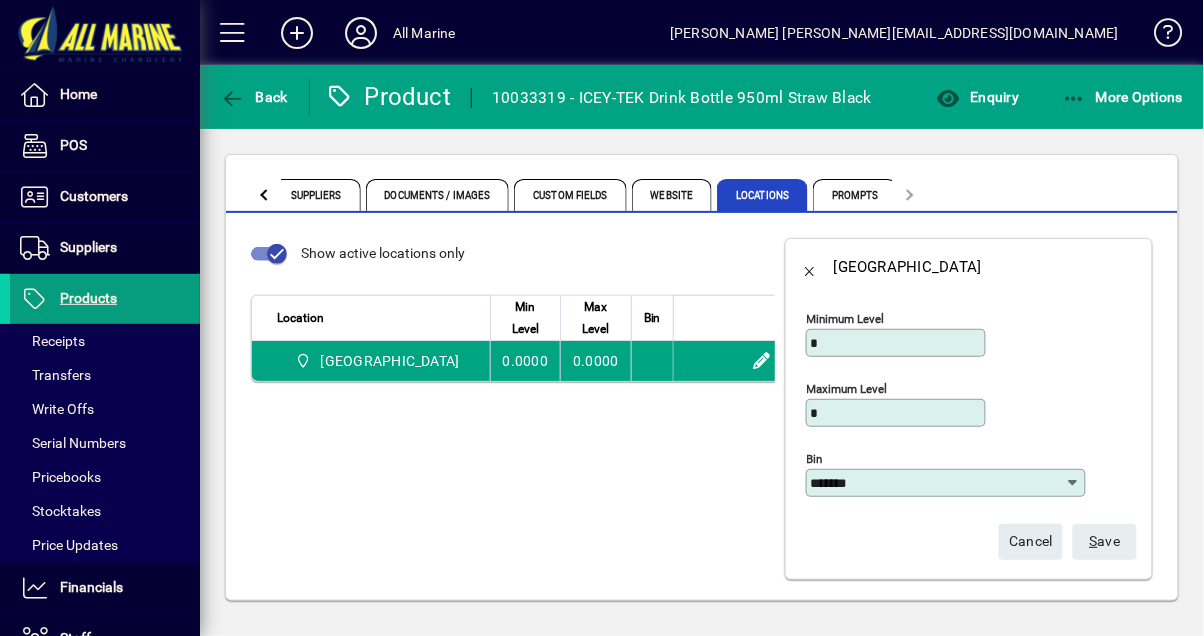 click on "S ave" 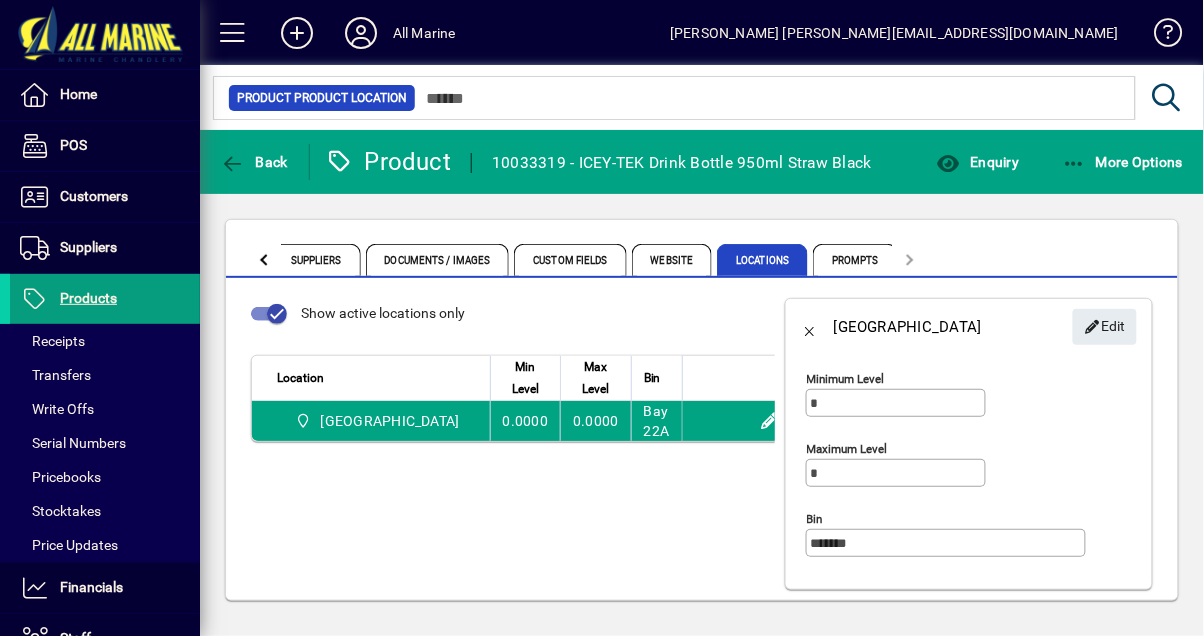 scroll, scrollTop: 19, scrollLeft: 0, axis: vertical 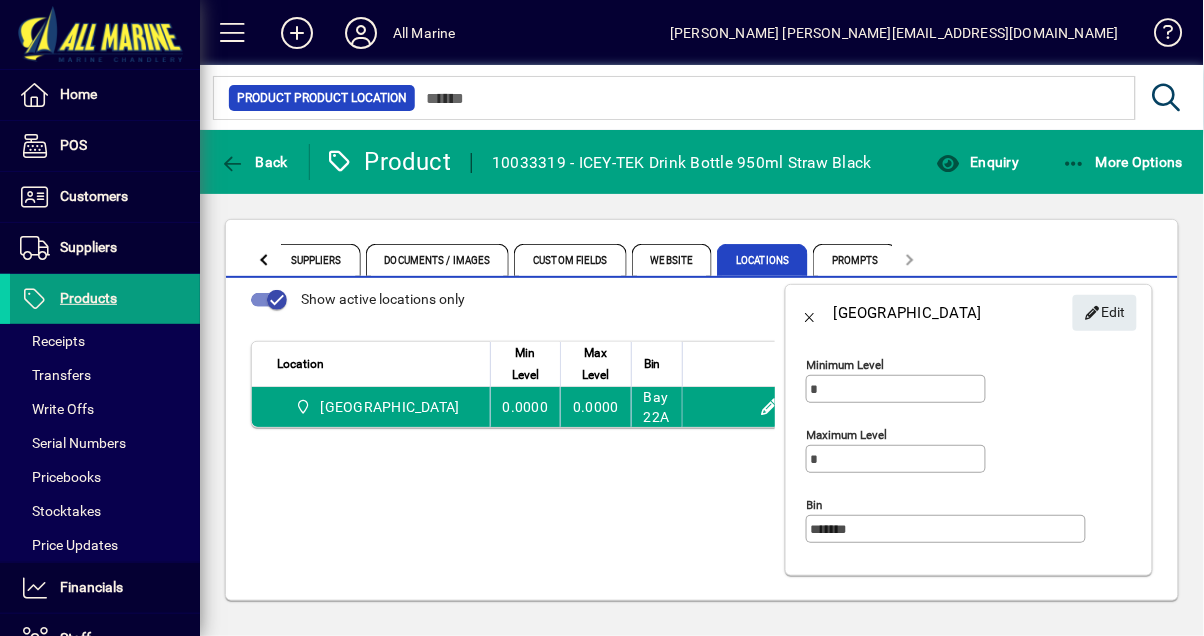 click 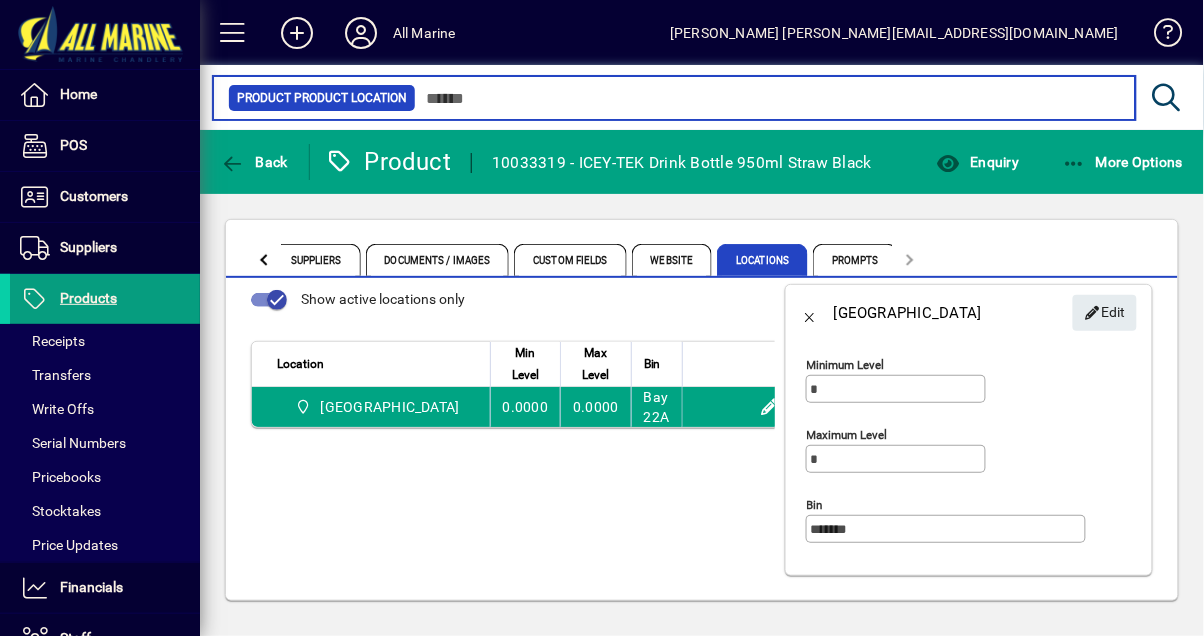 type on "*****" 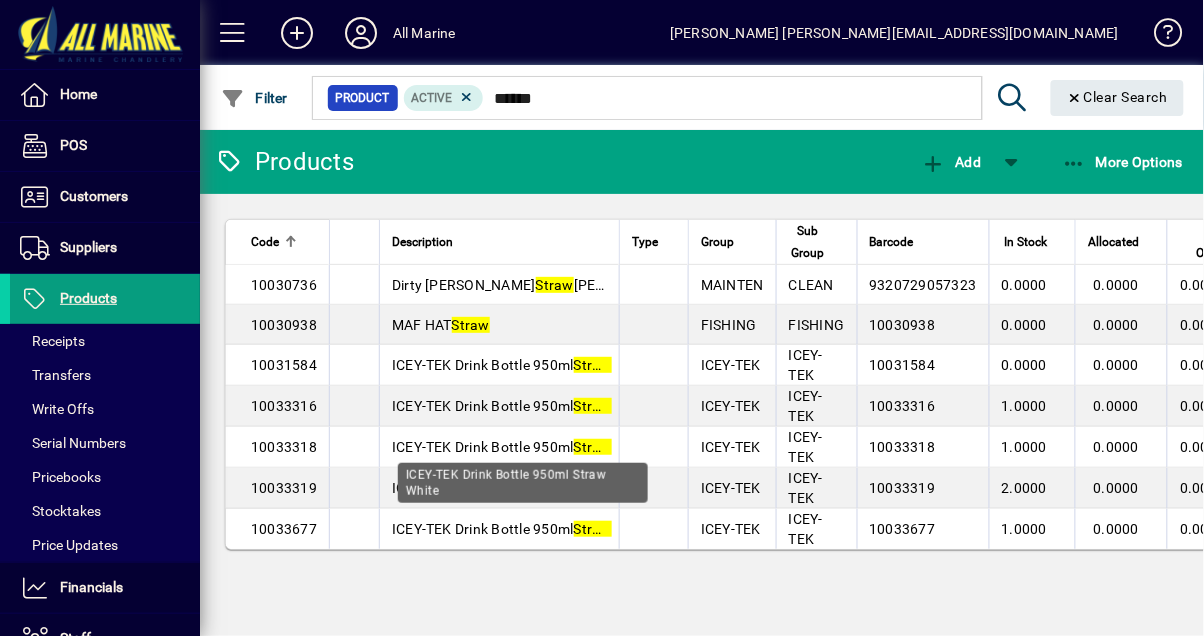 click on "ICEY-TEK Drink Bottle 950ml  Straw  White" at bounding box center (520, 447) 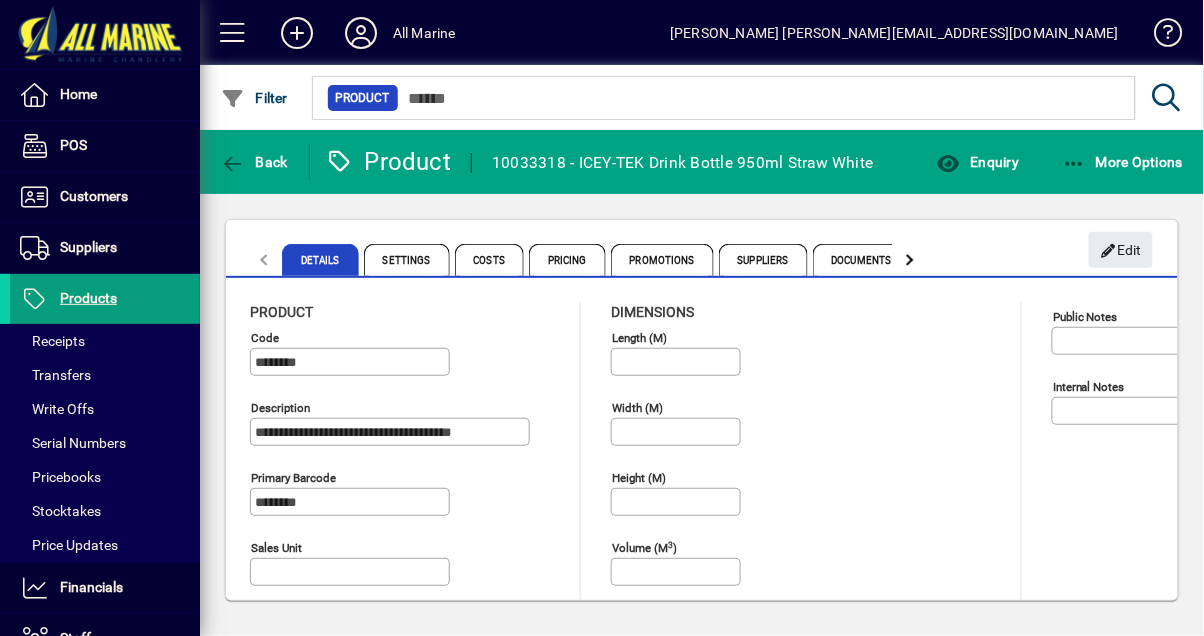 click 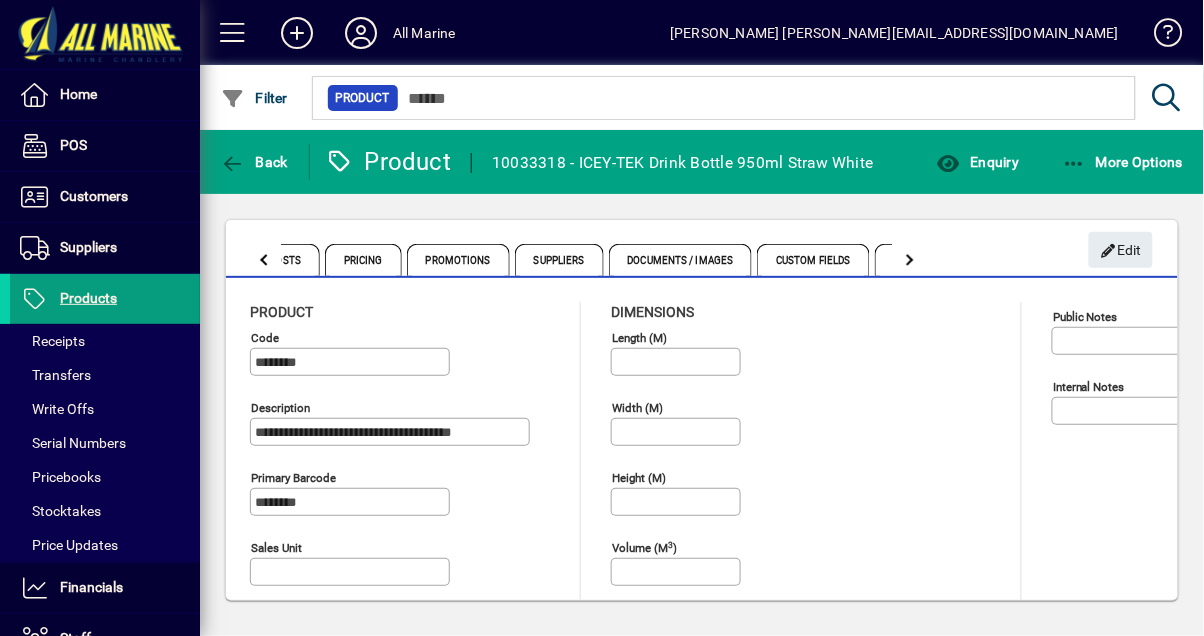 click 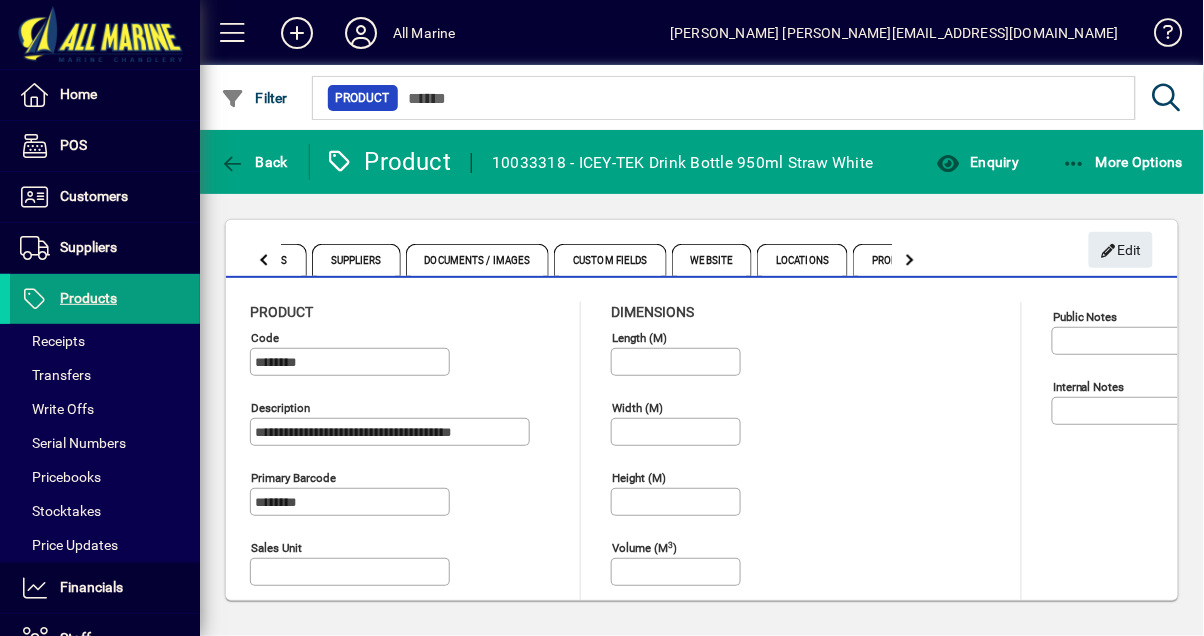 click on "Locations" at bounding box center [802, 260] 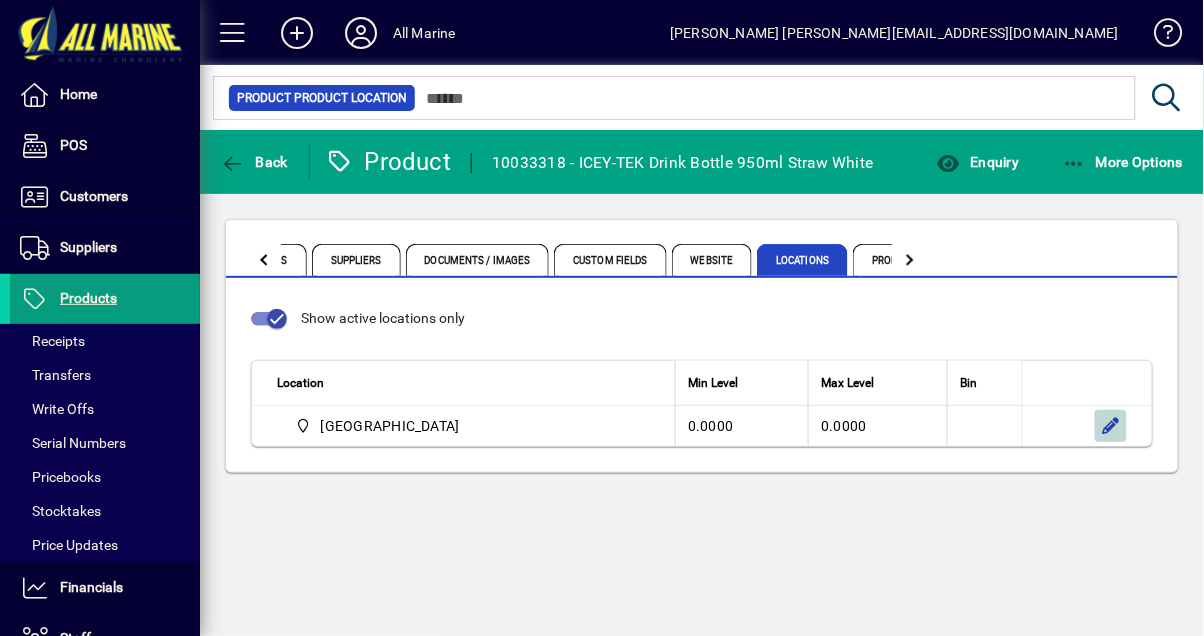 click at bounding box center [1111, 426] 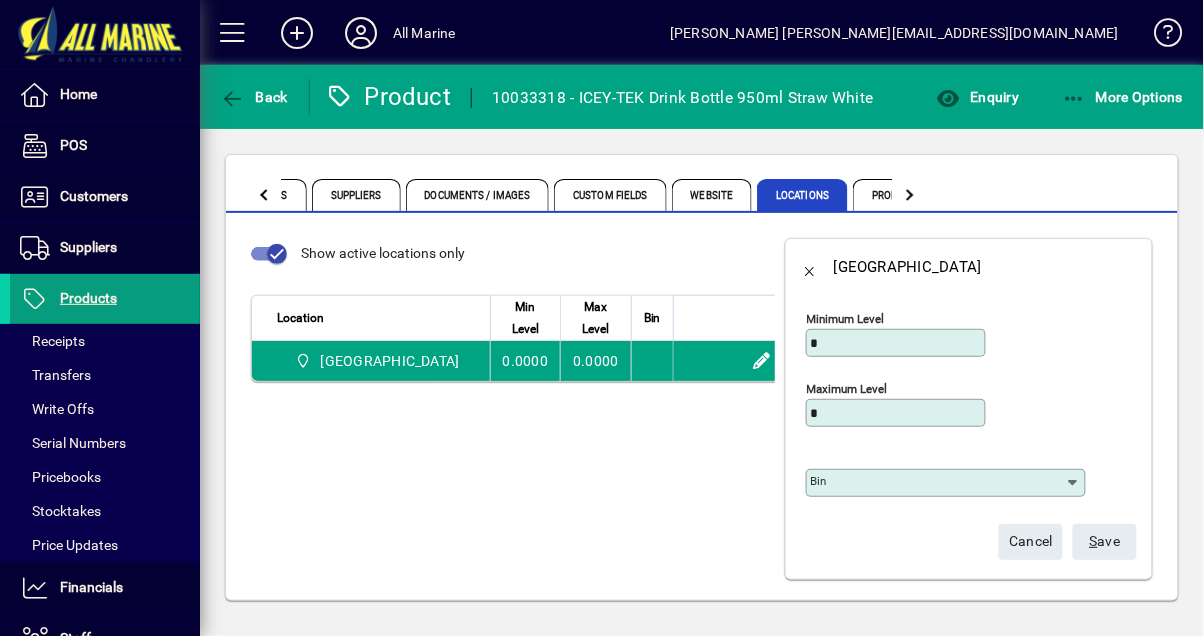 click on "Bin" at bounding box center (938, 483) 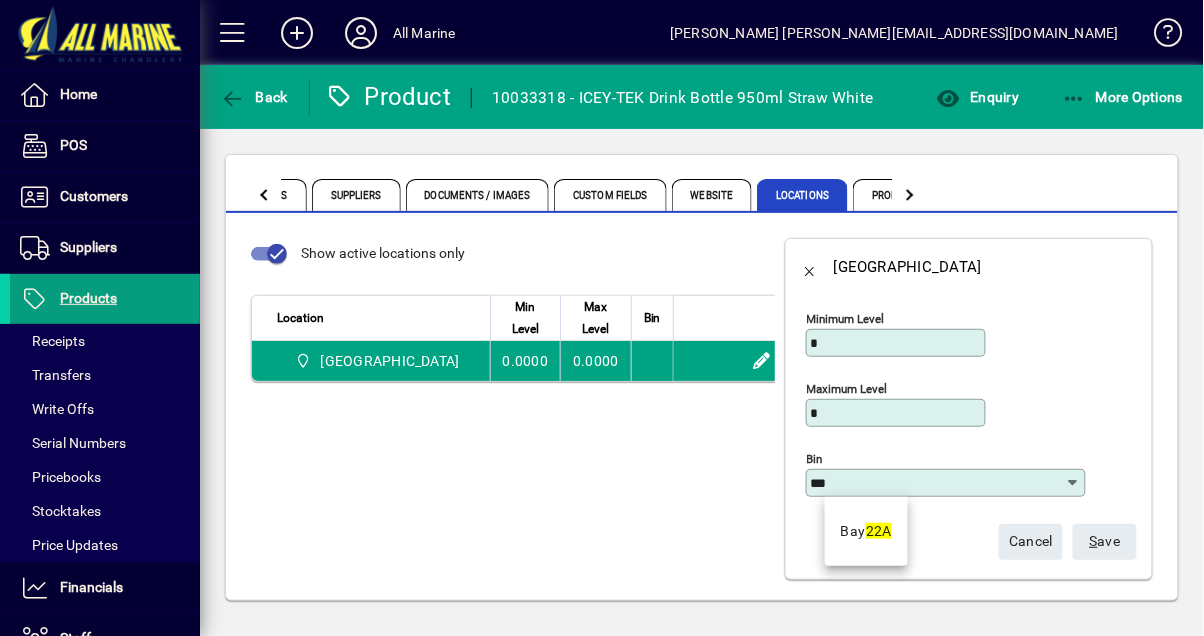 click on "22A" at bounding box center [879, 531] 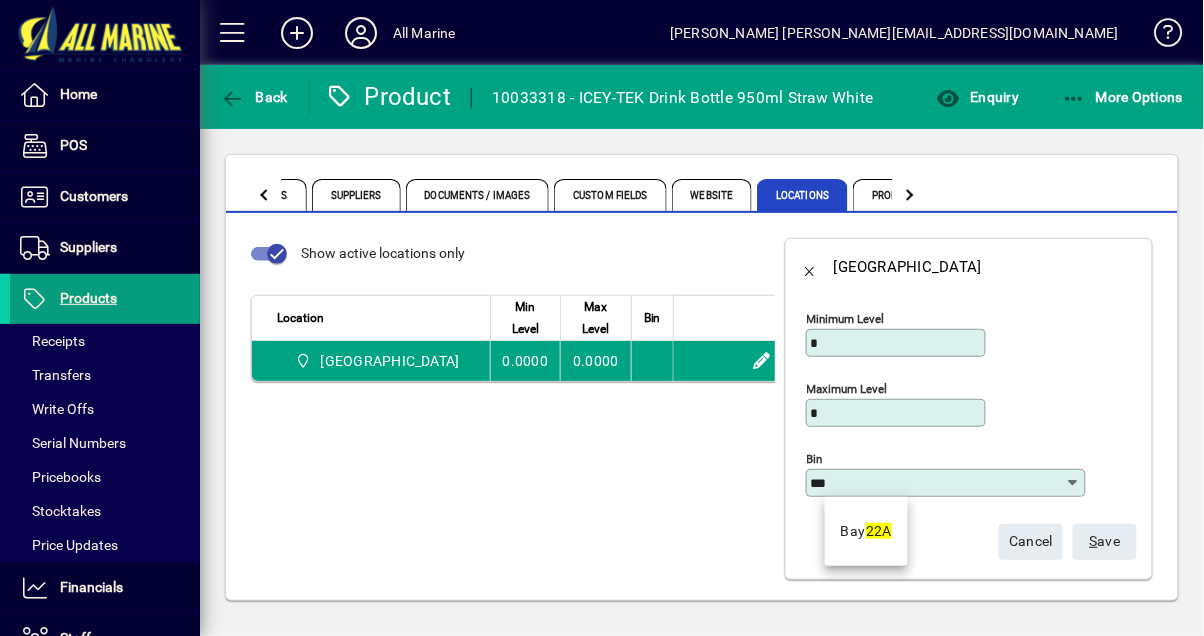 type on "*******" 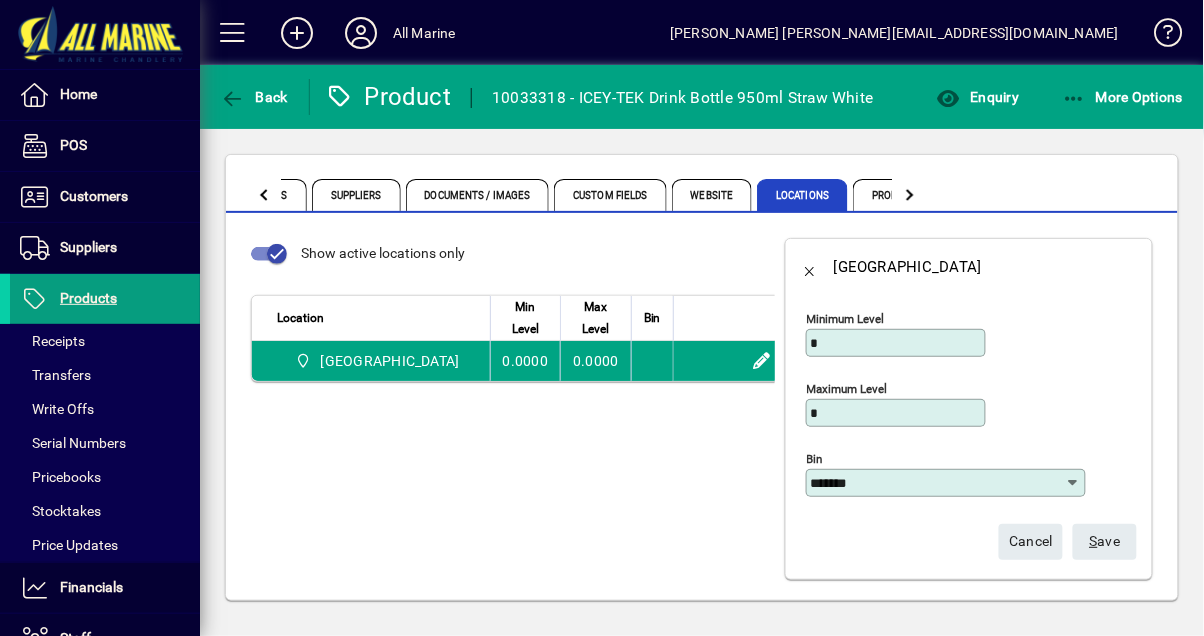 click on "S ave" 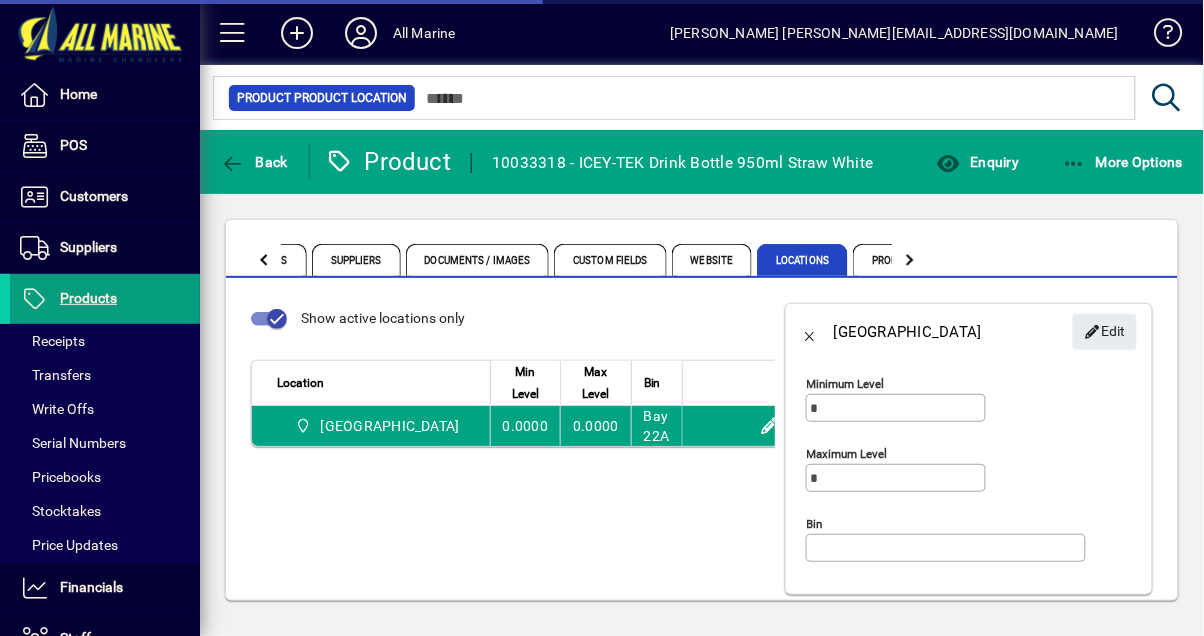 type on "*******" 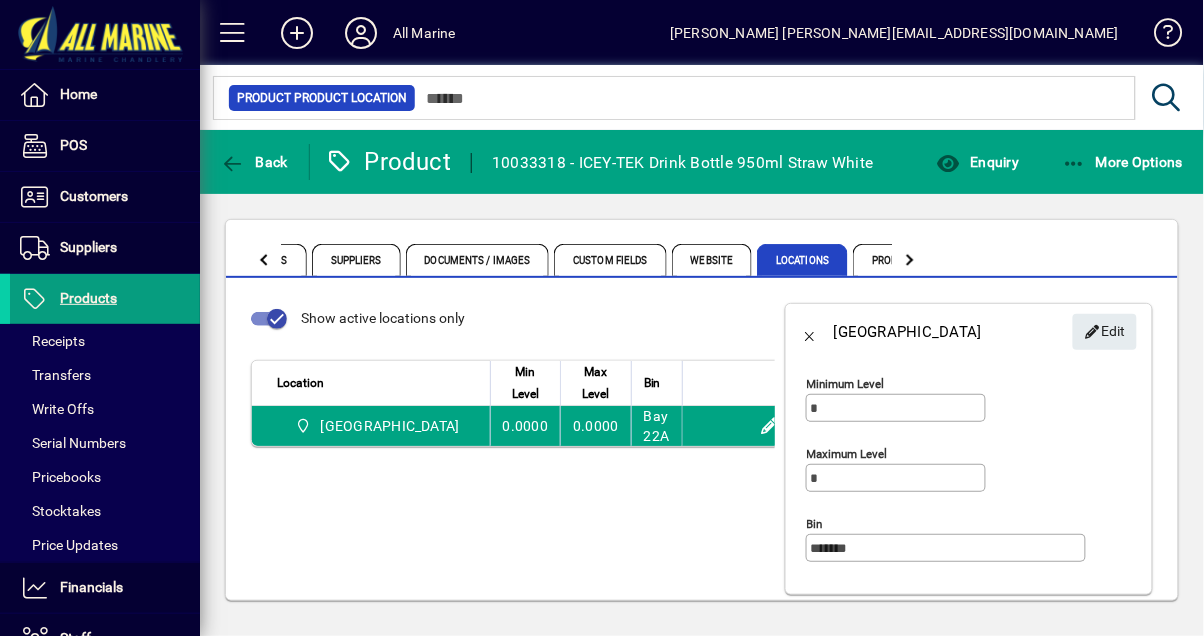 click on "Back" 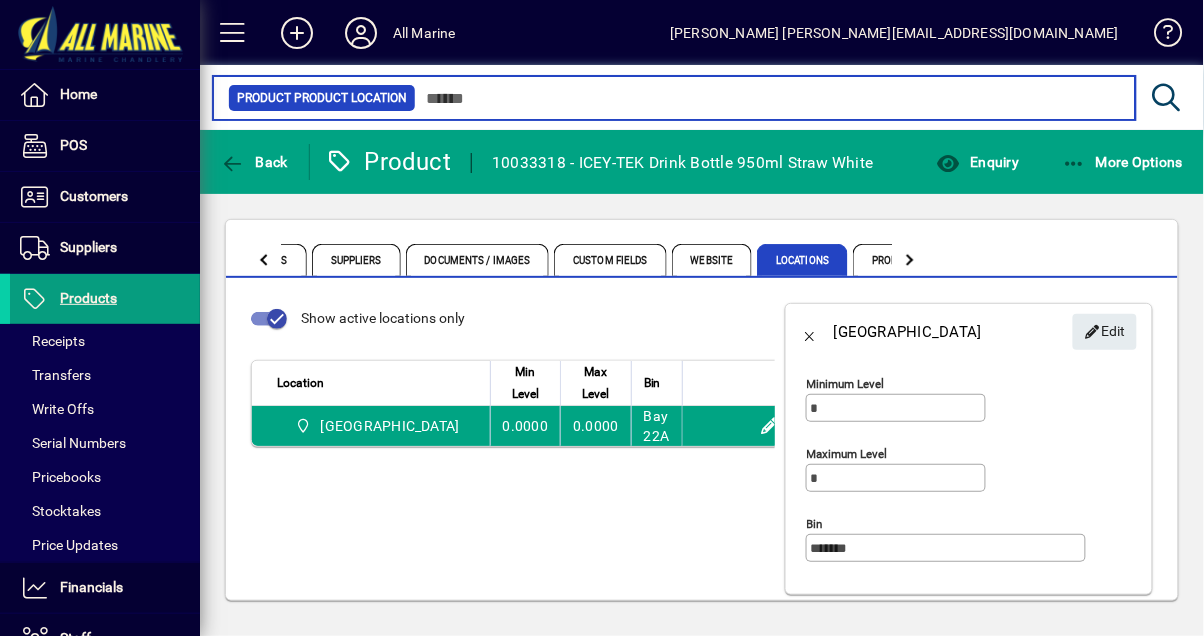 type on "*****" 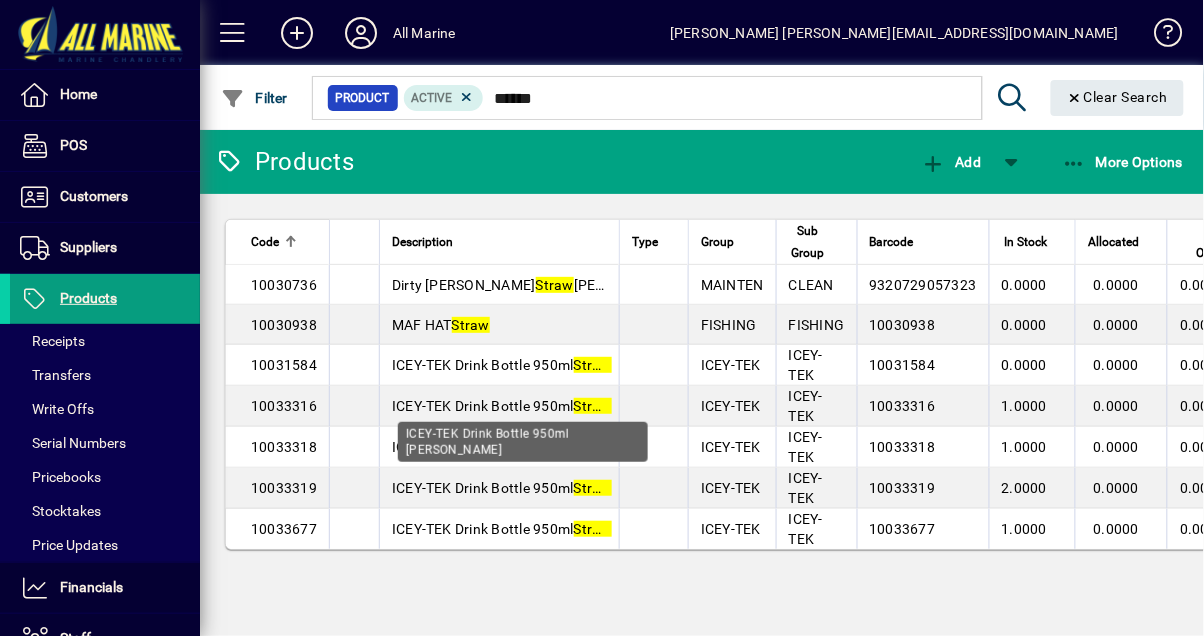 click on "ICEY-TEK Drink Bottle 950ml Straw Rose" at bounding box center [523, 442] 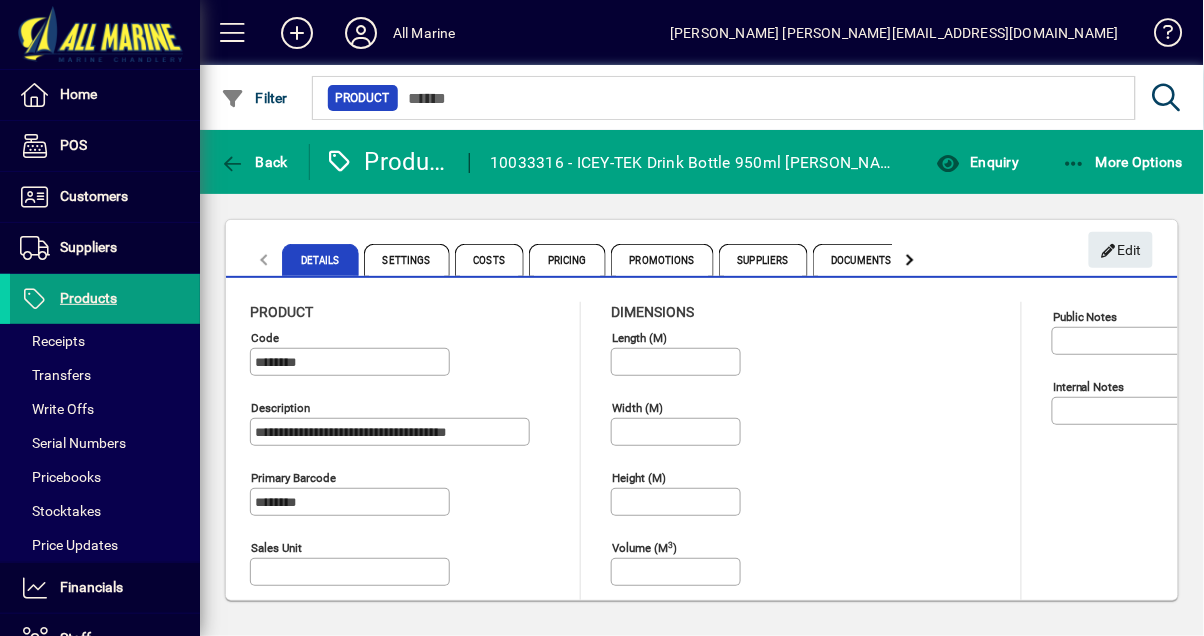 type on "**********" 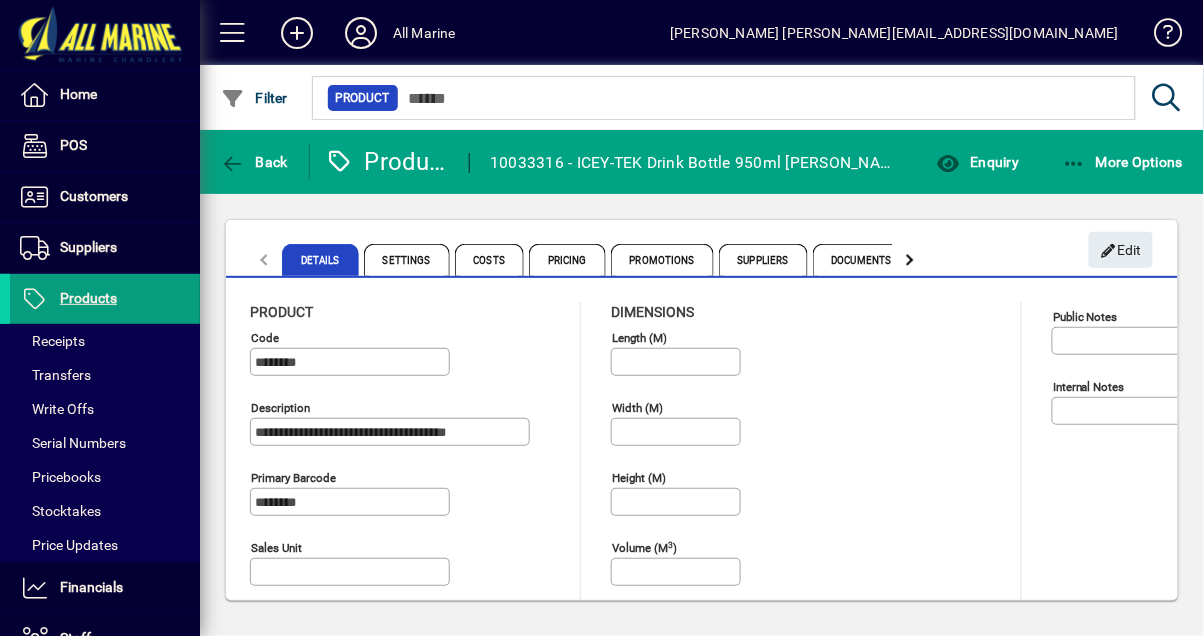 click 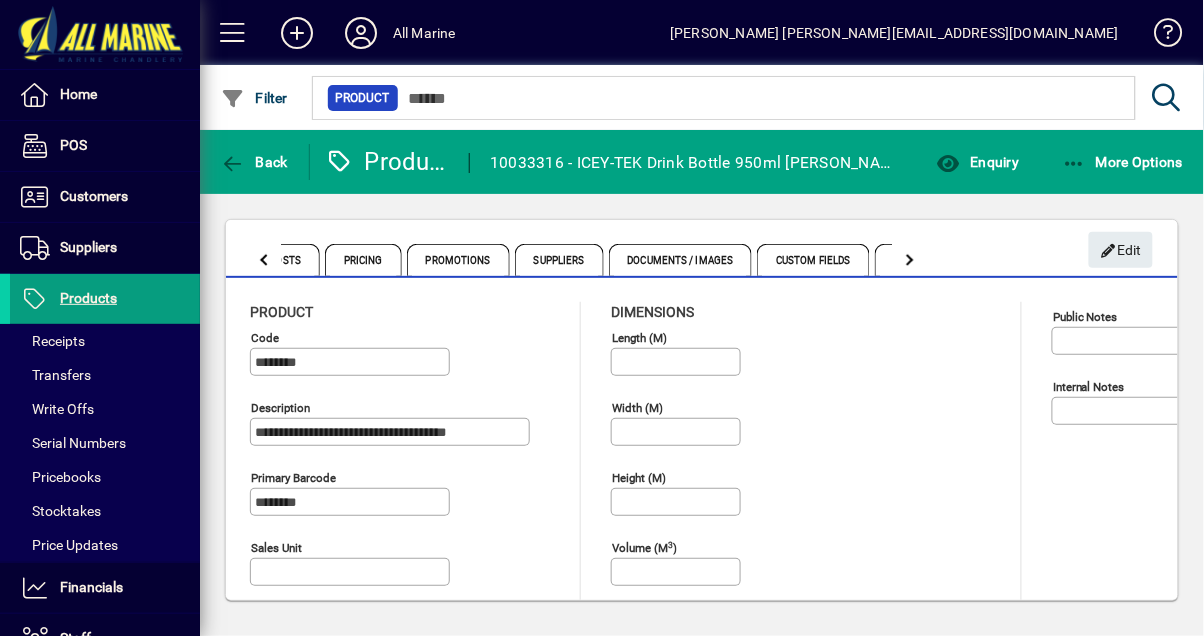 click 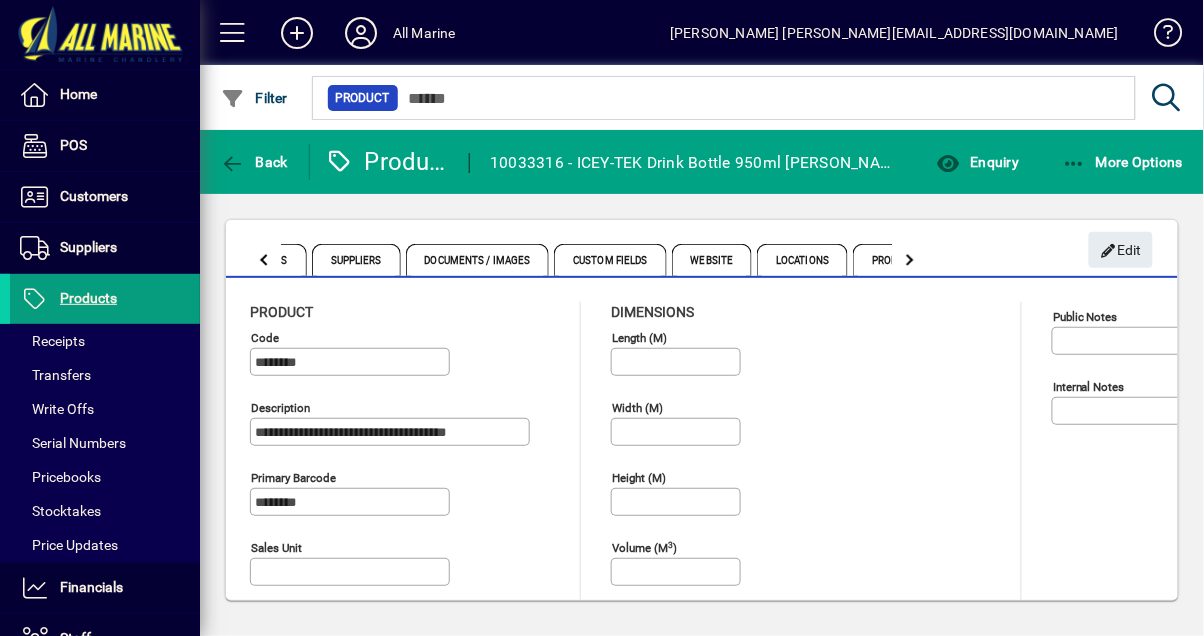 click on "Locations" at bounding box center [802, 260] 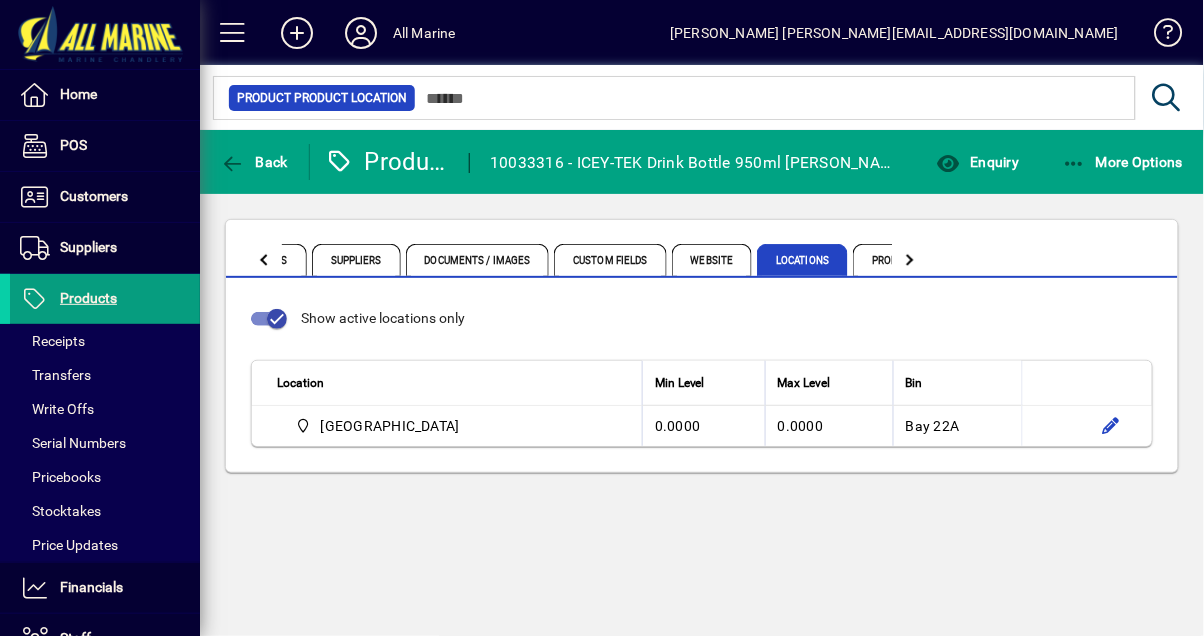 click on "Back" 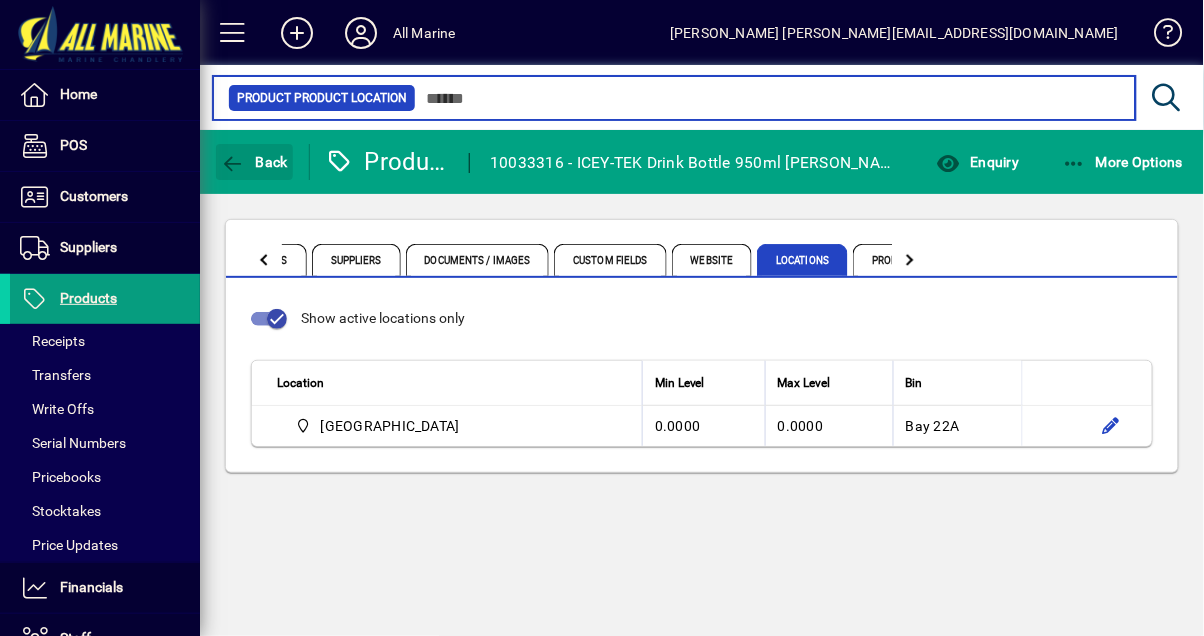 type on "*****" 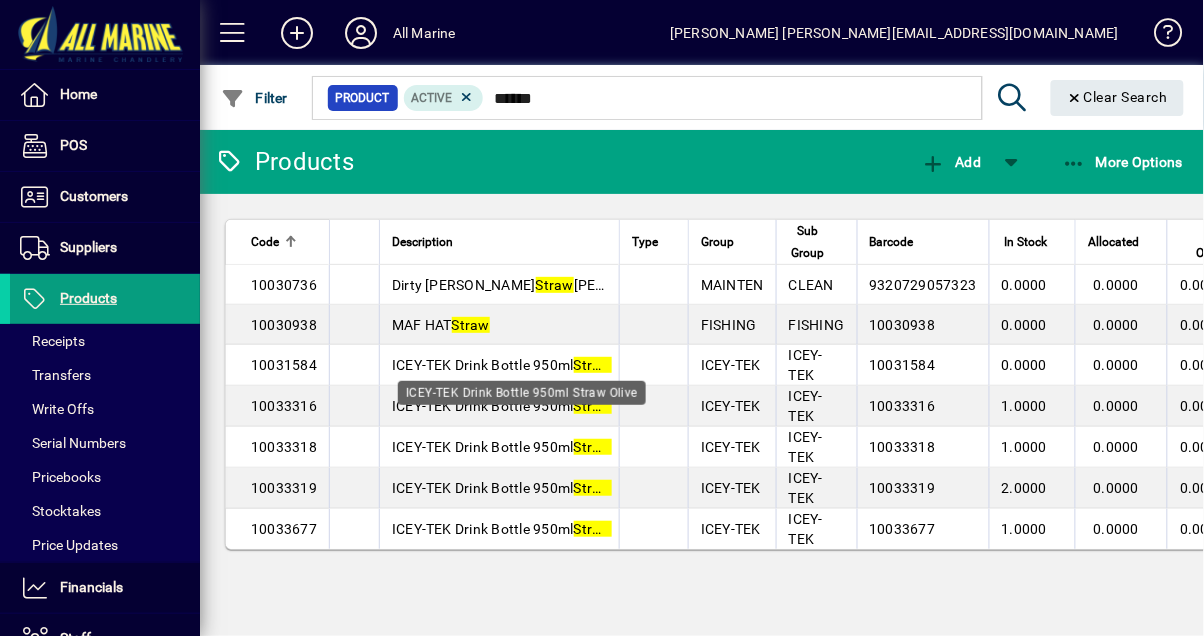 click on "ICEY-TEK Drink Bottle 950ml  Straw  Olive" at bounding box center [517, 365] 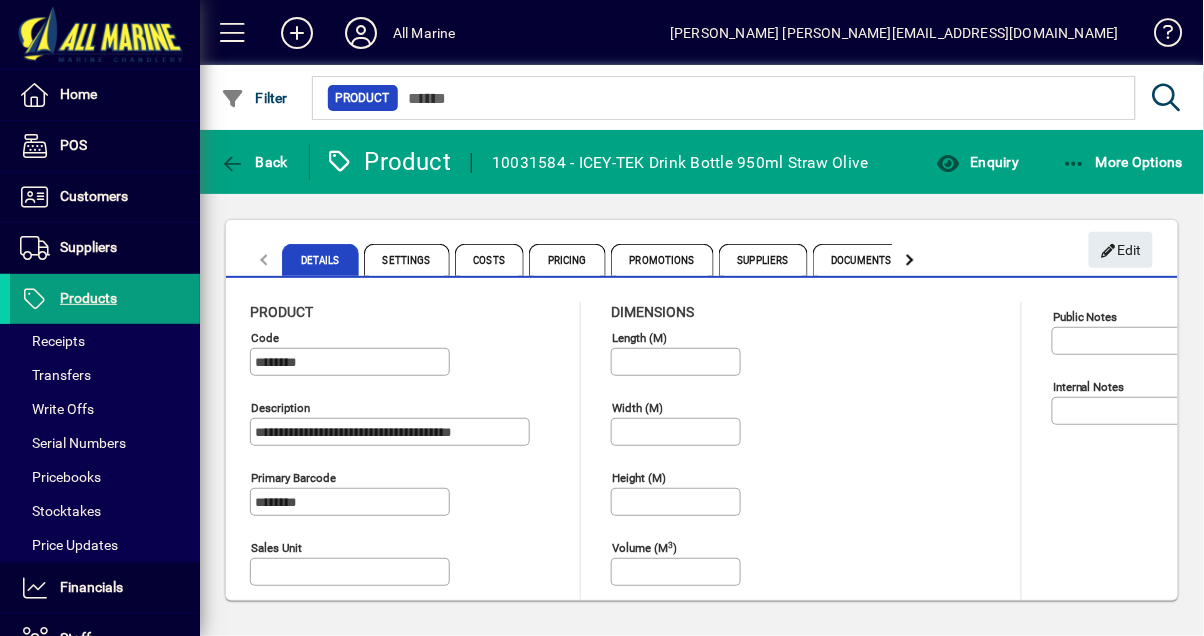 click 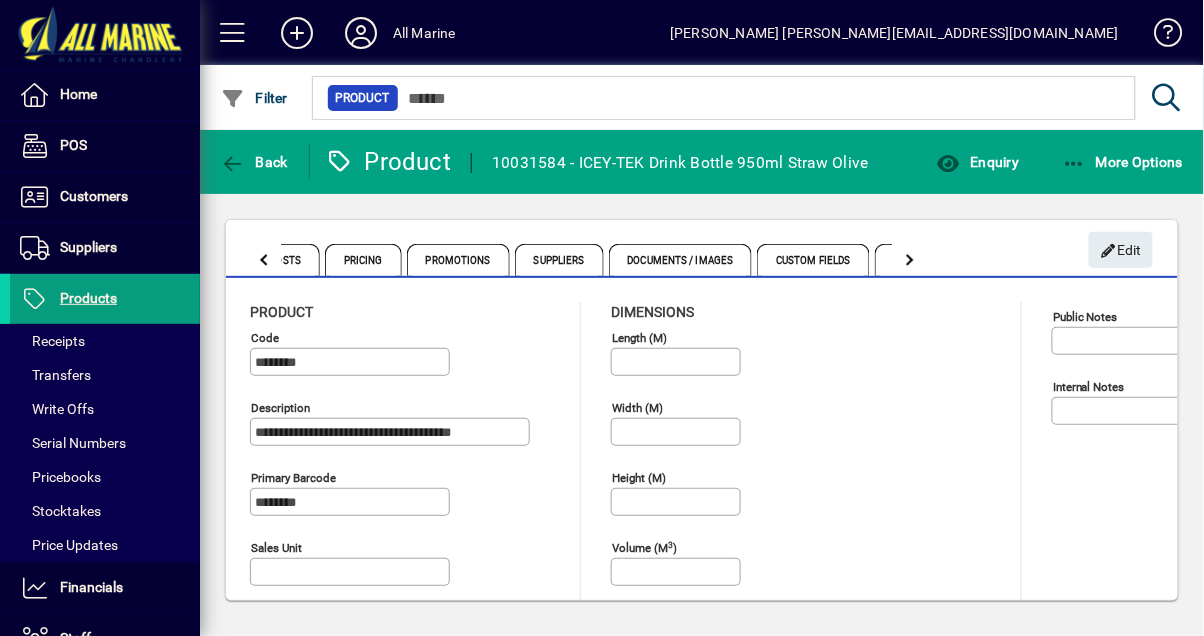 click 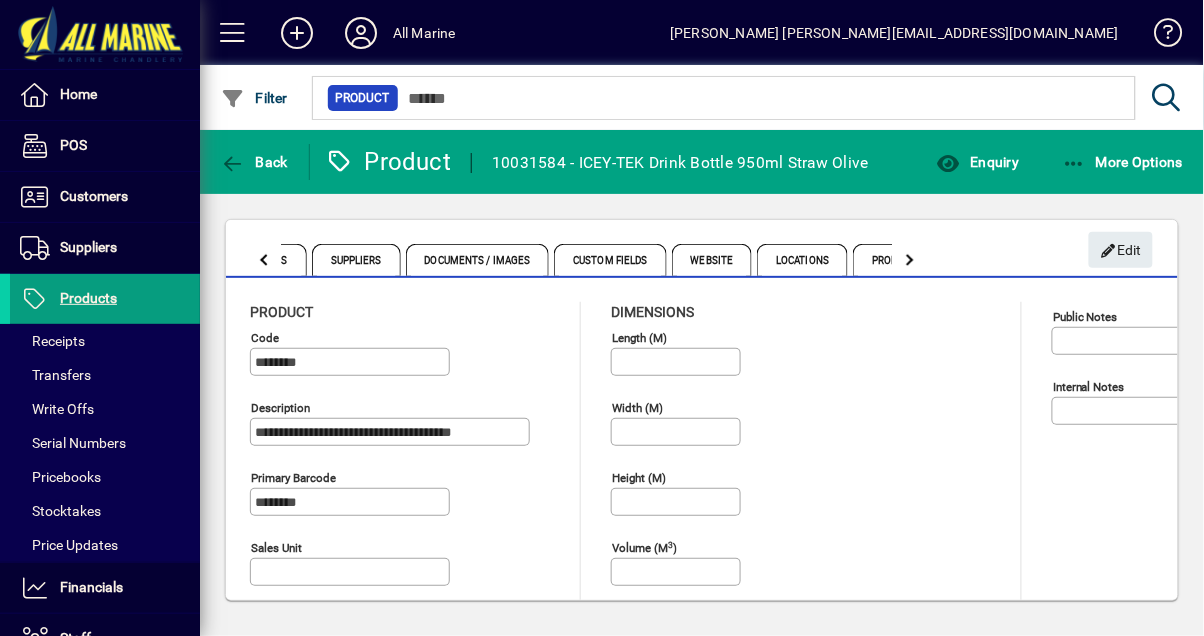 click on "Locations" at bounding box center (802, 260) 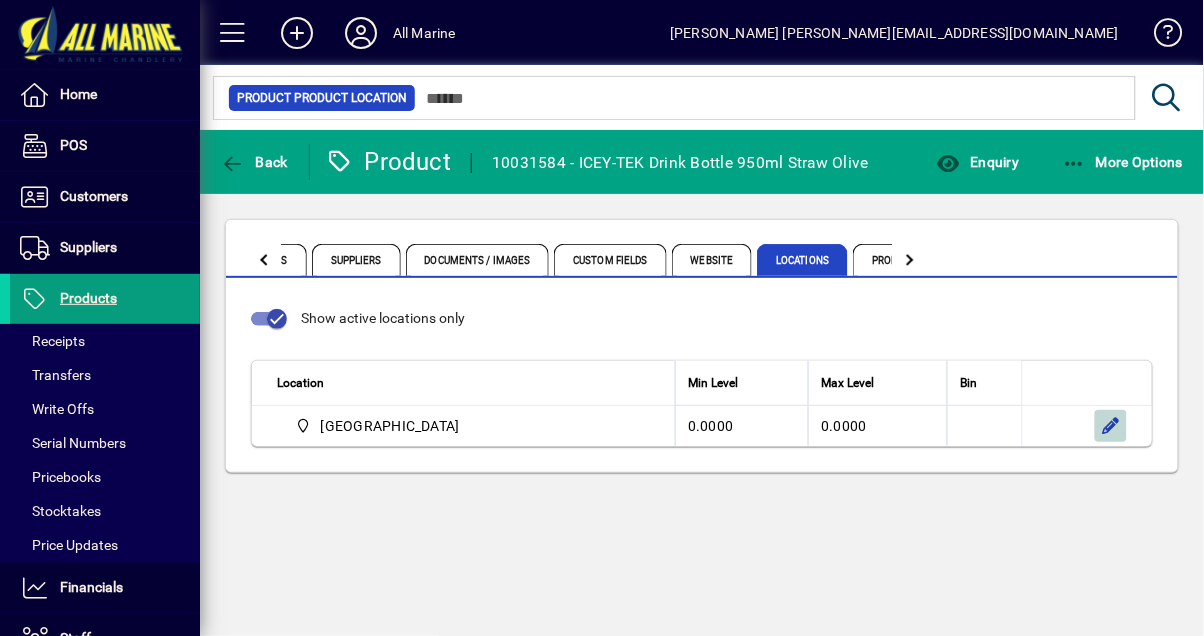 click at bounding box center [1111, 426] 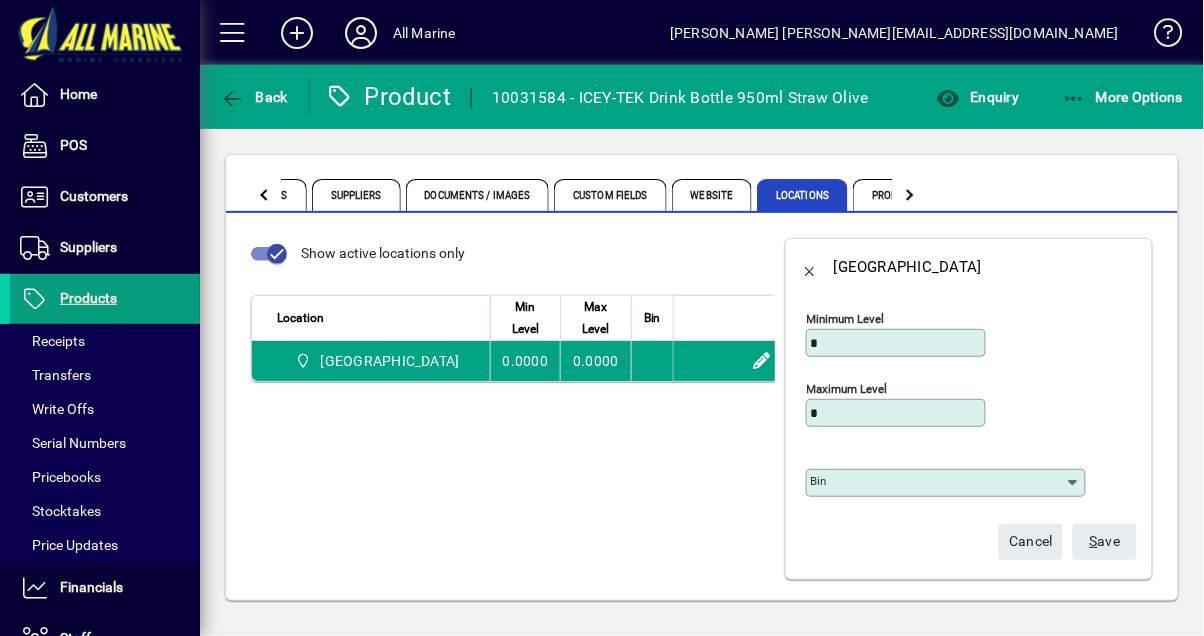 click on "Bin" at bounding box center [938, 483] 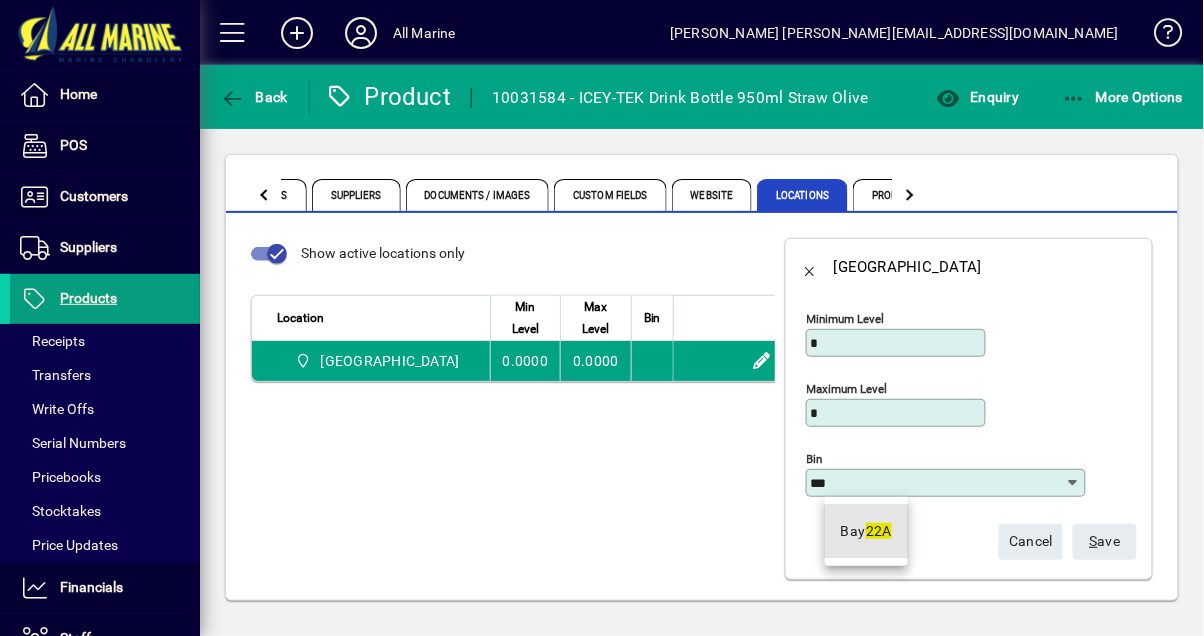 click on "22A" at bounding box center [879, 531] 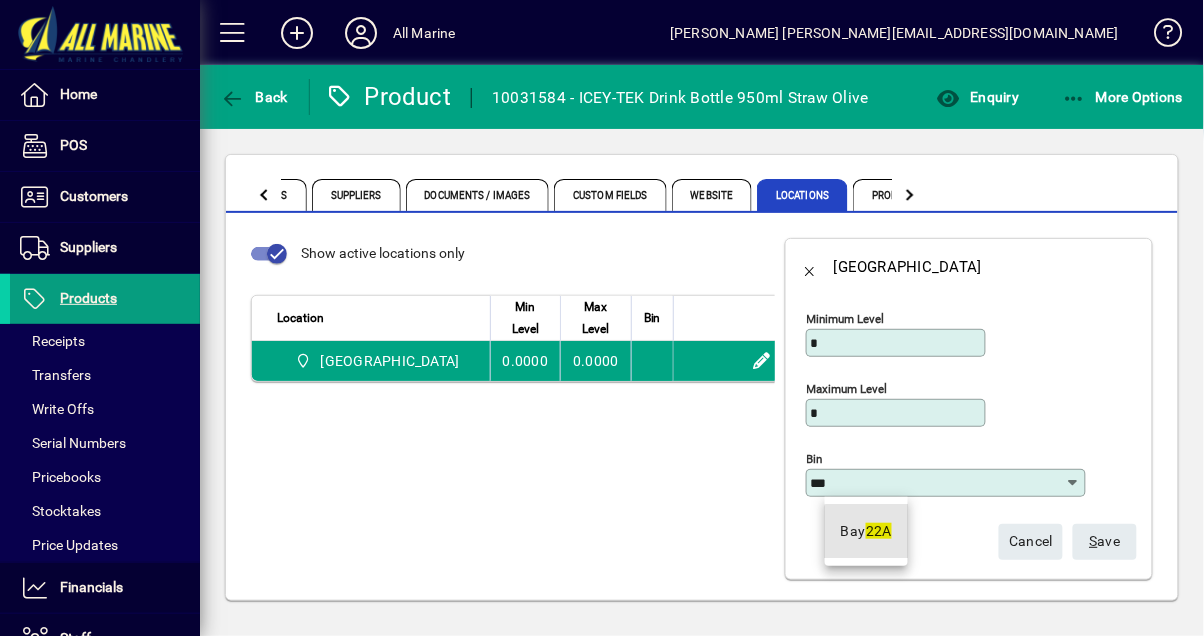 type on "*******" 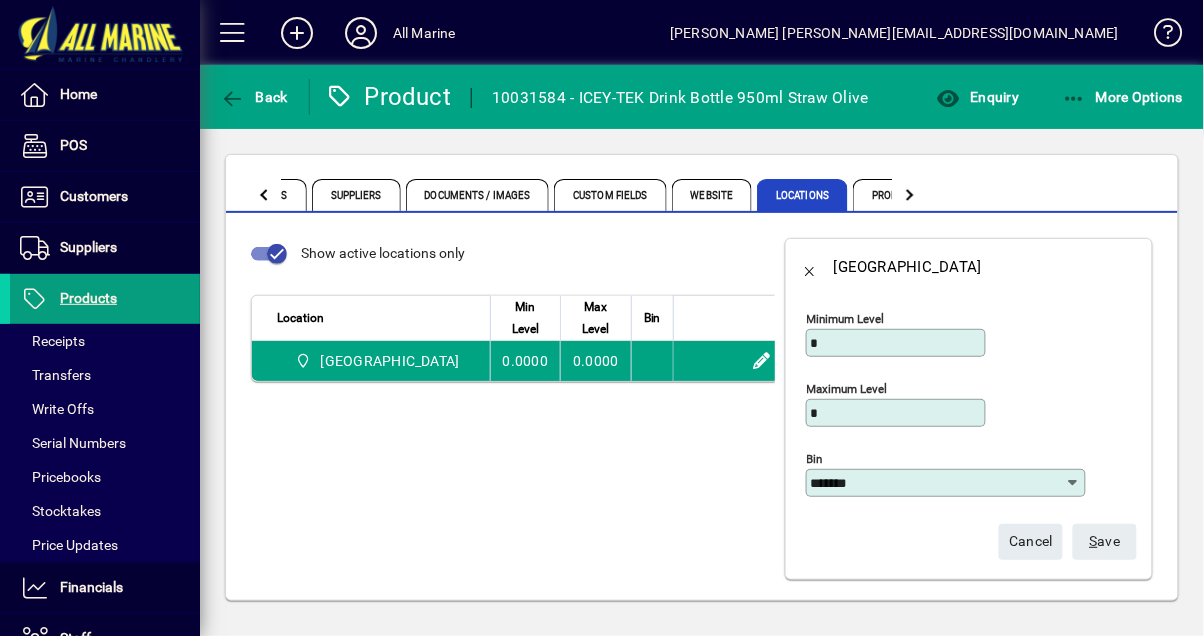 click on "S ave" 